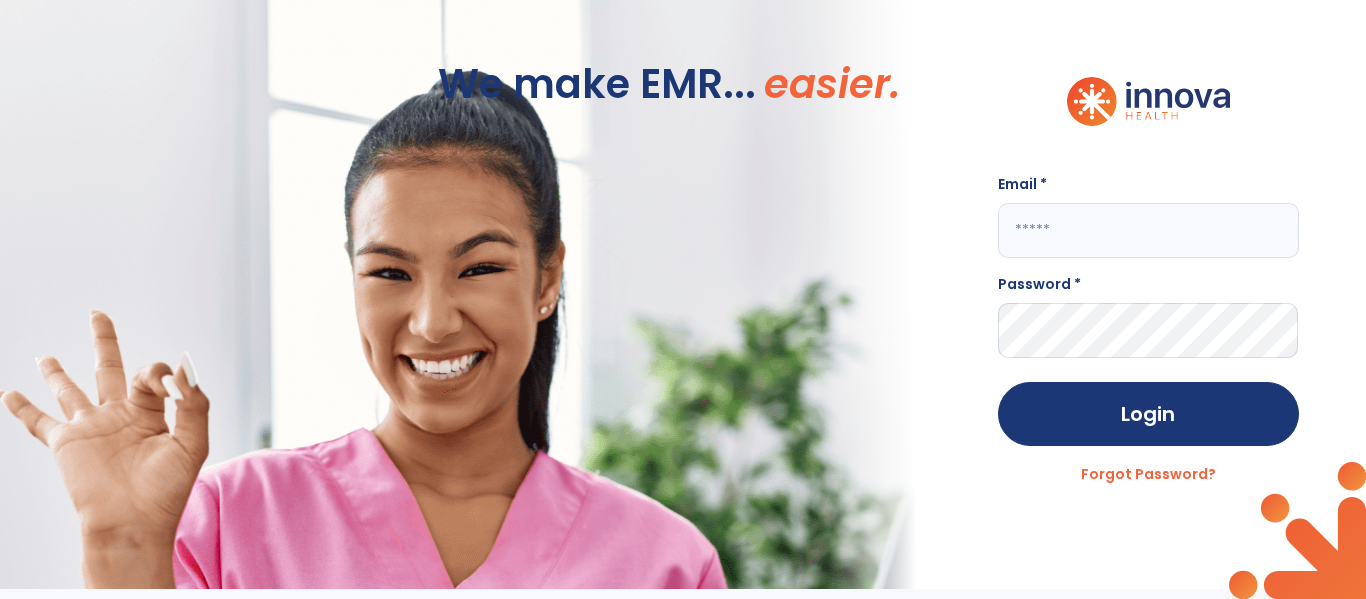 scroll, scrollTop: 0, scrollLeft: 0, axis: both 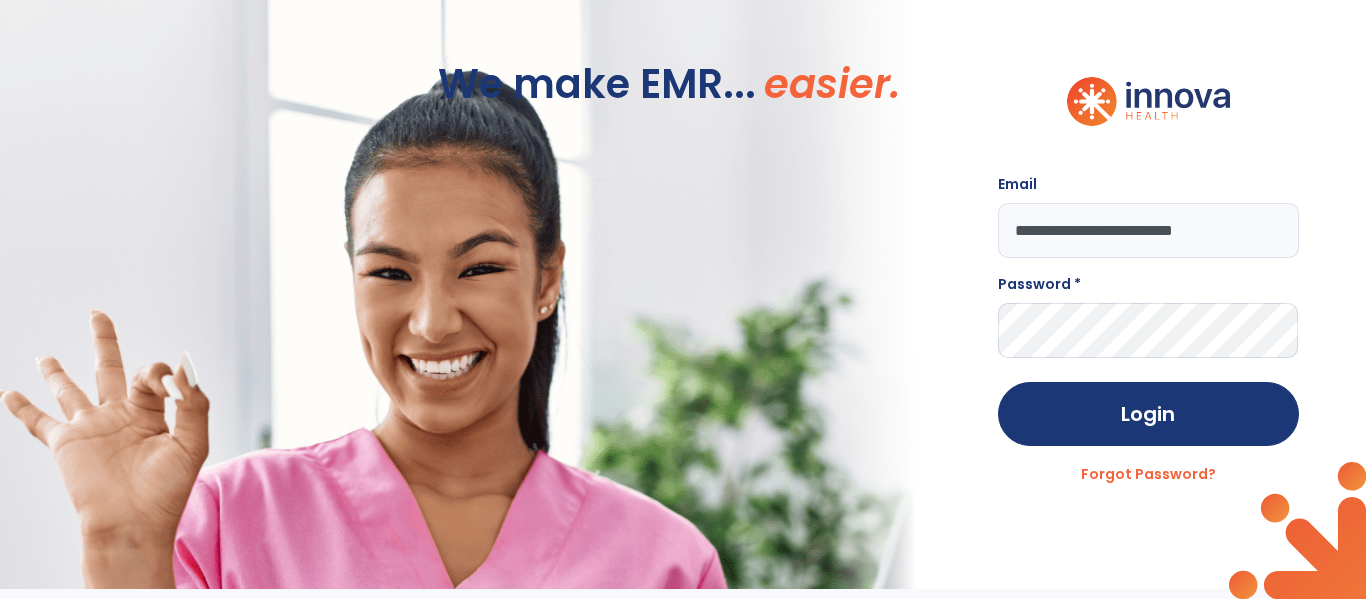 type on "**********" 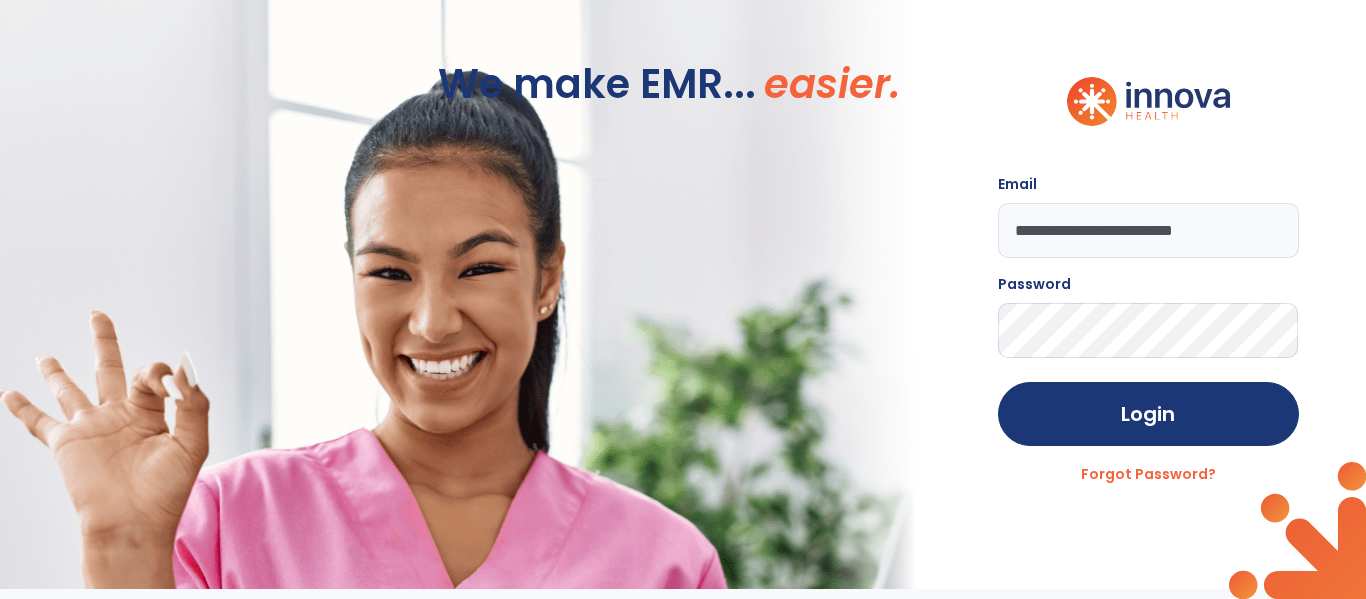 click on "Login" 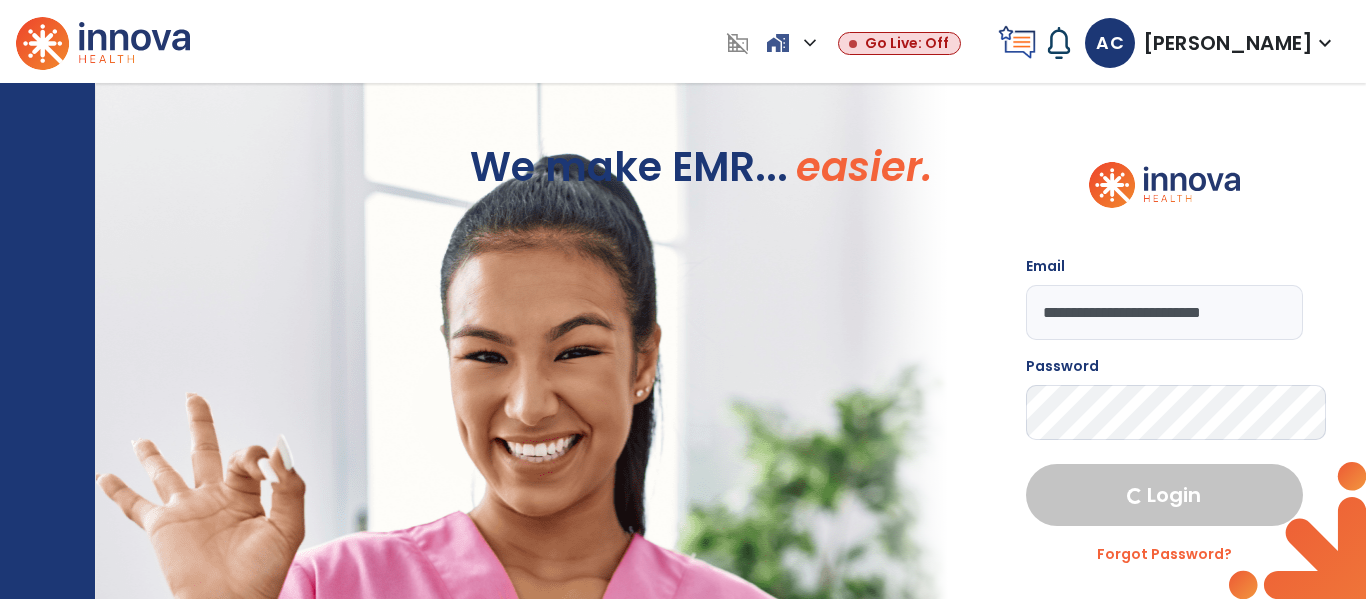 select on "****" 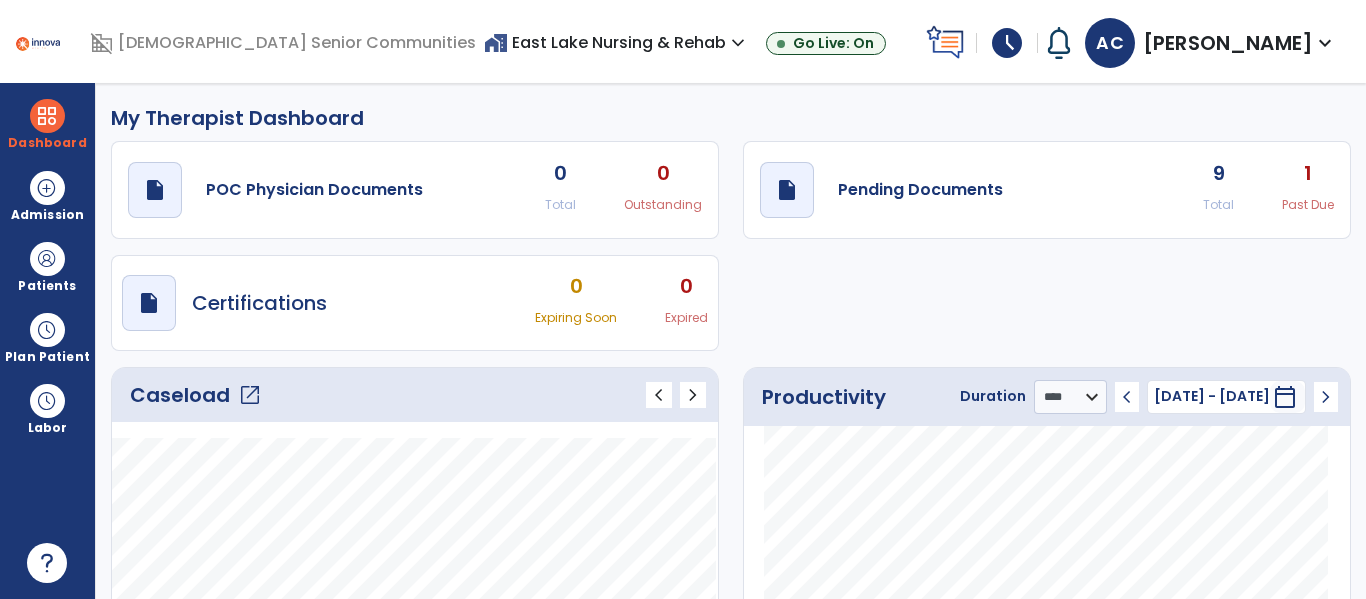 click on "Caseload   open_in_new" 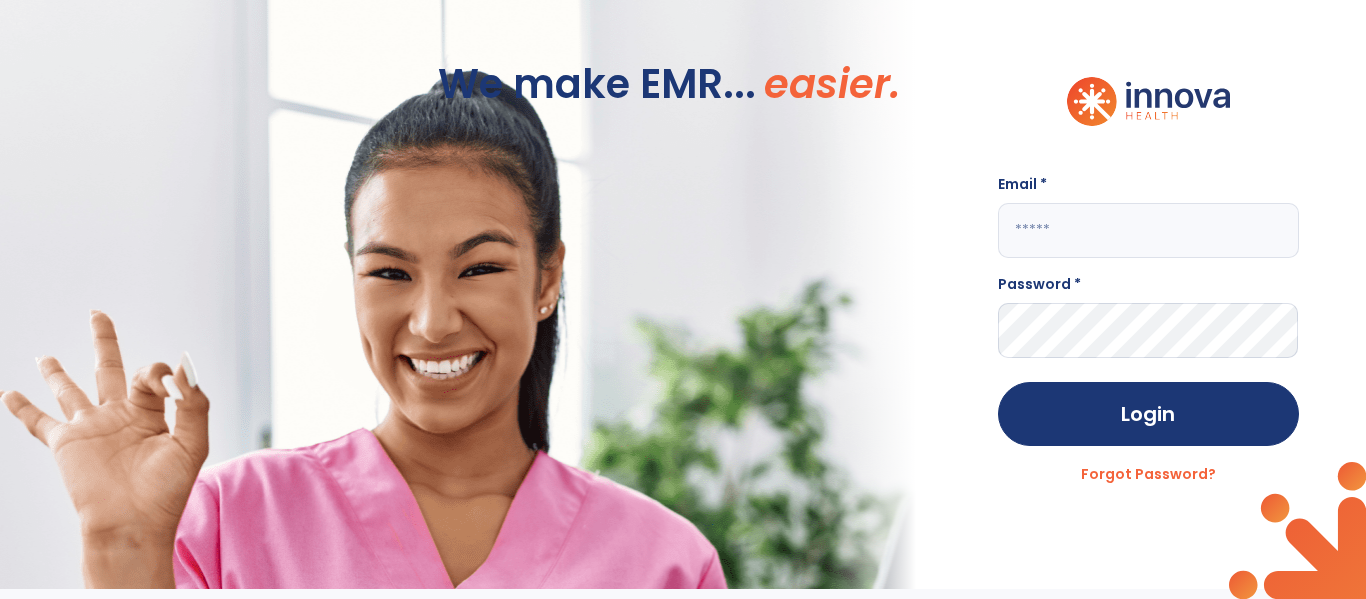 click on "Email *" 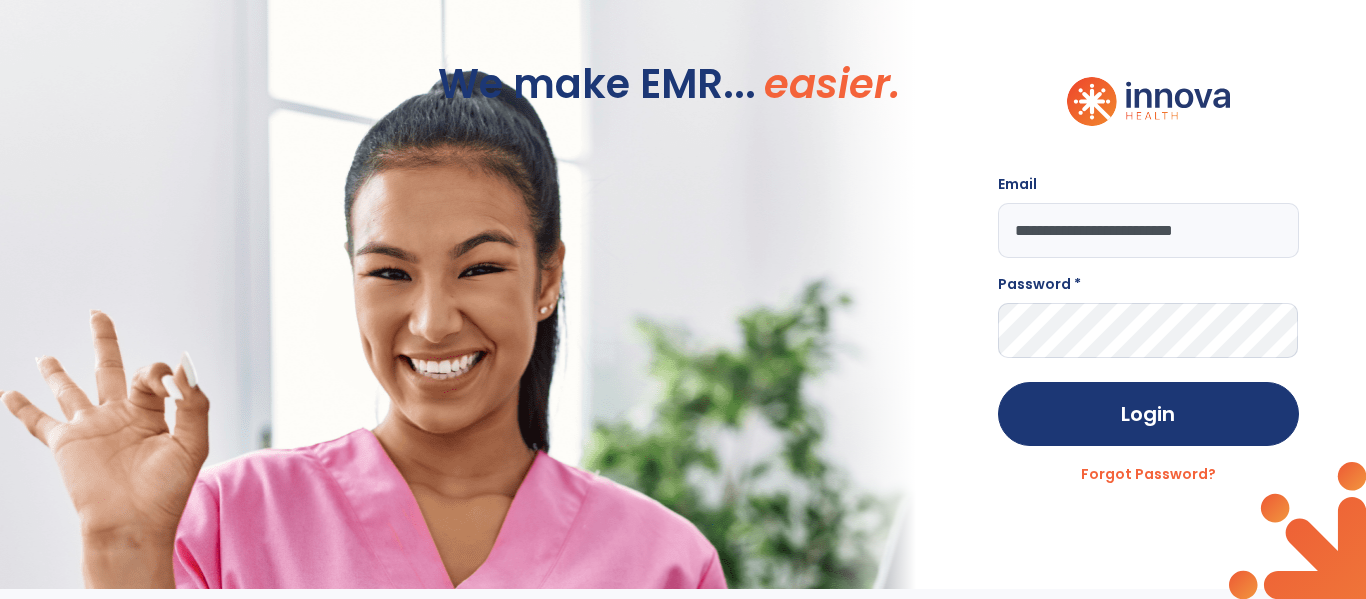 type on "**********" 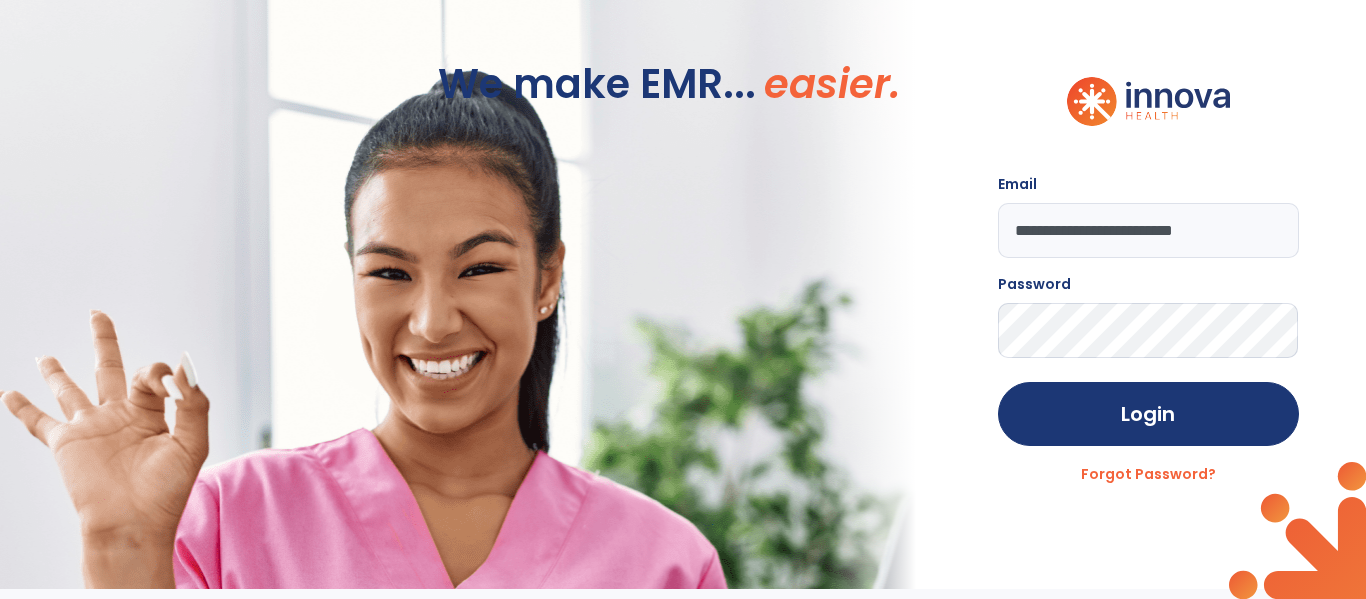 click on "Login" 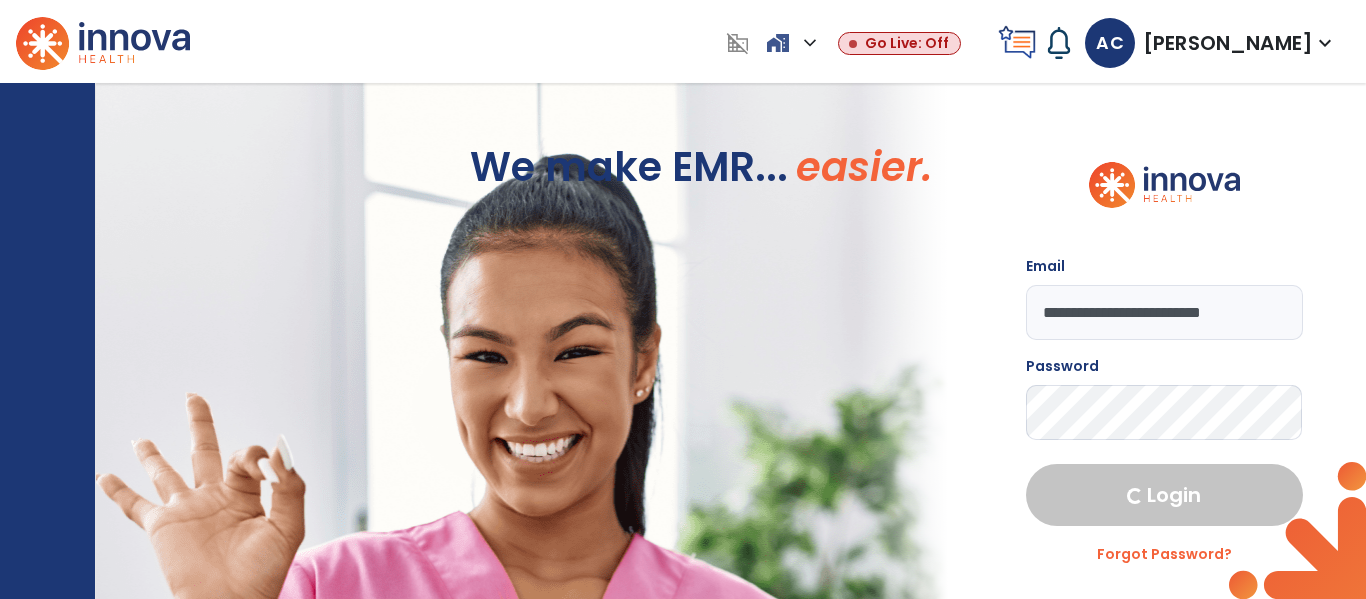 select on "****" 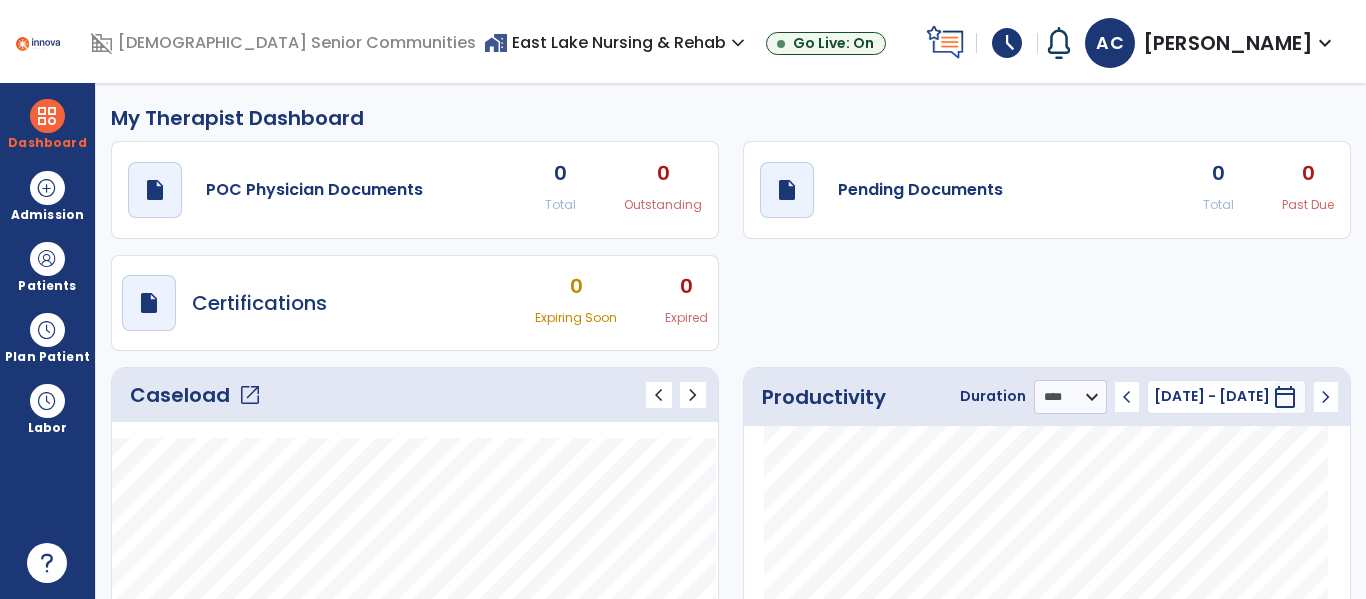 click on "Caseload   open_in_new" 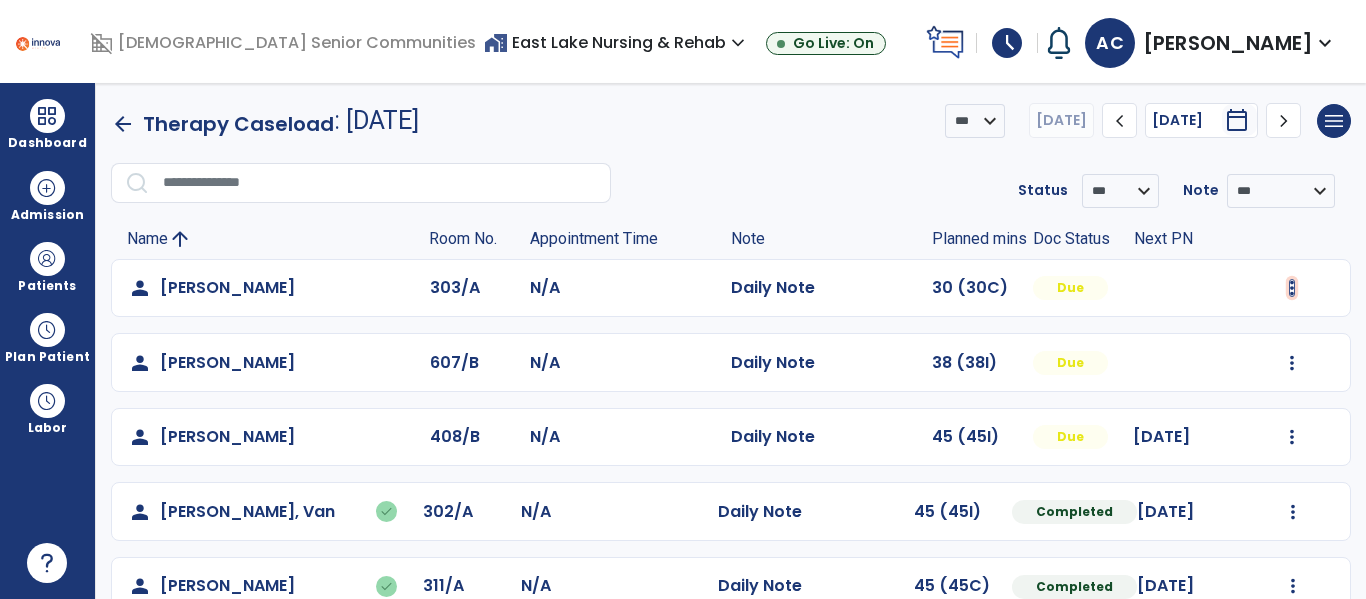 click at bounding box center (1292, 288) 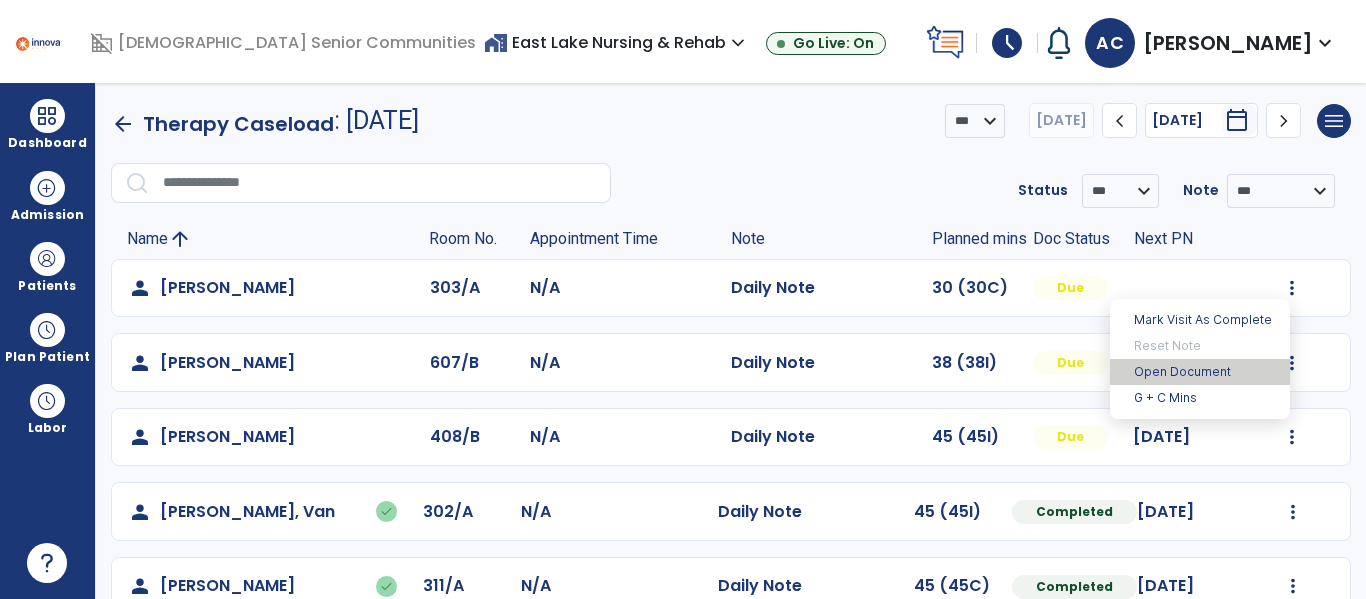 click on "Open Document" at bounding box center [1200, 372] 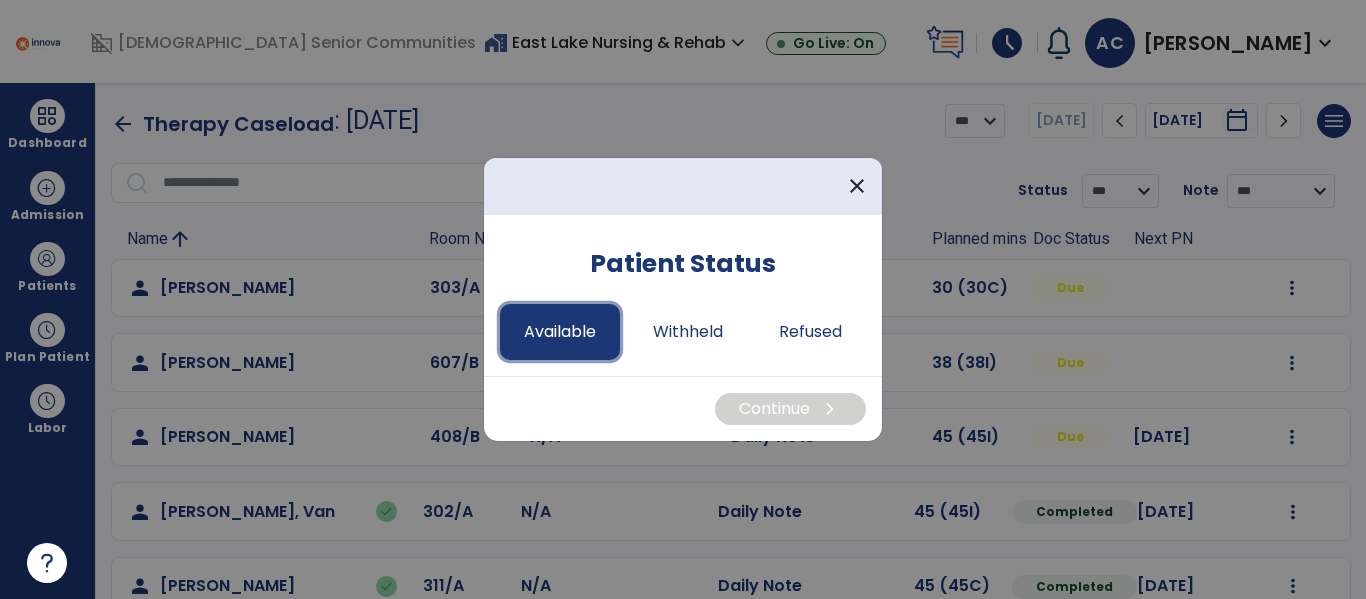click on "Available" at bounding box center [560, 332] 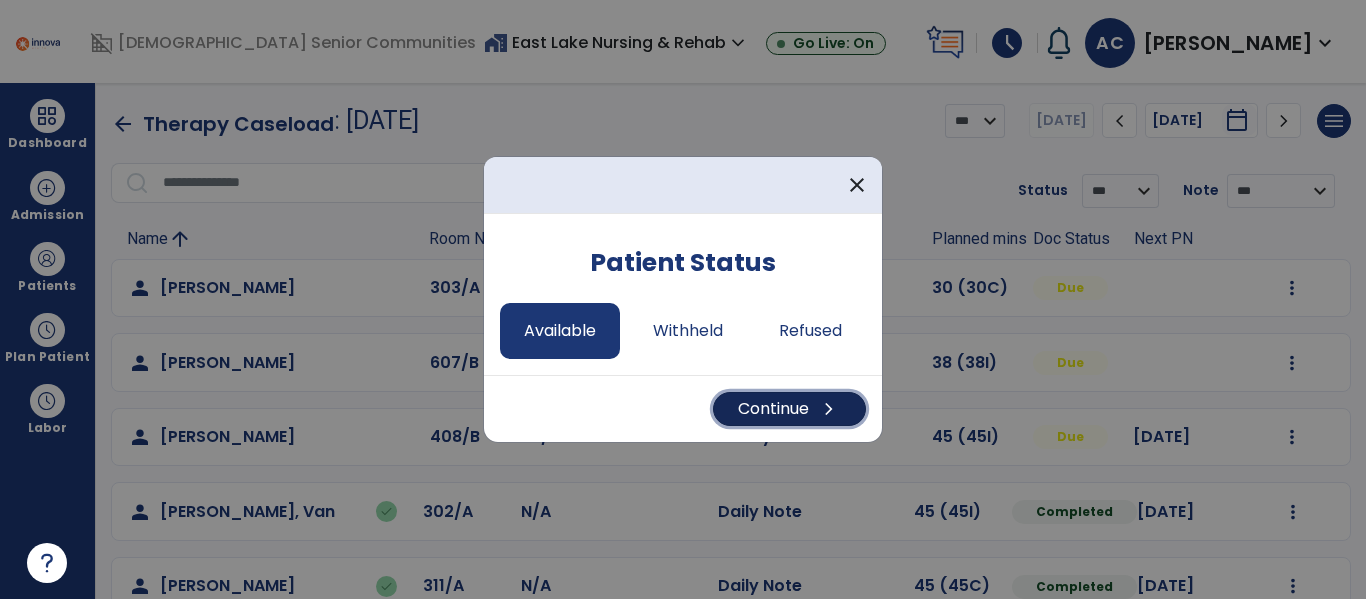 click on "Continue   chevron_right" at bounding box center (789, 409) 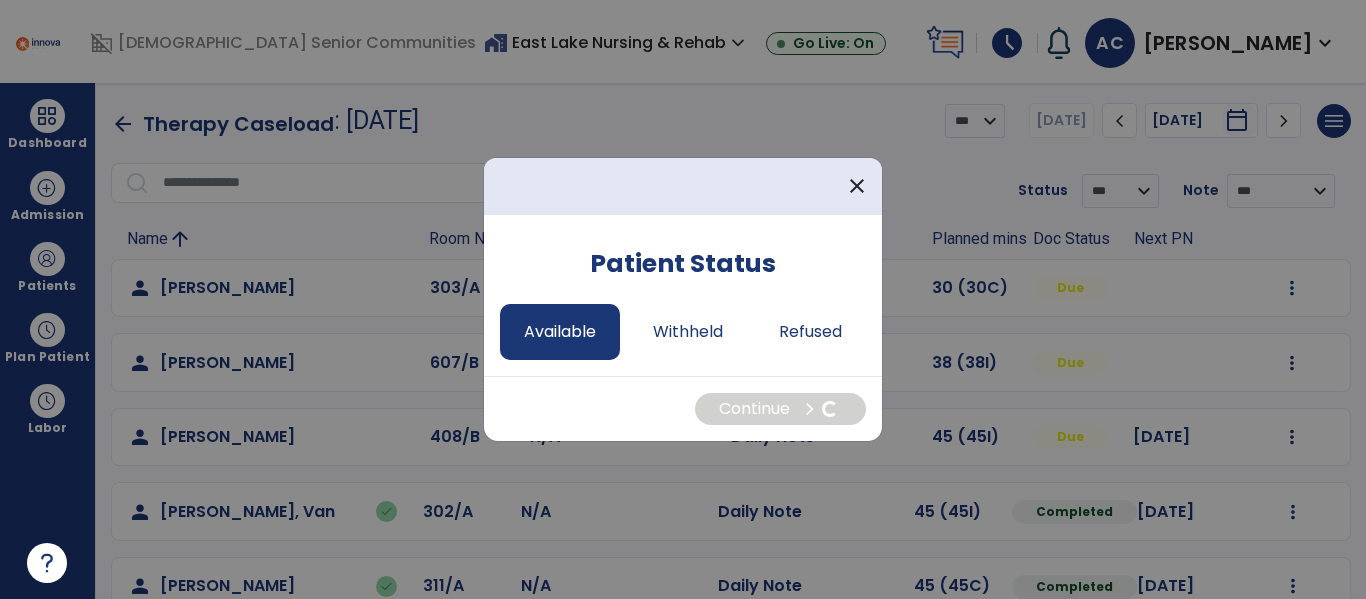 select on "*" 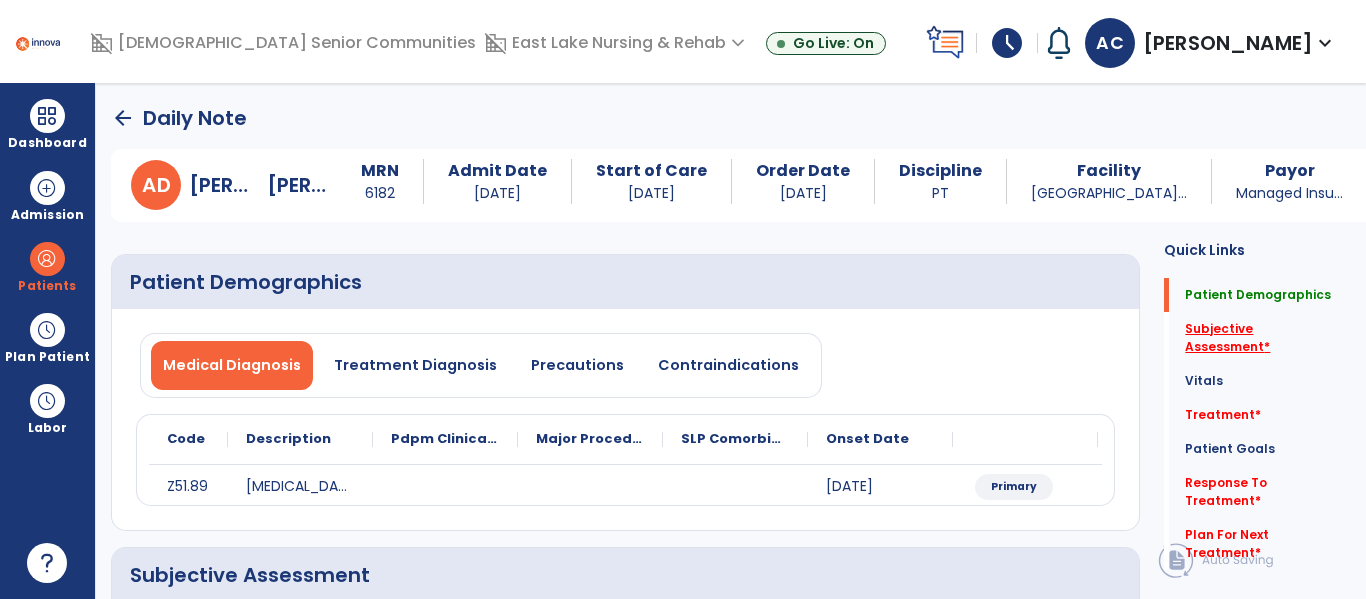 click on "Subjective Assessment   *" 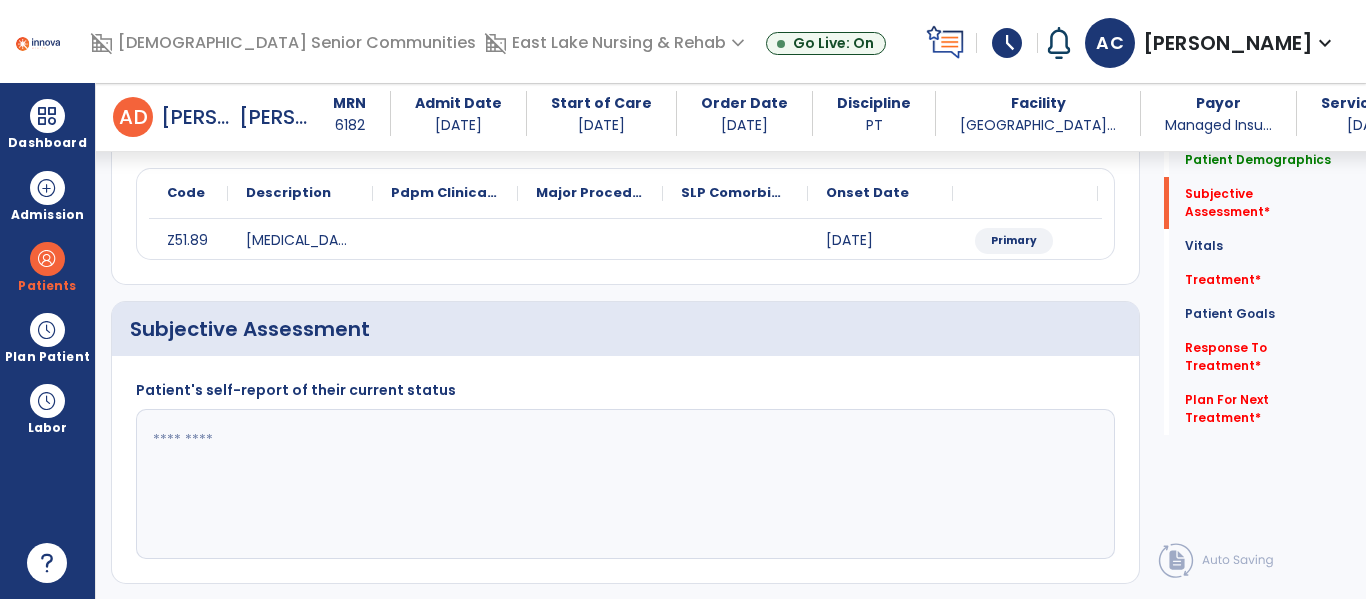 scroll, scrollTop: 347, scrollLeft: 0, axis: vertical 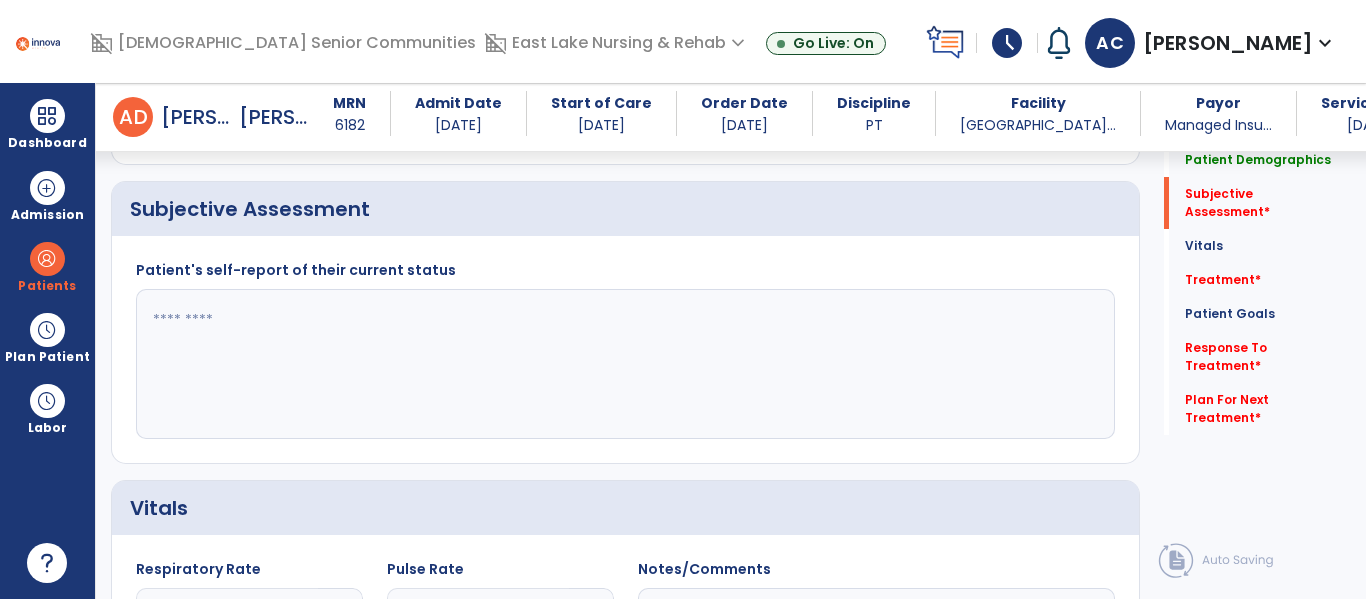 click 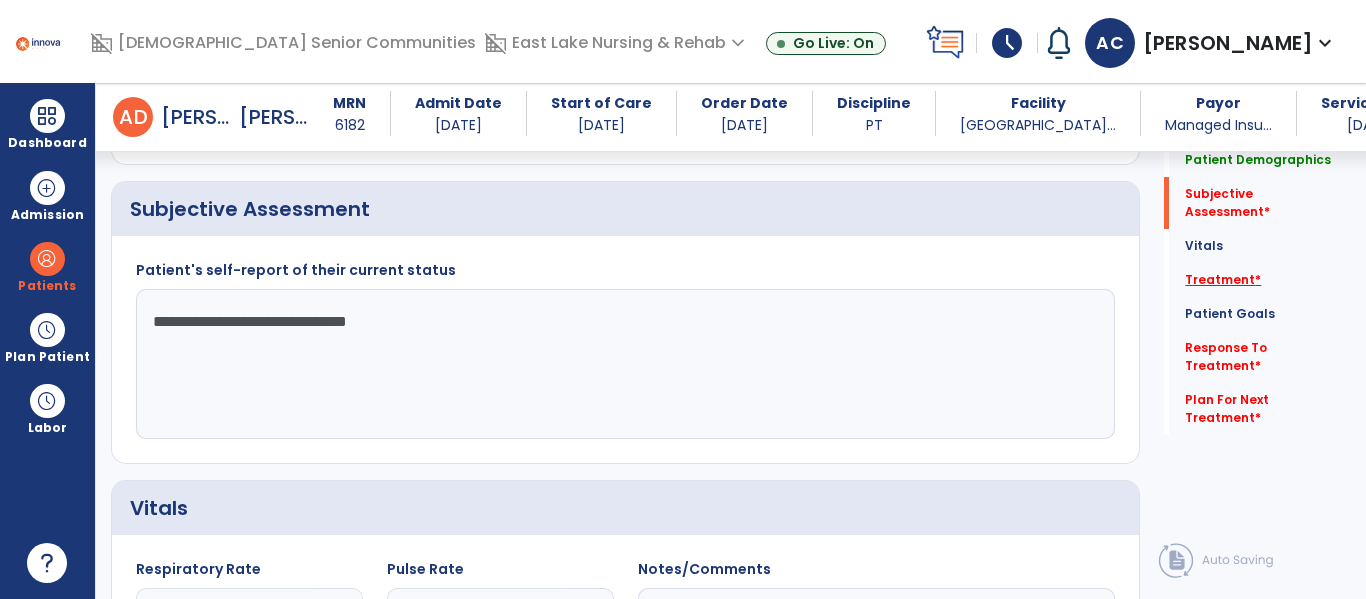 type on "**********" 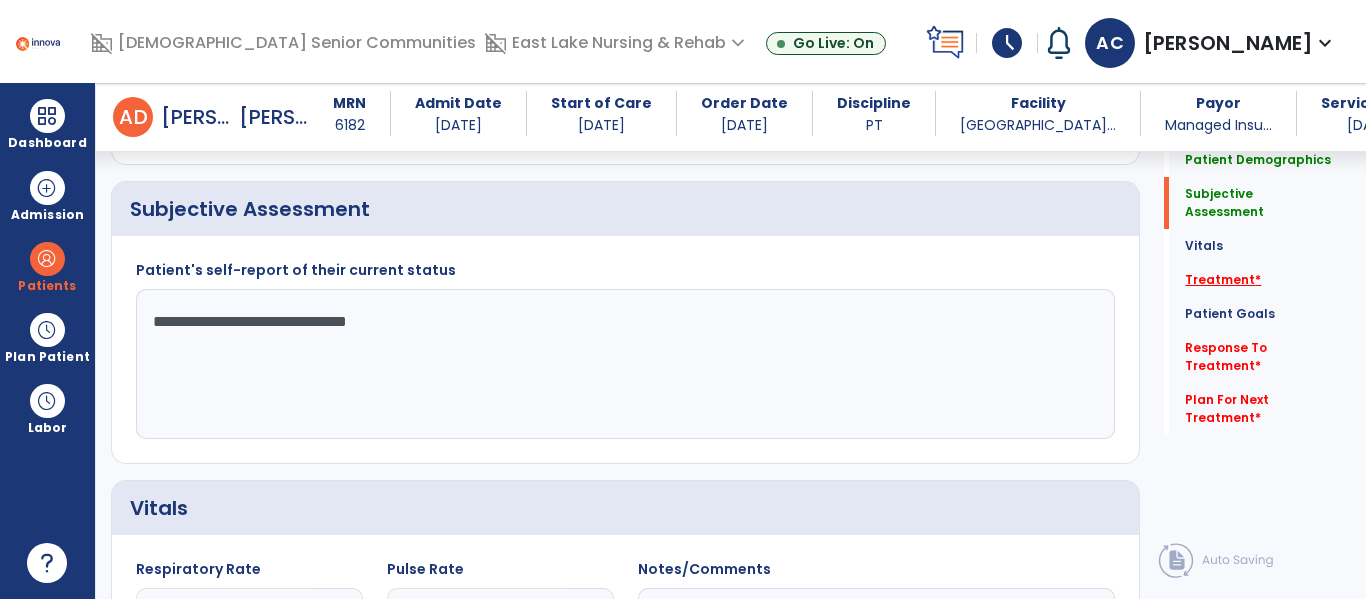 click on "Treatment   *" 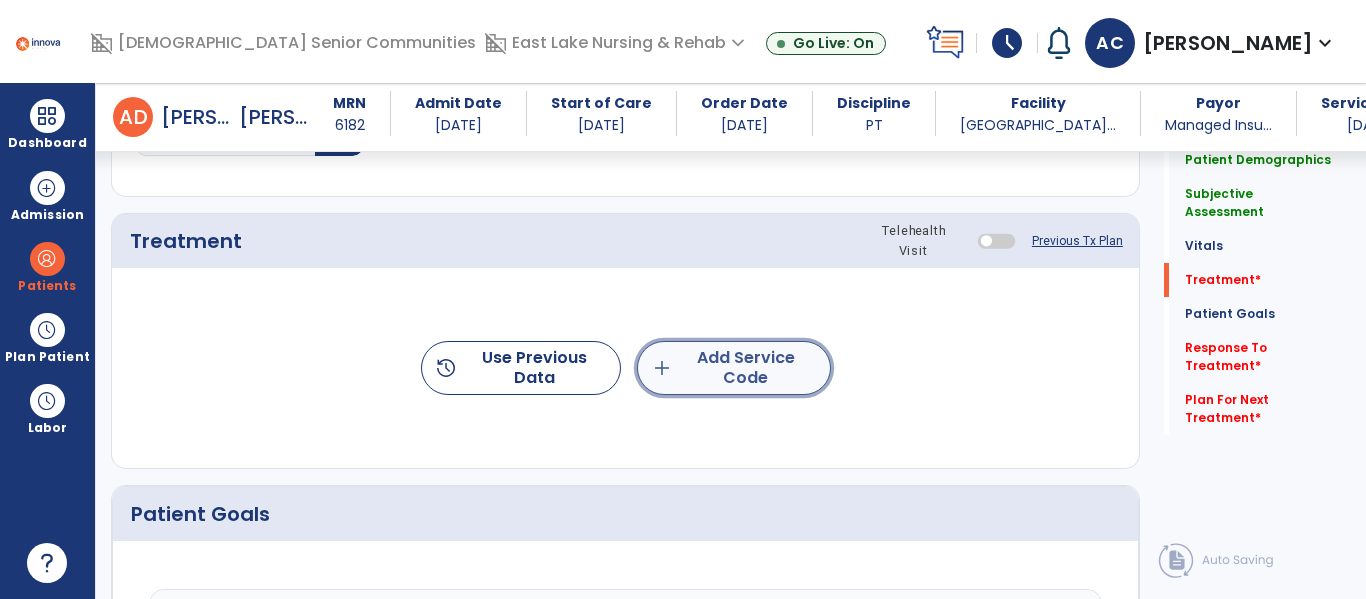 click on "add  Add Service Code" 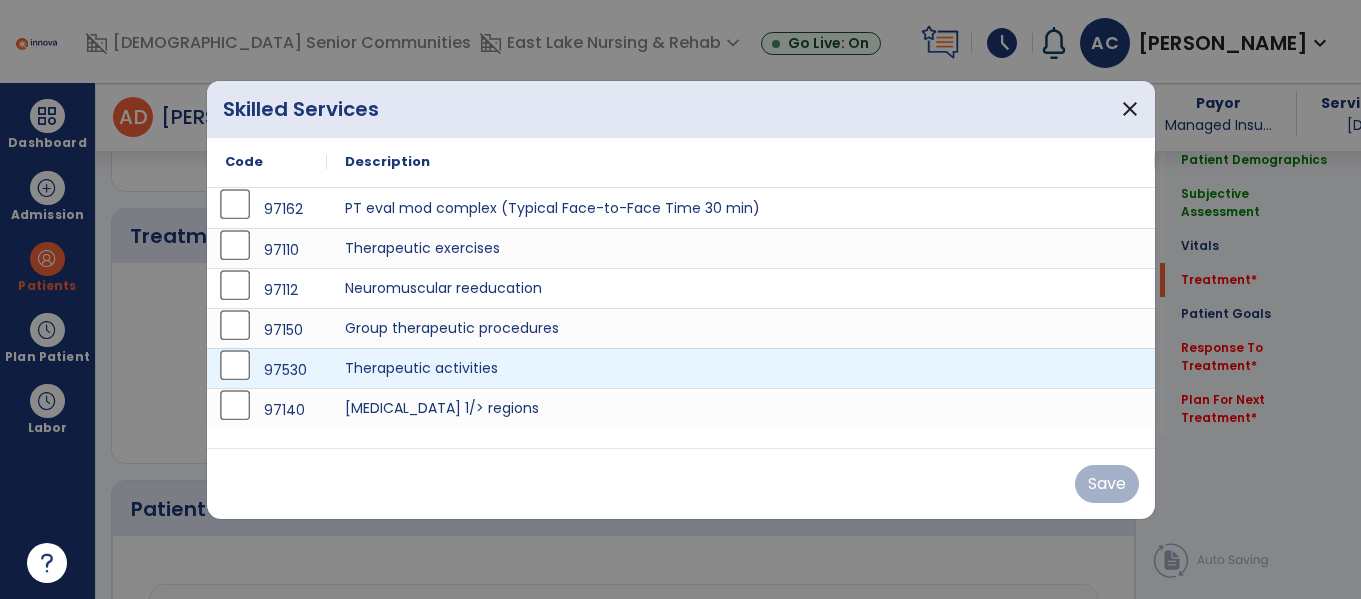 scroll, scrollTop: 1036, scrollLeft: 0, axis: vertical 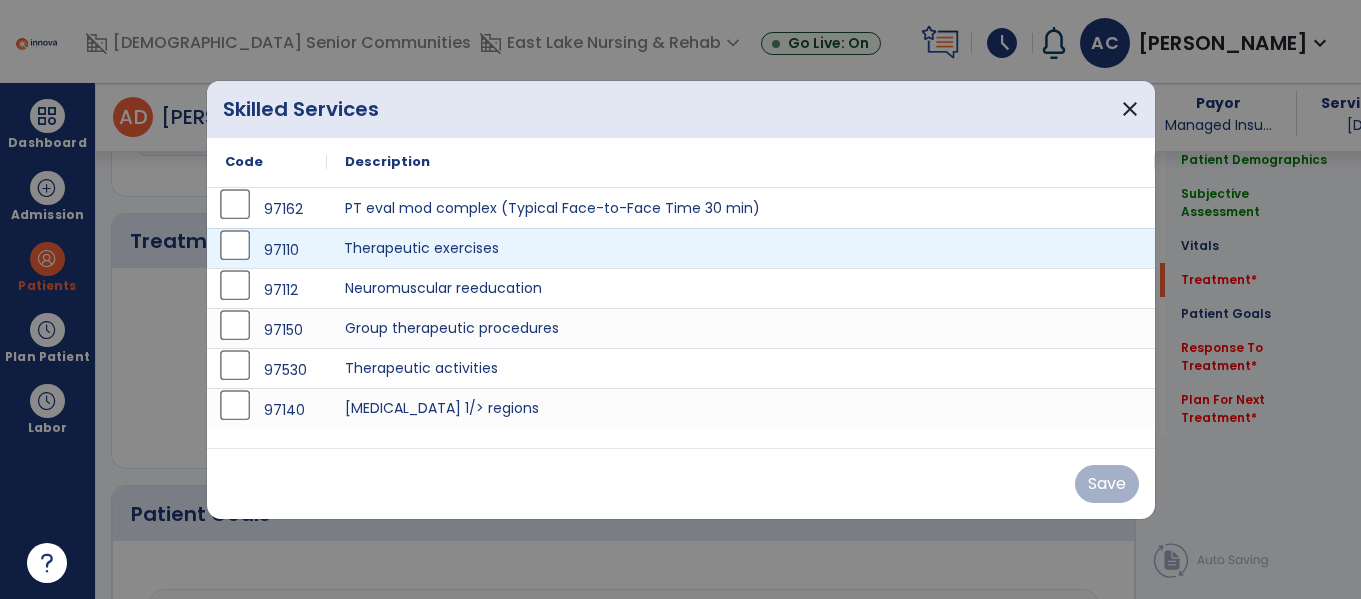 click on "Therapeutic exercises" at bounding box center (741, 248) 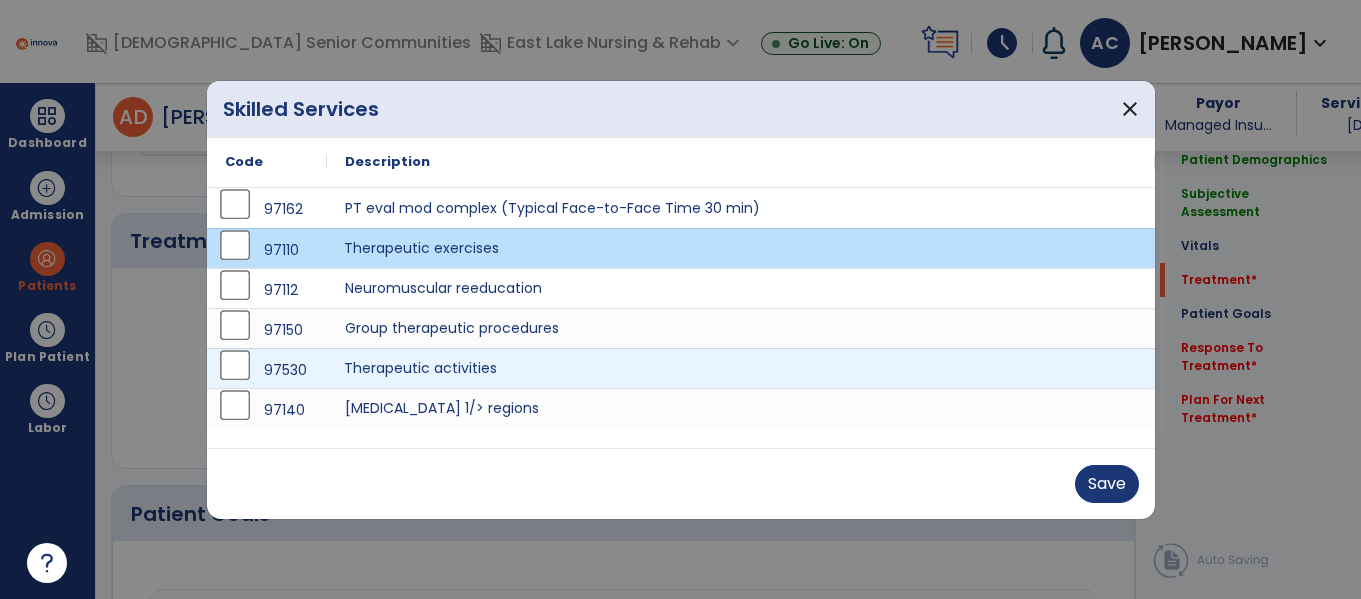 click on "Therapeutic activities" at bounding box center (741, 368) 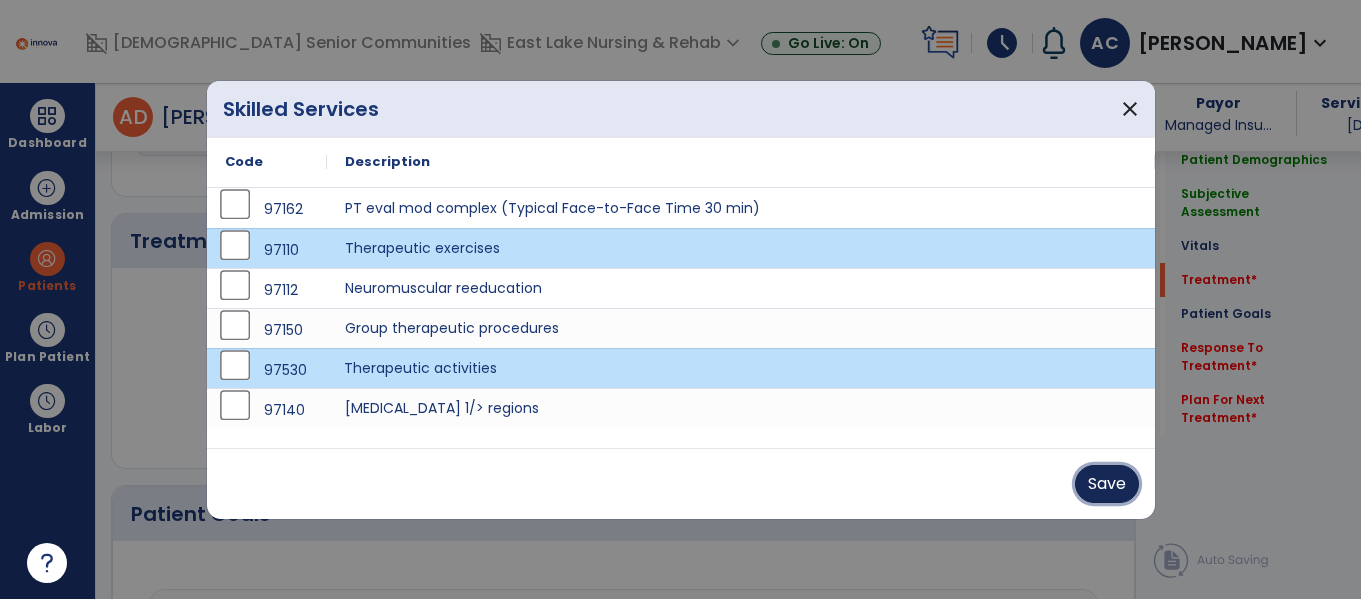 click on "Save" at bounding box center [1107, 484] 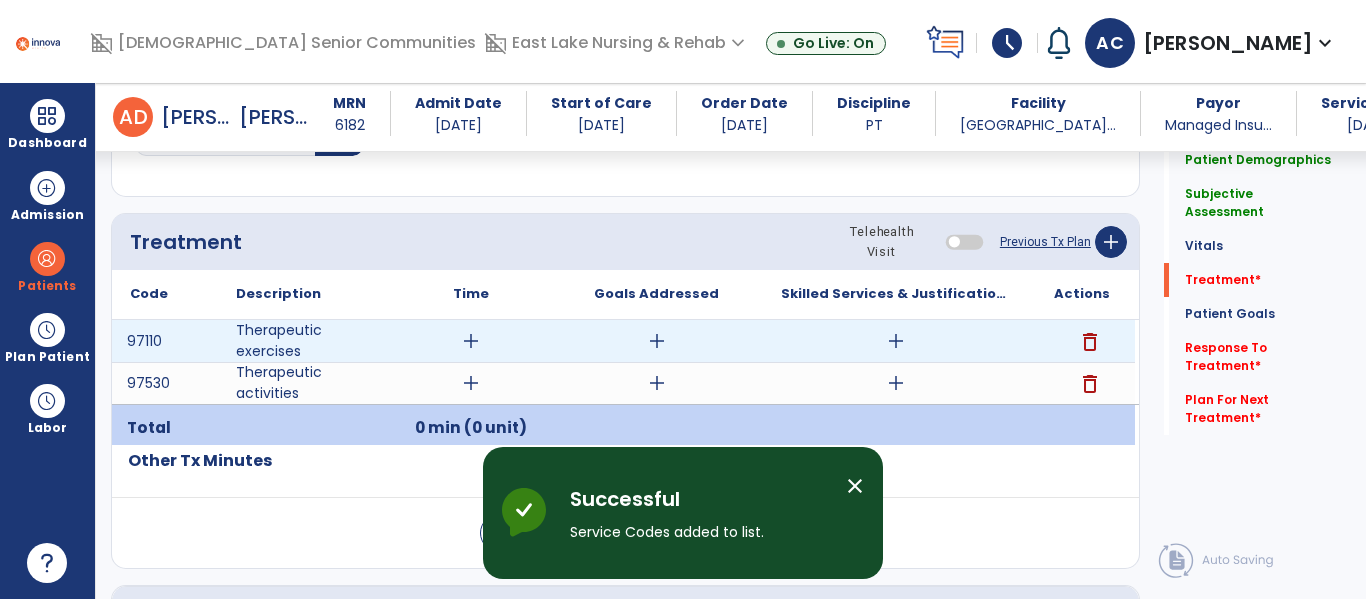 click on "add" at bounding box center [471, 341] 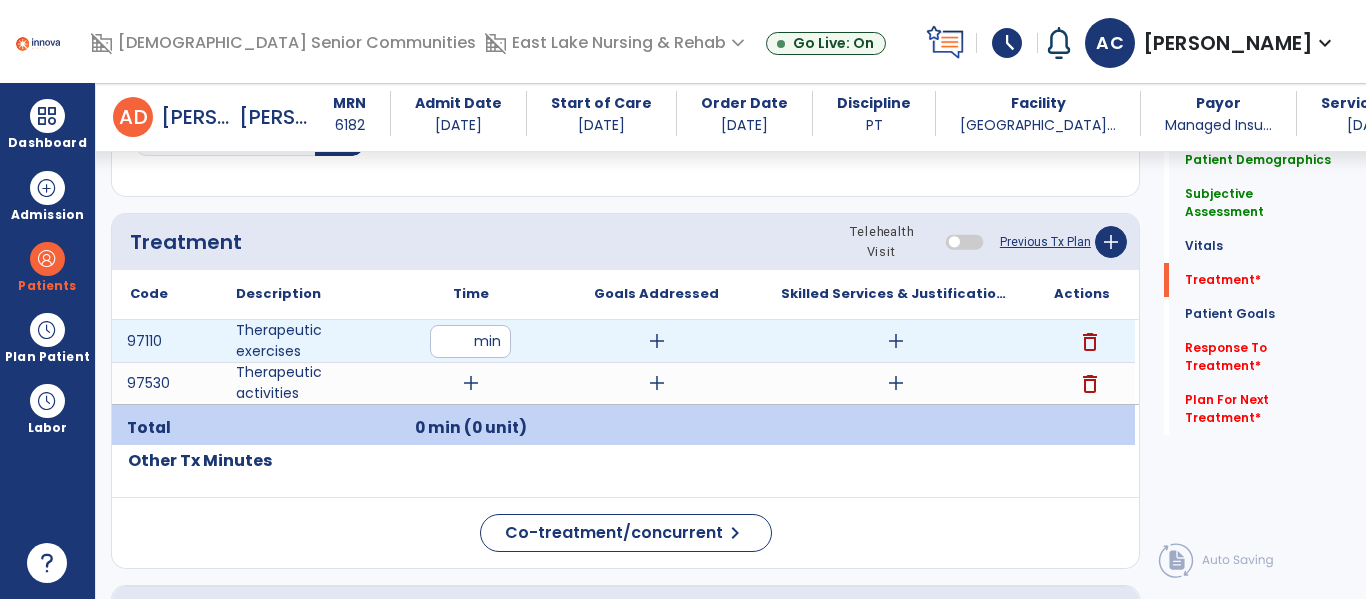 type on "*" 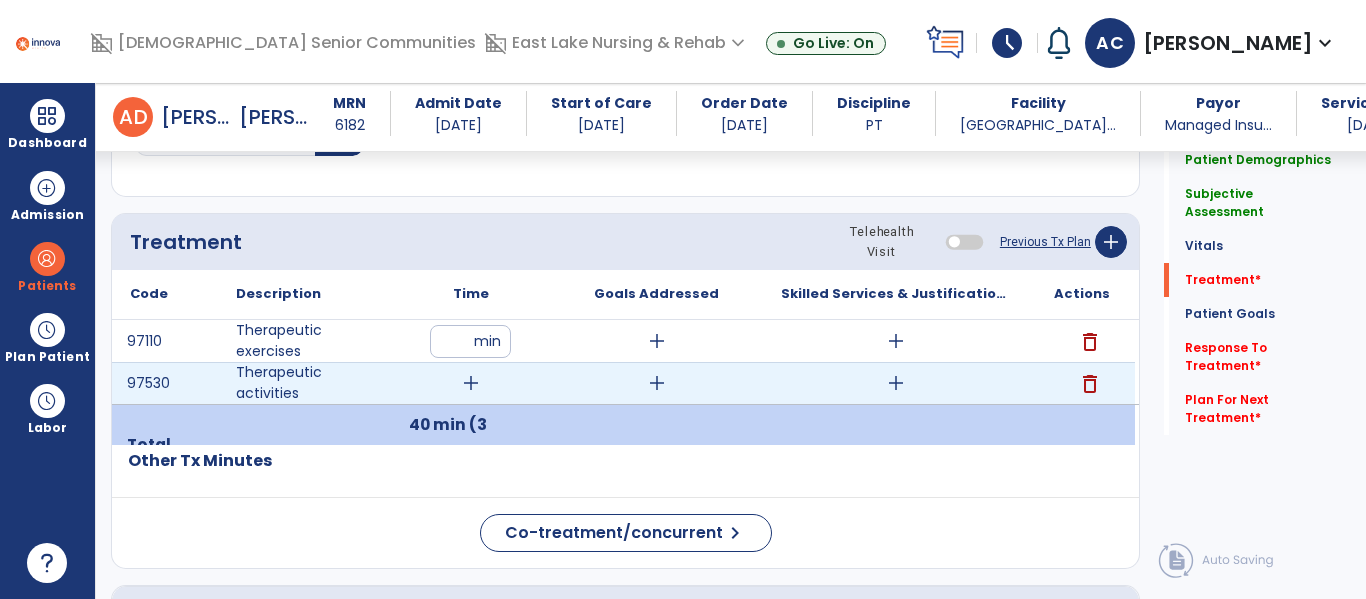 click on "add" at bounding box center [471, 383] 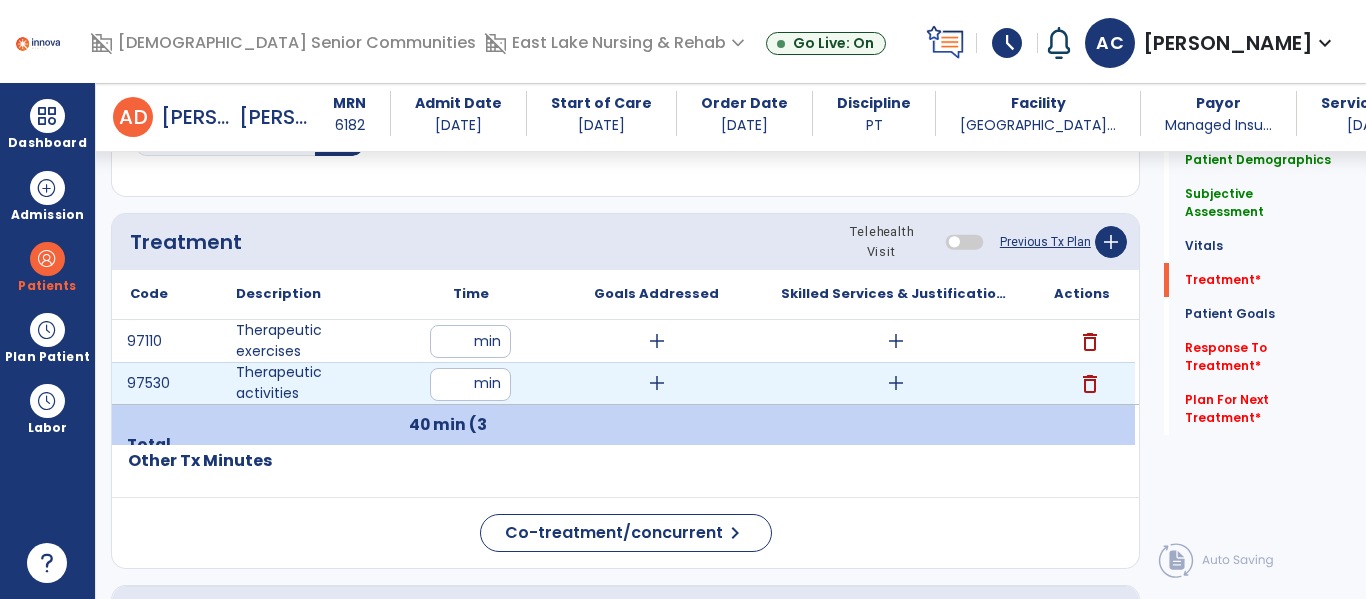 type on "**" 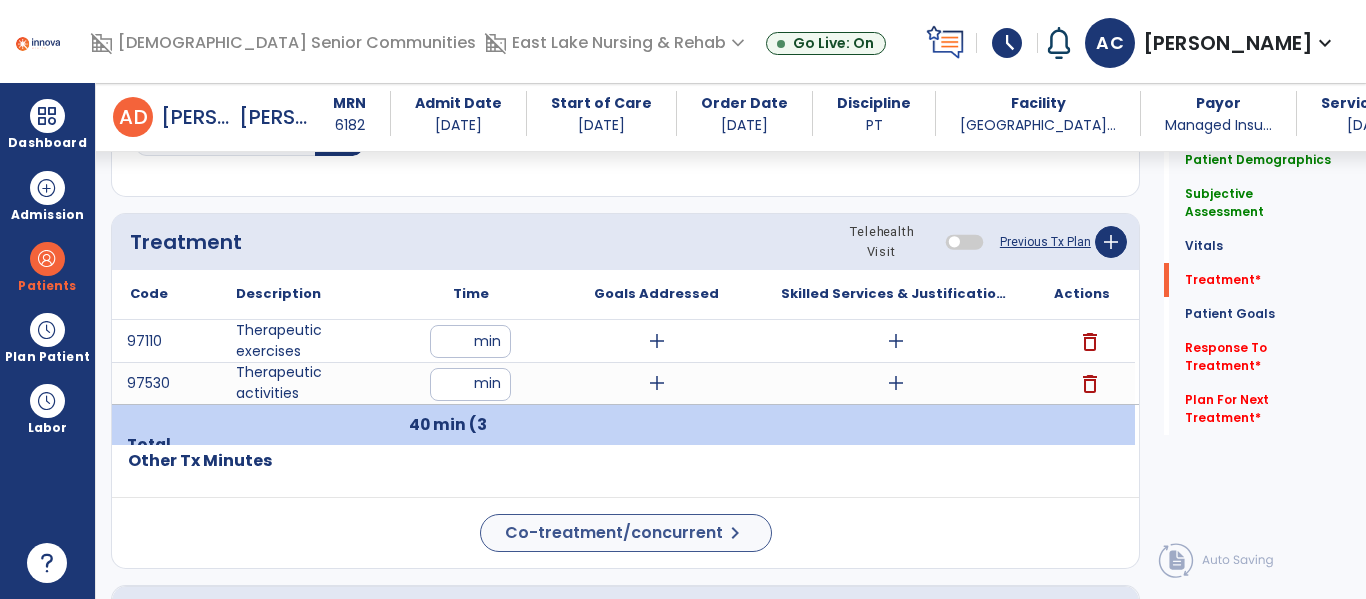 click on "Other Tx Minutes" 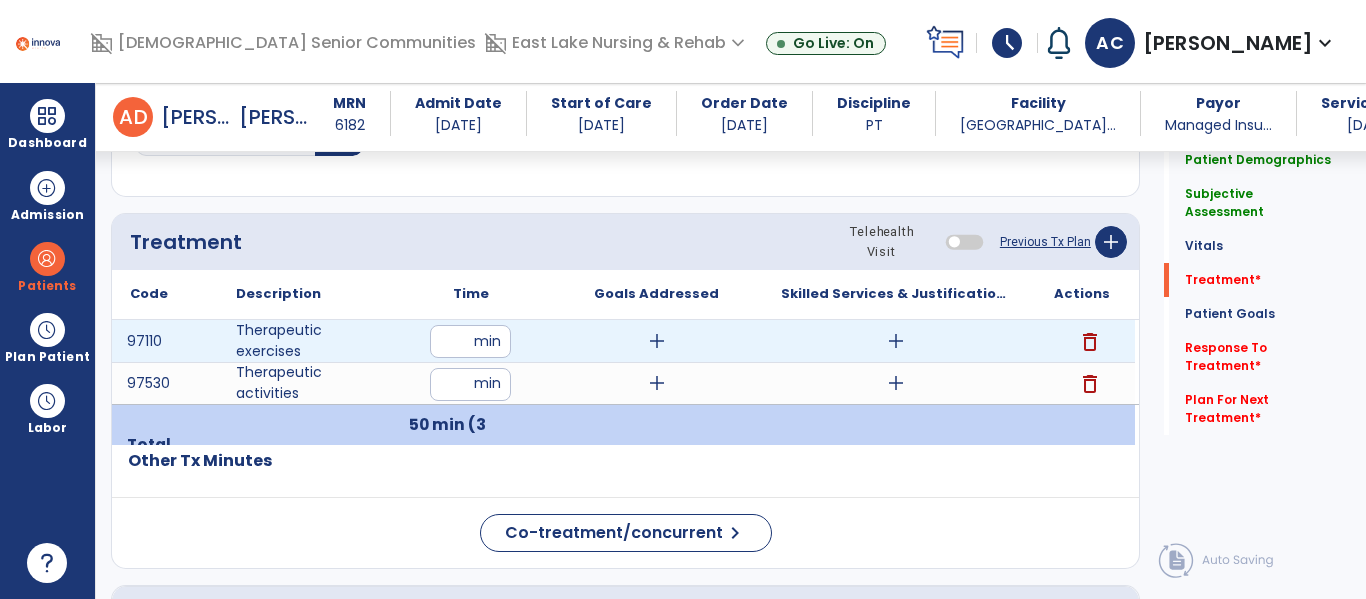 click on "**" at bounding box center [470, 341] 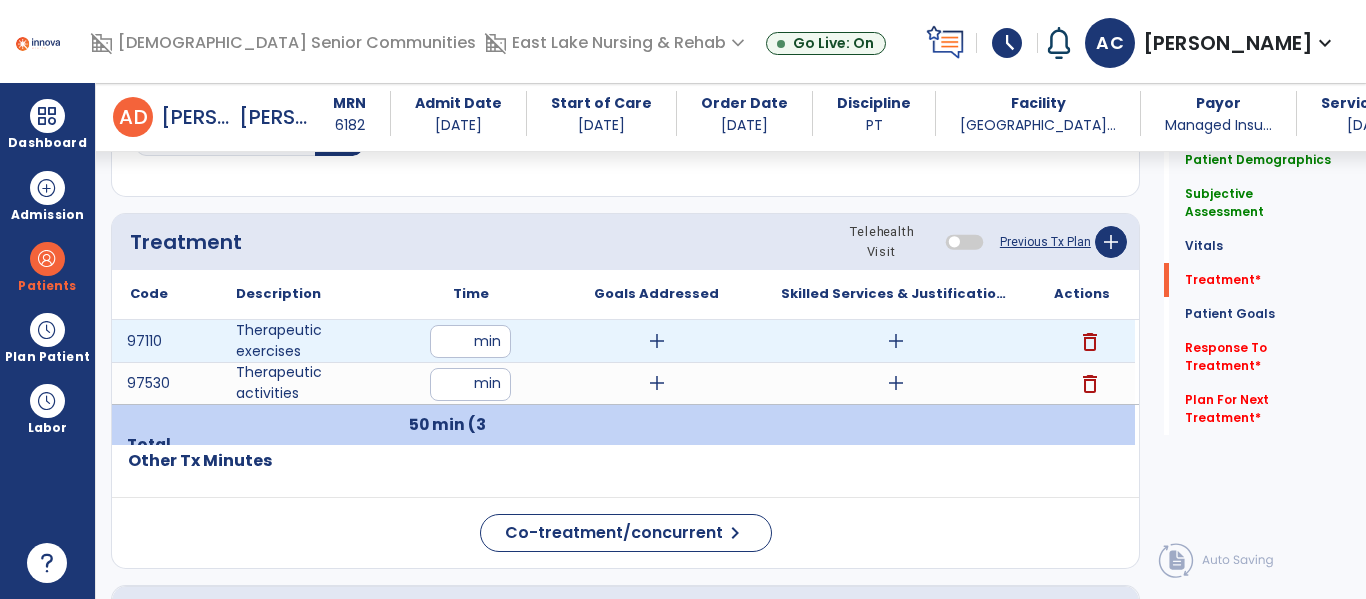 type on "**" 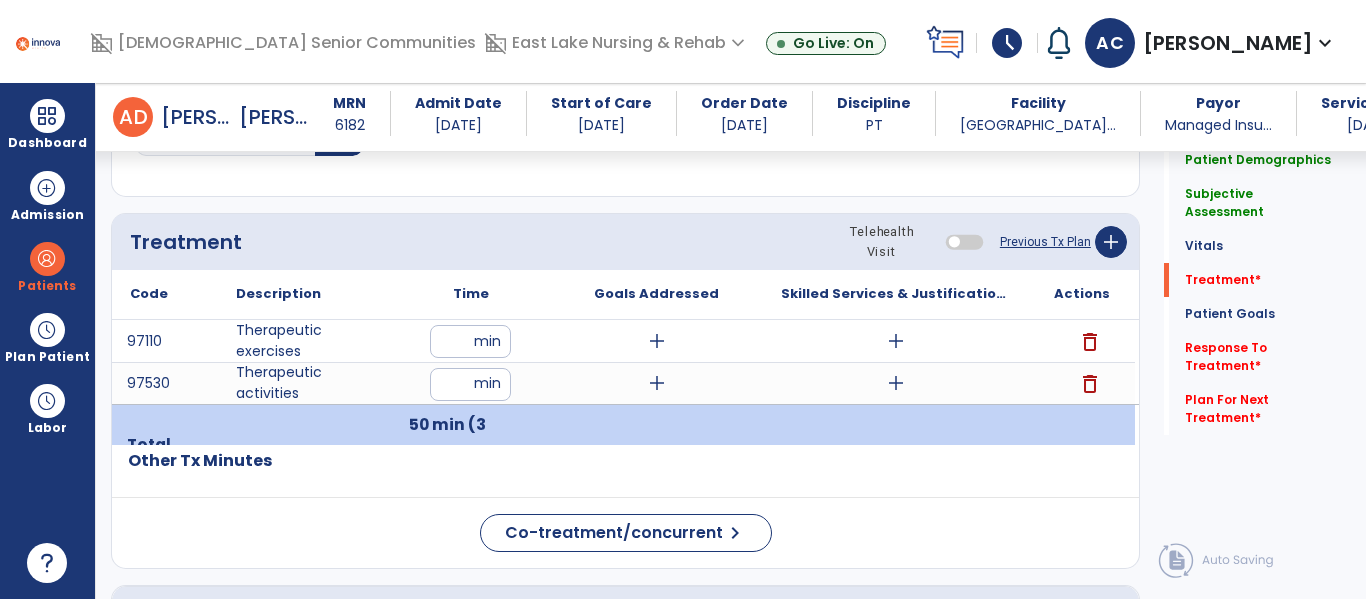 click 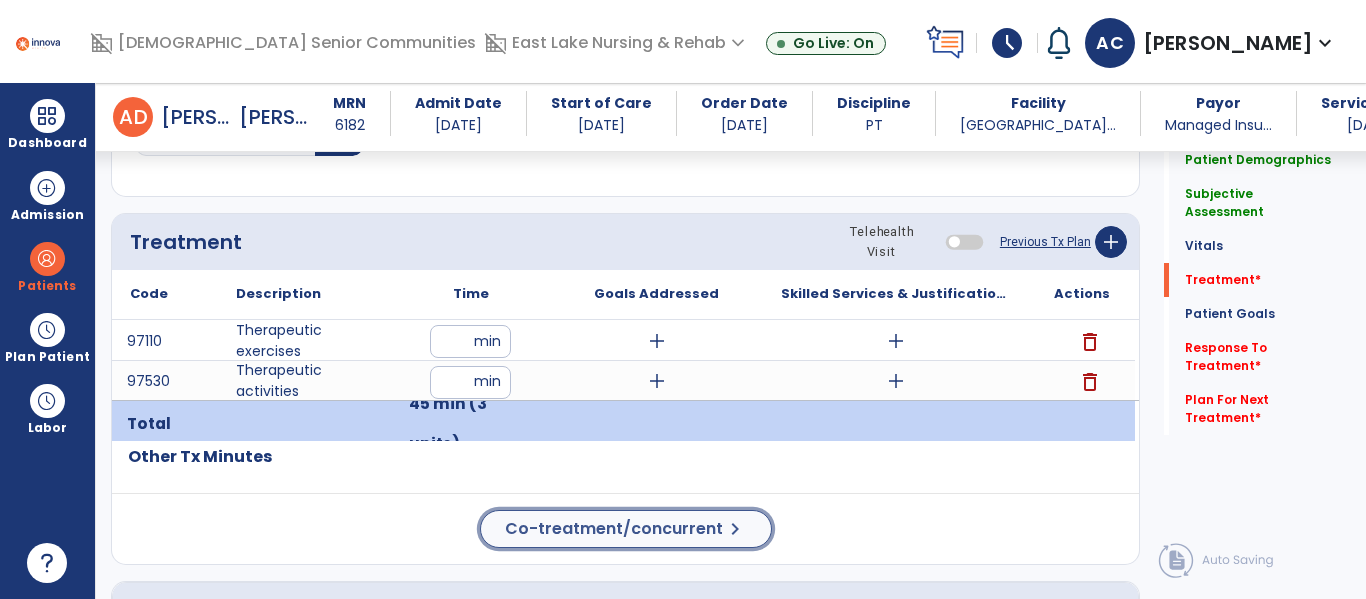 click on "Co-treatment/concurrent" 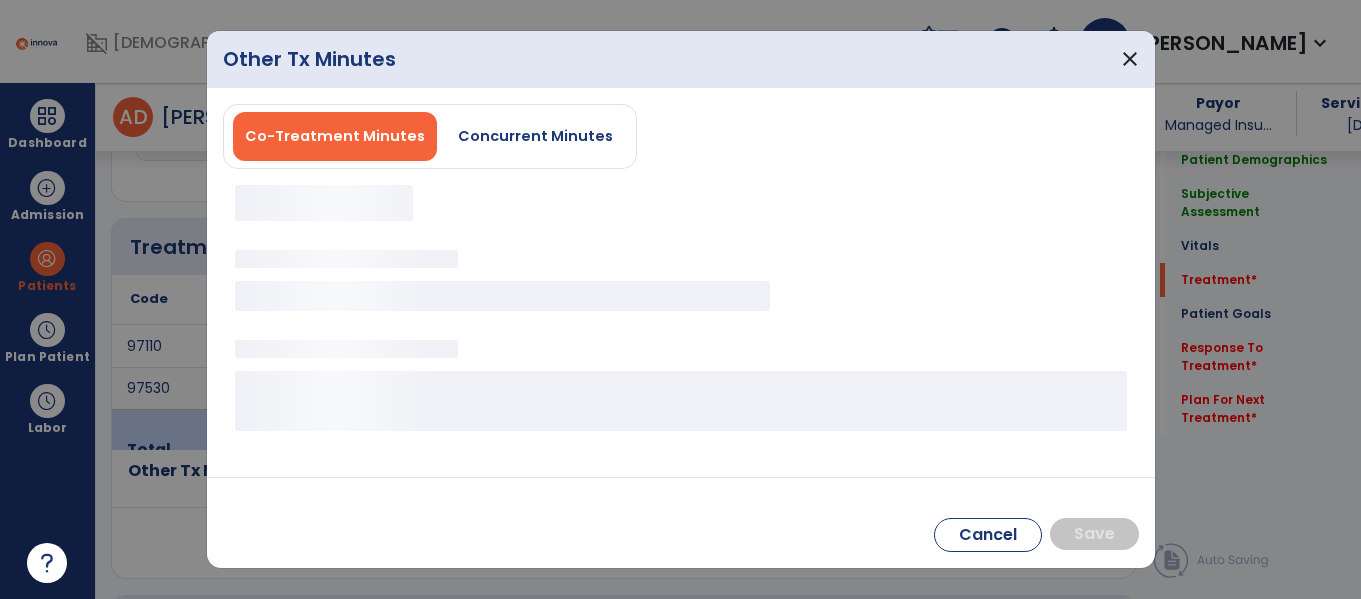 scroll, scrollTop: 1036, scrollLeft: 0, axis: vertical 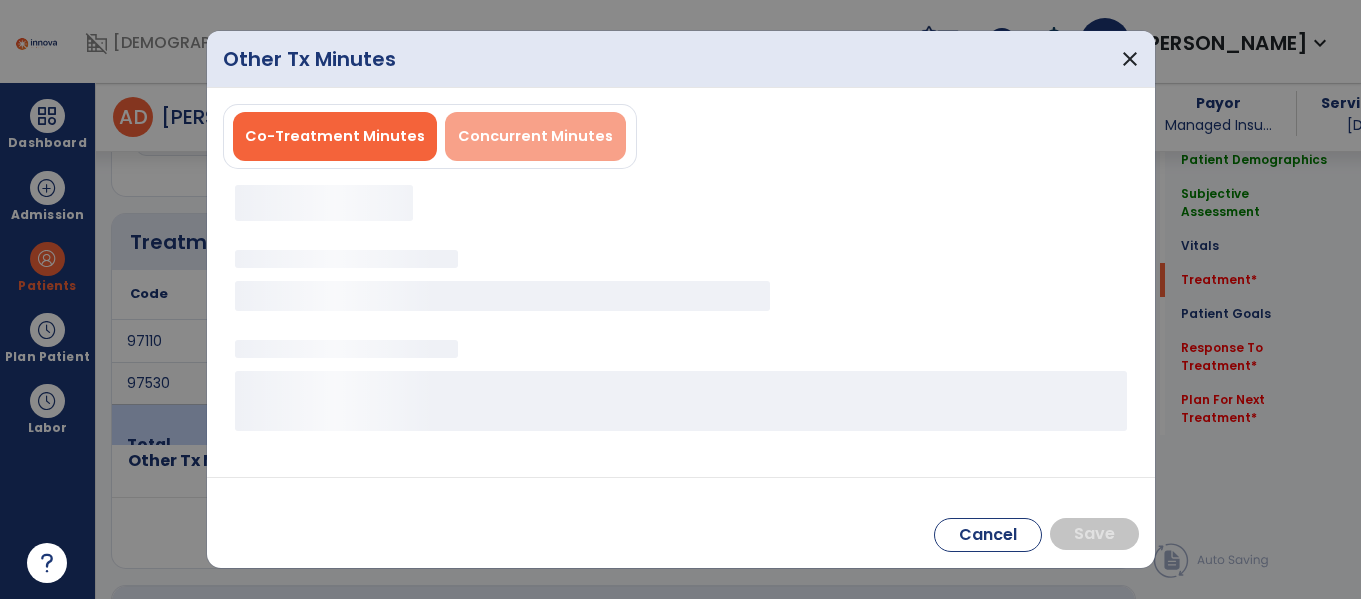 click on "Concurrent Minutes" at bounding box center (535, 136) 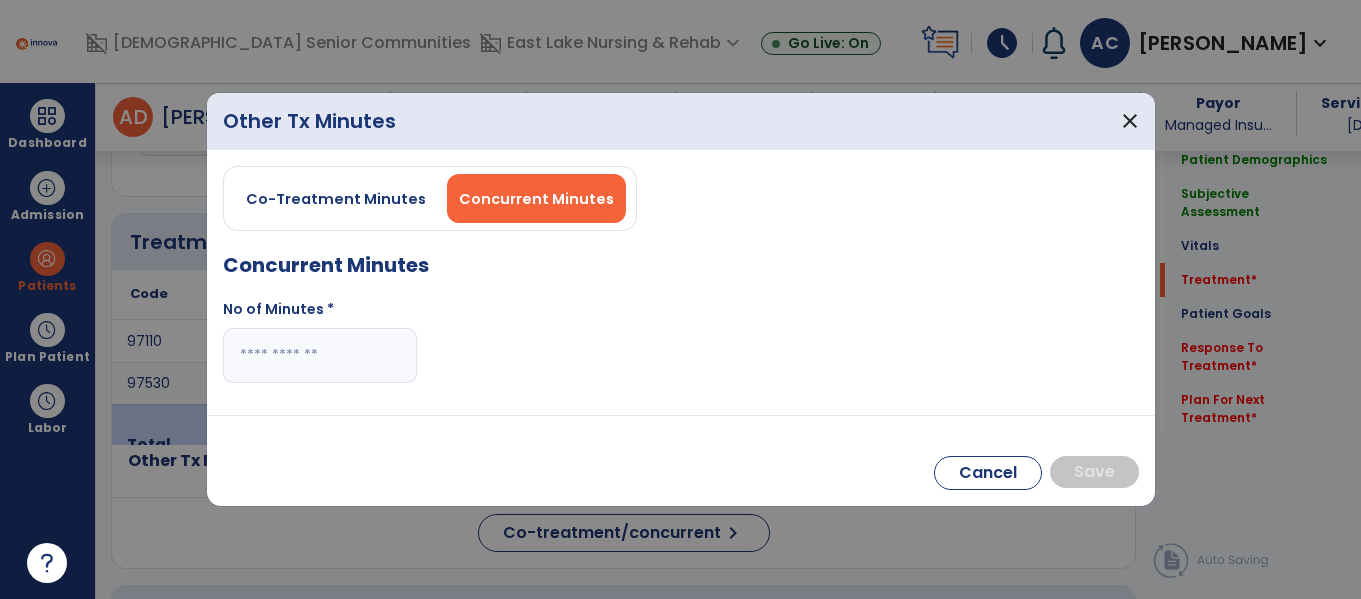 click at bounding box center [320, 355] 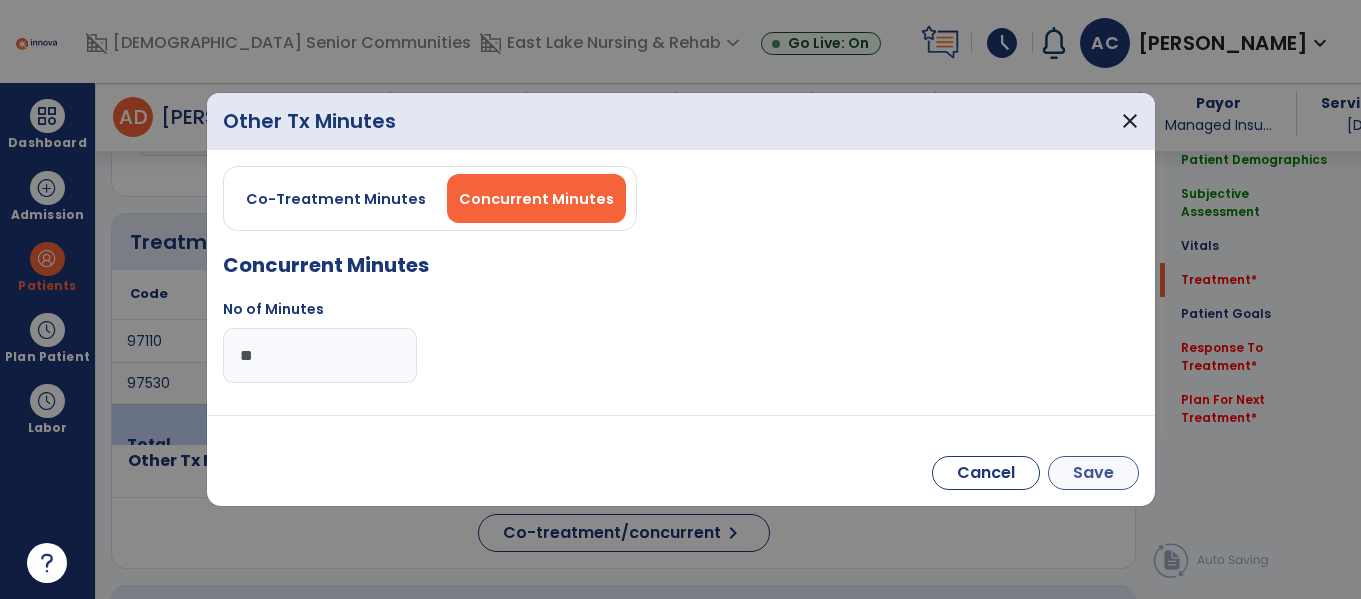 type on "**" 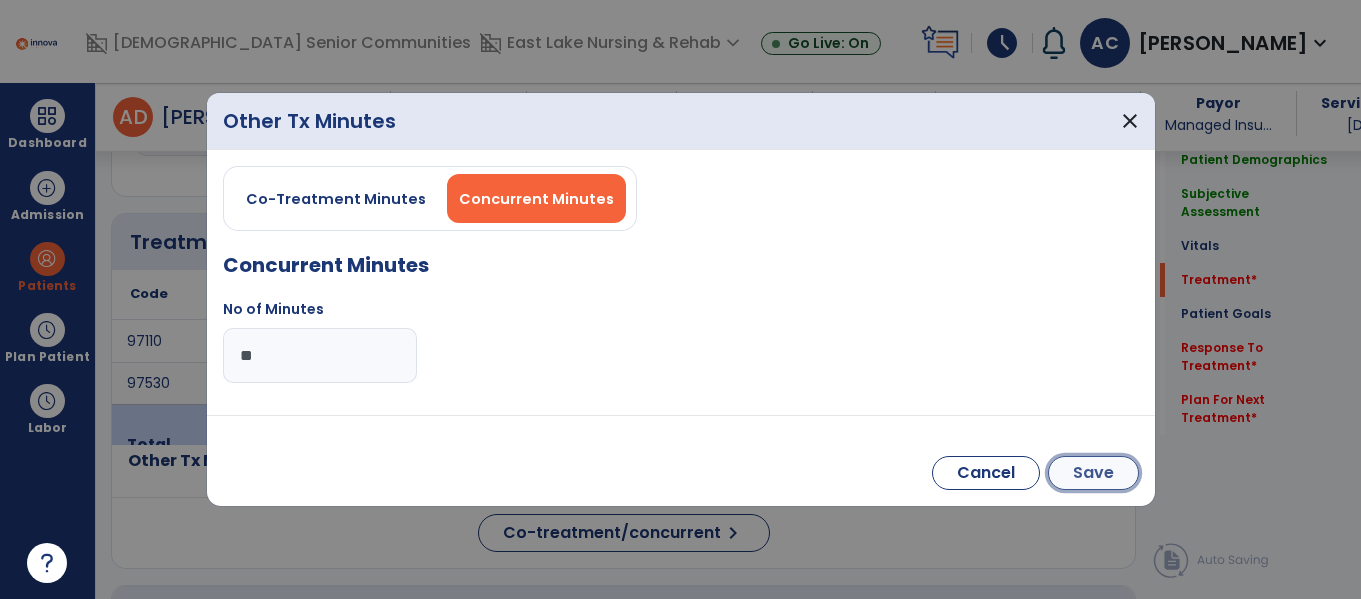 click on "Save" at bounding box center (1093, 473) 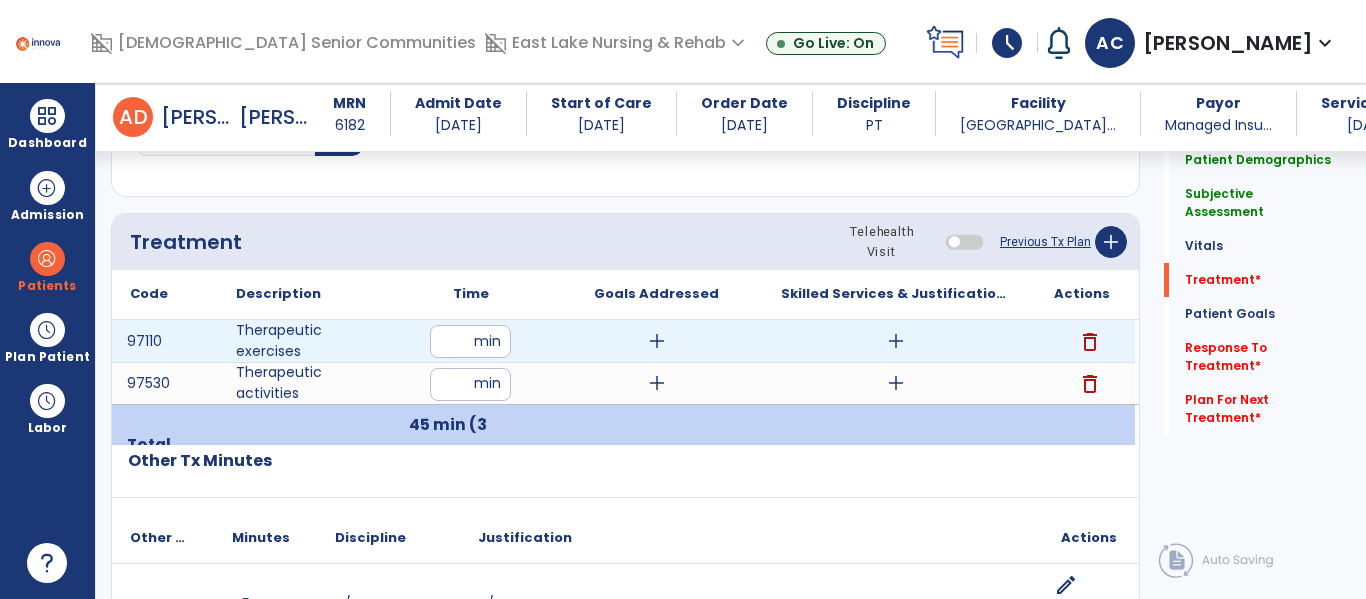 click on "add" at bounding box center [657, 341] 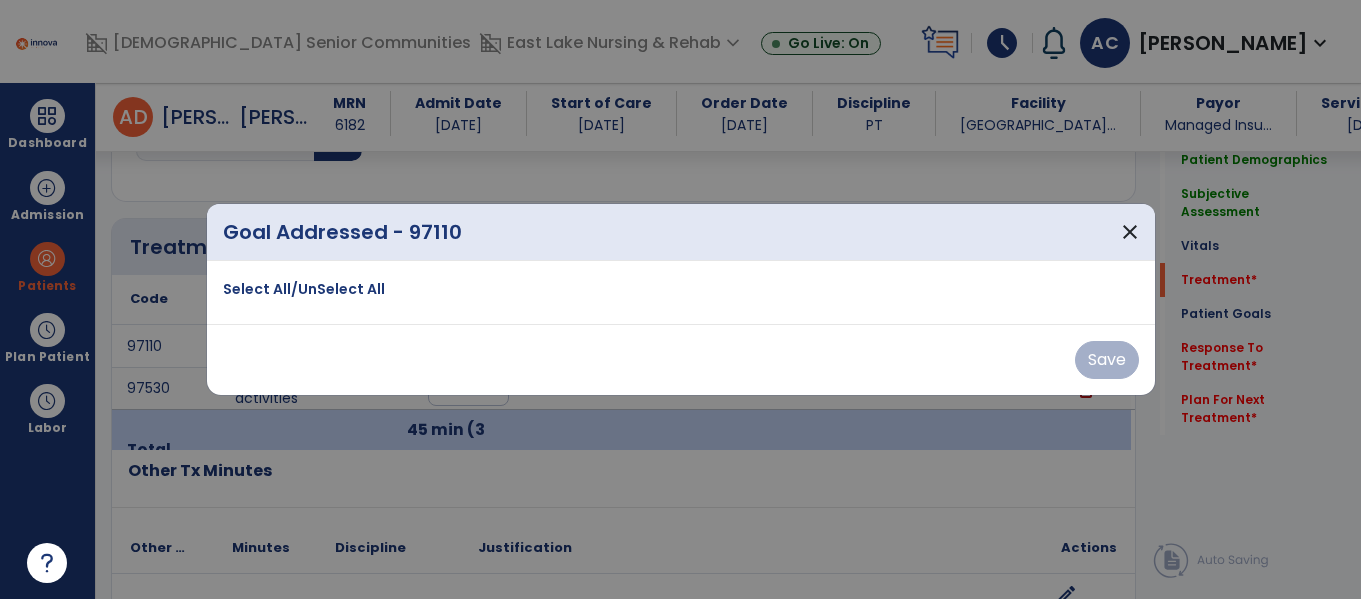 scroll, scrollTop: 1036, scrollLeft: 0, axis: vertical 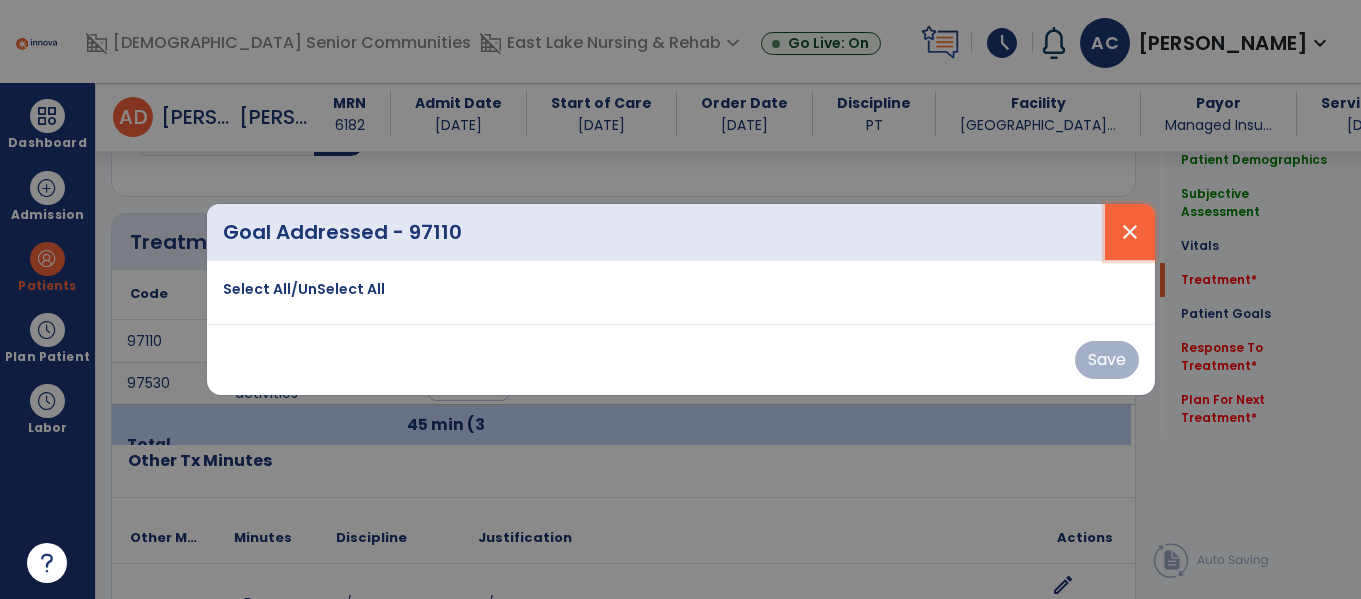 click on "close" at bounding box center (1130, 232) 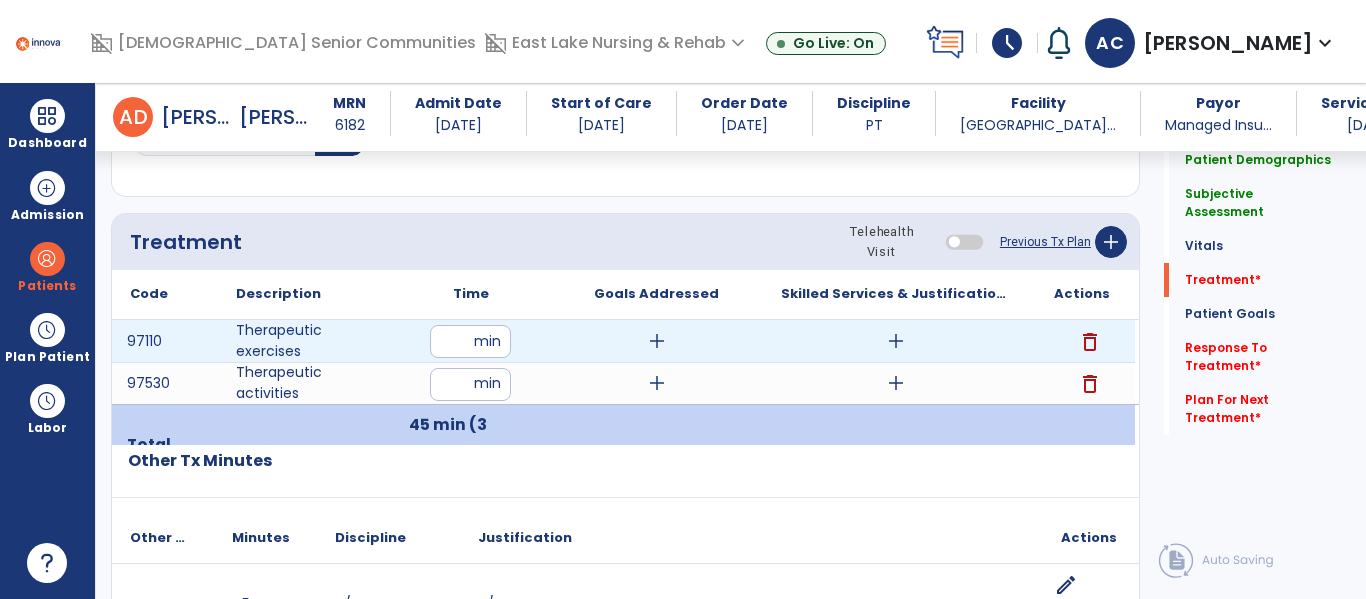 click on "add" at bounding box center (896, 341) 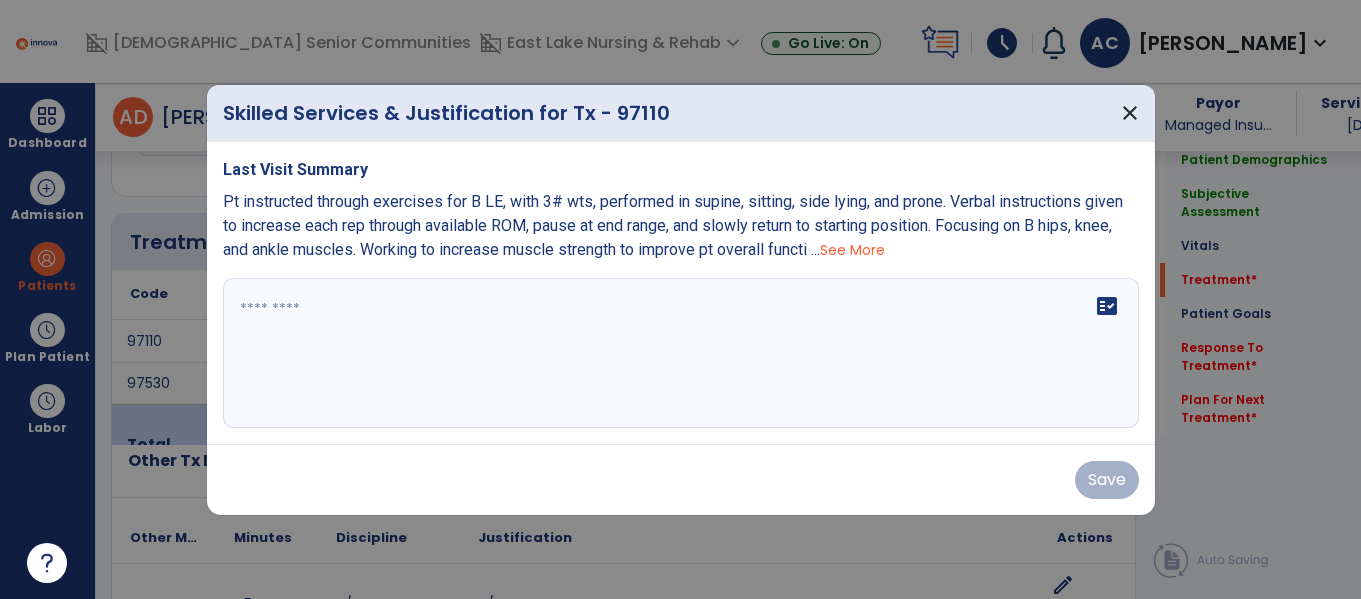 scroll, scrollTop: 1036, scrollLeft: 0, axis: vertical 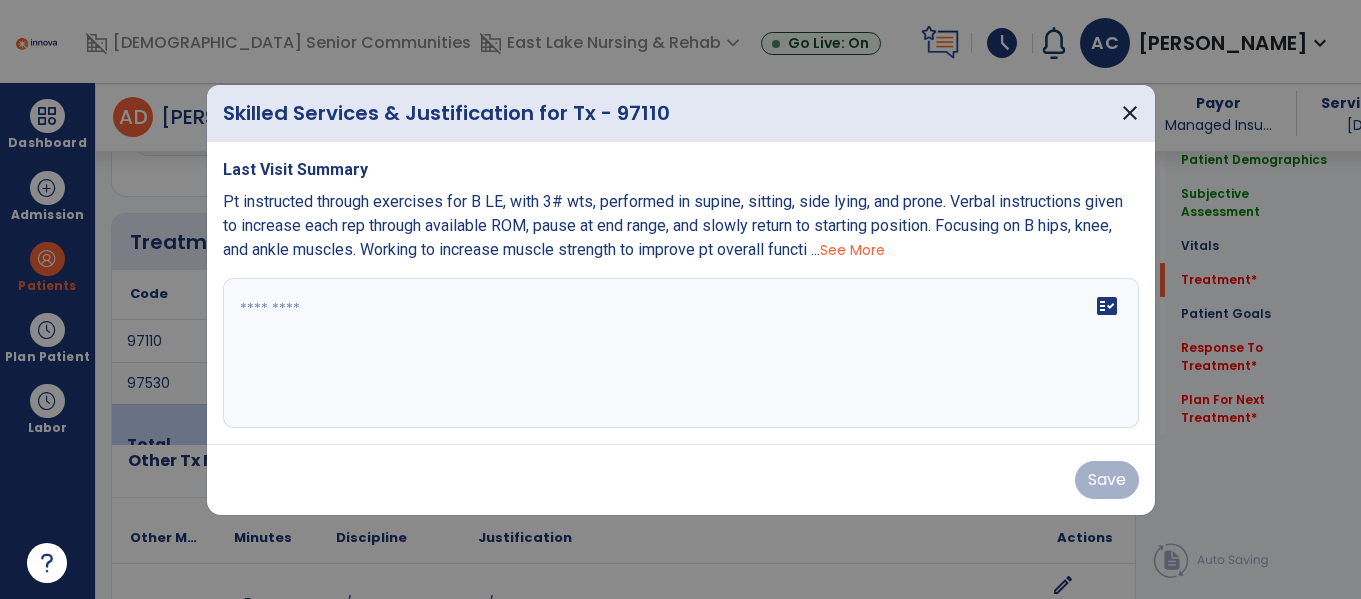 click on "fact_check" at bounding box center [681, 353] 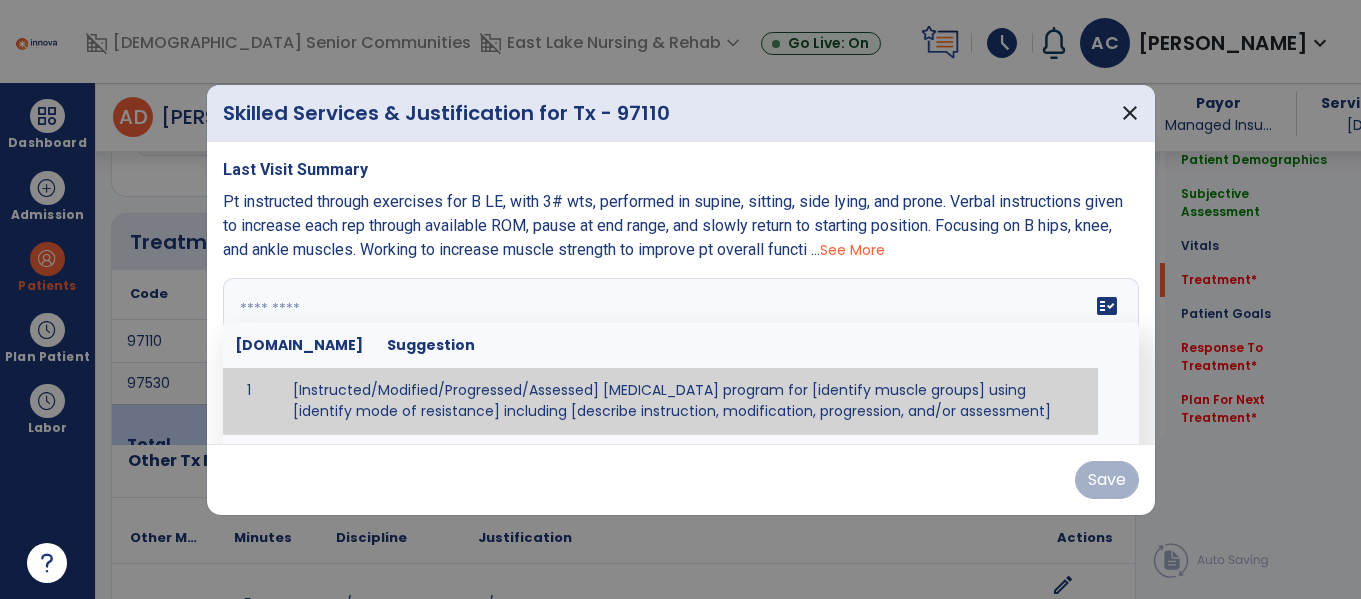 paste on "**********" 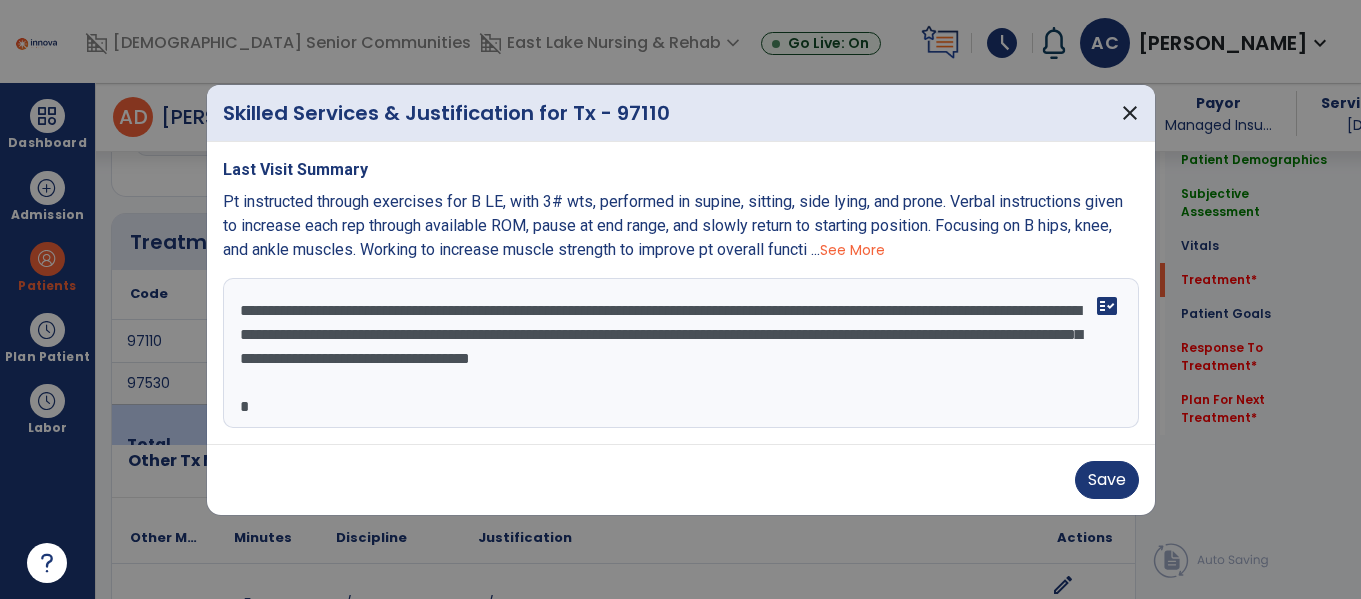 scroll, scrollTop: 120, scrollLeft: 0, axis: vertical 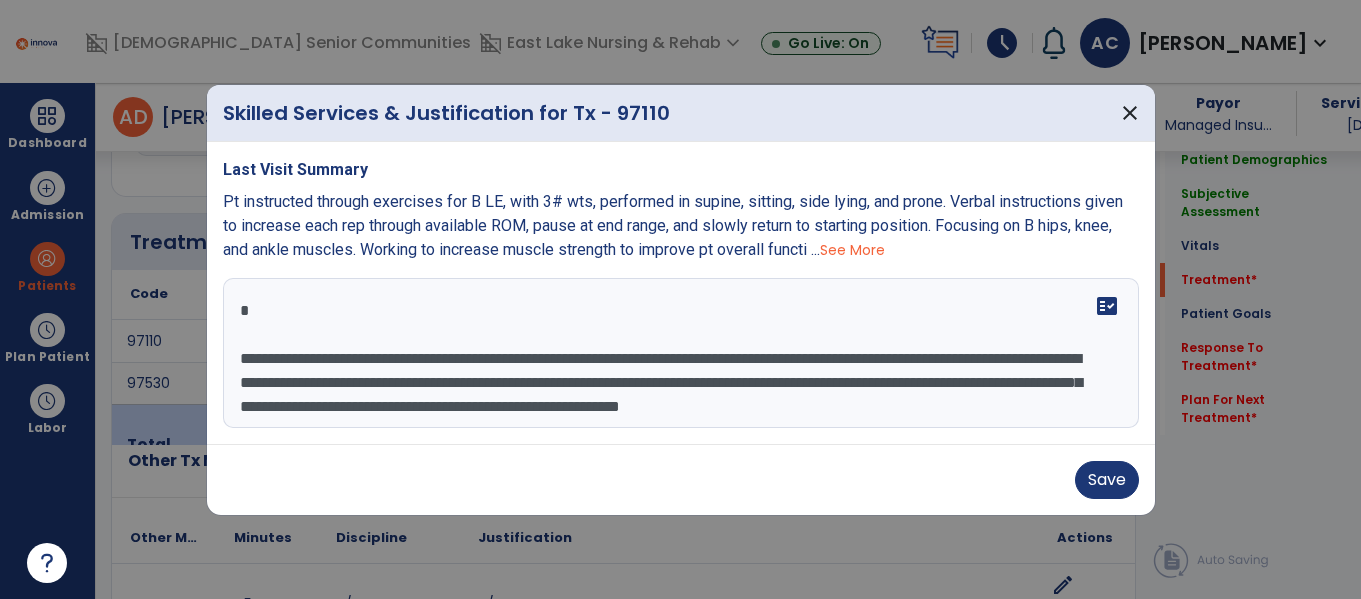 click on "**********" at bounding box center [678, 353] 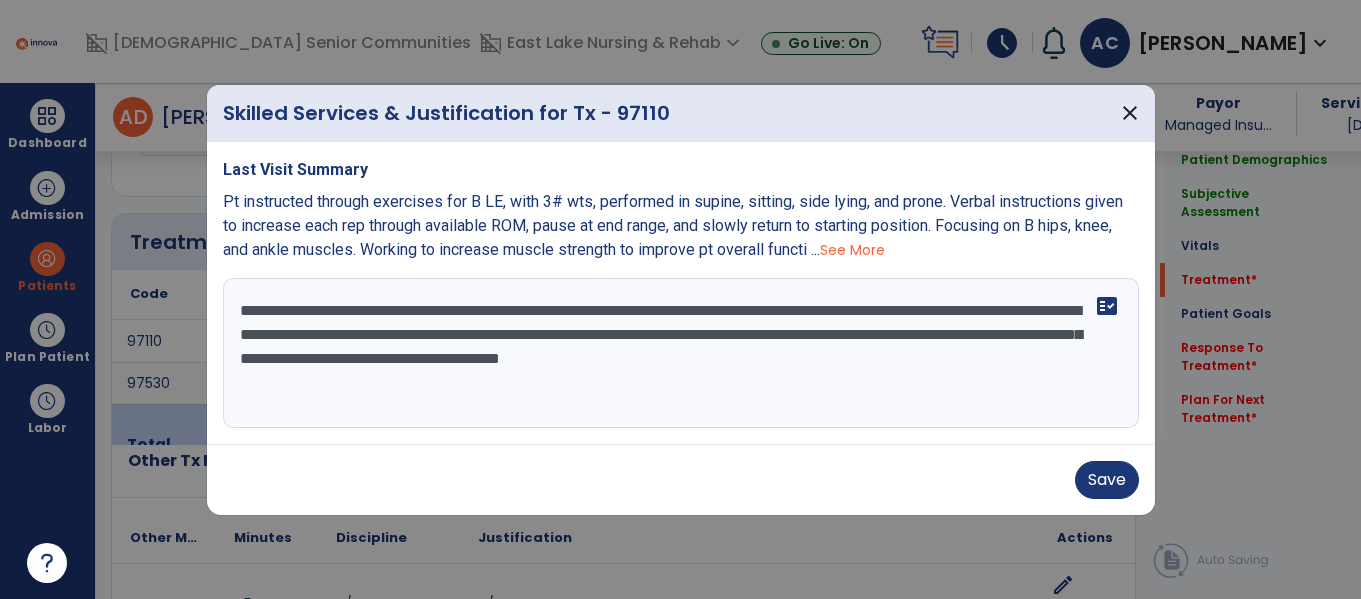 scroll, scrollTop: 48, scrollLeft: 0, axis: vertical 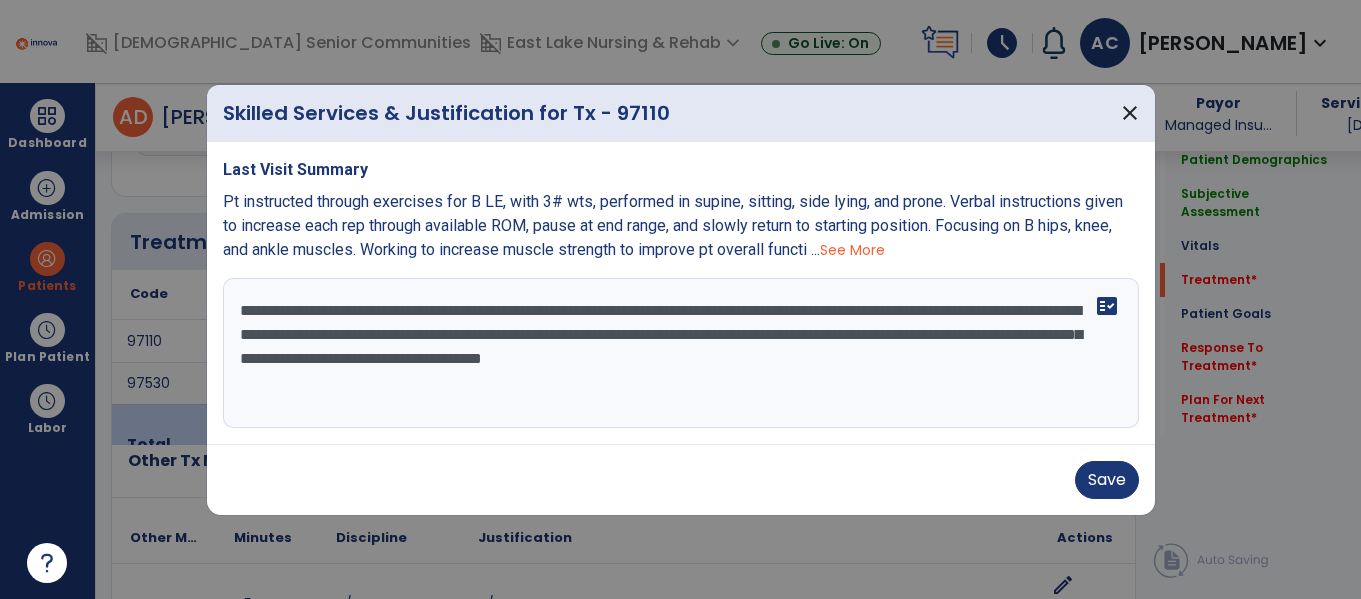 click on "**********" at bounding box center [681, 353] 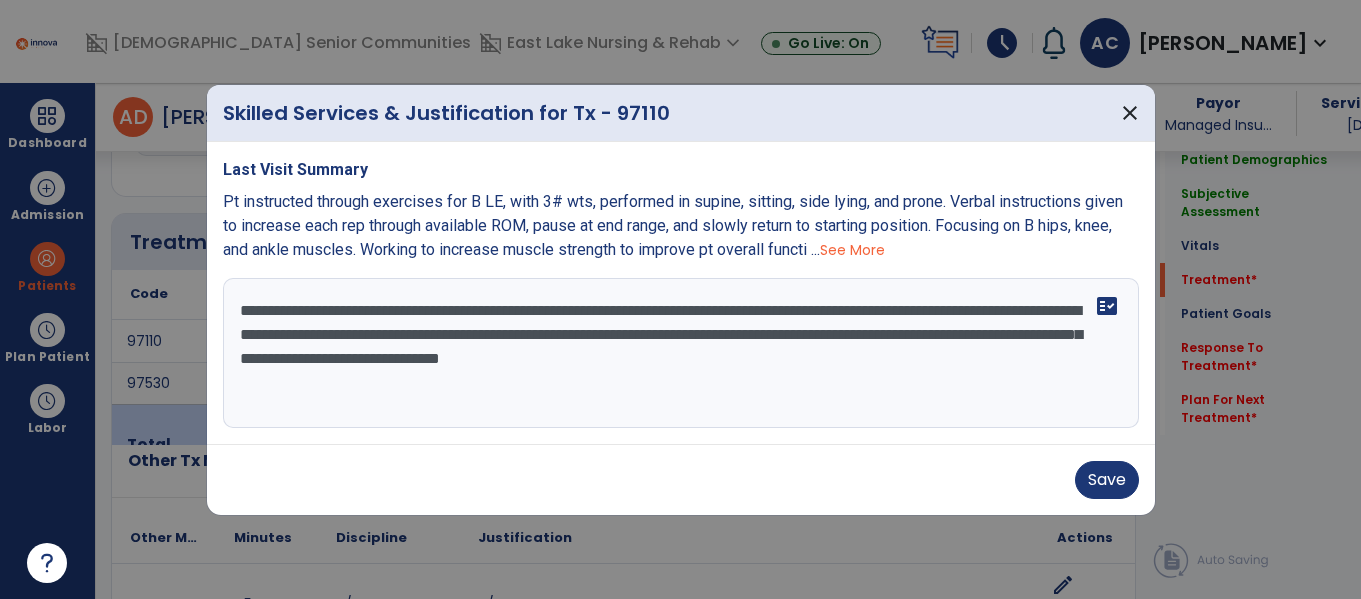 click on "**********" at bounding box center [681, 353] 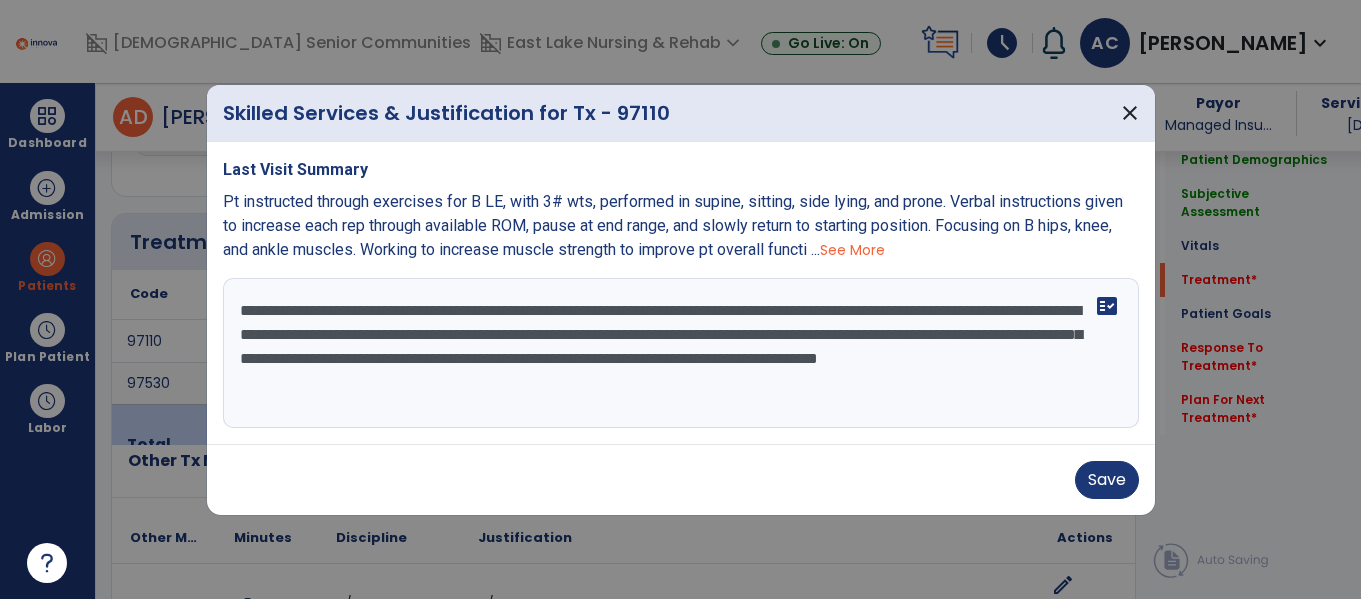 click on "**********" at bounding box center (681, 353) 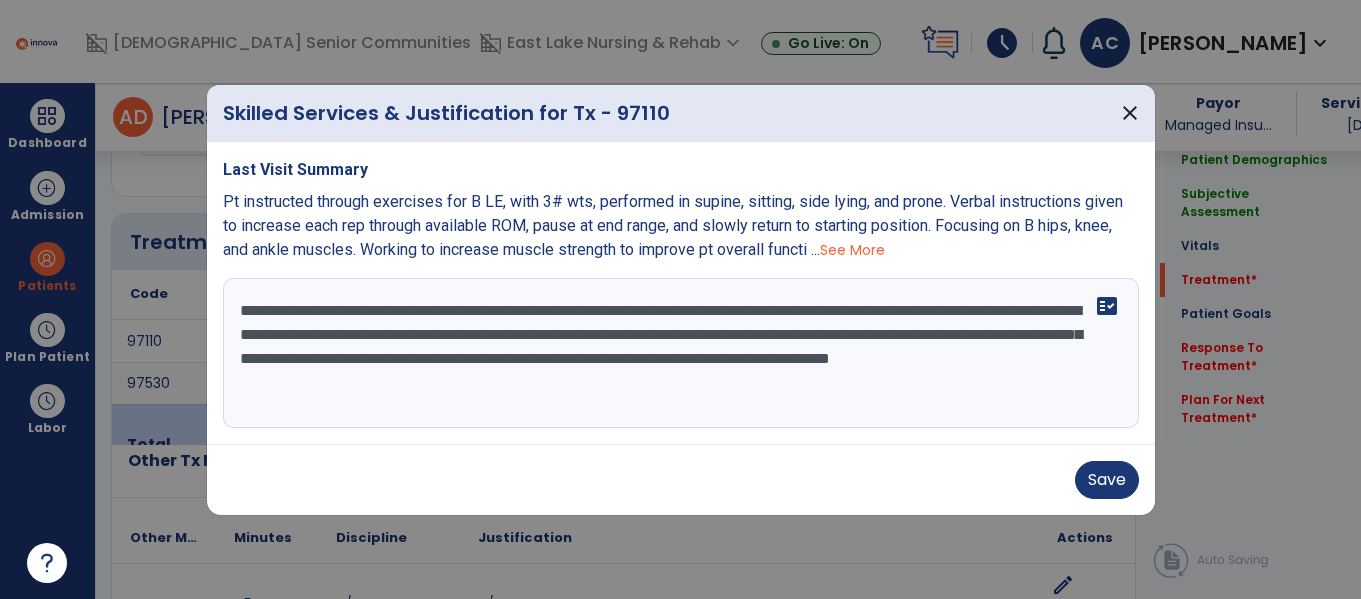 click on "**********" at bounding box center [681, 353] 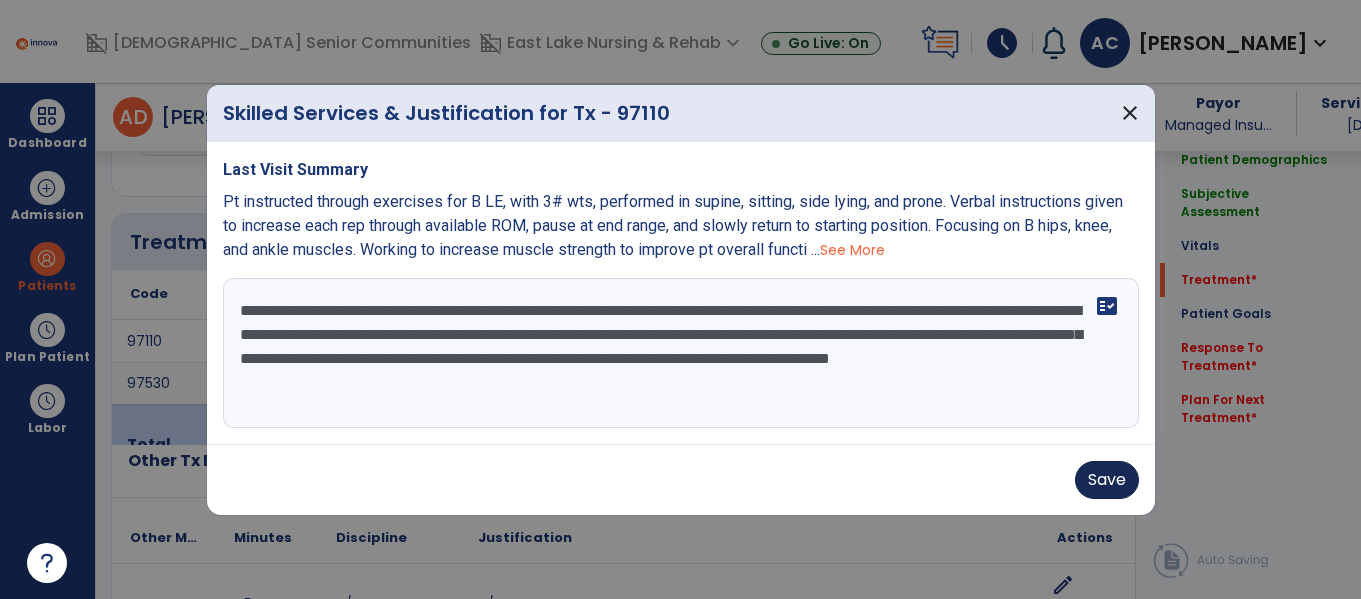 type on "**********" 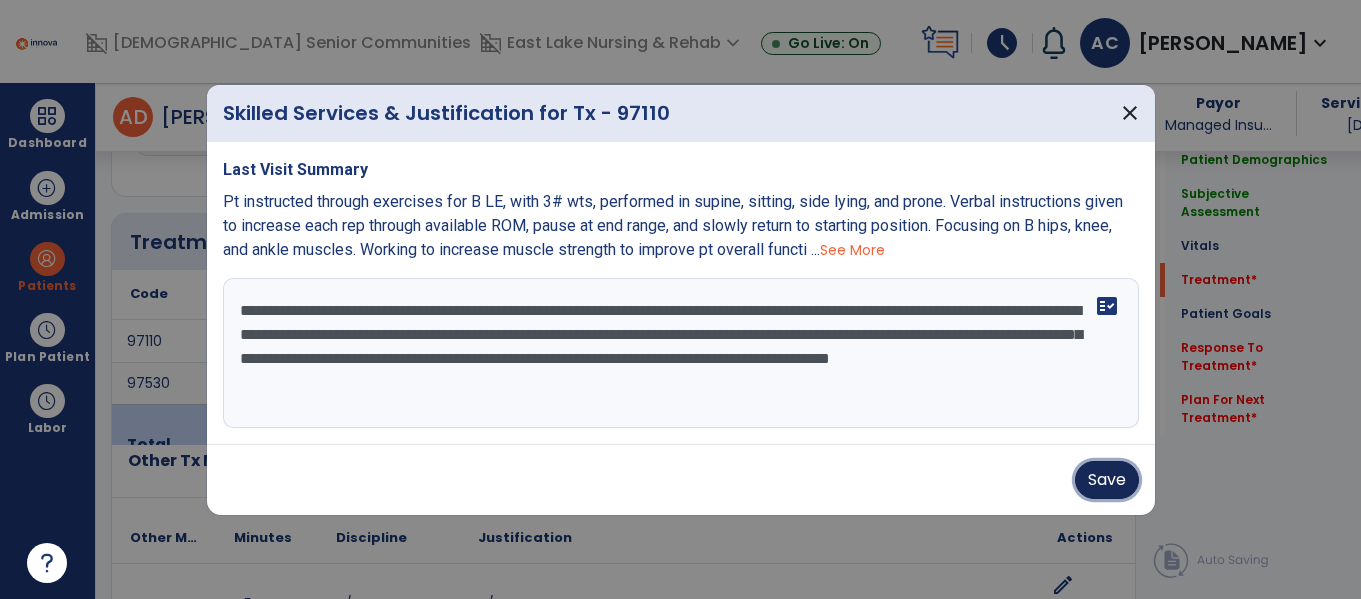 click on "Save" at bounding box center (1107, 480) 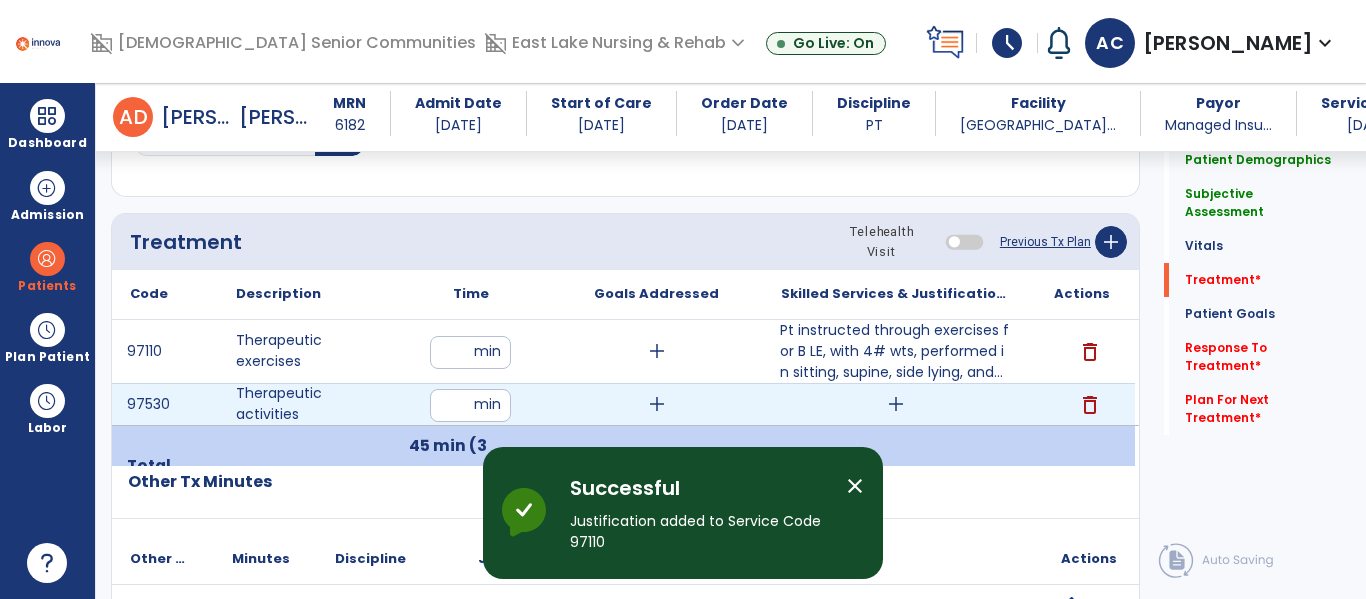 click on "add" at bounding box center [896, 404] 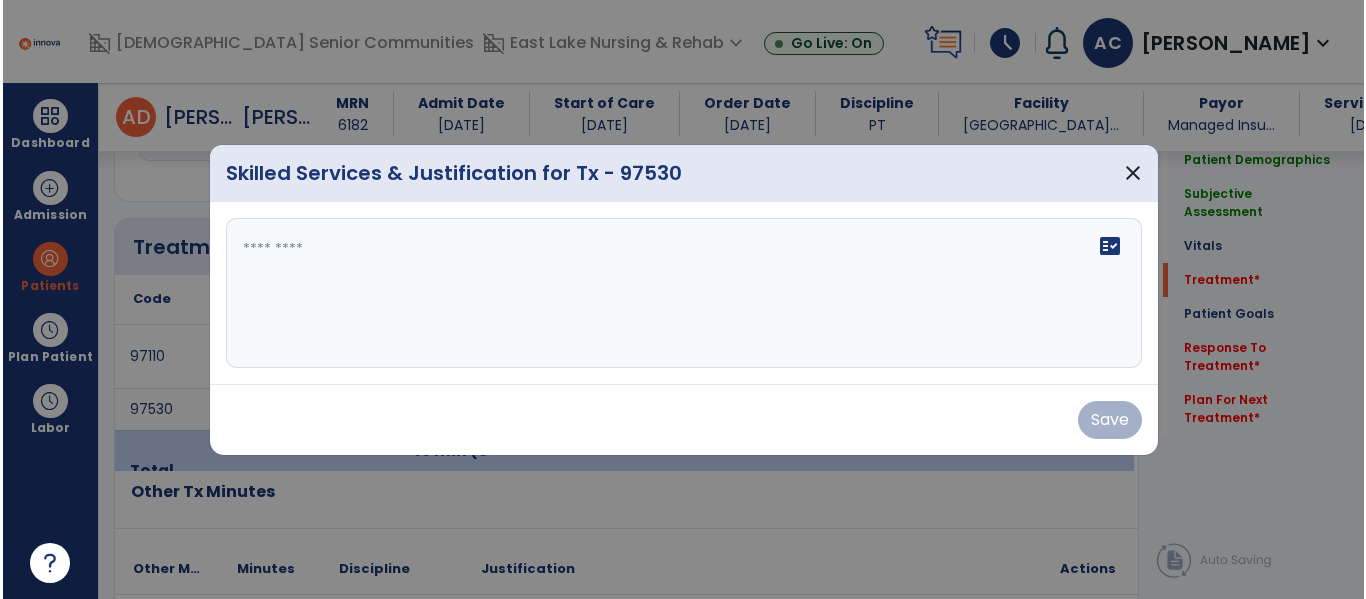 scroll, scrollTop: 1036, scrollLeft: 0, axis: vertical 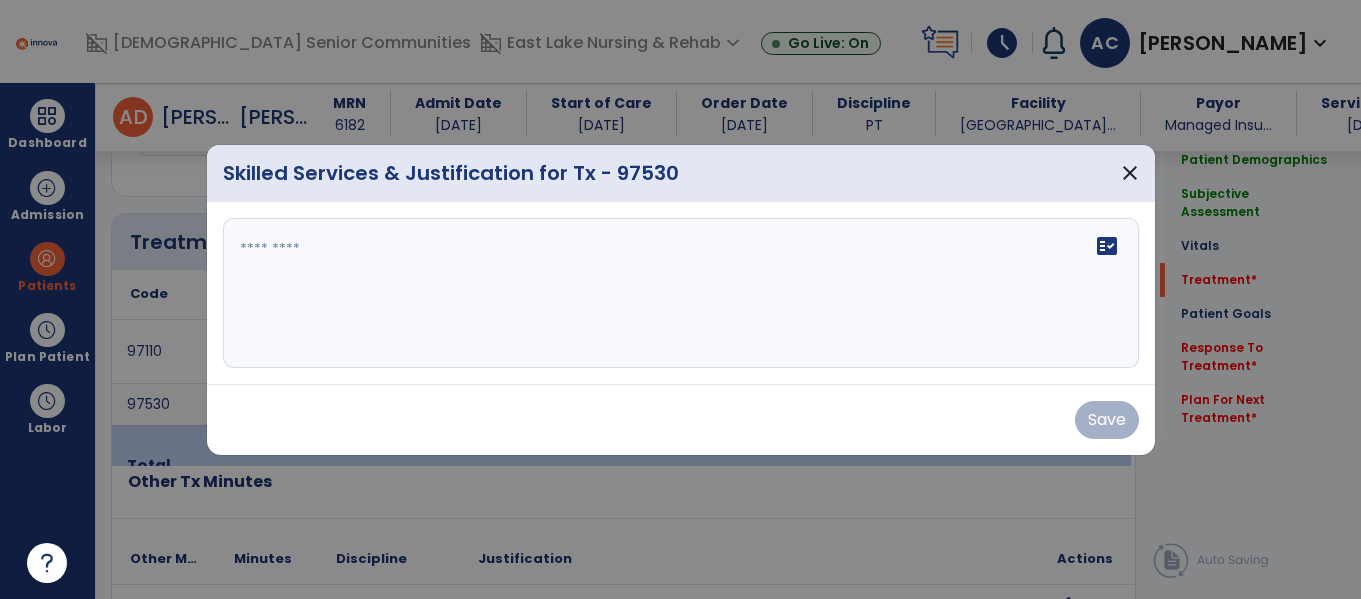 click on "fact_check" at bounding box center (681, 293) 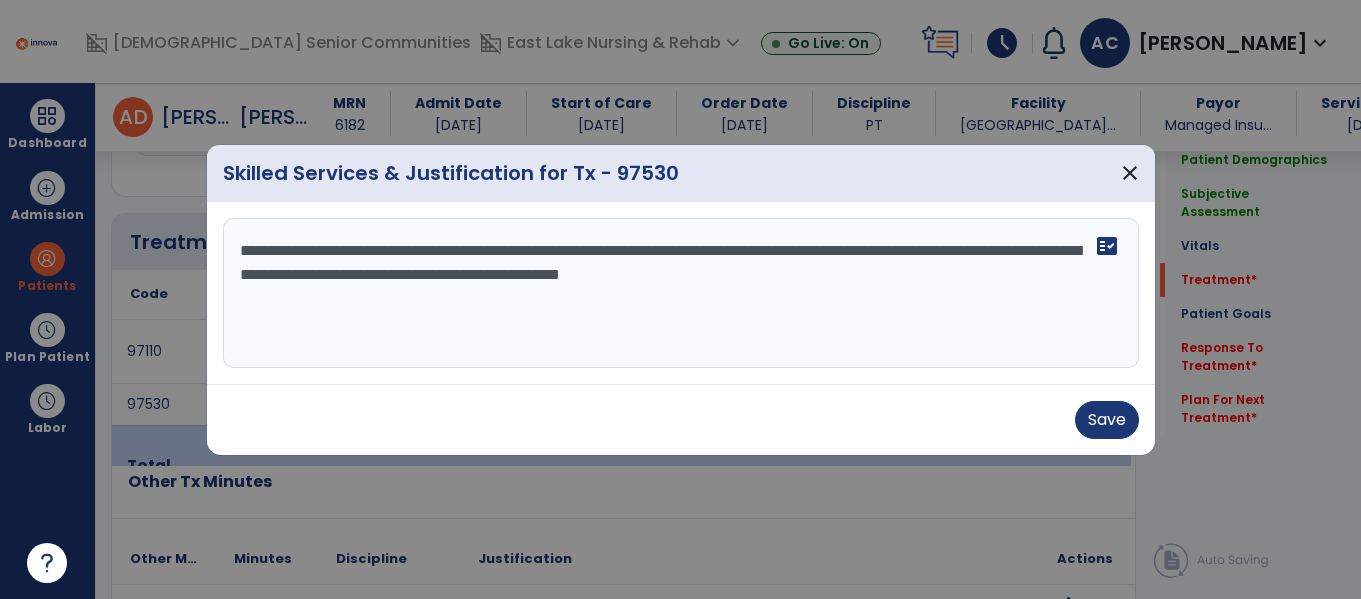 click on "**********" at bounding box center [681, 293] 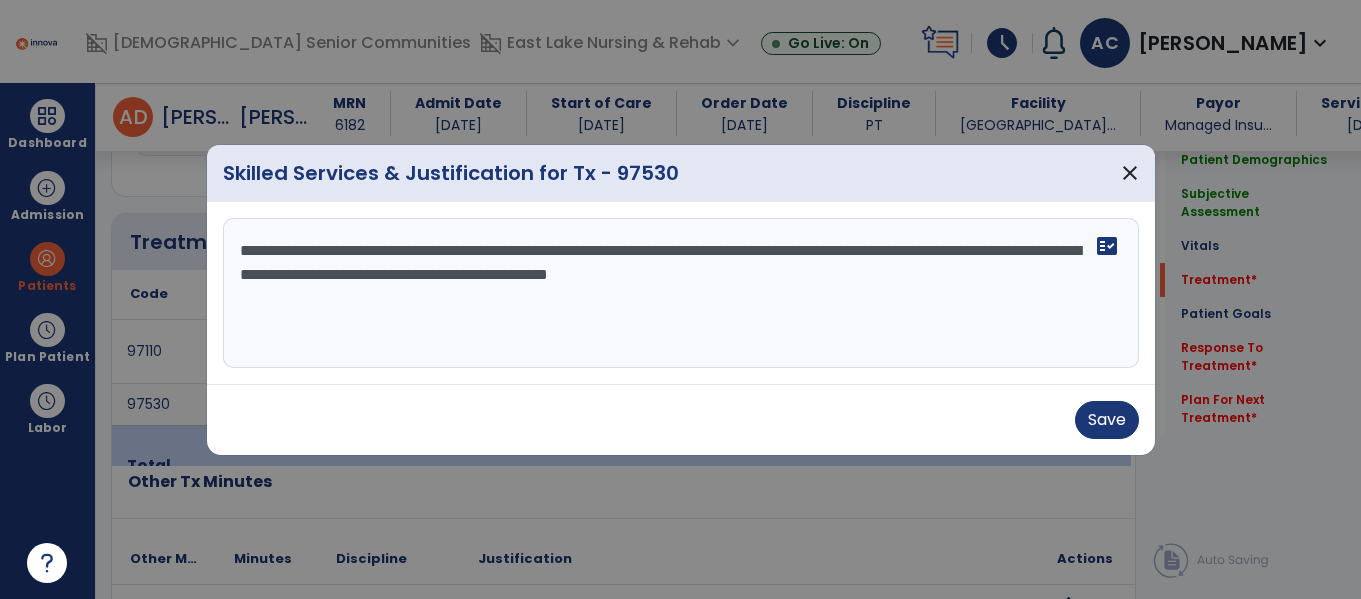 click on "**********" at bounding box center [681, 293] 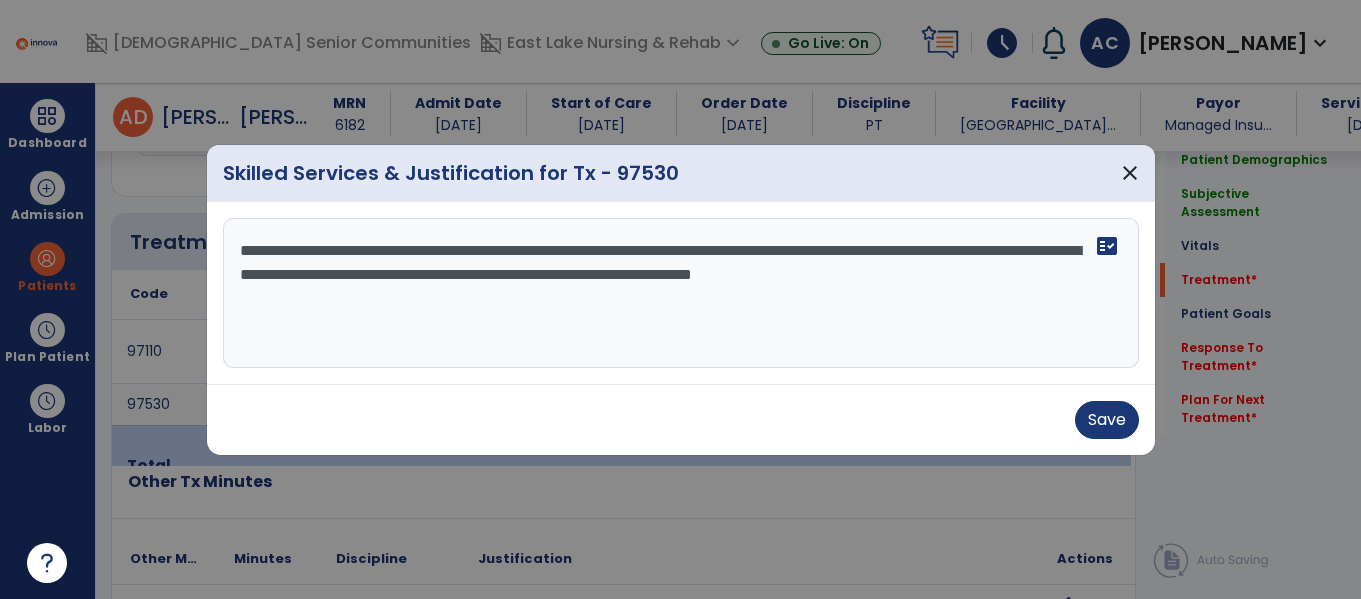 click on "**********" at bounding box center (681, 293) 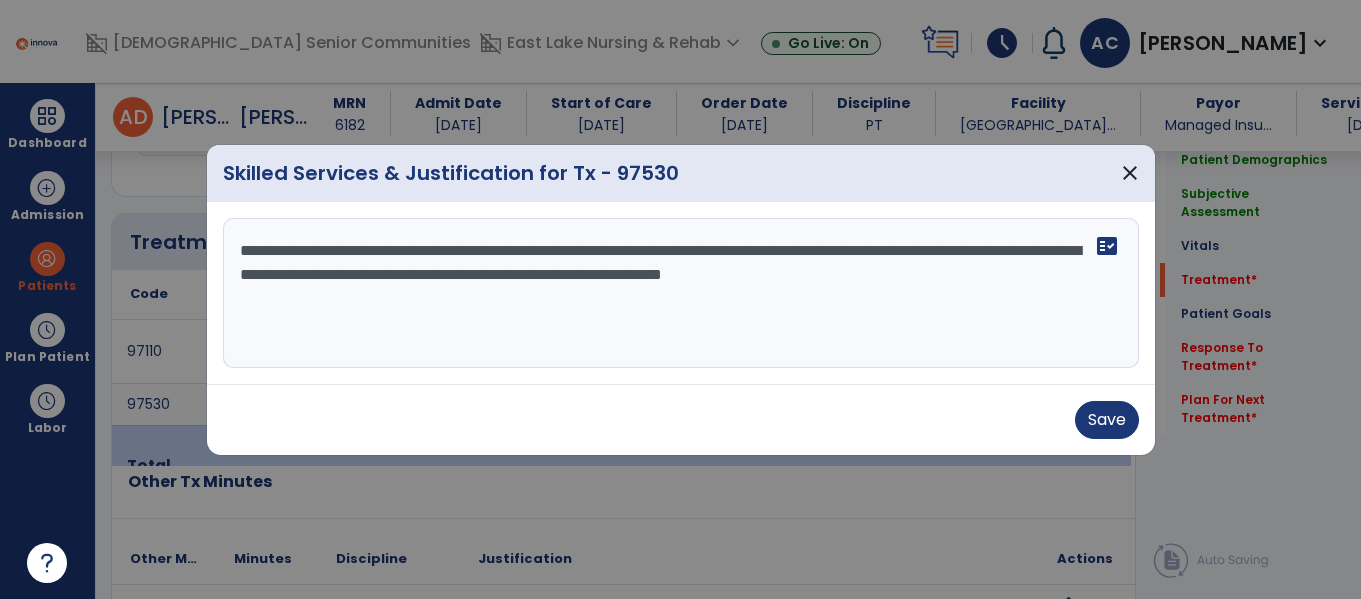 click on "**********" at bounding box center [681, 293] 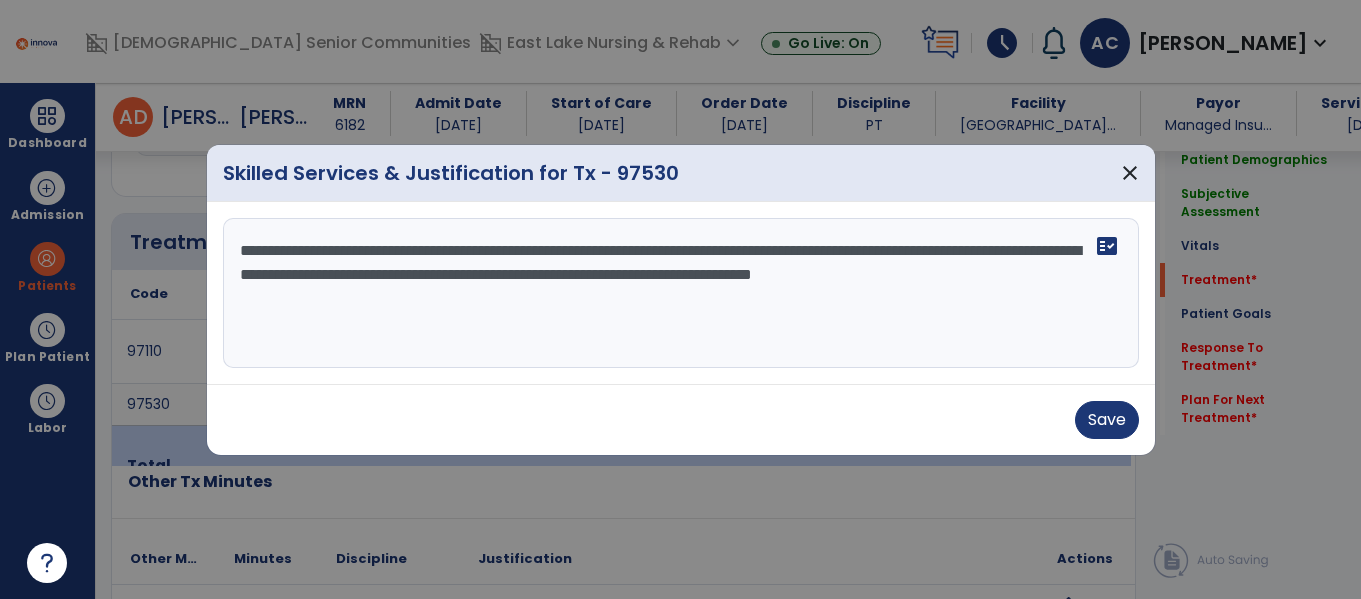 click on "**********" at bounding box center (681, 293) 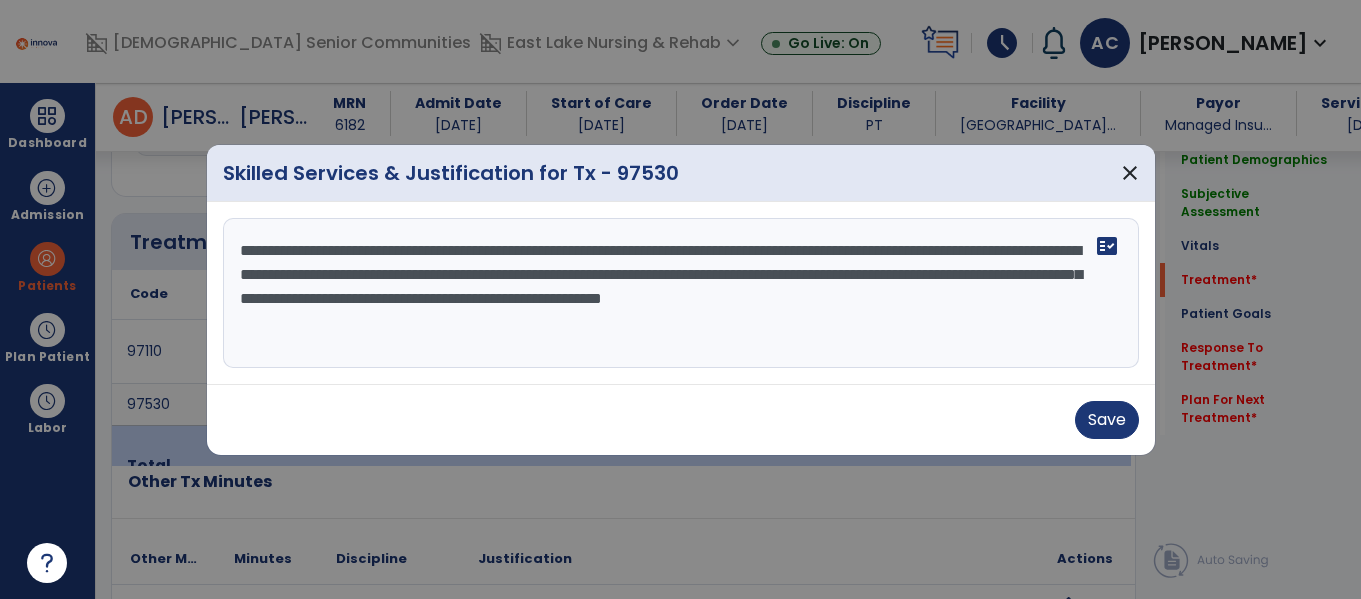 click on "**********" at bounding box center (681, 293) 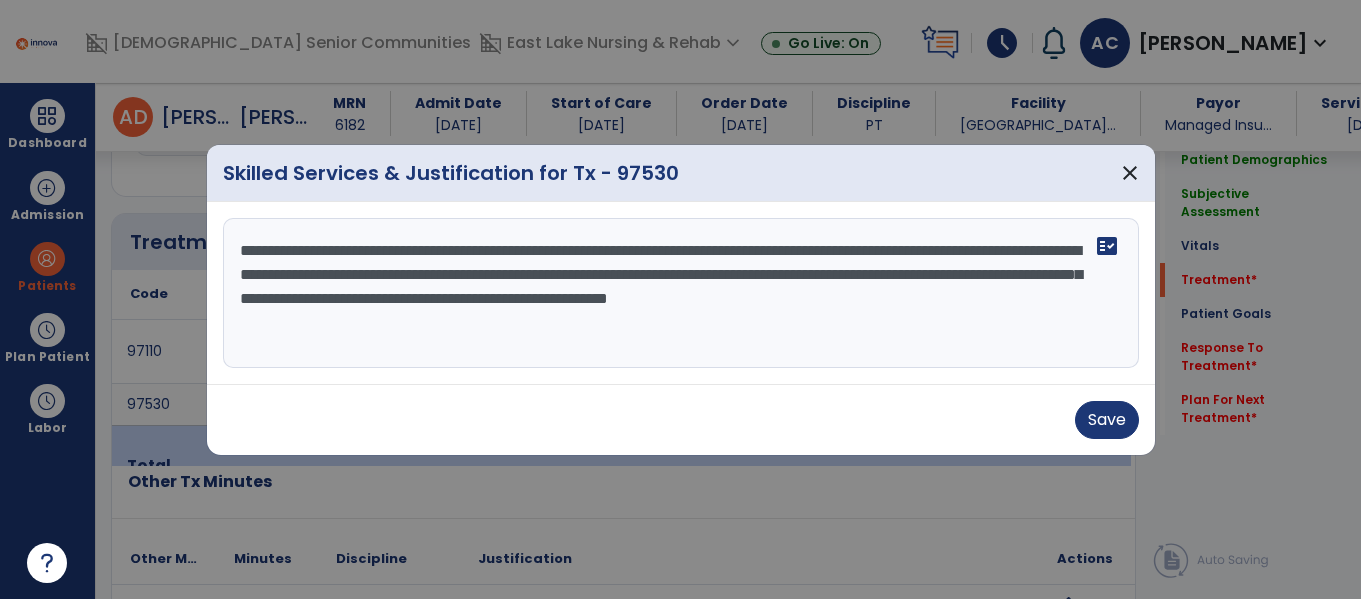 click on "**********" at bounding box center [681, 293] 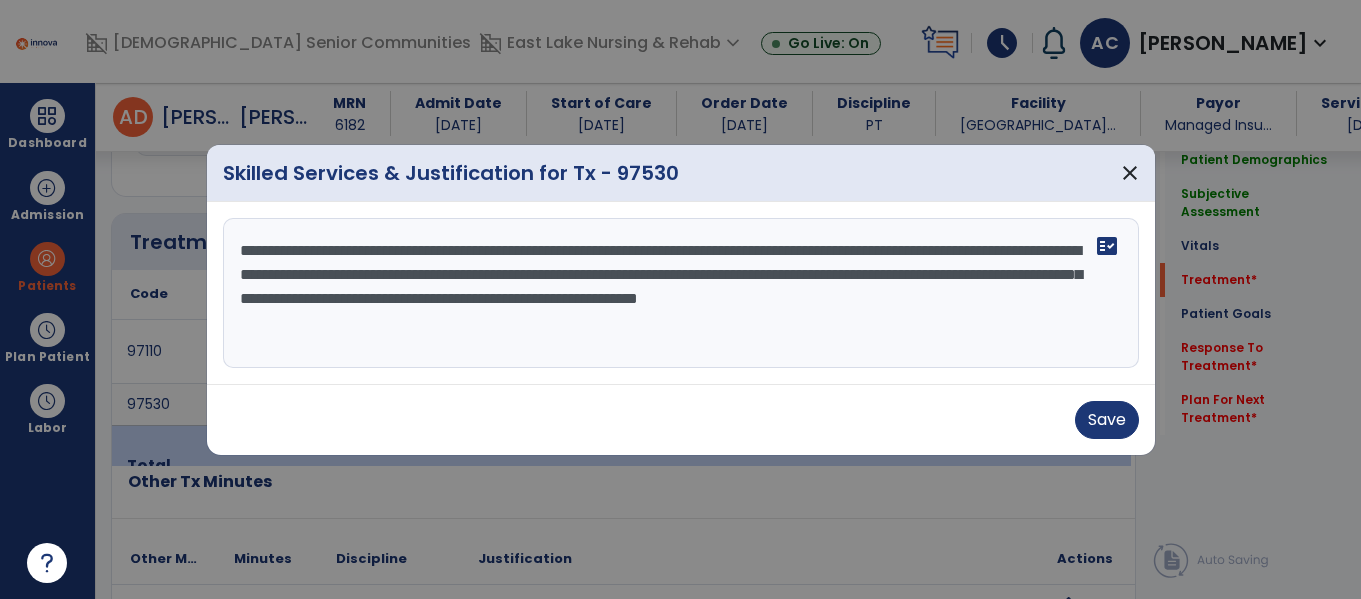 click on "**********" at bounding box center [681, 293] 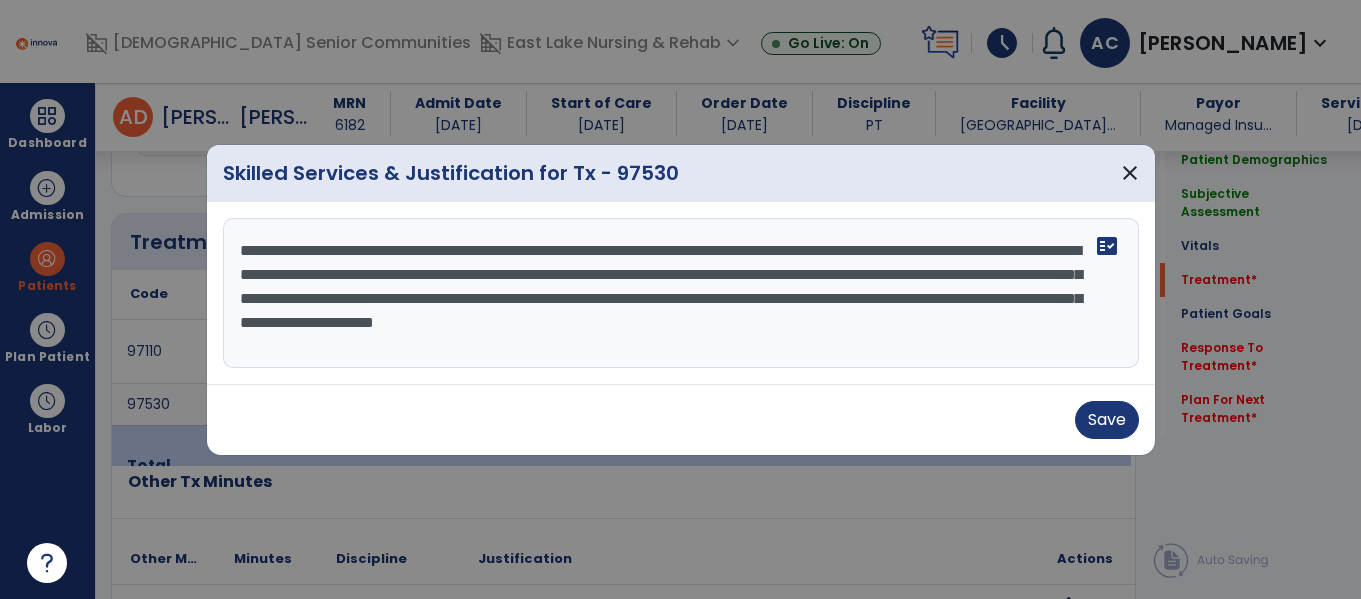 click on "**********" at bounding box center [681, 293] 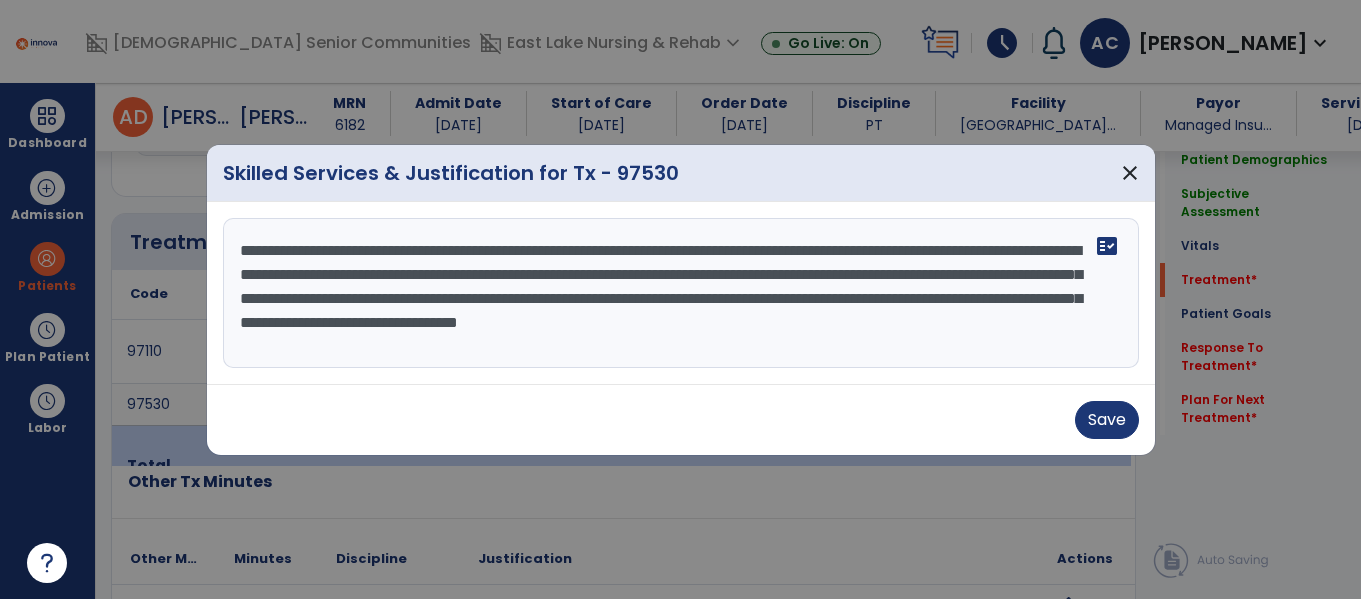 click on "**********" at bounding box center (681, 293) 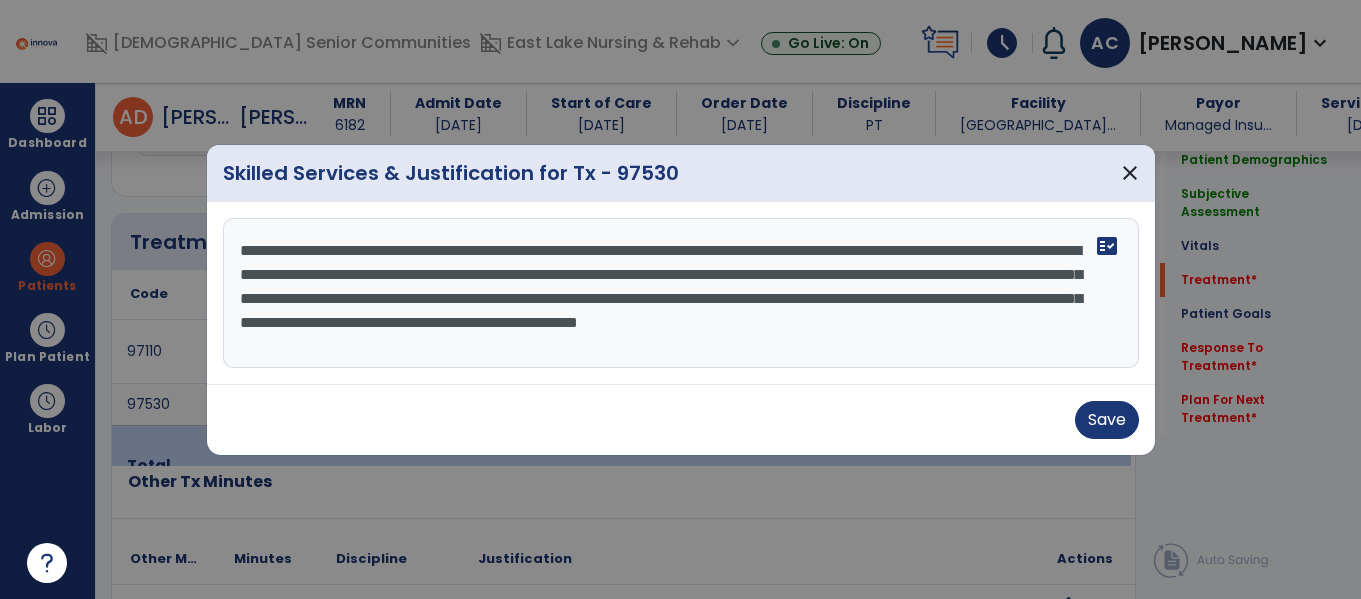 drag, startPoint x: 859, startPoint y: 324, endPoint x: 945, endPoint y: 361, distance: 93.62158 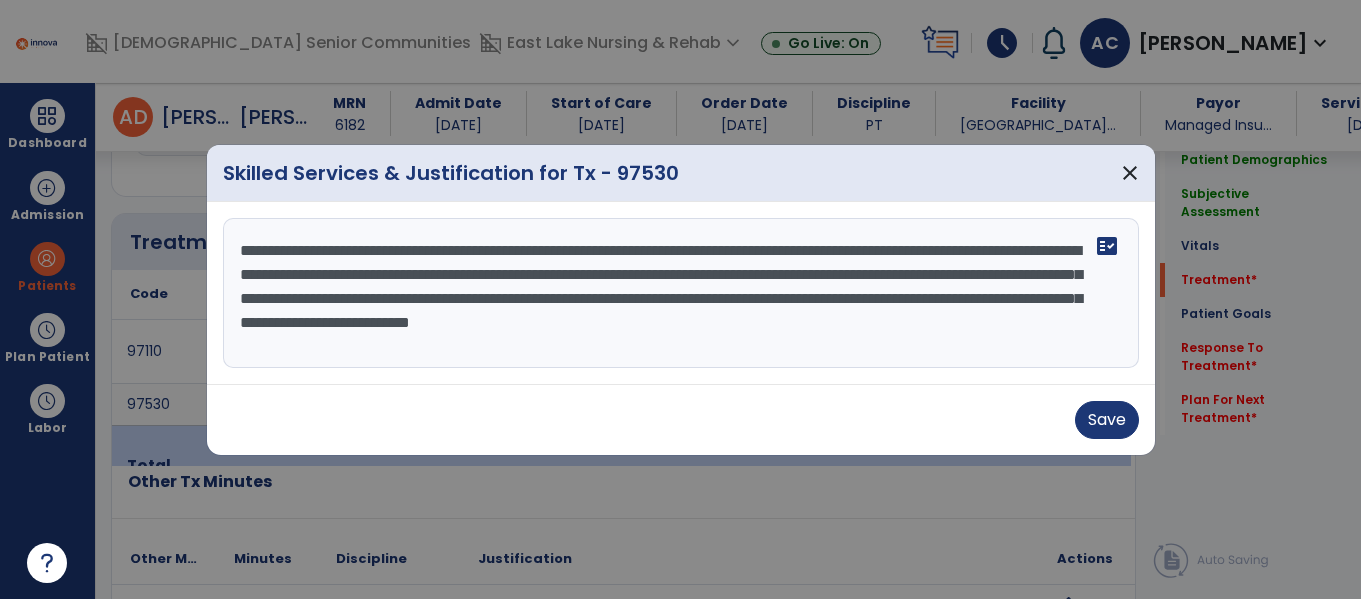 click on "**********" at bounding box center (681, 293) 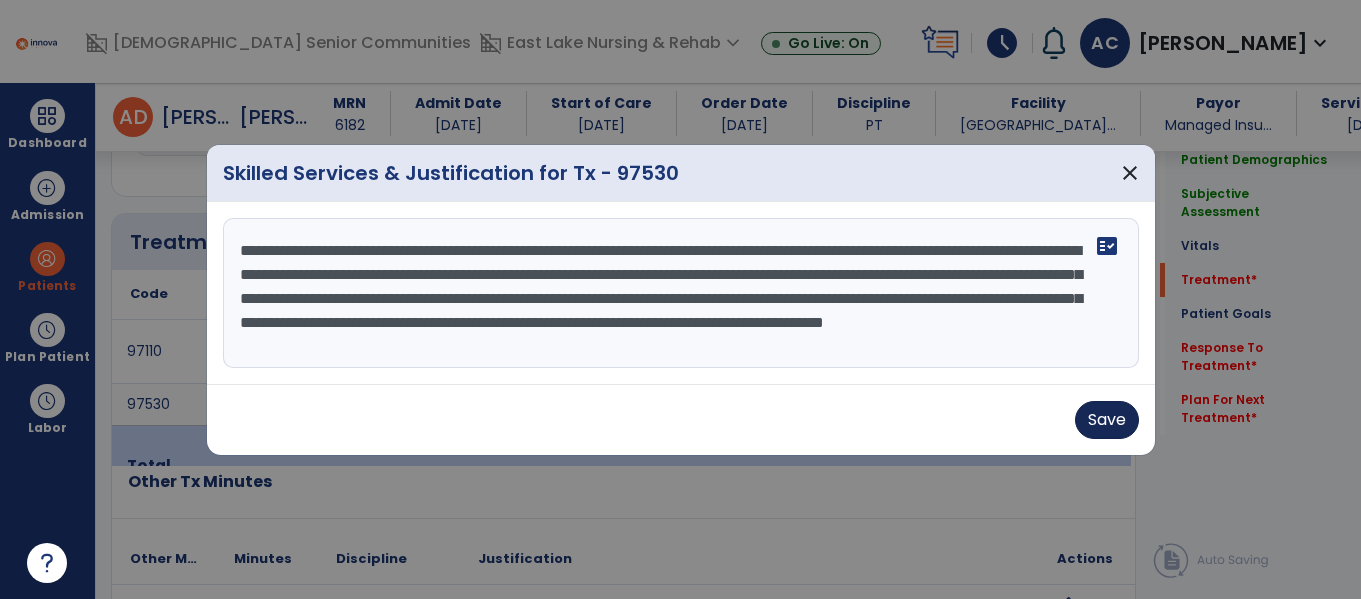 type on "**********" 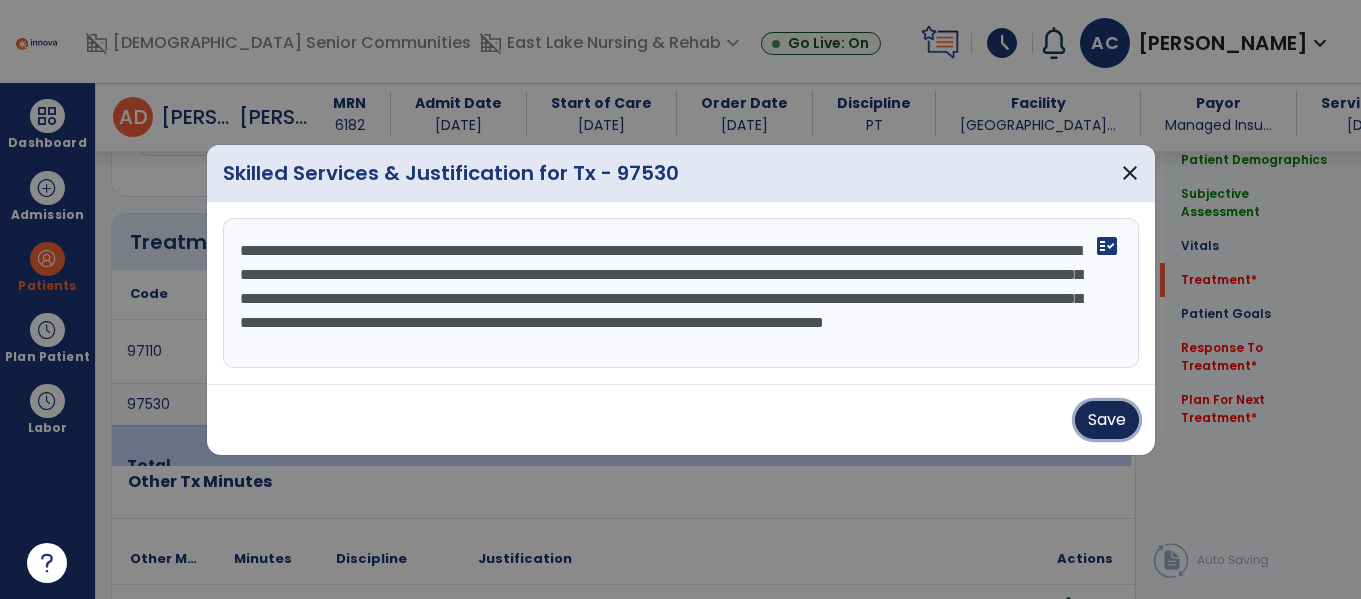 click on "Save" at bounding box center [1107, 420] 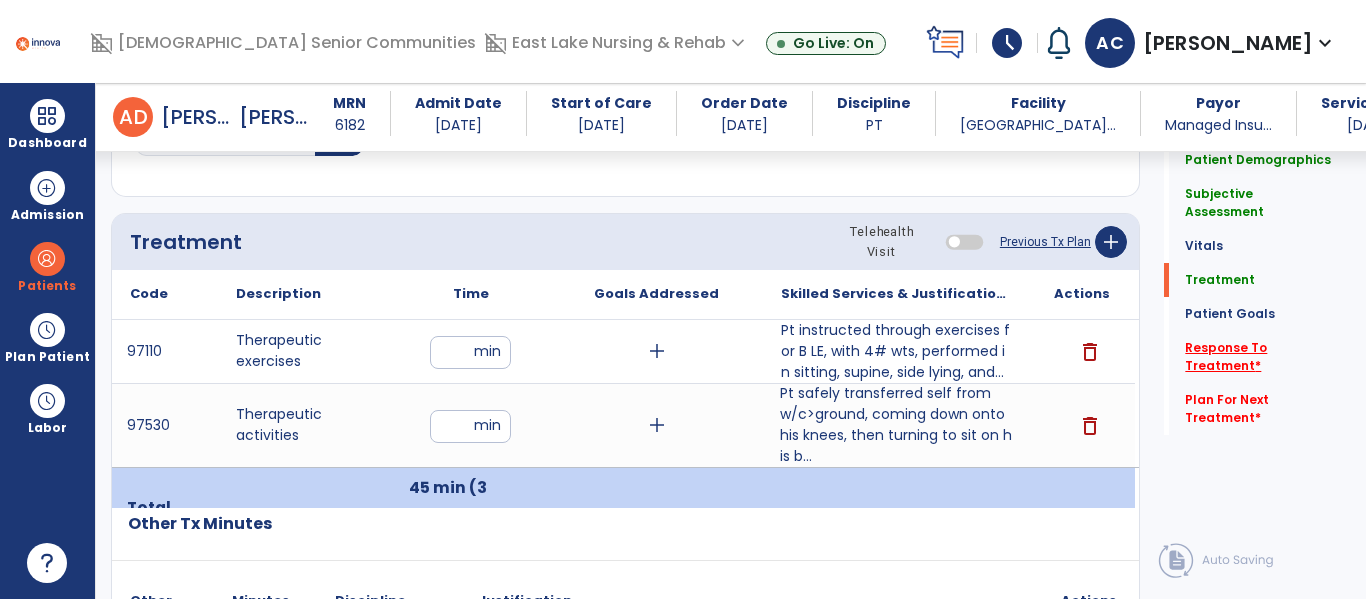 click on "Response To Treatment   *" 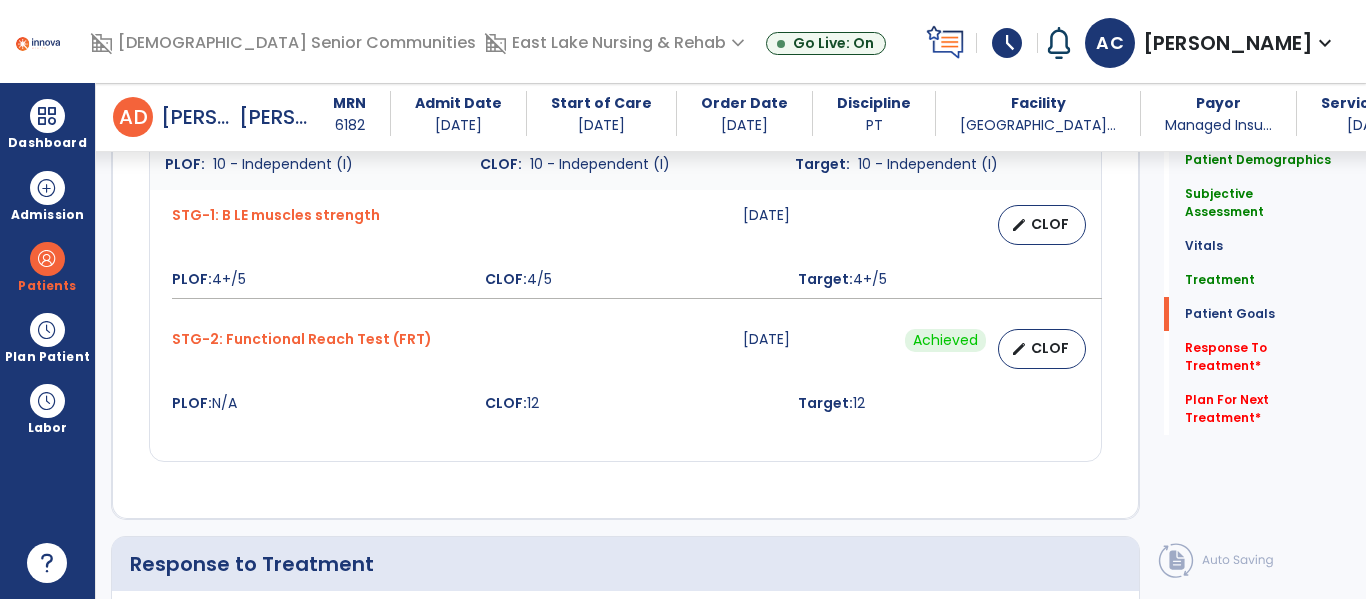 scroll, scrollTop: 2152, scrollLeft: 0, axis: vertical 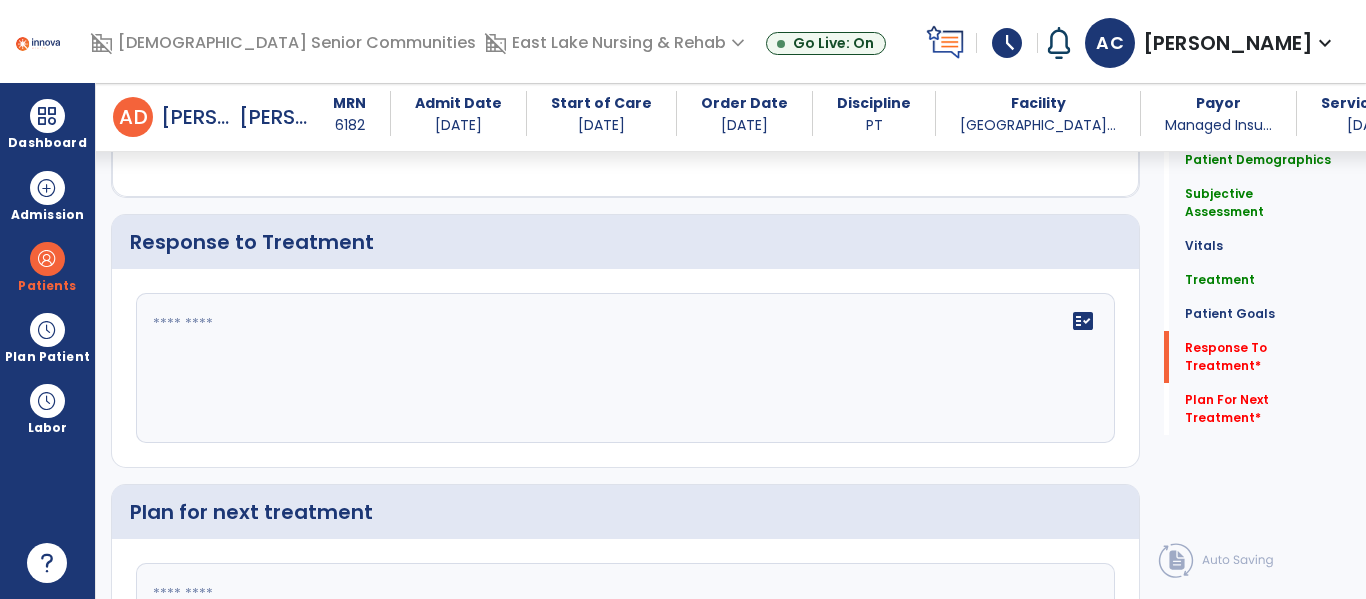 click 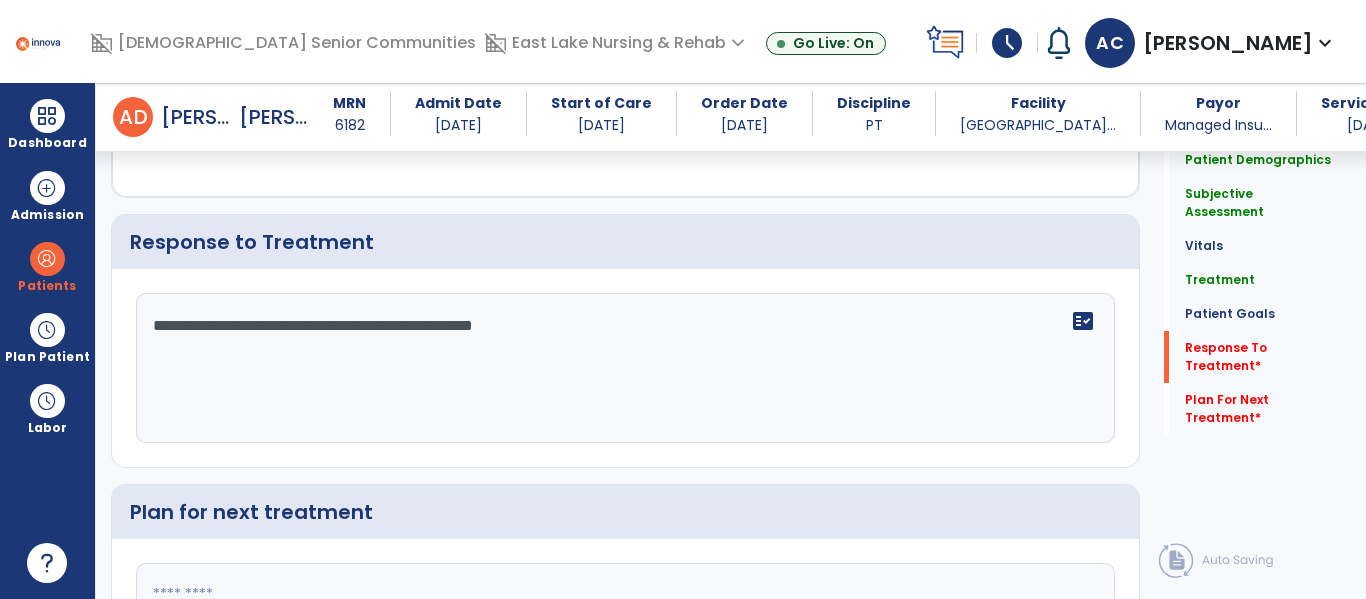 type on "**********" 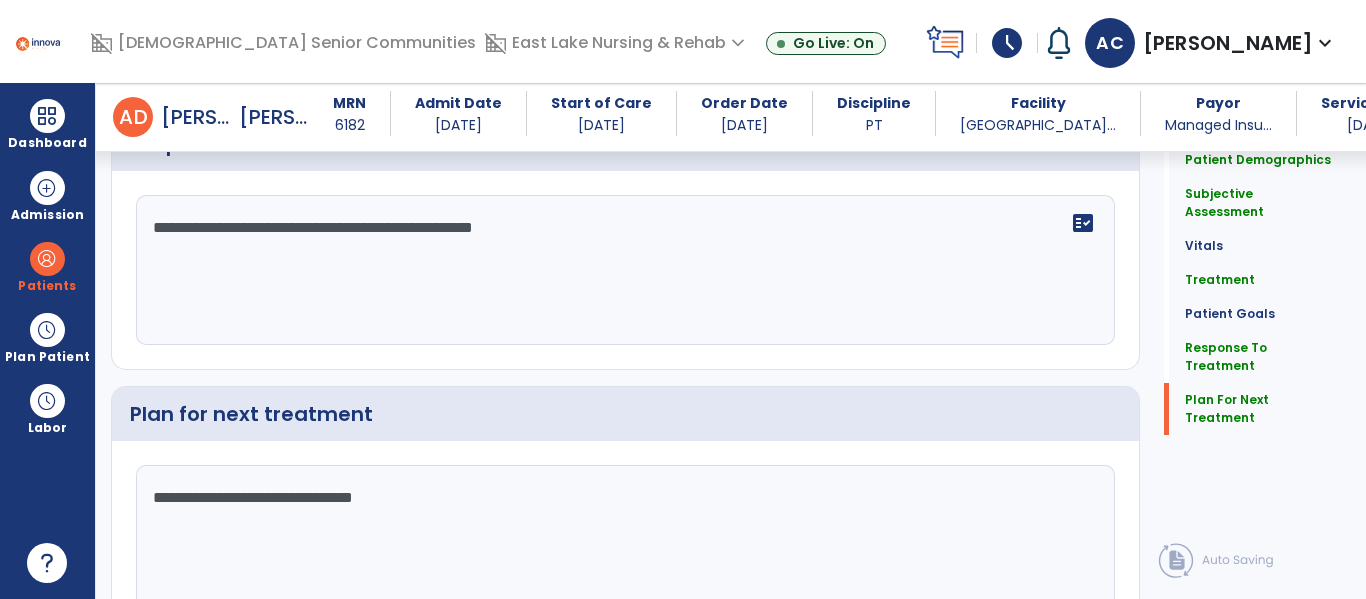 scroll, scrollTop: 2250, scrollLeft: 0, axis: vertical 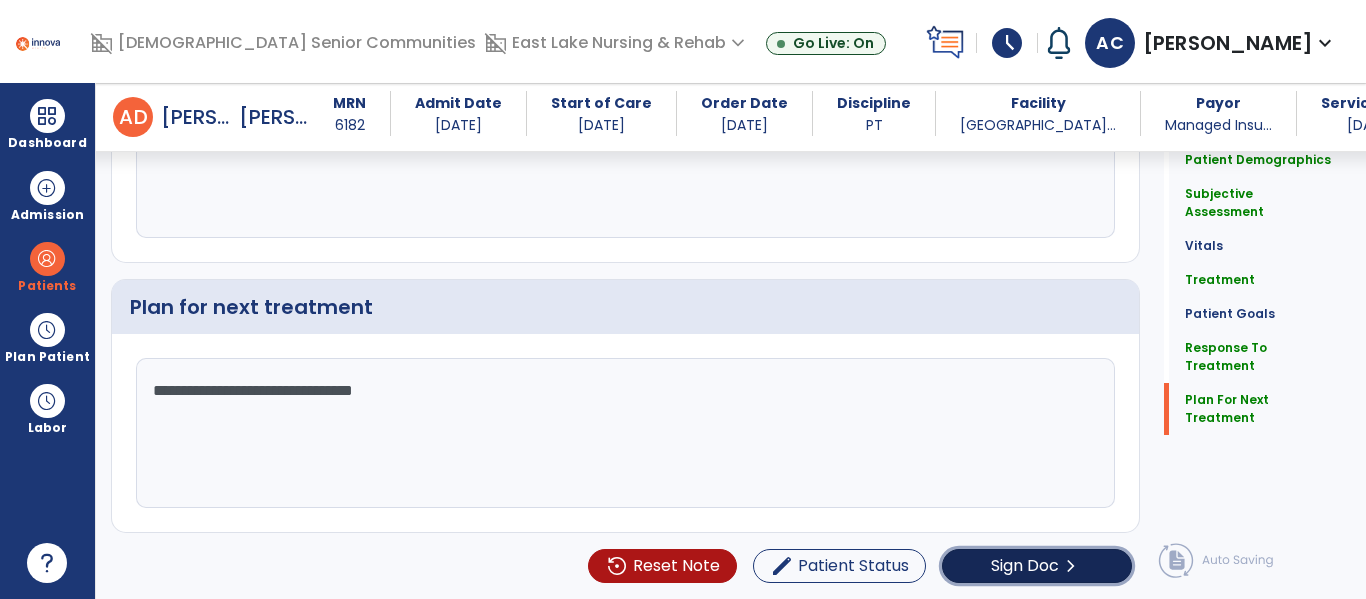 click on "Sign Doc" 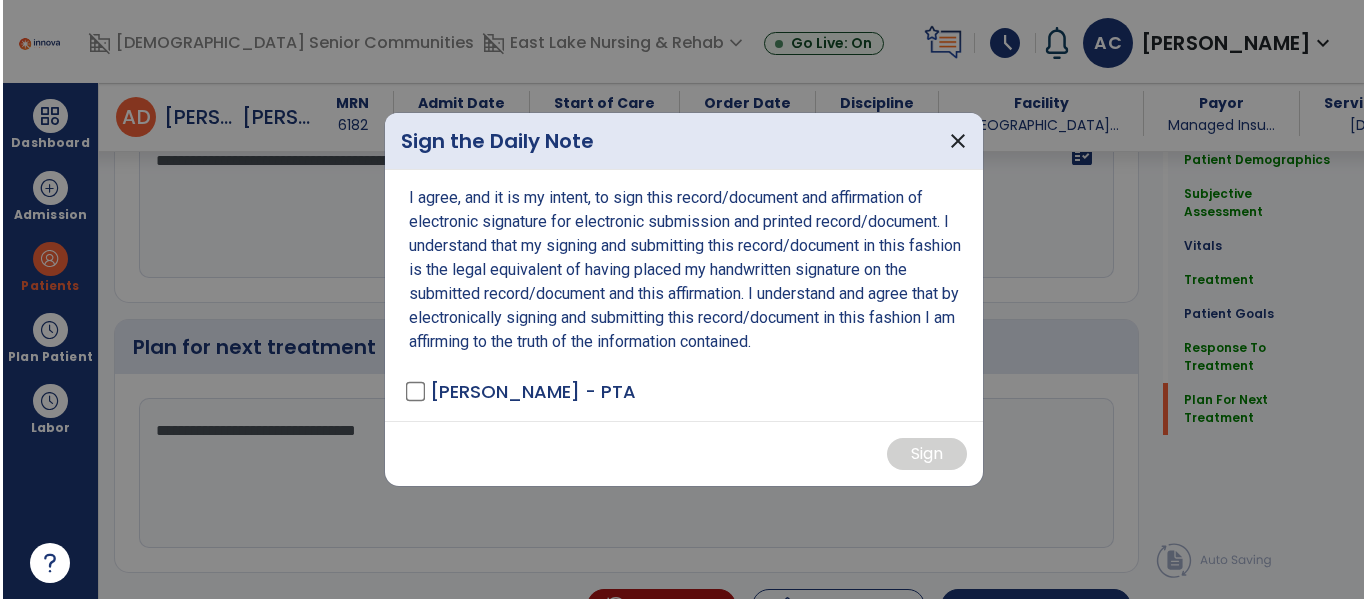 scroll, scrollTop: 2397, scrollLeft: 0, axis: vertical 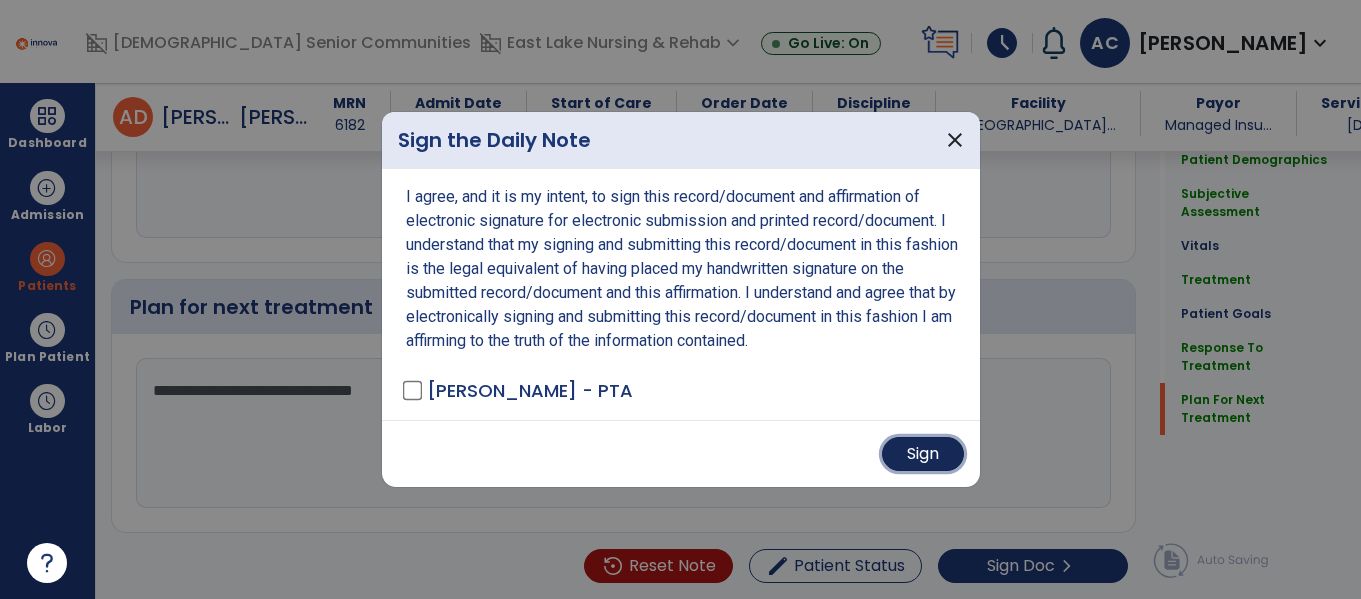 click on "Sign" at bounding box center [923, 454] 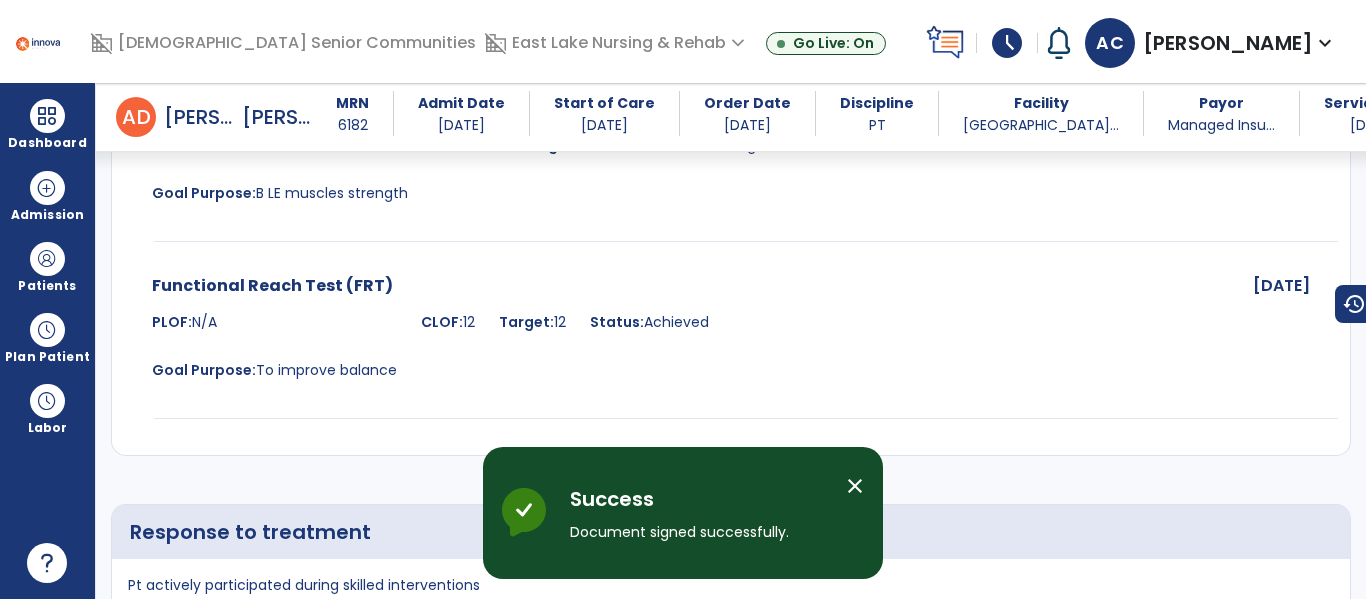 scroll, scrollTop: 3115, scrollLeft: 0, axis: vertical 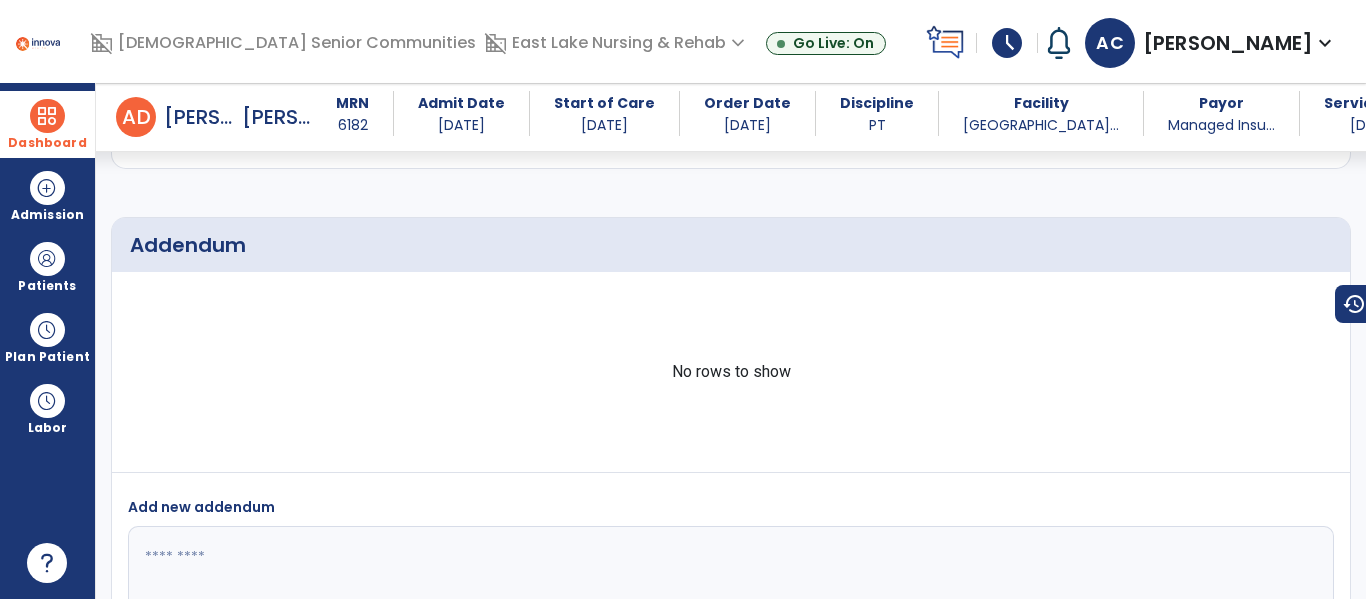 click at bounding box center [47, 116] 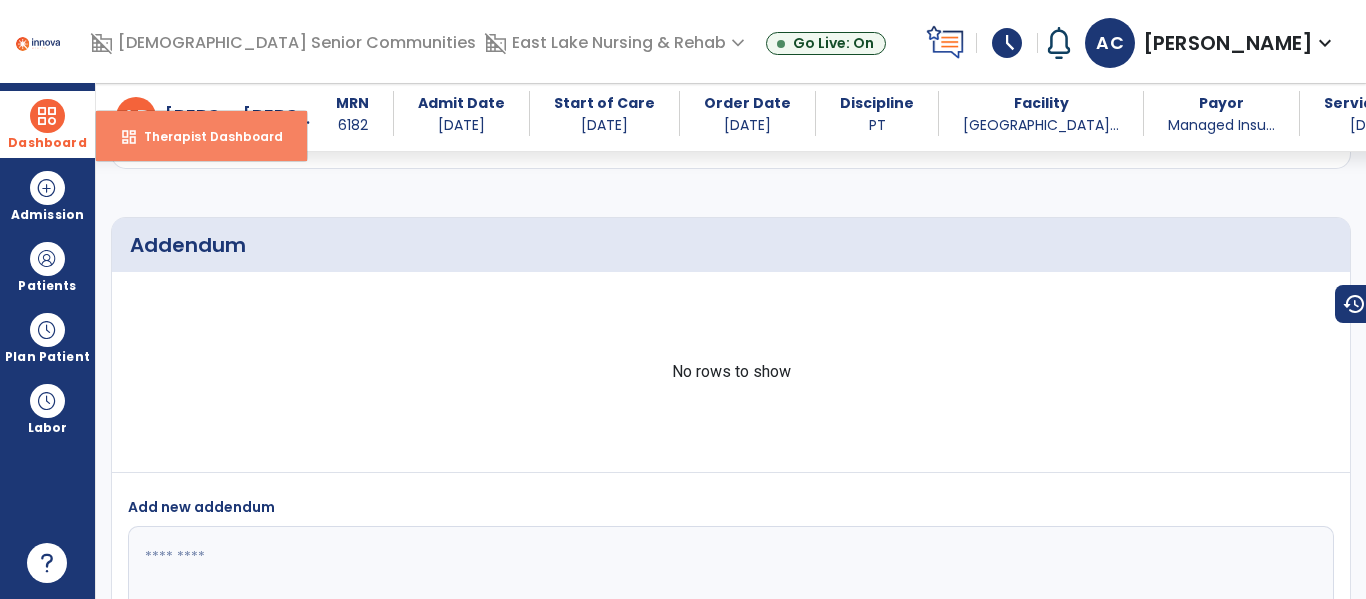 click on "Therapist Dashboard" at bounding box center (205, 136) 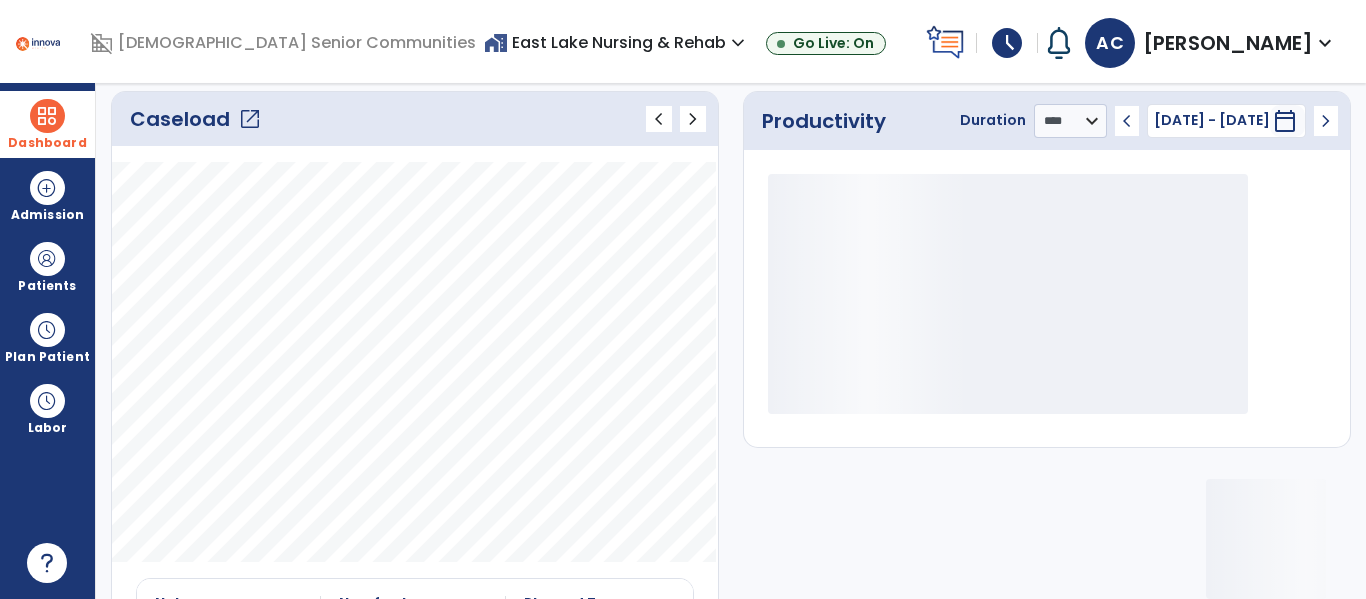 click on "Caseload   open_in_new" 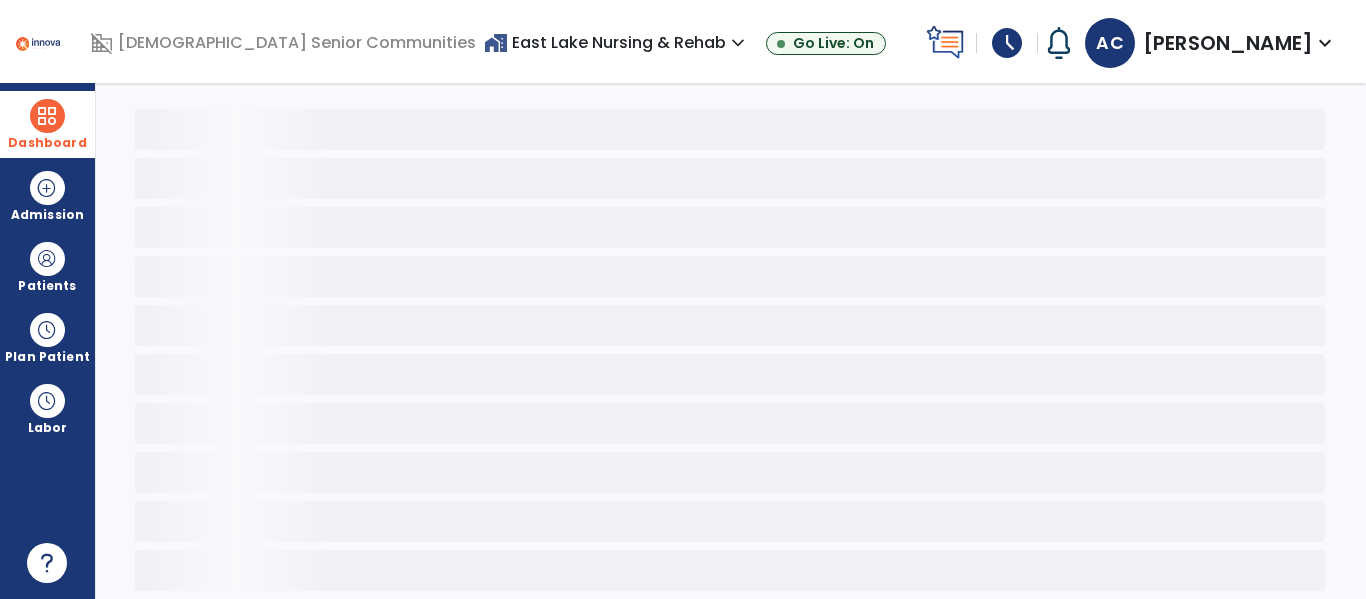 scroll, scrollTop: 78, scrollLeft: 0, axis: vertical 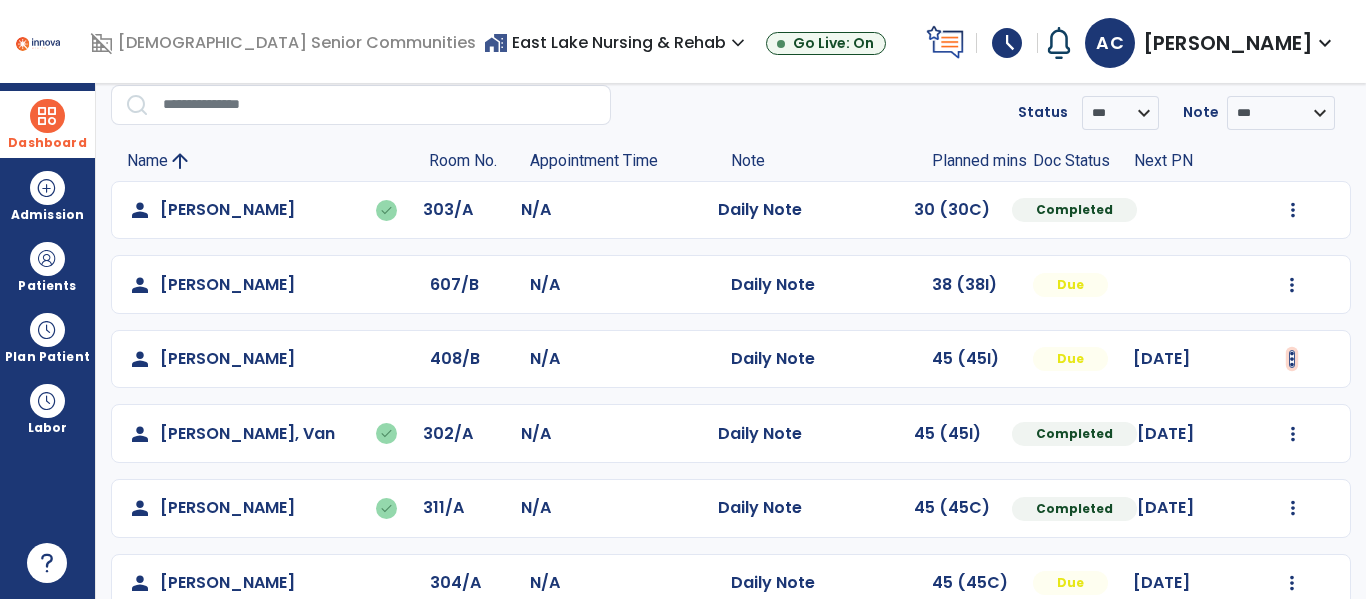 click at bounding box center (1293, 210) 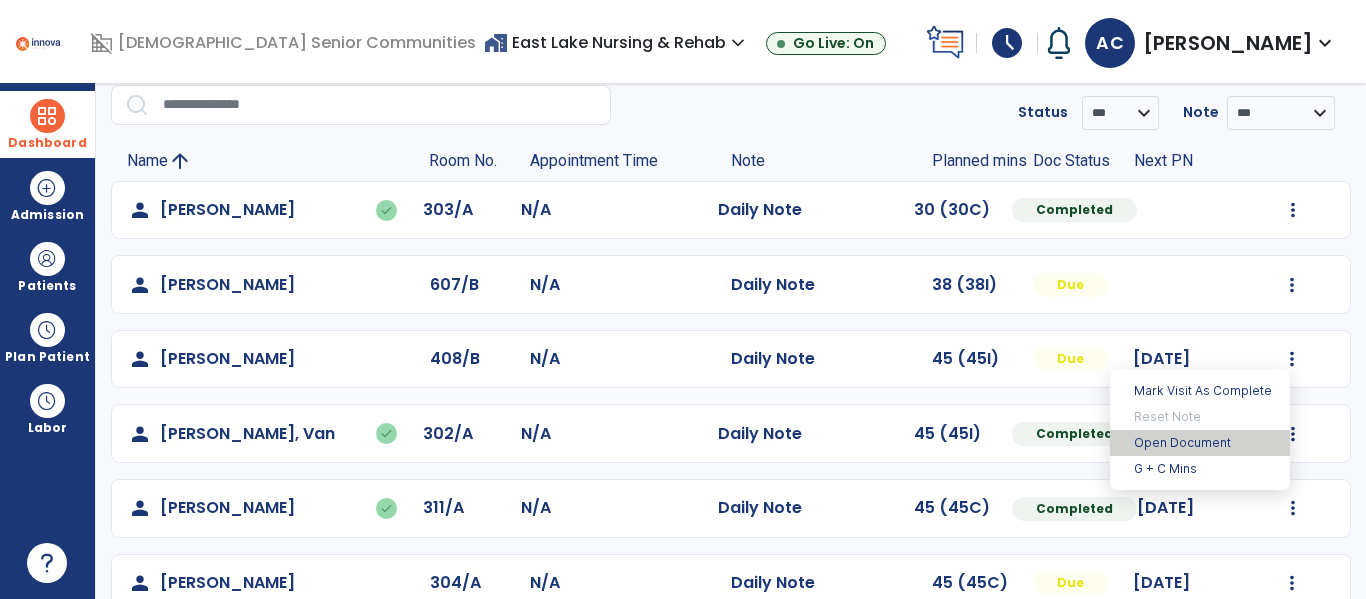 click on "Open Document" at bounding box center [1200, 443] 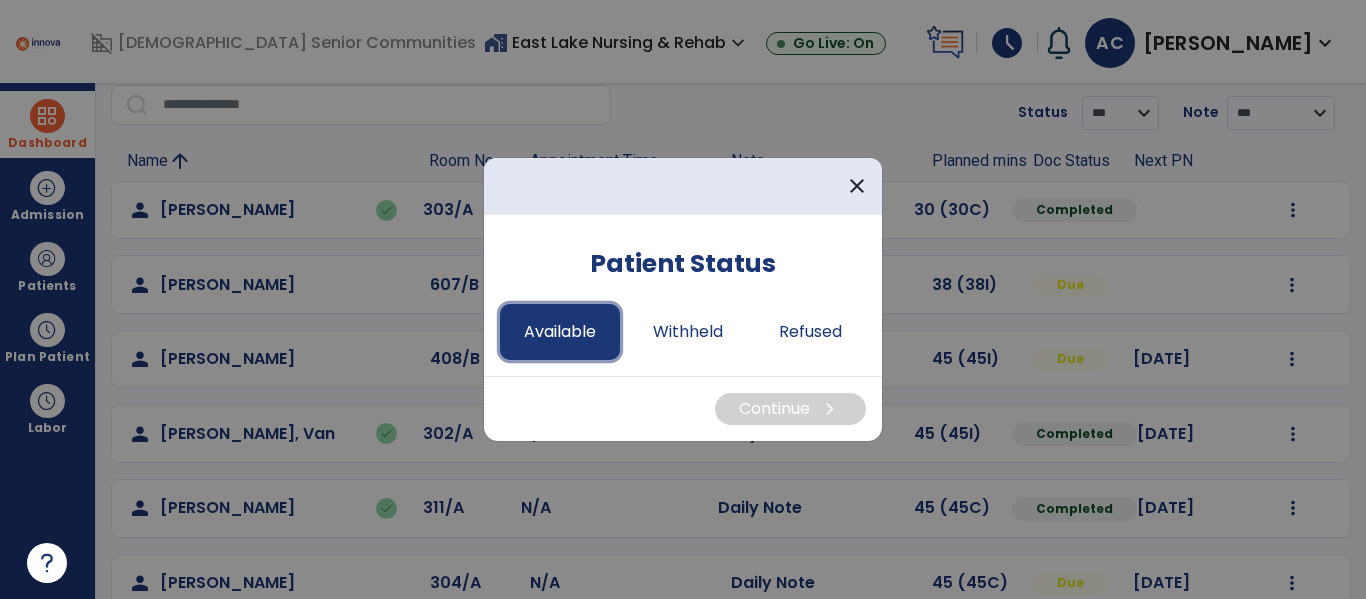 click on "Available" at bounding box center (560, 332) 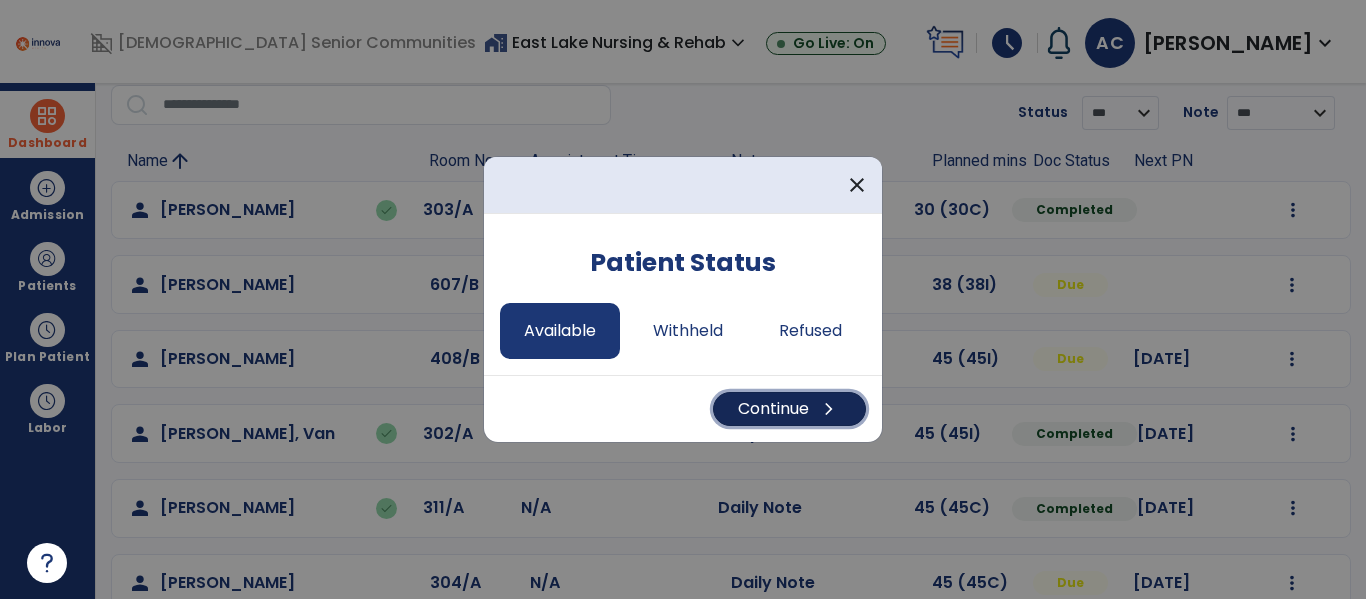 click on "Continue   chevron_right" at bounding box center (789, 409) 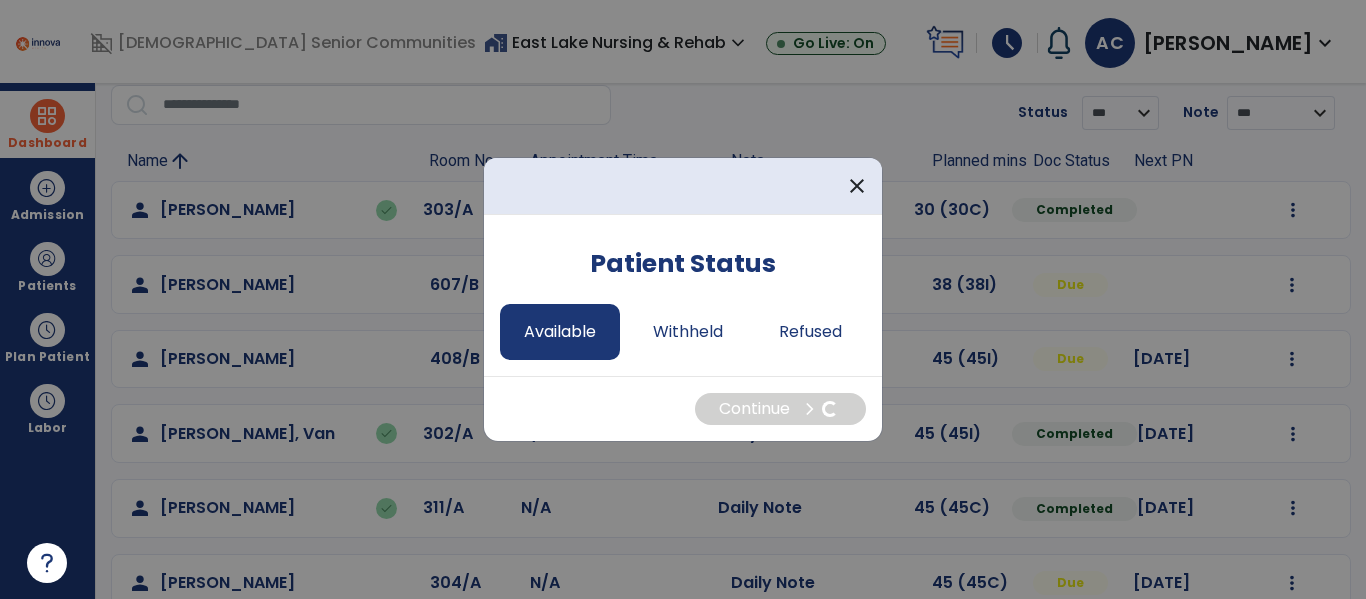 select on "*" 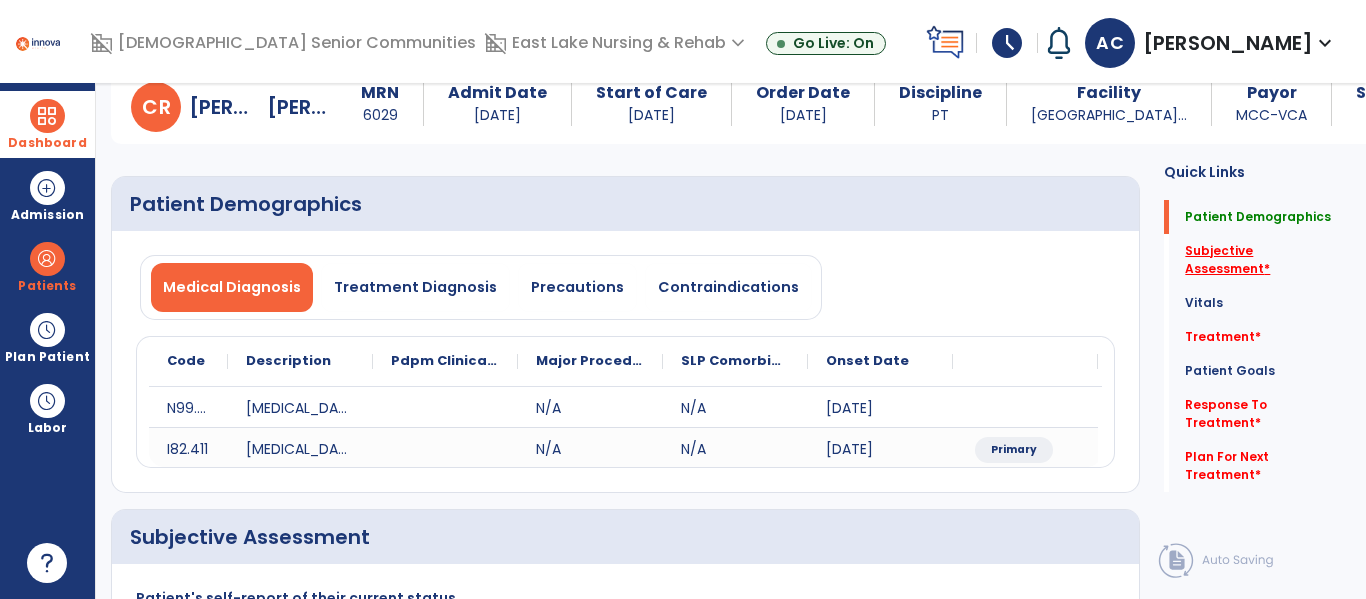 click on "Subjective Assessment   *" 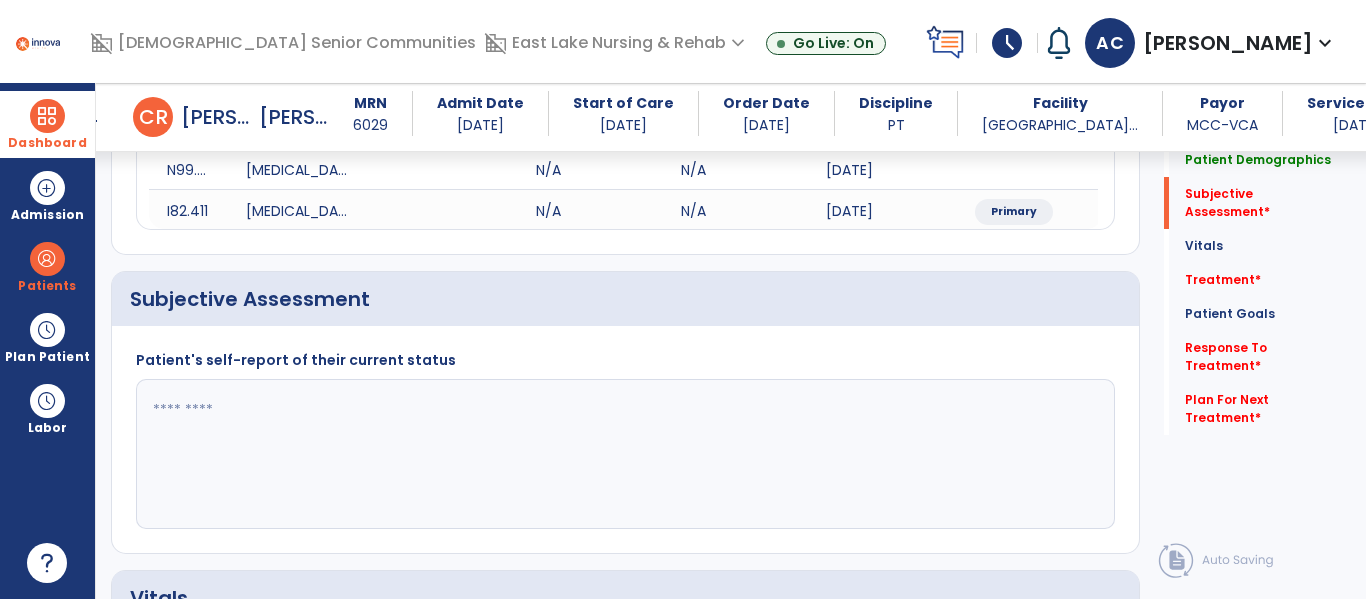 scroll, scrollTop: 387, scrollLeft: 0, axis: vertical 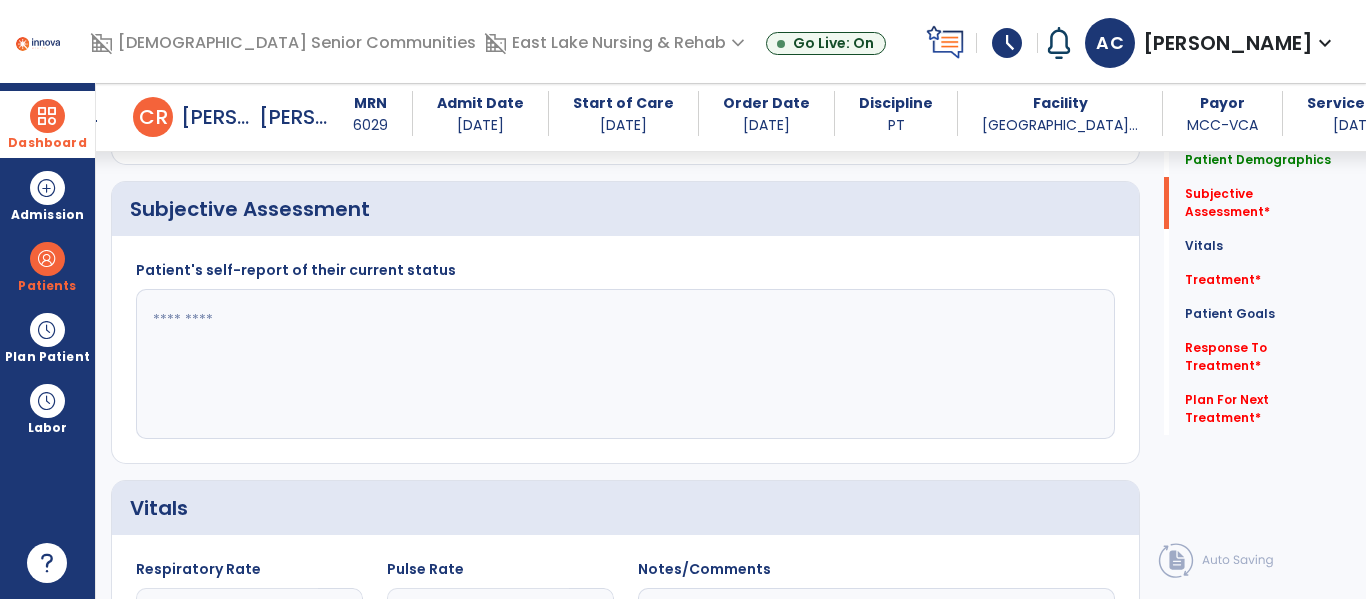 click 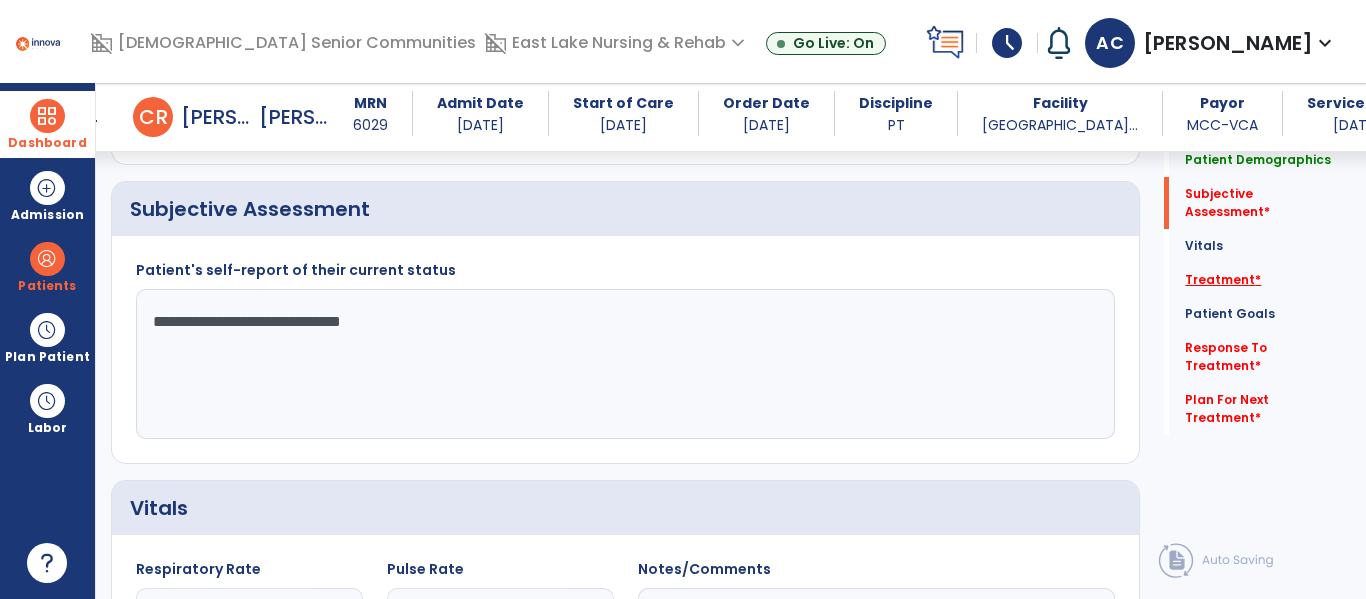 type on "**********" 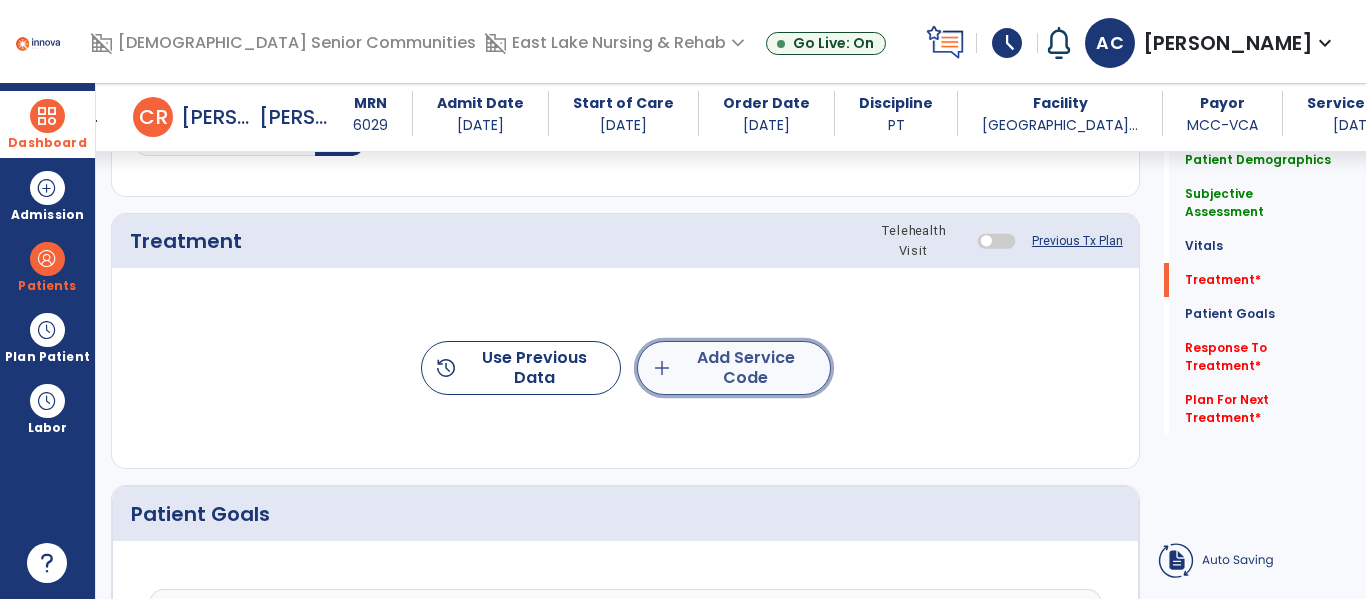 click on "add  Add Service Code" 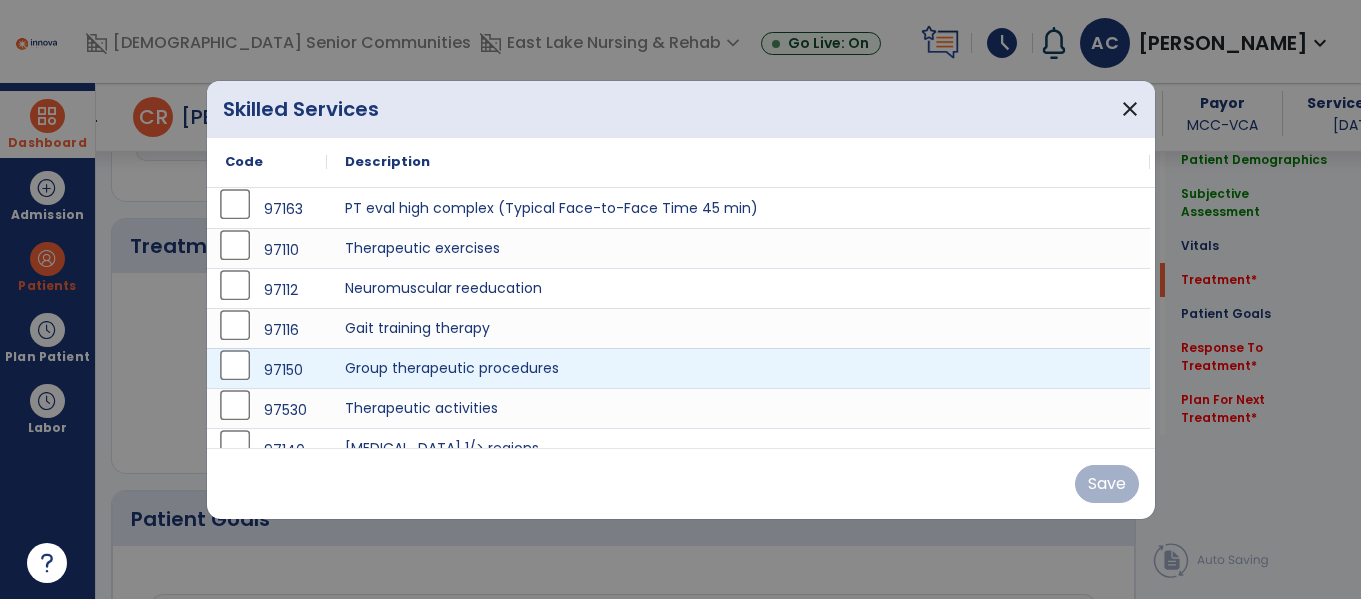 scroll, scrollTop: 1076, scrollLeft: 0, axis: vertical 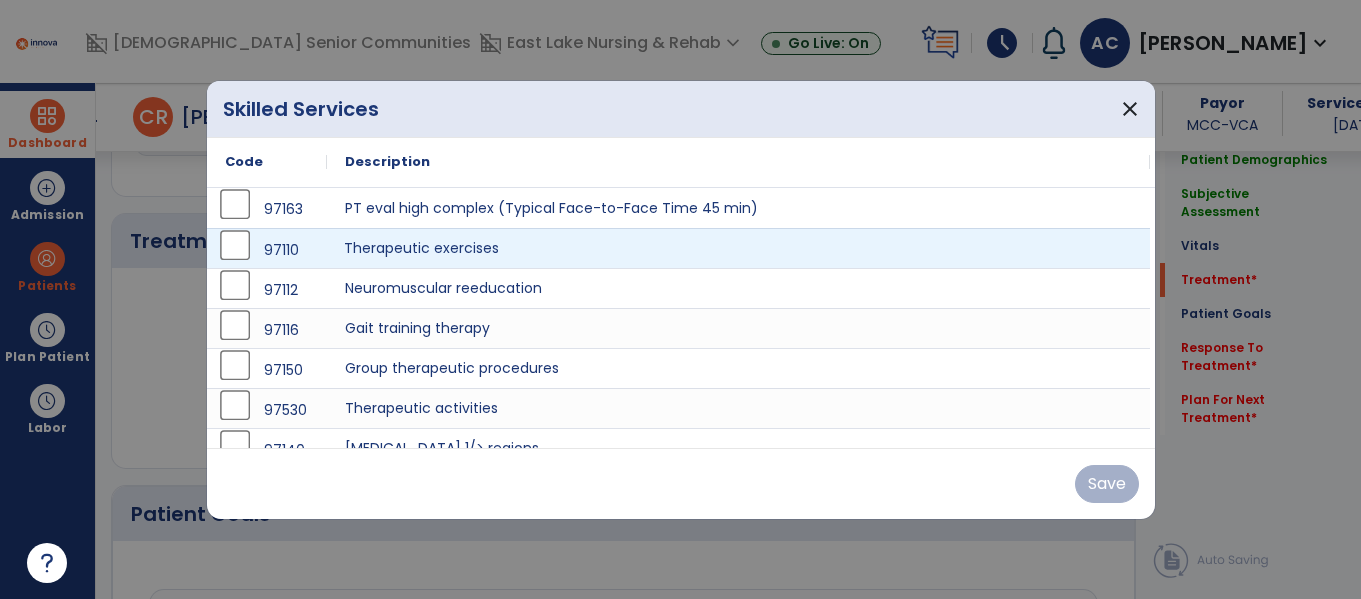 click on "Therapeutic exercises" at bounding box center (738, 248) 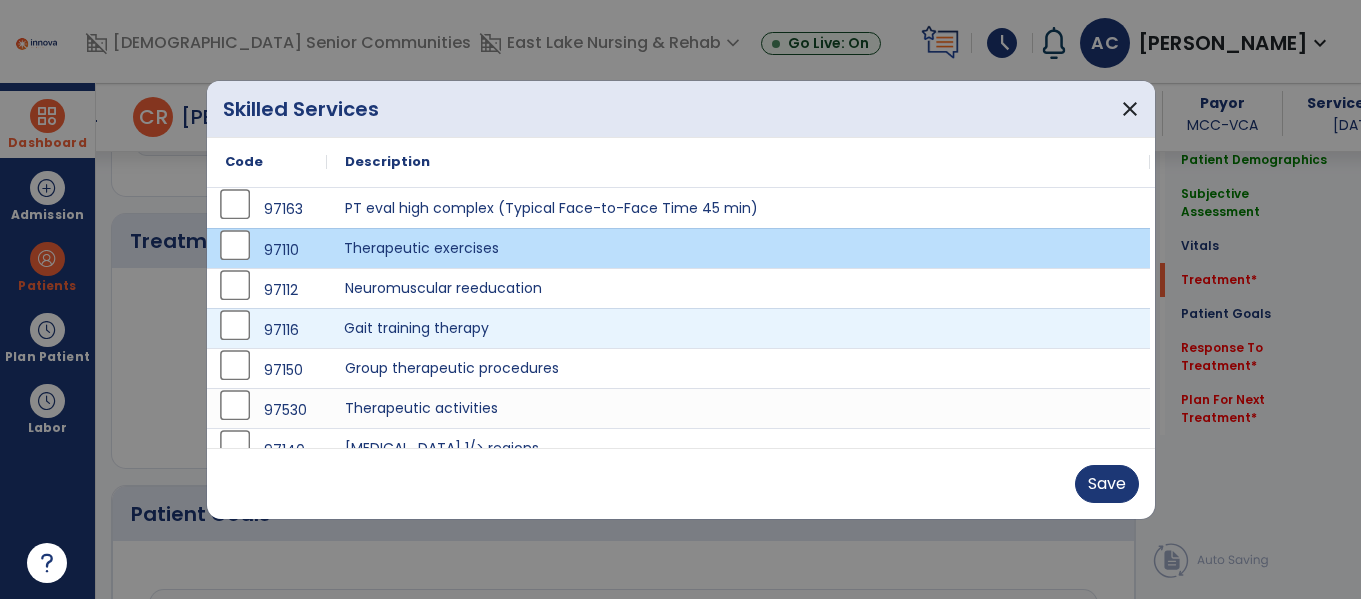 click on "Gait training therapy" at bounding box center [738, 328] 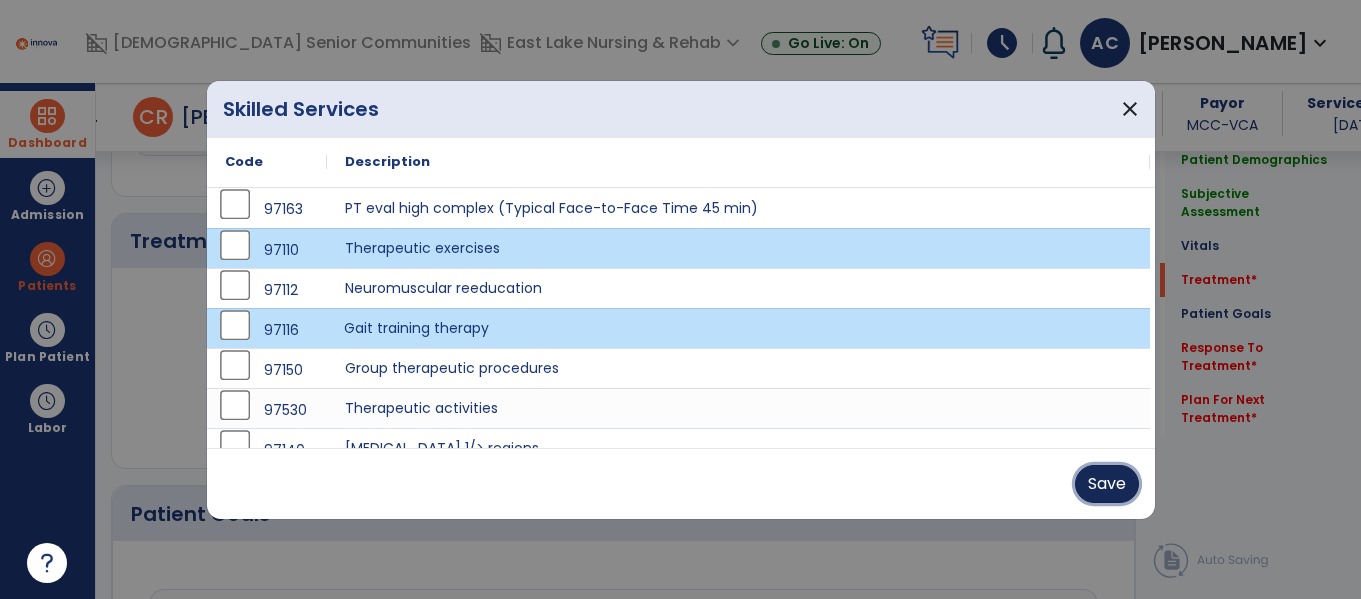 click on "Save" at bounding box center (1107, 484) 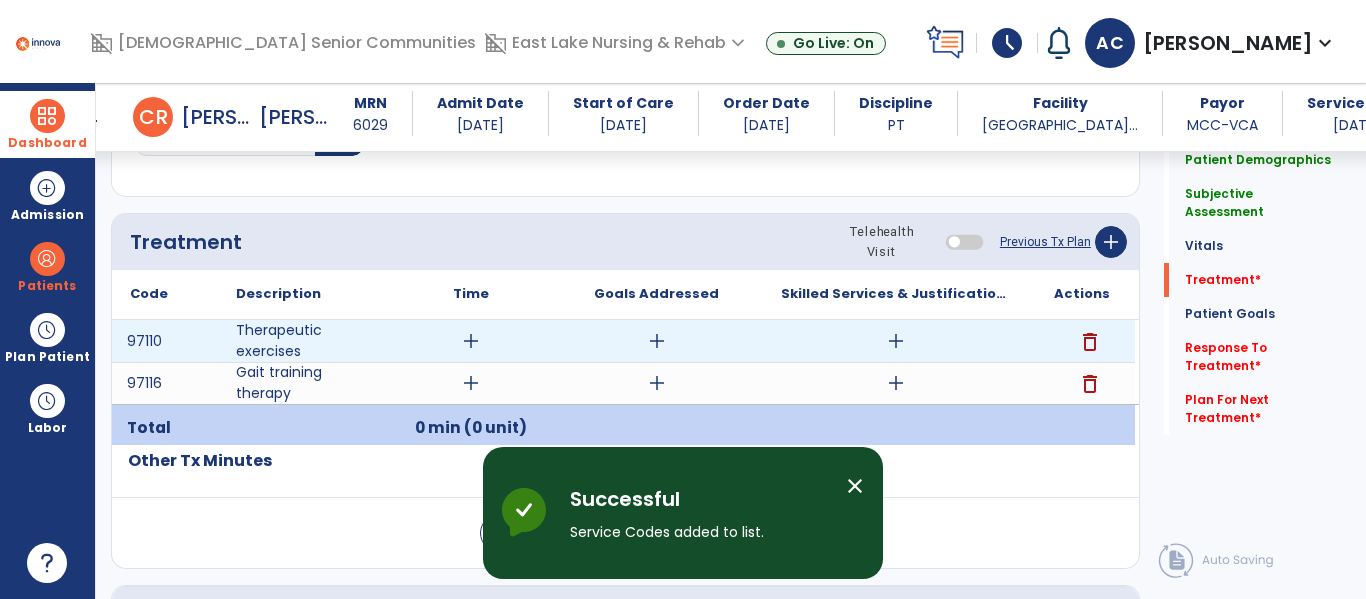 click on "add" at bounding box center [471, 341] 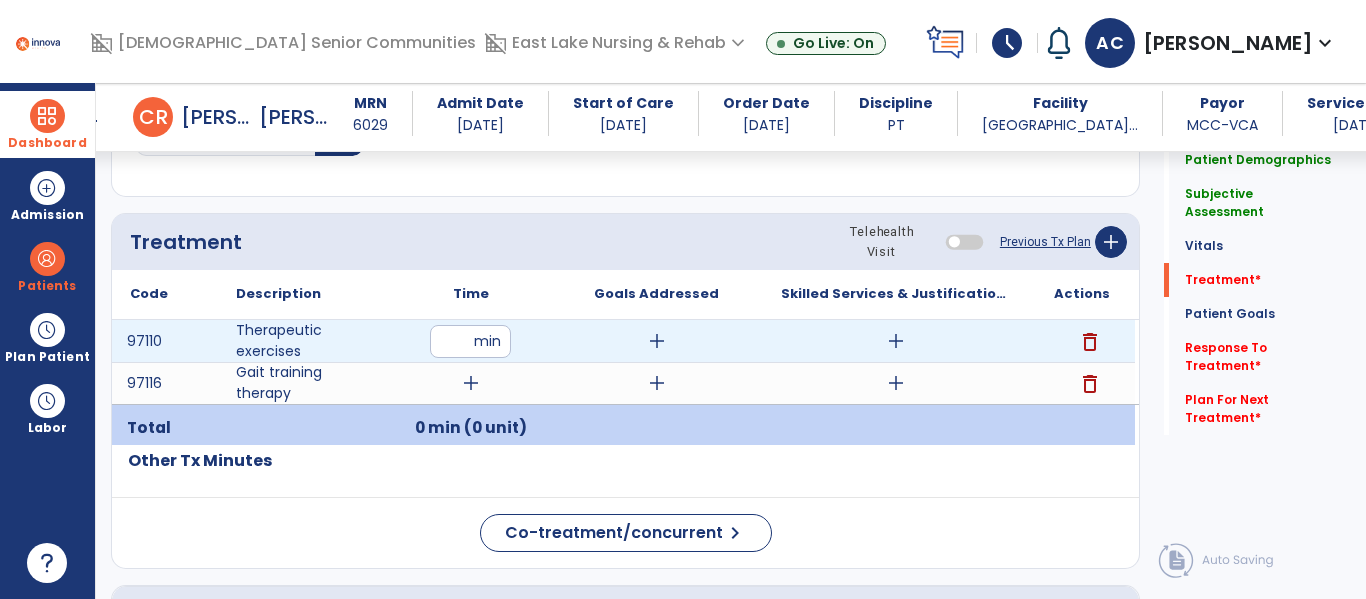 type on "**" 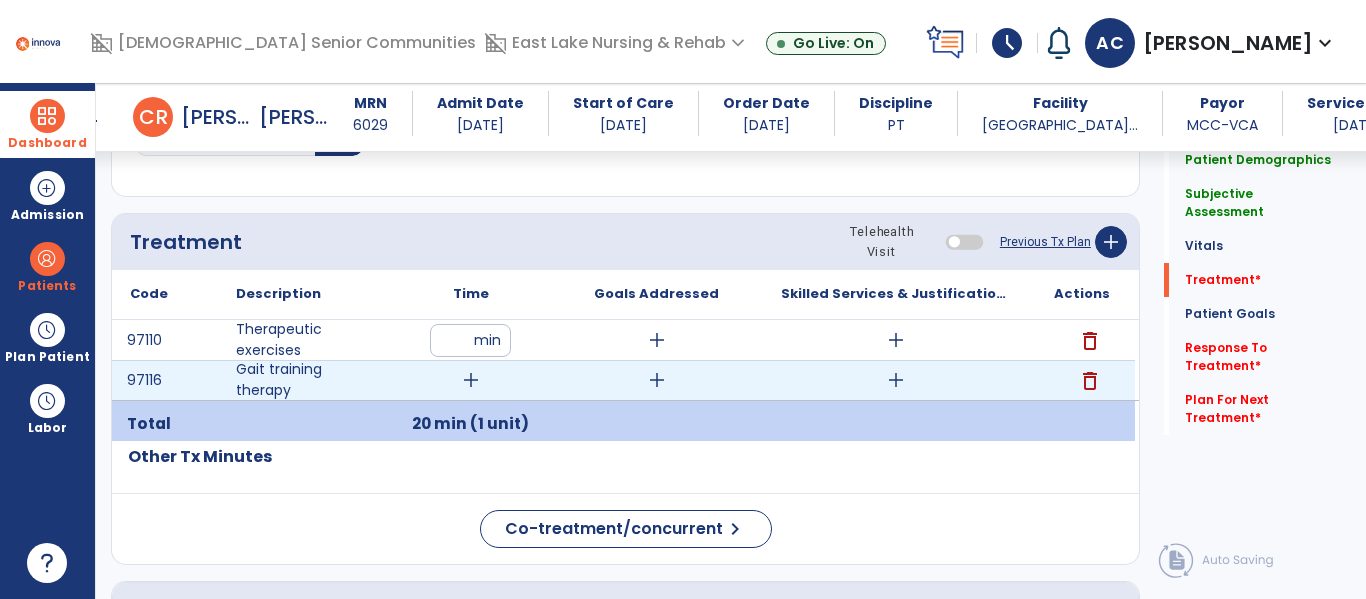 click on "add" at bounding box center (471, 380) 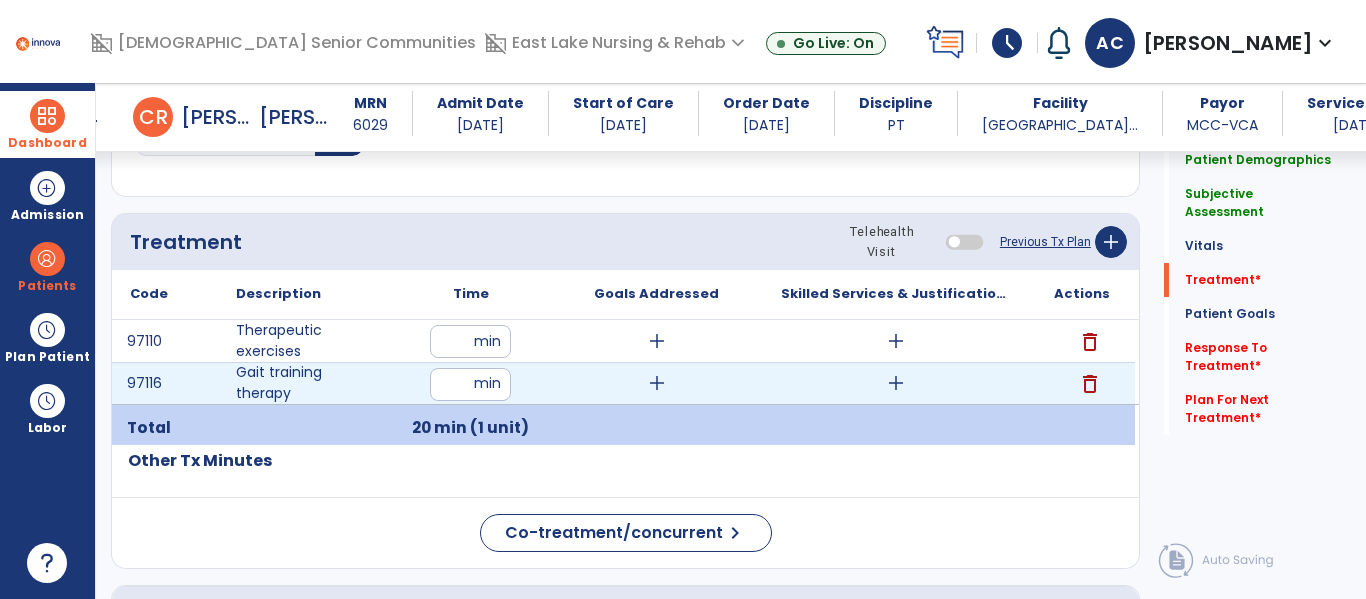 type on "**" 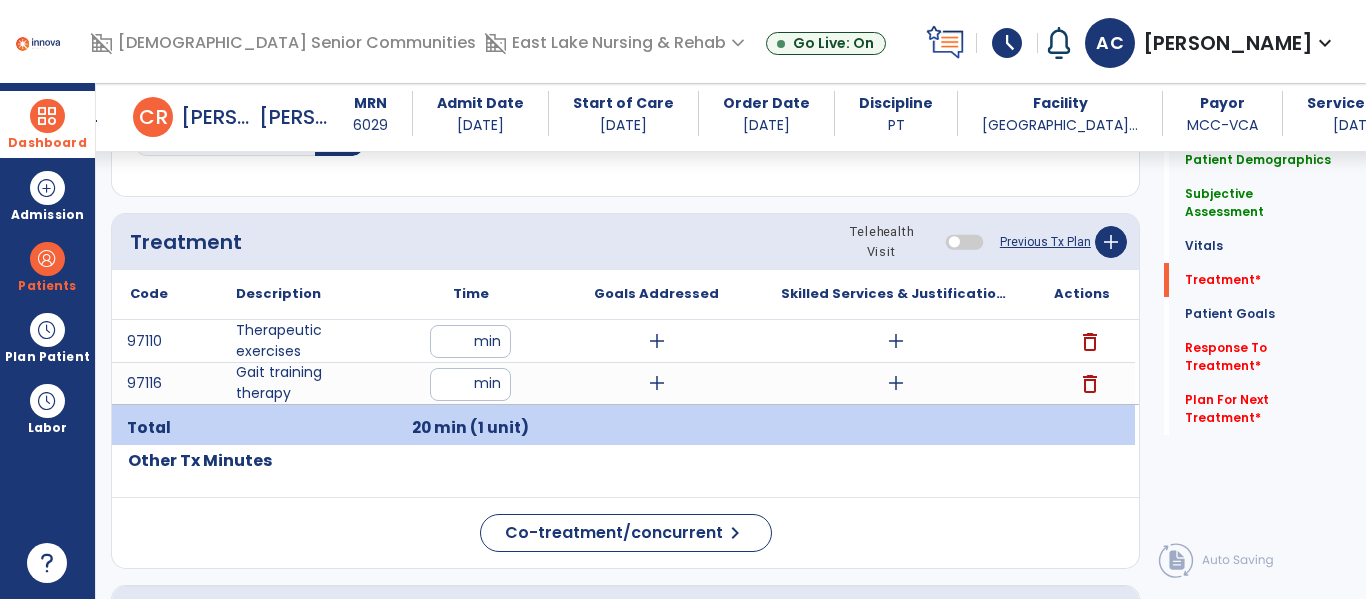 click on "Code
Description
Time" 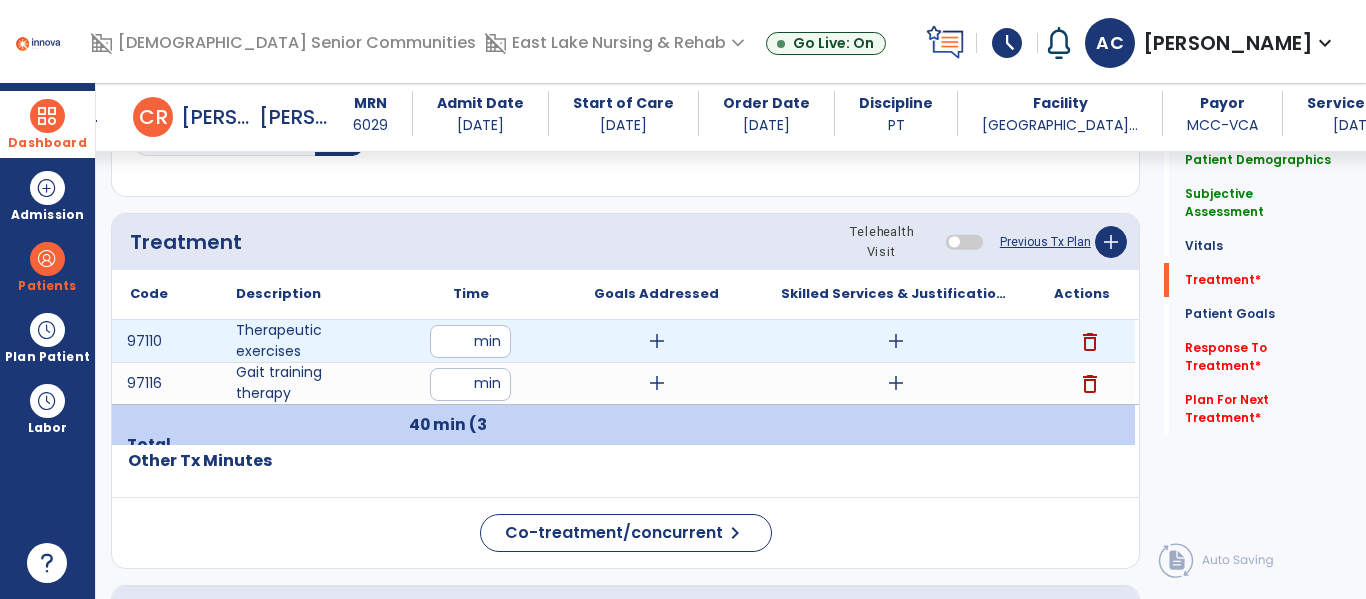 click on "add" at bounding box center (657, 341) 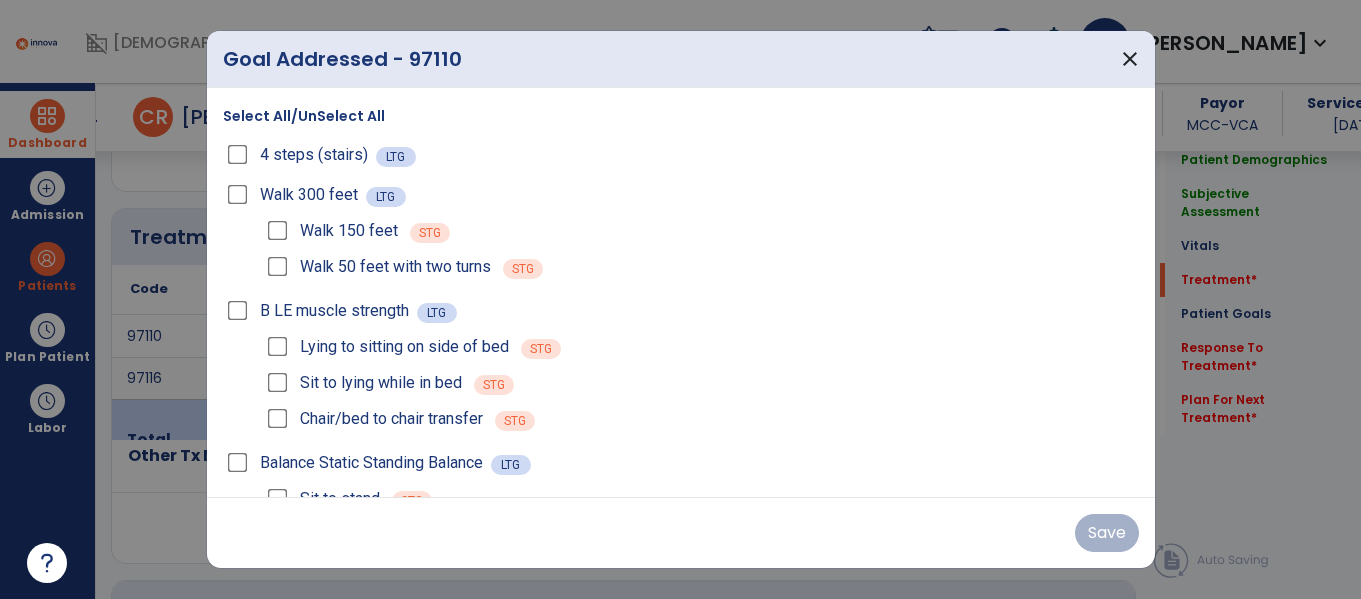 scroll, scrollTop: 1076, scrollLeft: 0, axis: vertical 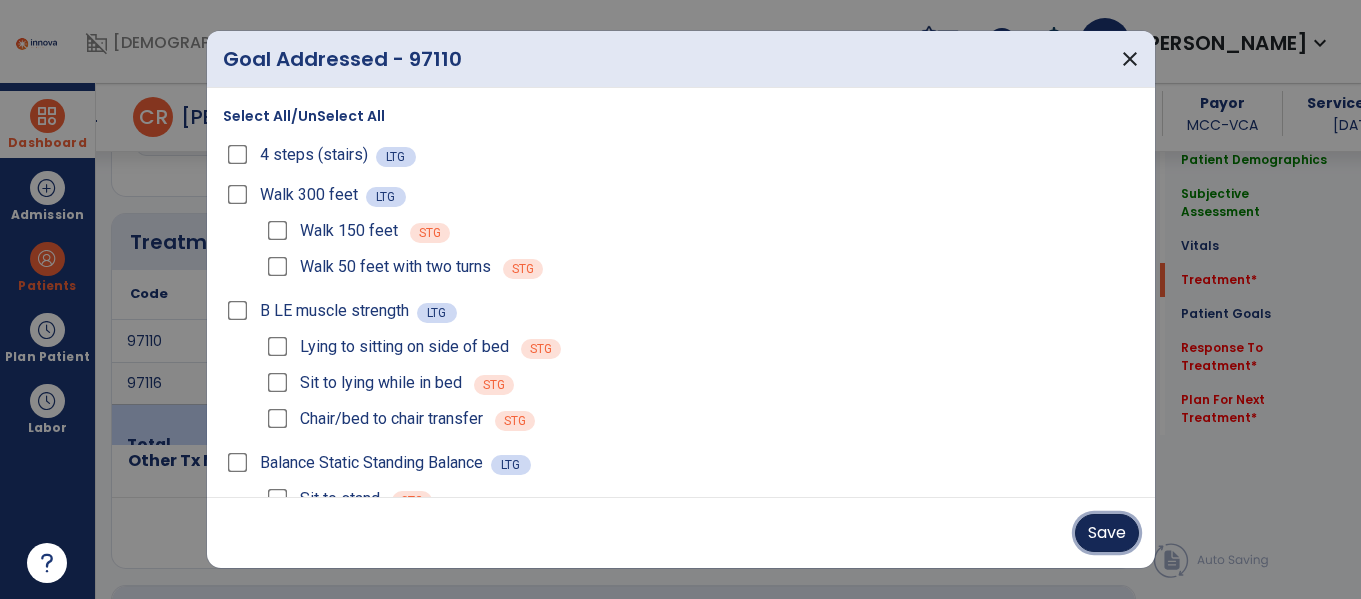 click on "Save" at bounding box center (1107, 533) 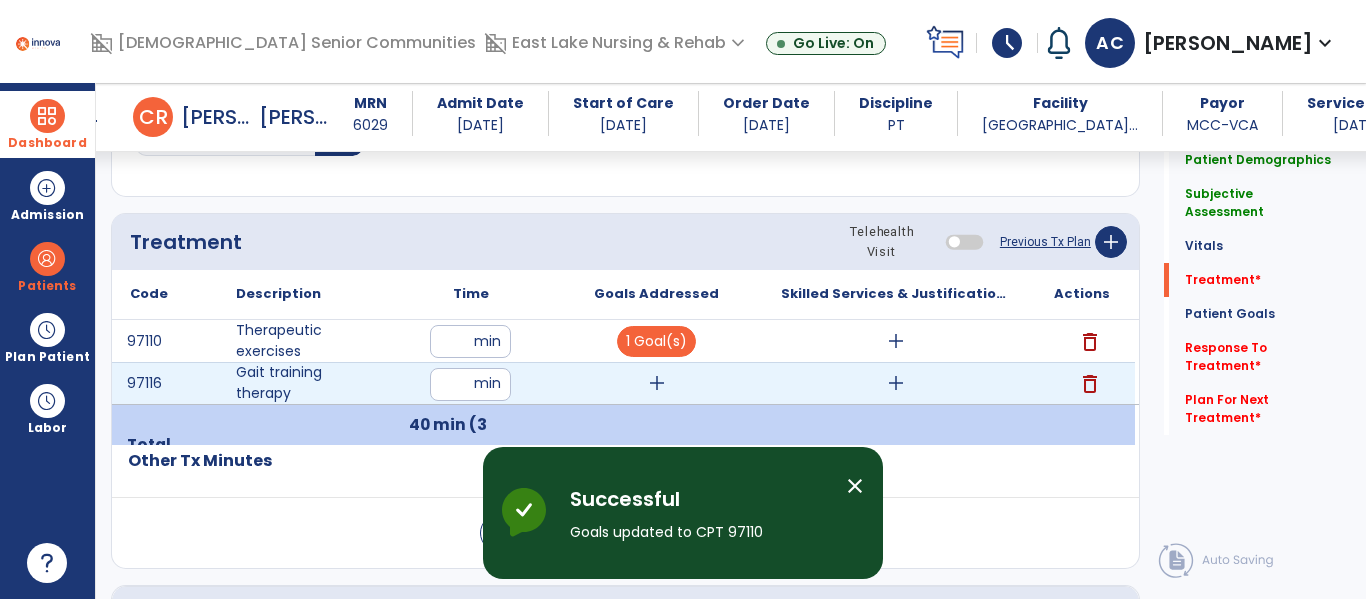 click on "add" at bounding box center [657, 383] 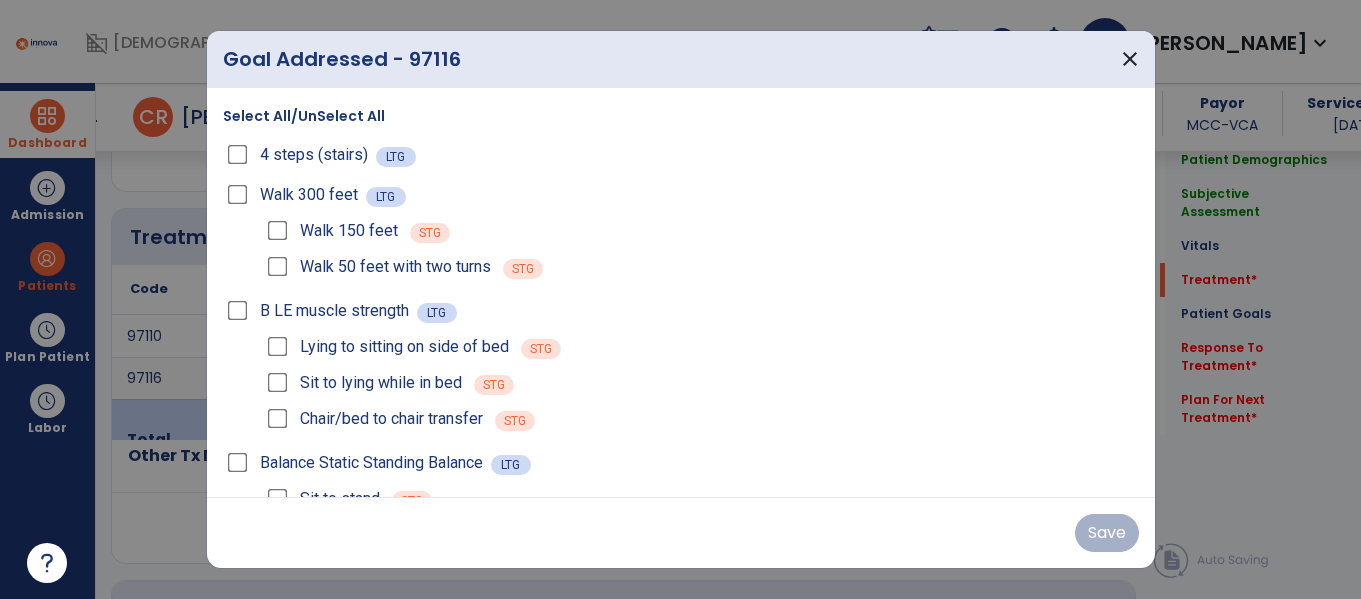 scroll, scrollTop: 1076, scrollLeft: 0, axis: vertical 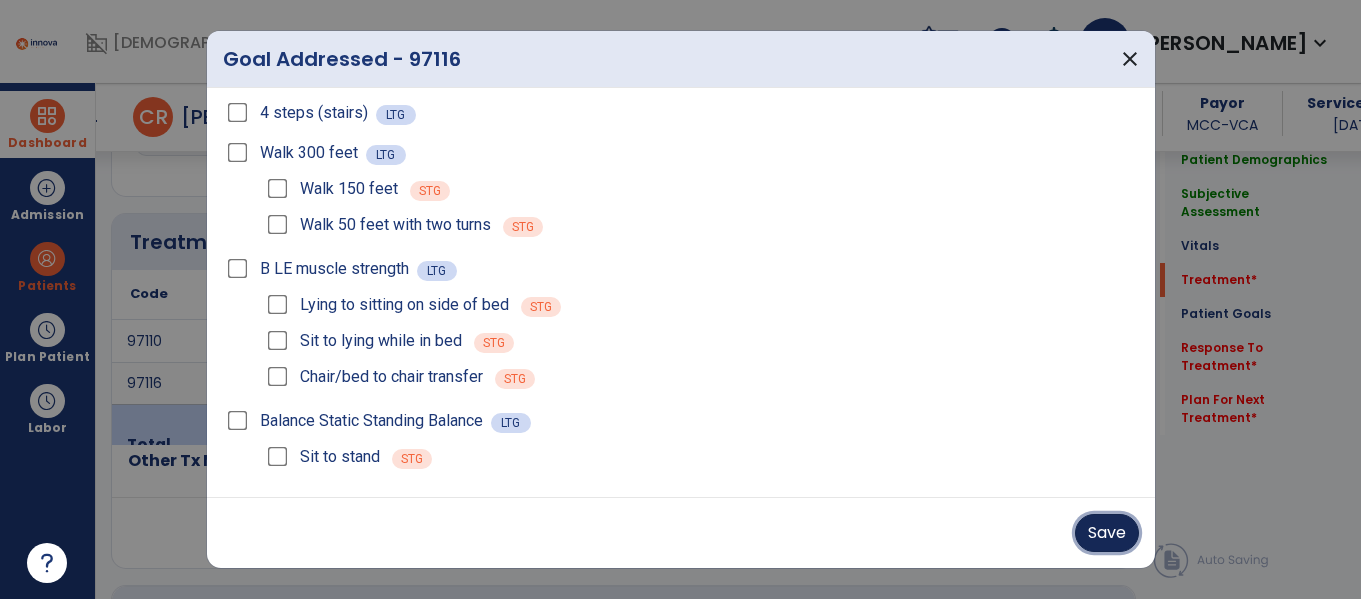 click on "Save" at bounding box center (1107, 533) 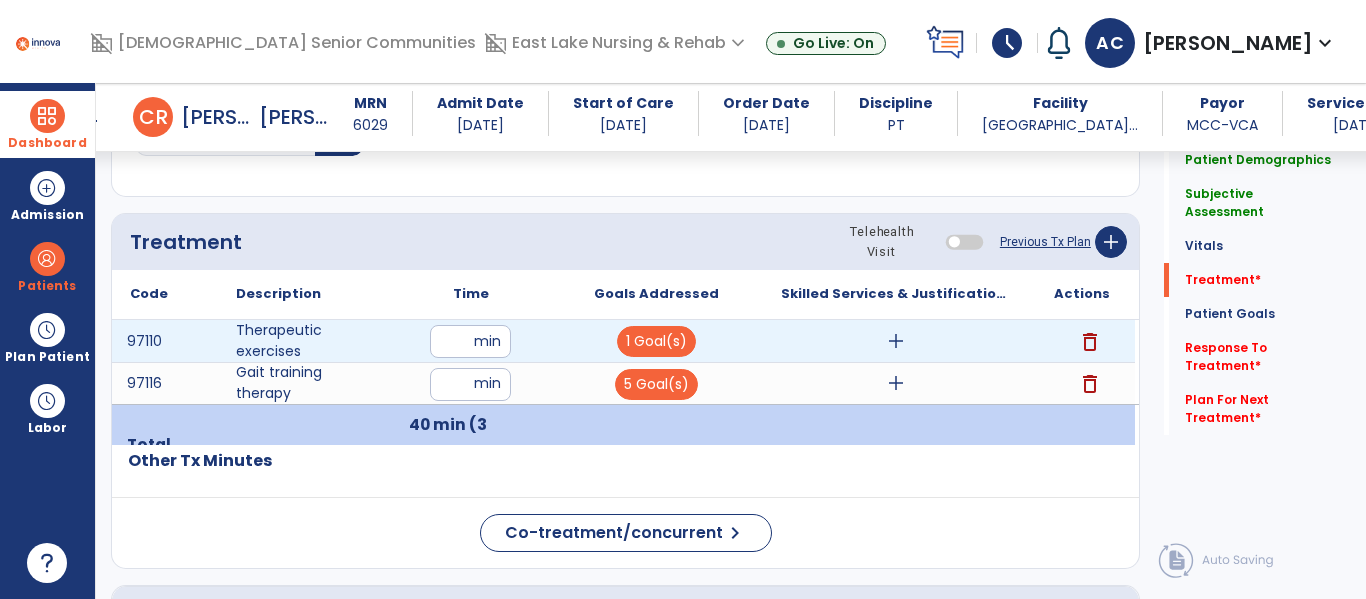 click on "add" at bounding box center (896, 341) 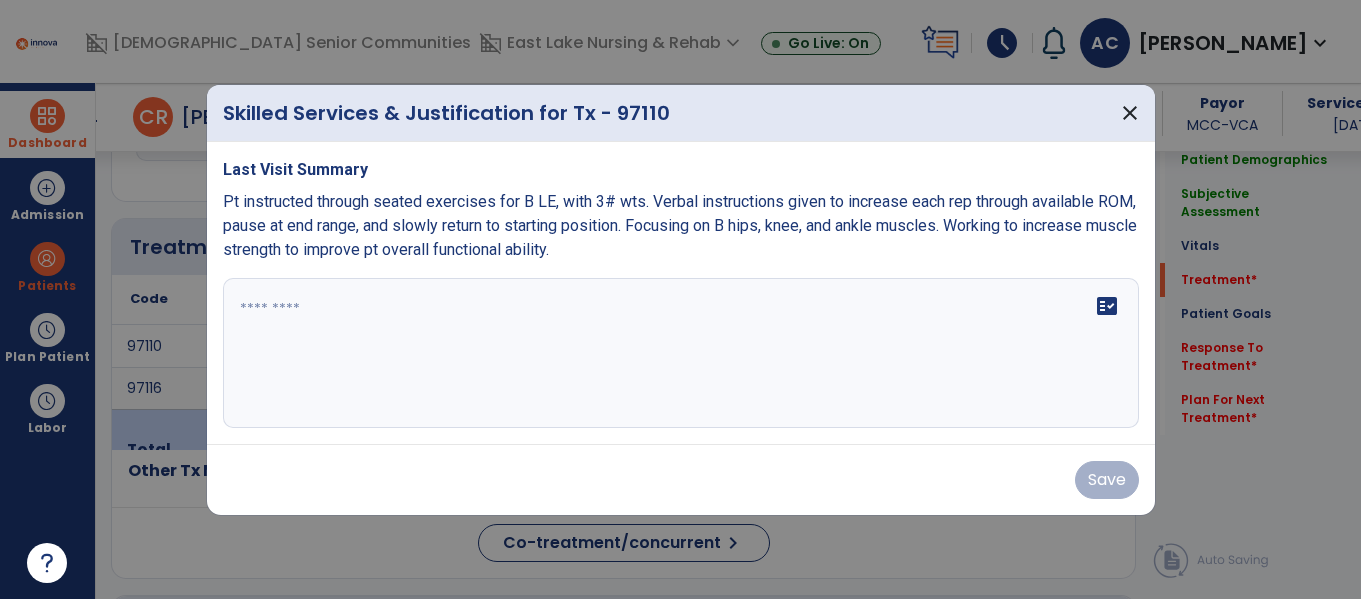 scroll, scrollTop: 1076, scrollLeft: 0, axis: vertical 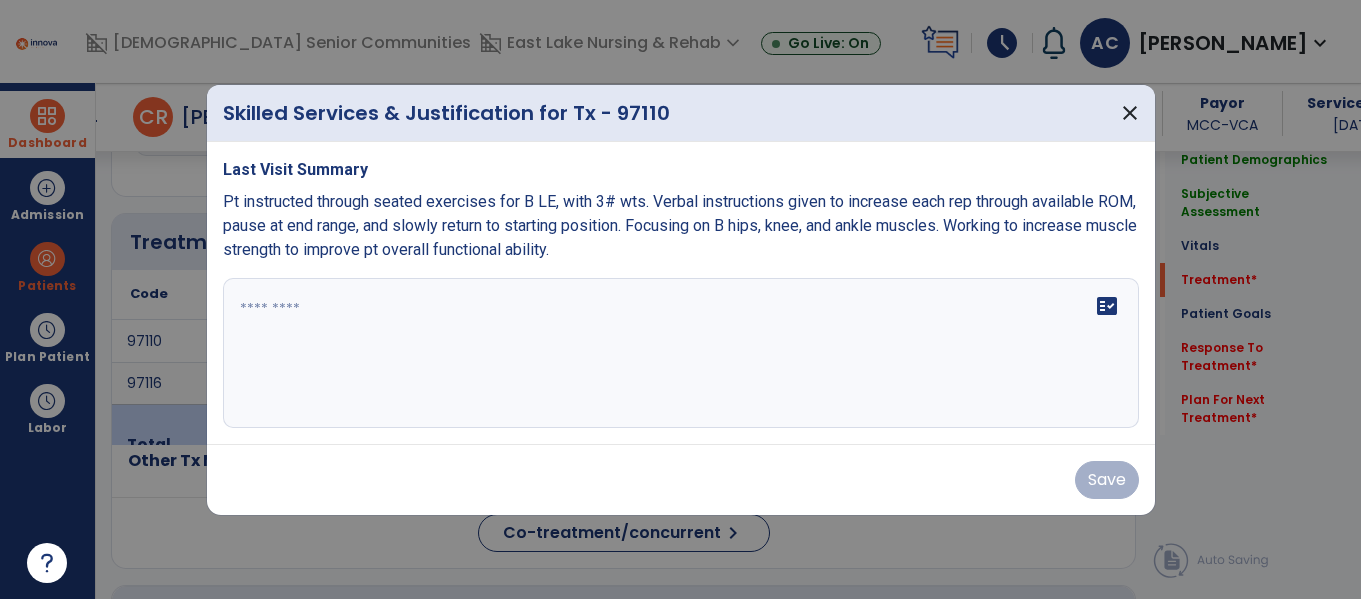 click on "fact_check" at bounding box center [681, 353] 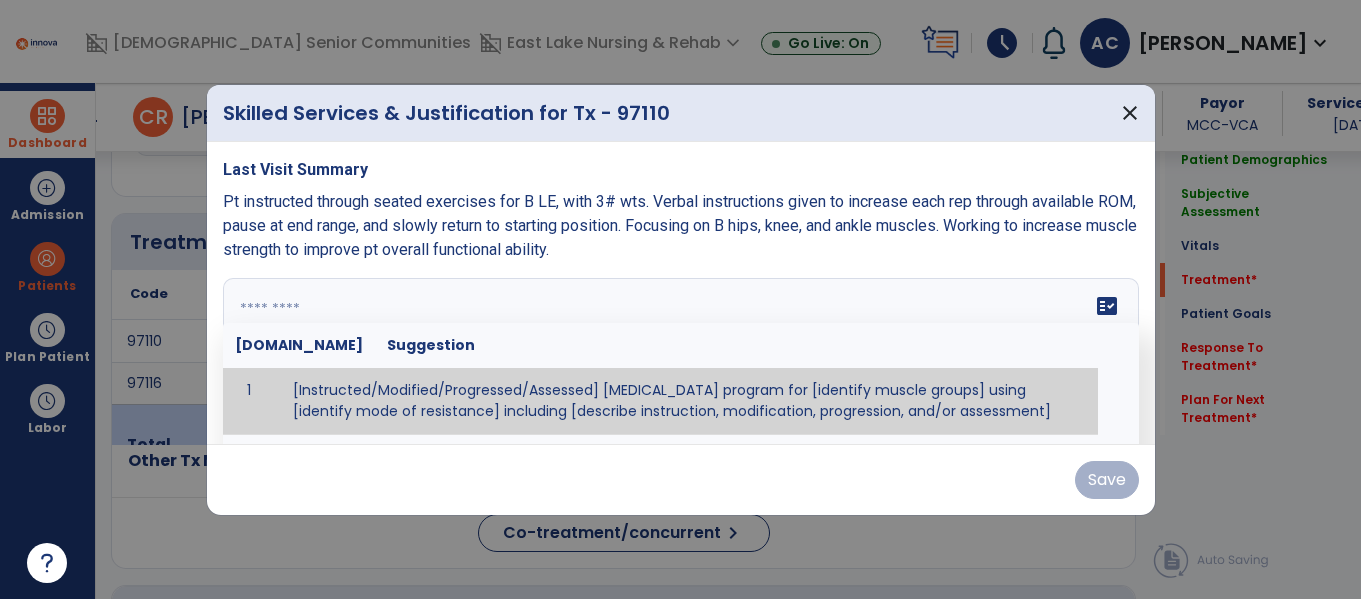 paste on "**********" 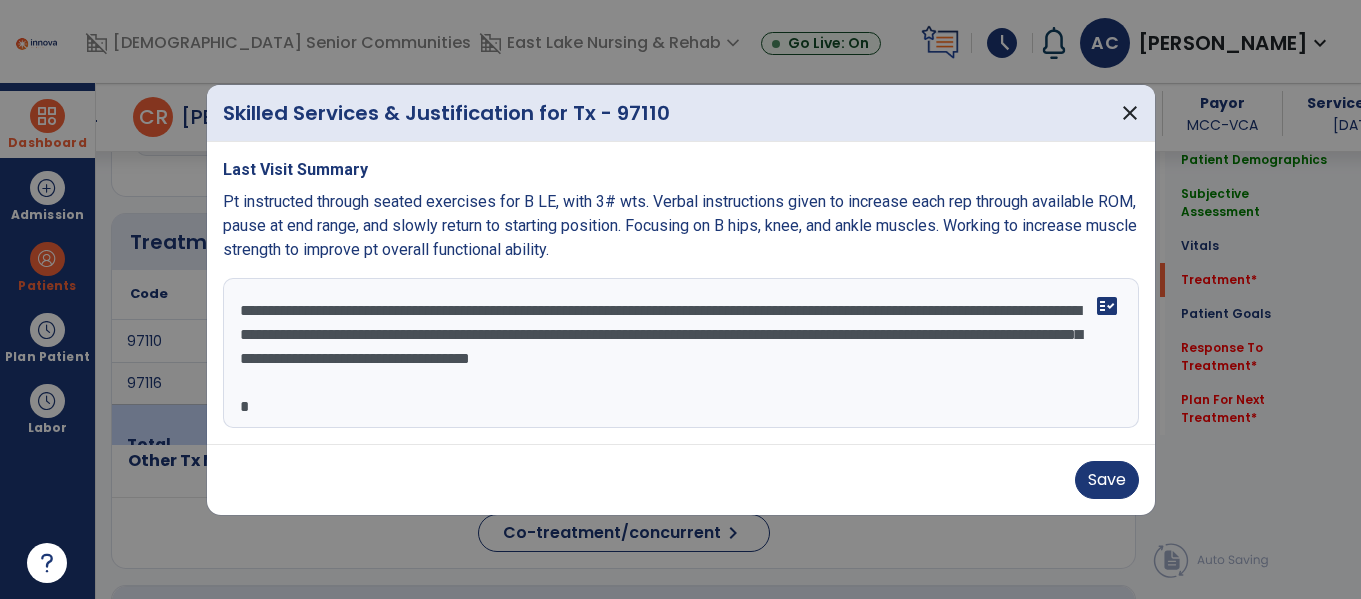 scroll, scrollTop: 120, scrollLeft: 0, axis: vertical 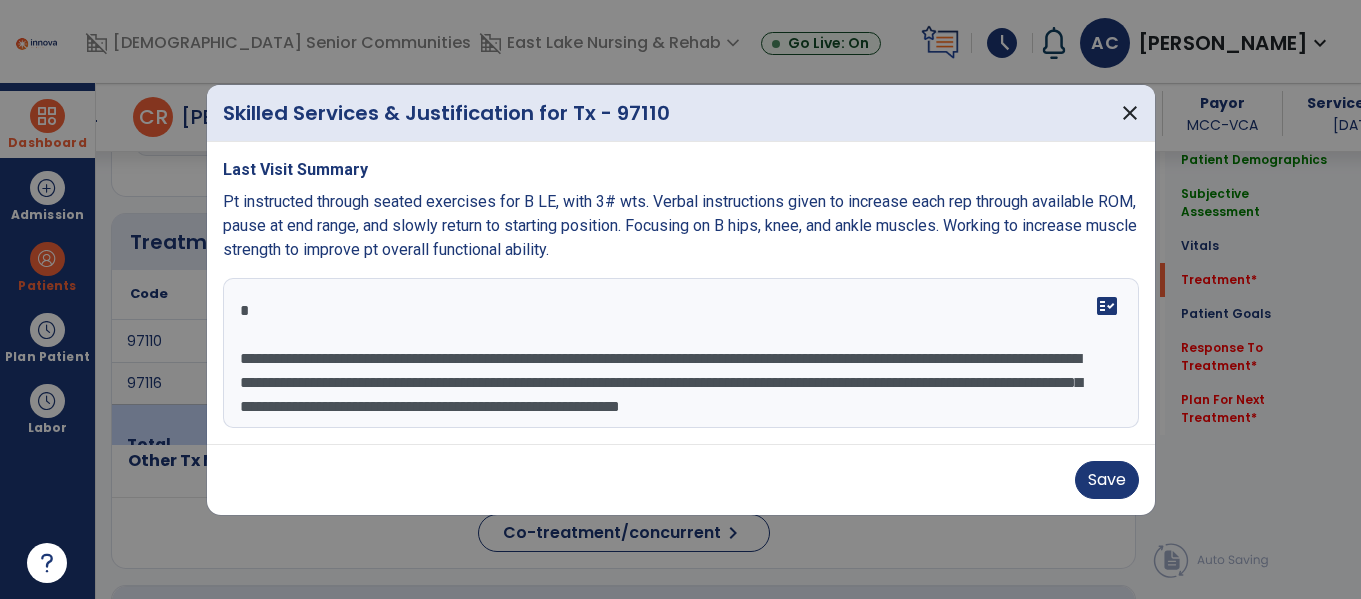 click on "**********" at bounding box center (681, 353) 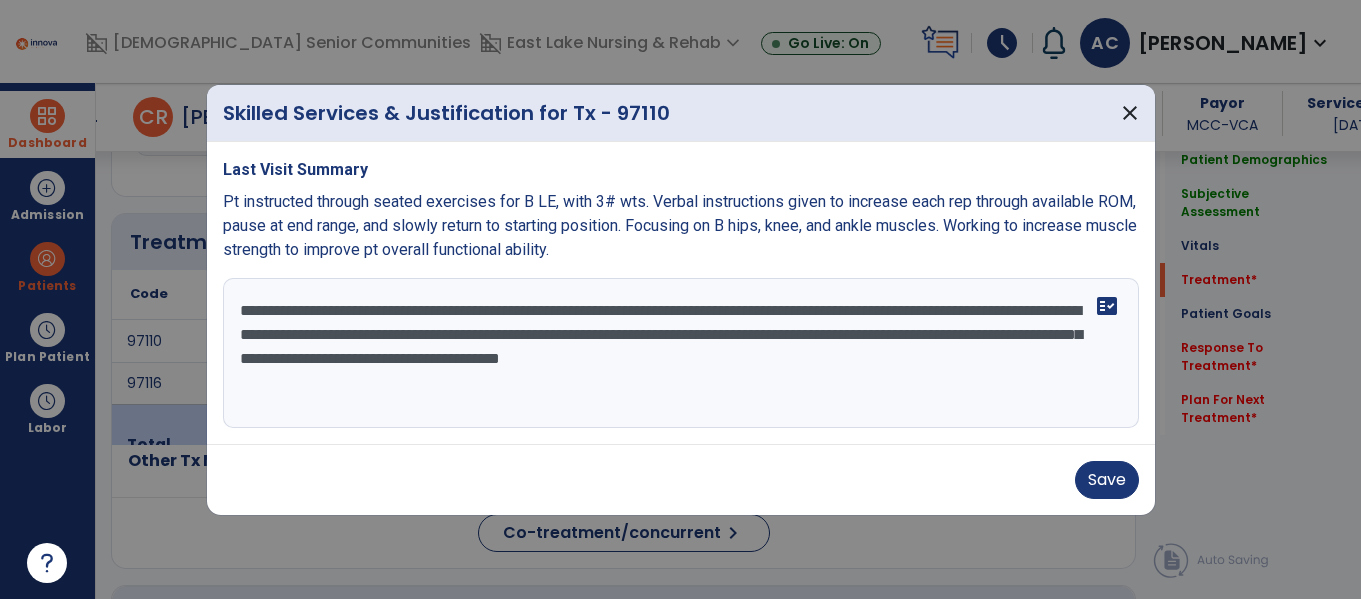 scroll, scrollTop: 48, scrollLeft: 0, axis: vertical 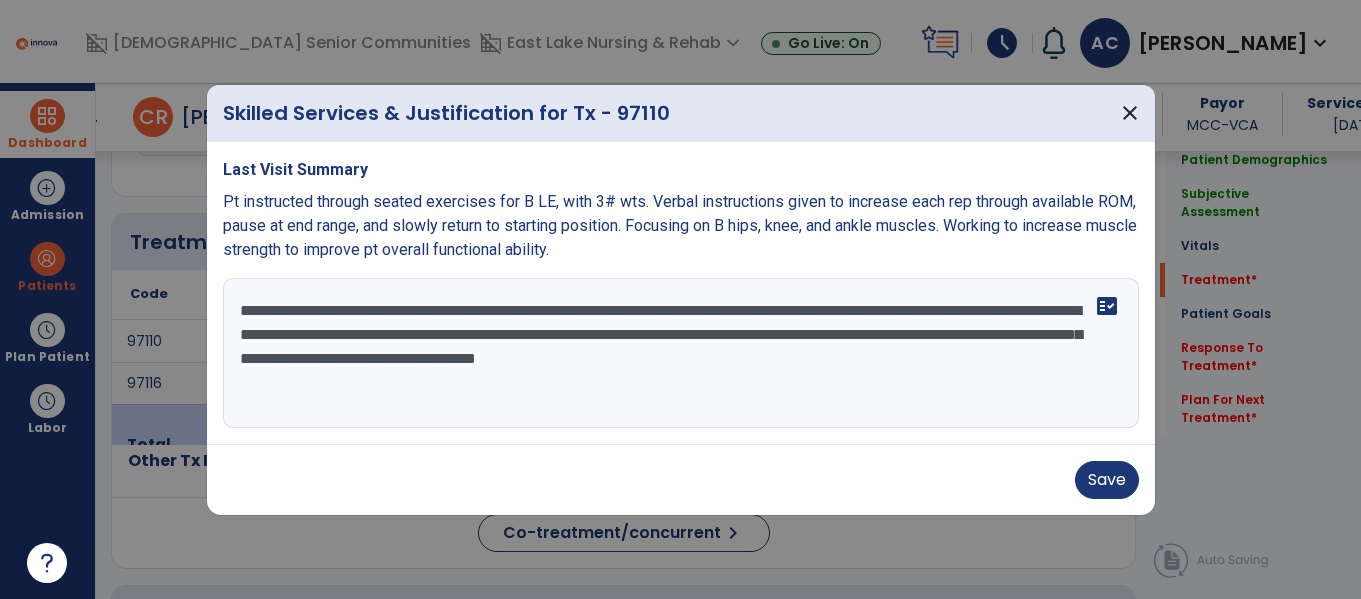 click on "**********" at bounding box center (681, 353) 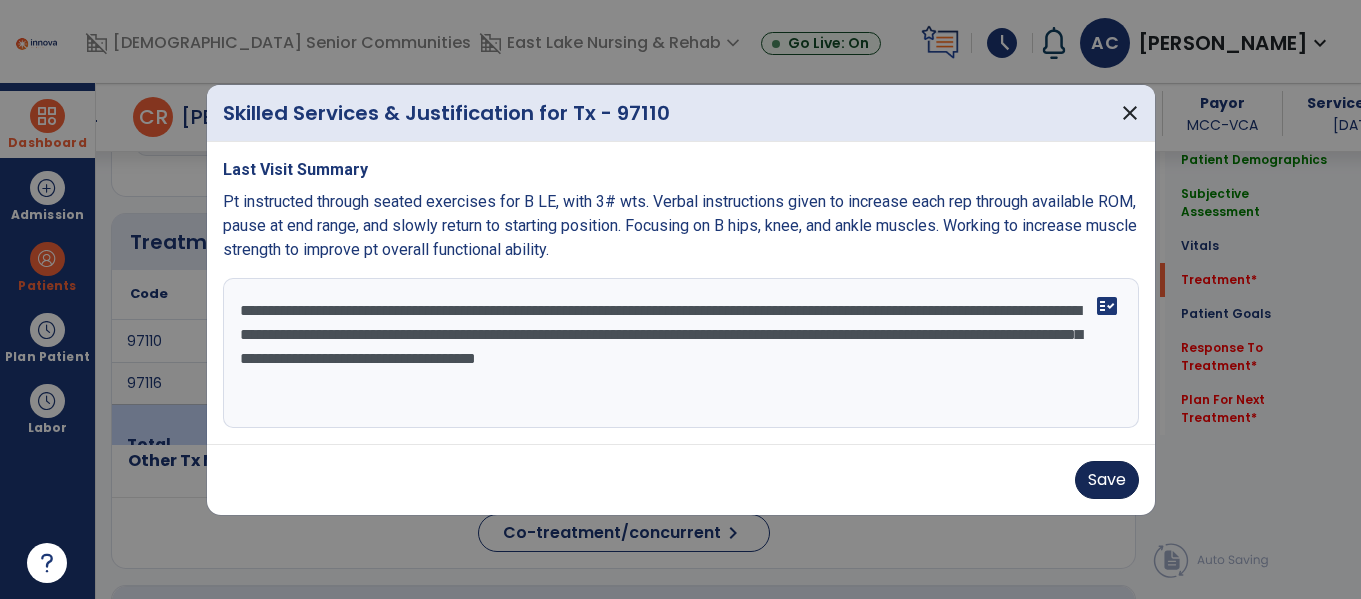 type on "**********" 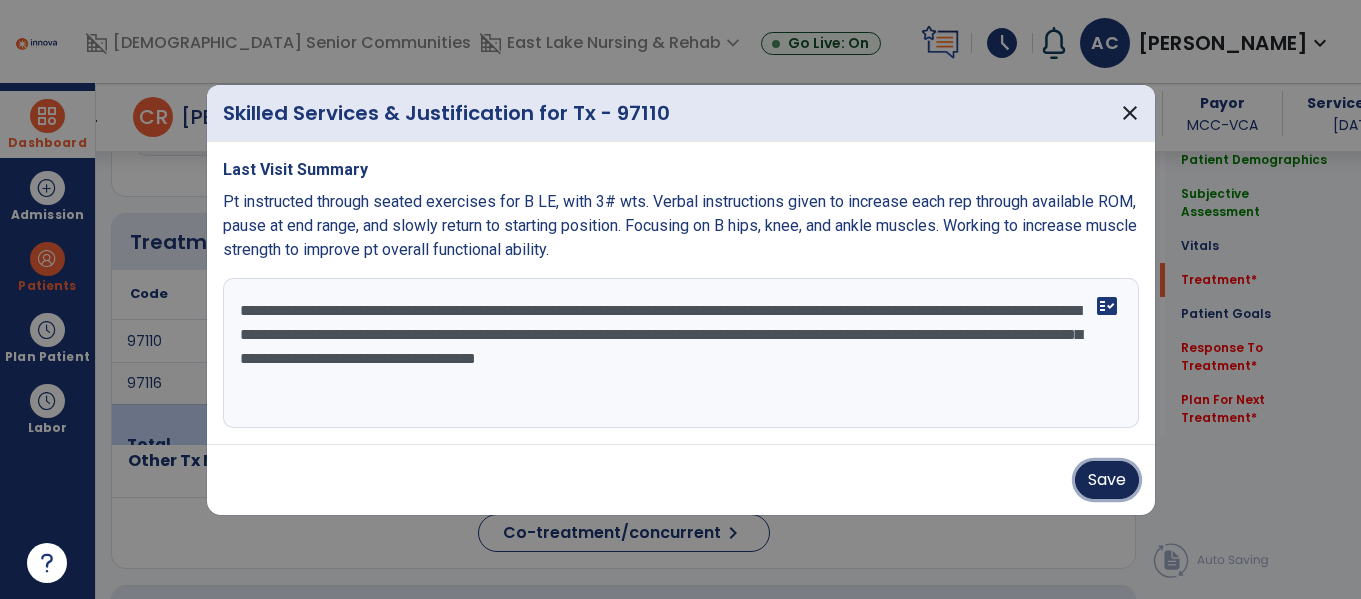 click on "Save" at bounding box center [1107, 480] 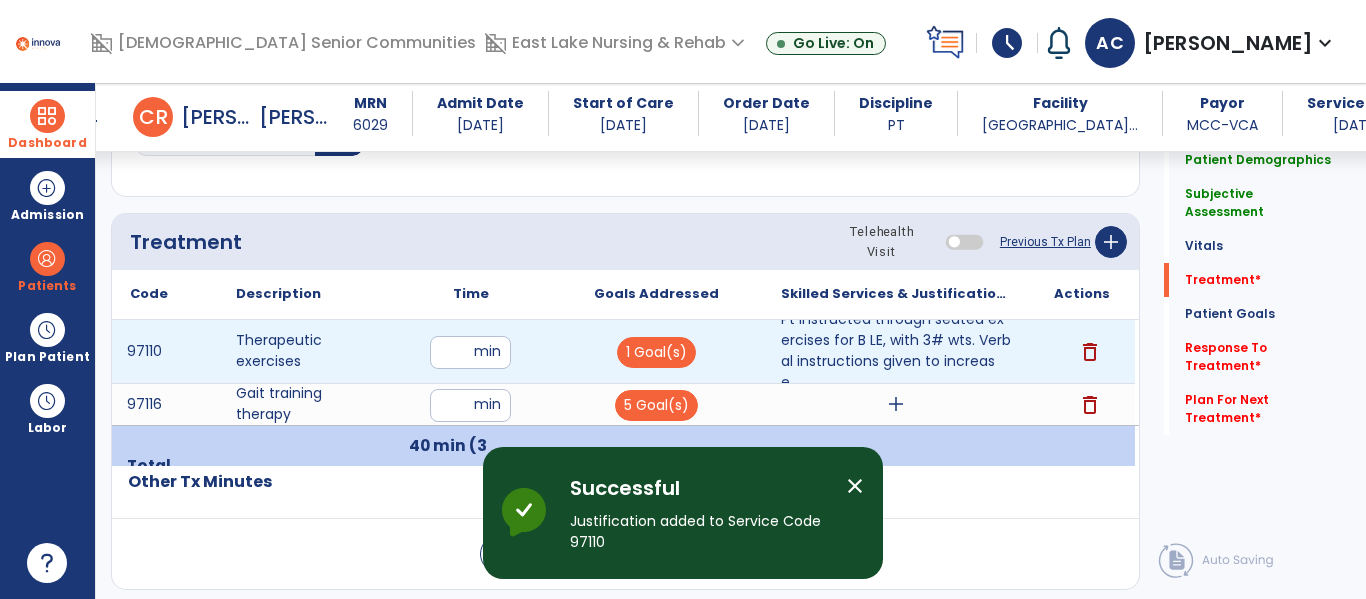 click on "**" at bounding box center (470, 352) 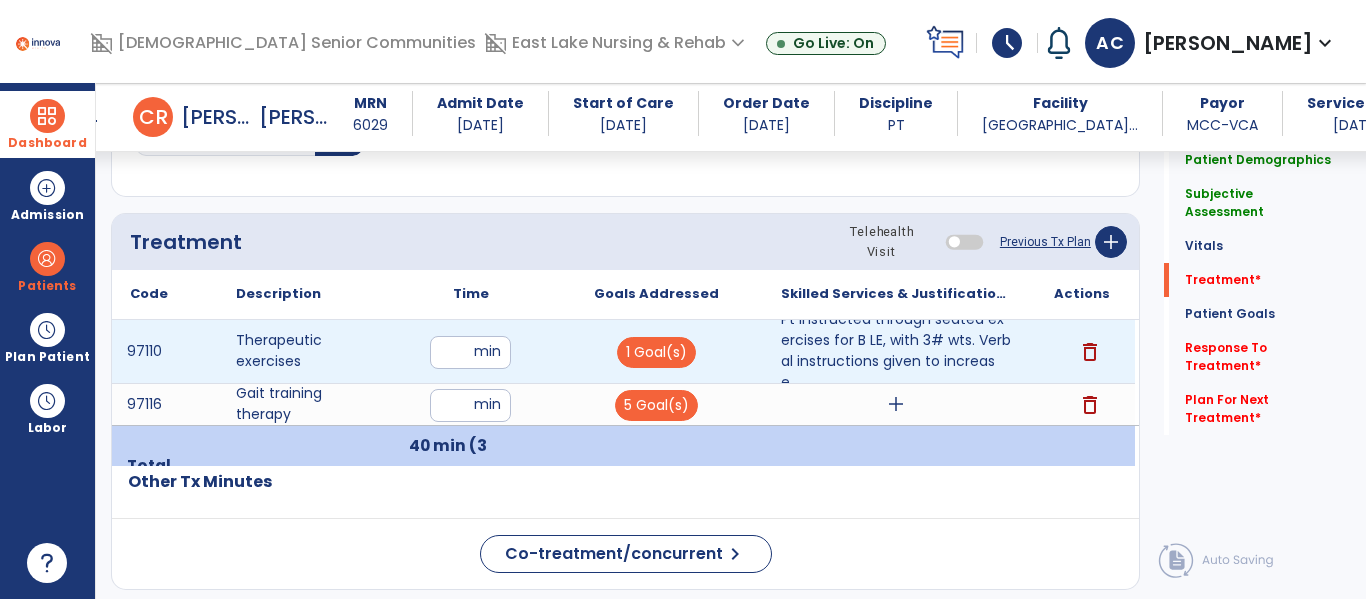 type on "*" 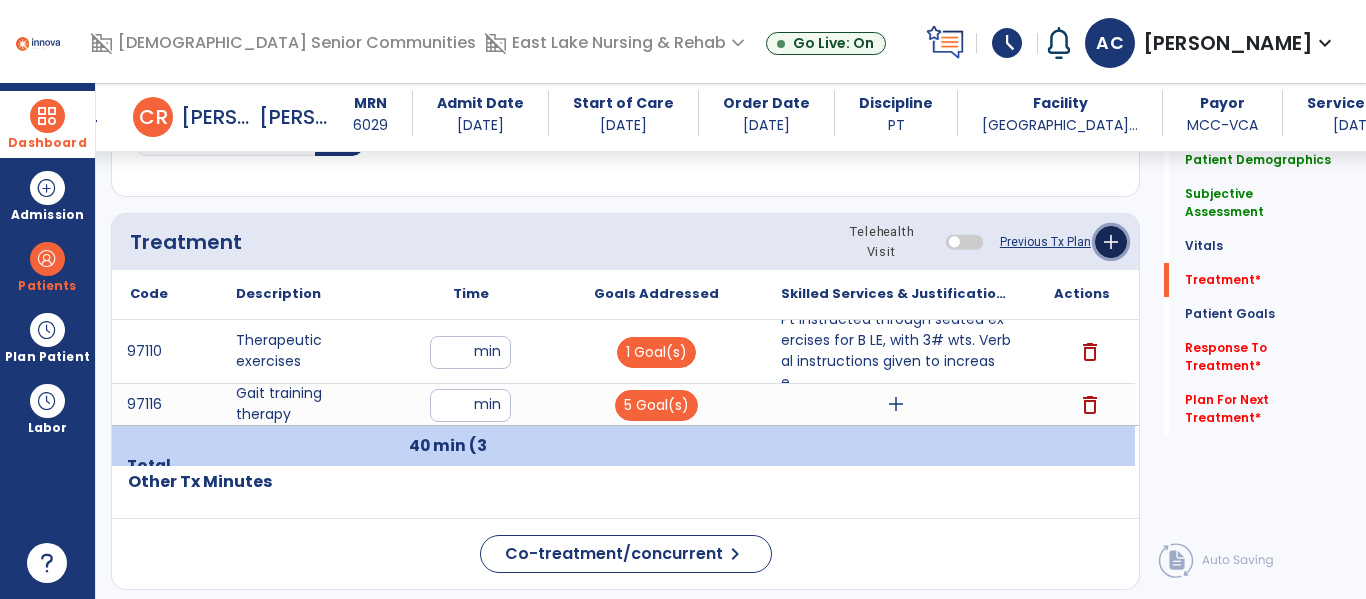 click on "add" 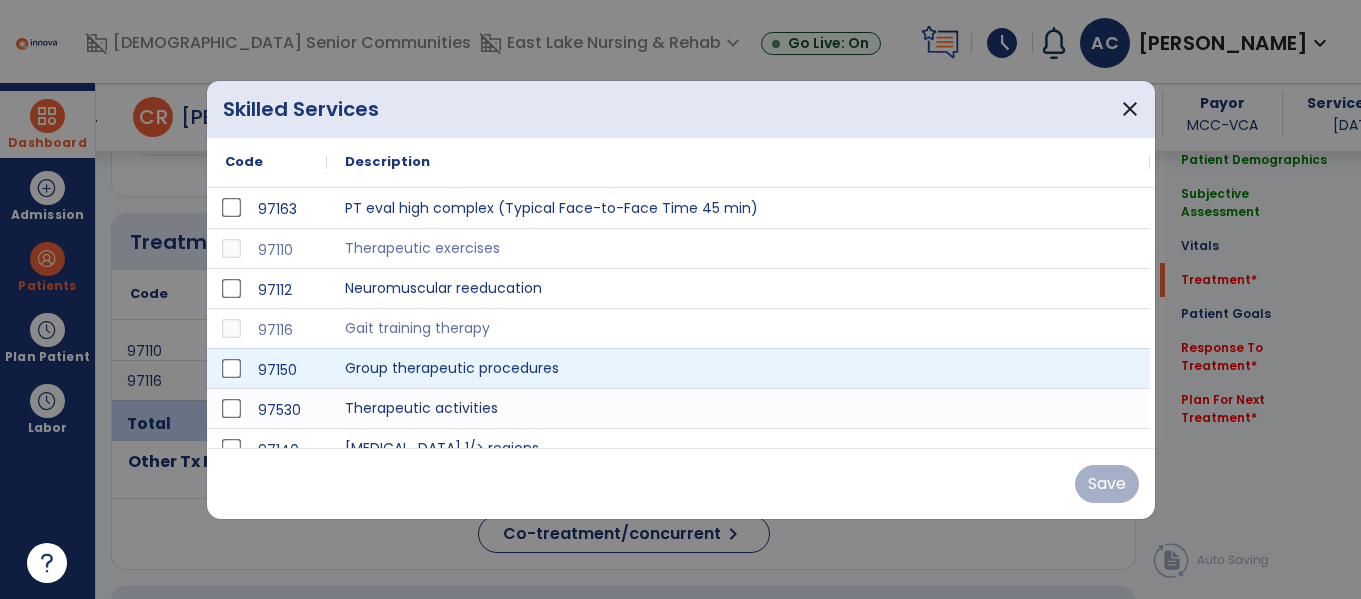 scroll, scrollTop: 1076, scrollLeft: 0, axis: vertical 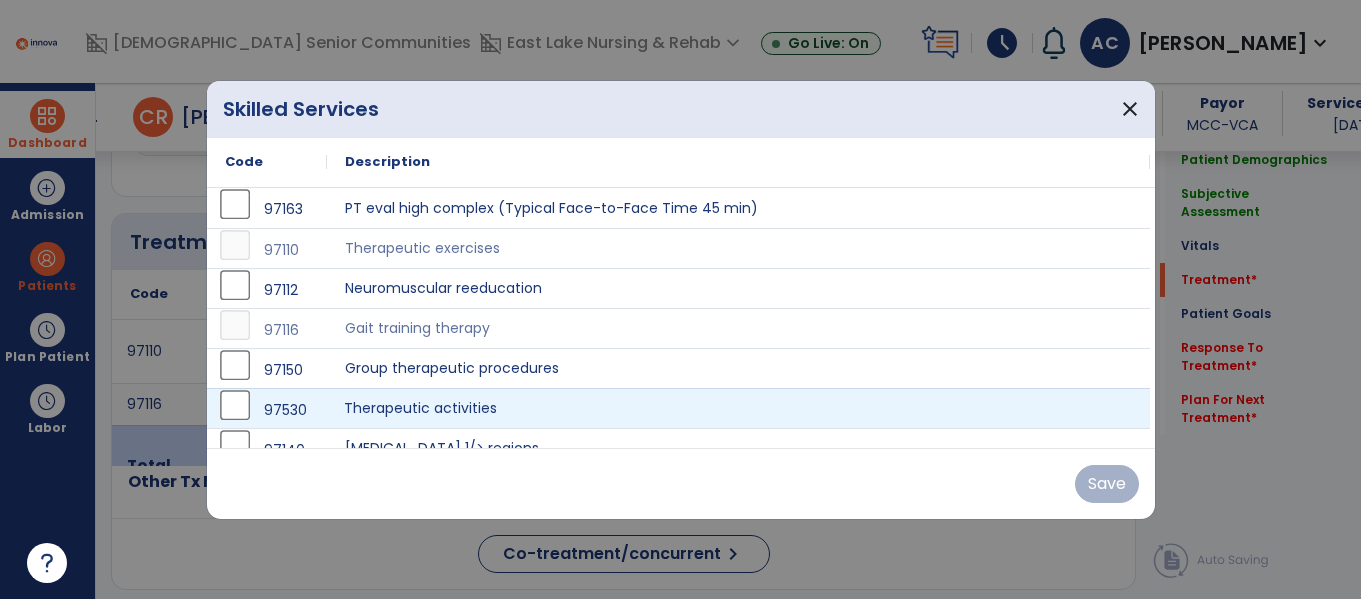 click on "Therapeutic activities" at bounding box center (738, 408) 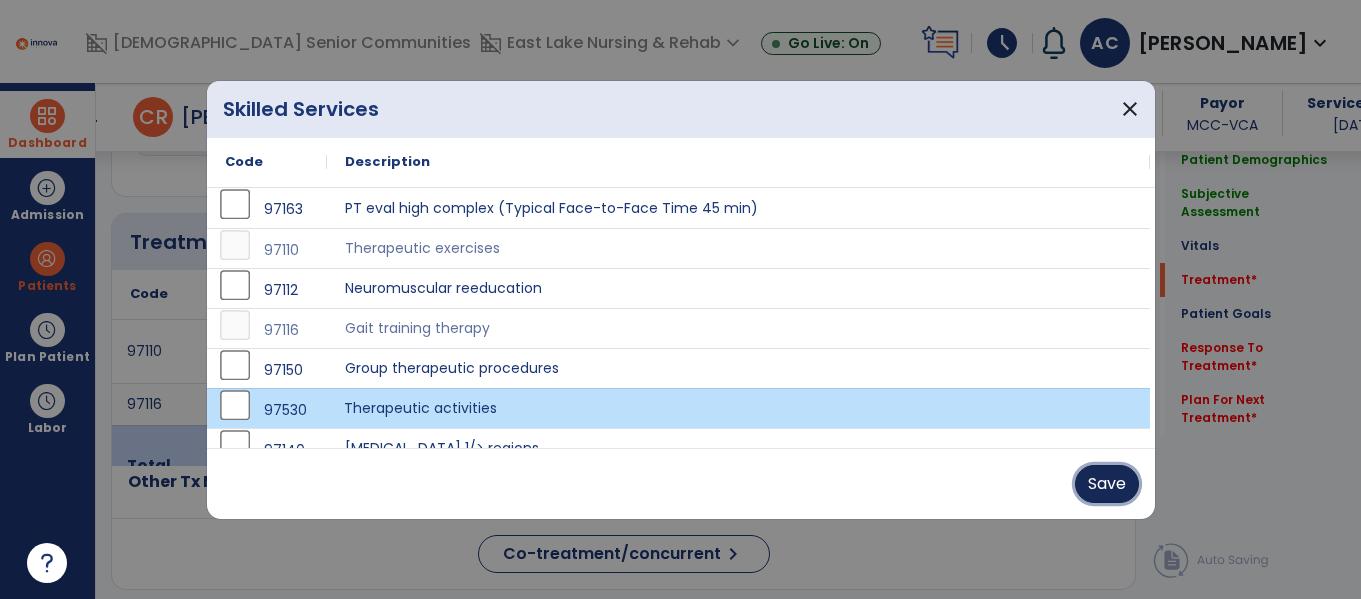 click on "Save" at bounding box center [1107, 484] 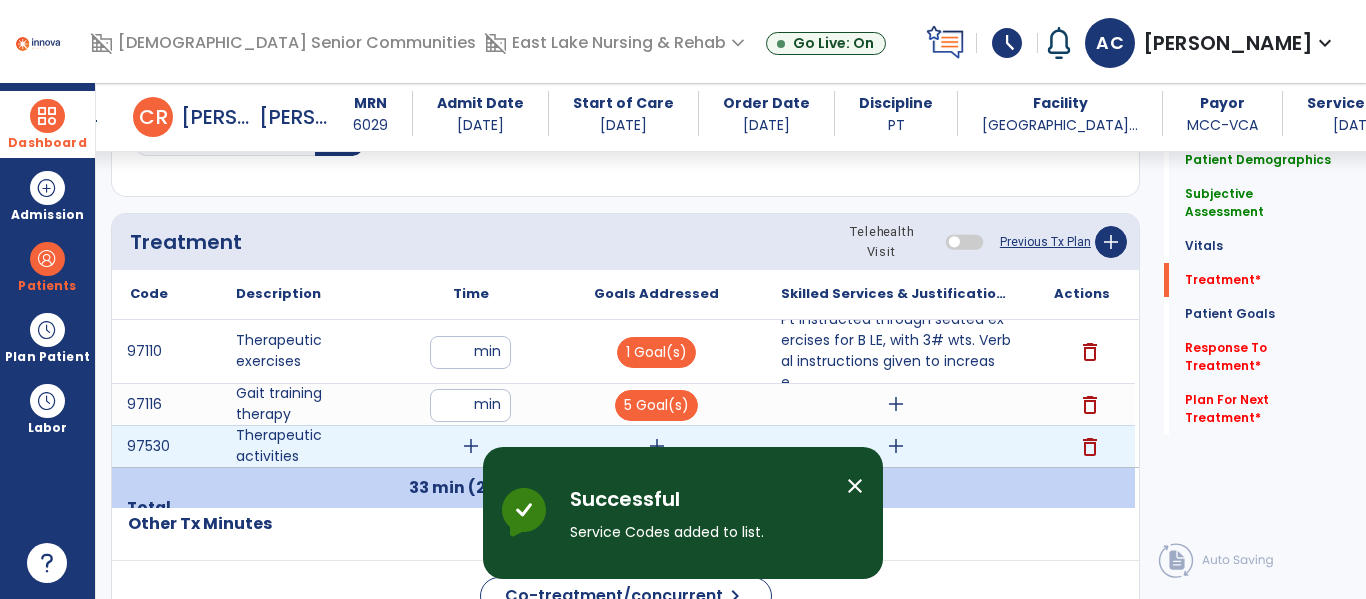 click on "add" at bounding box center [471, 446] 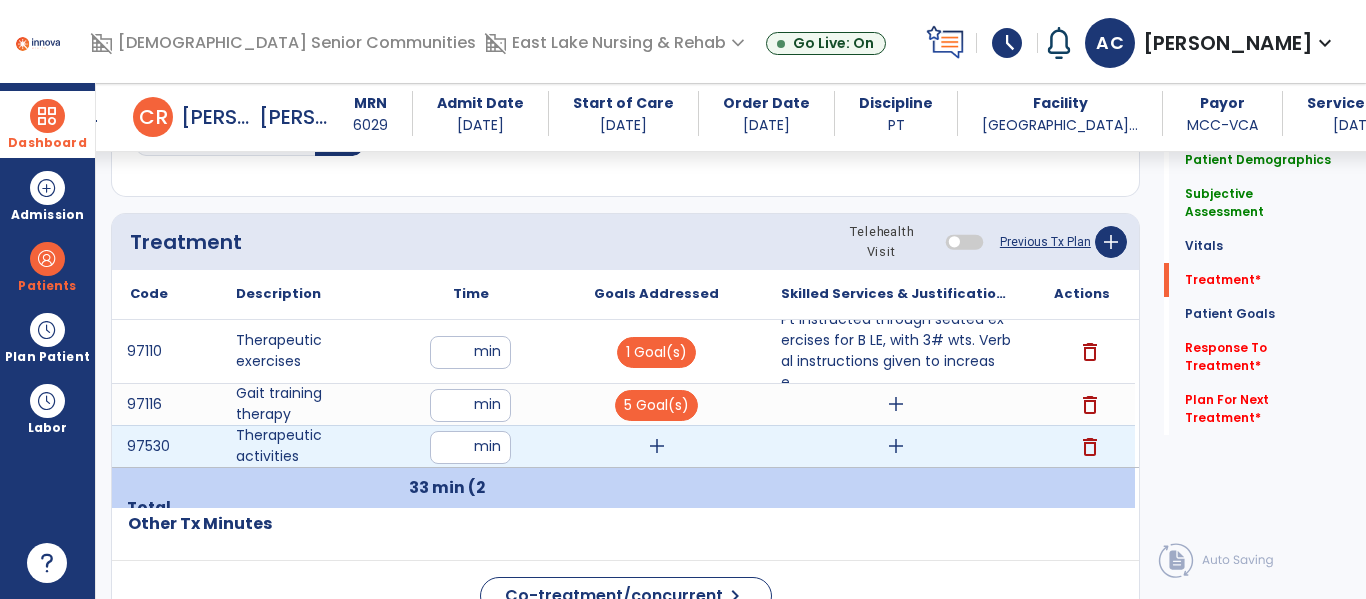 type on "**" 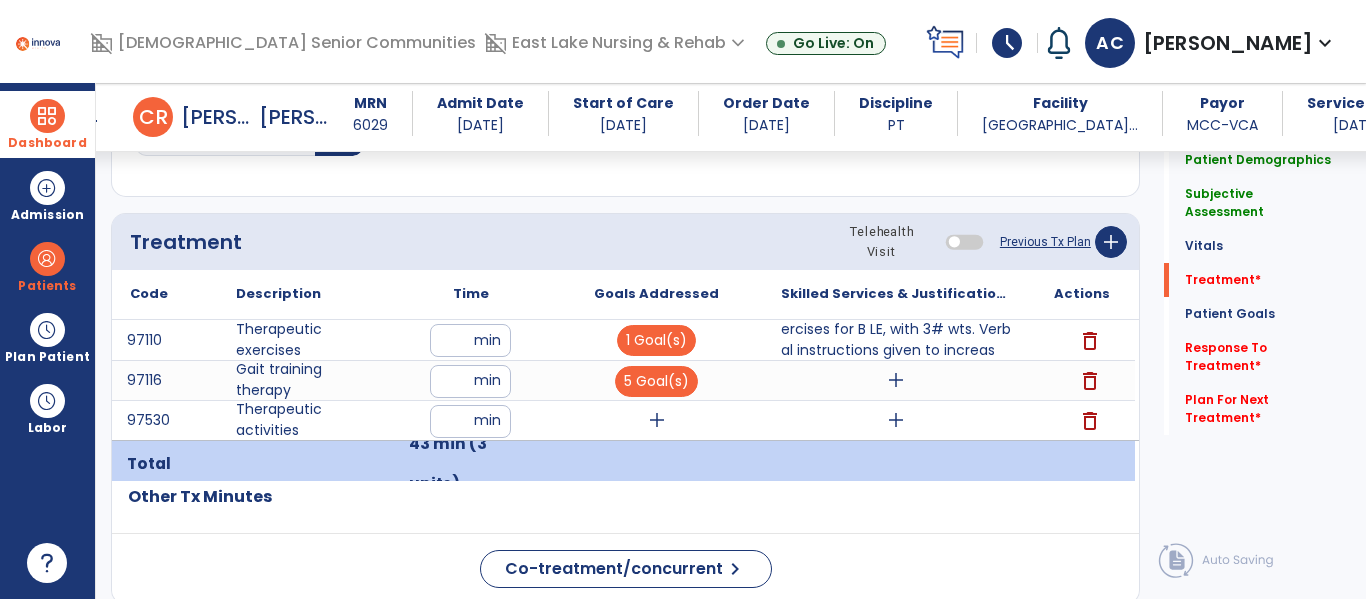 click at bounding box center [656, 464] 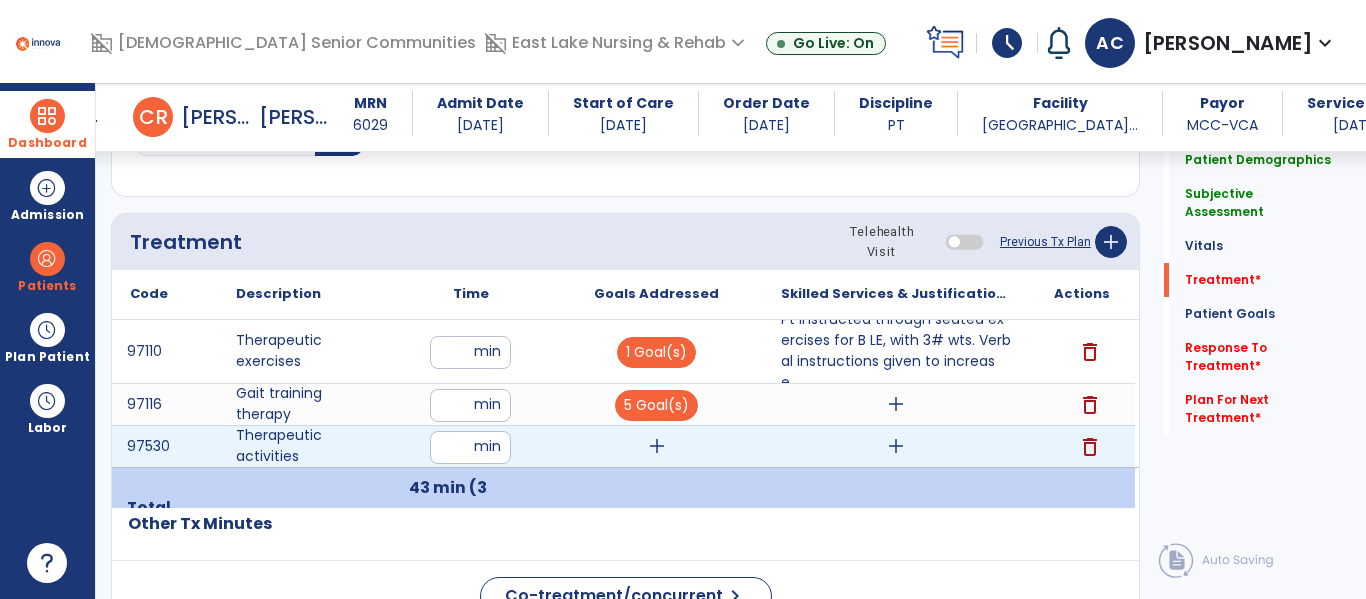 click on "add" at bounding box center [657, 446] 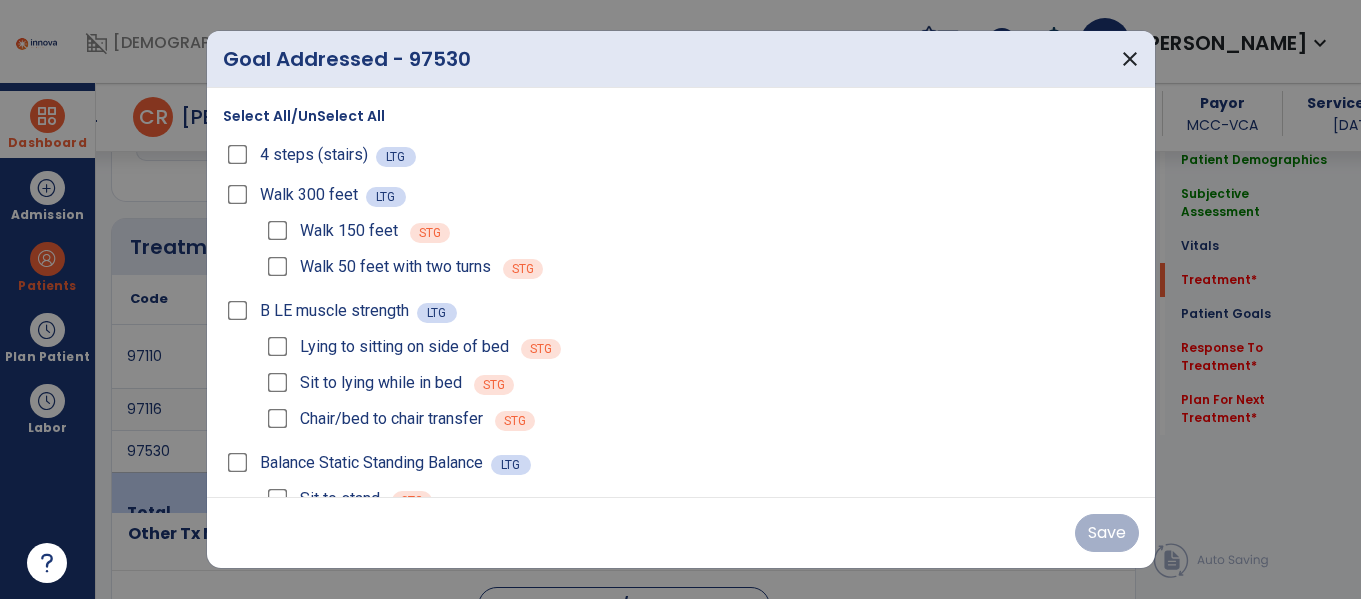 scroll, scrollTop: 1076, scrollLeft: 0, axis: vertical 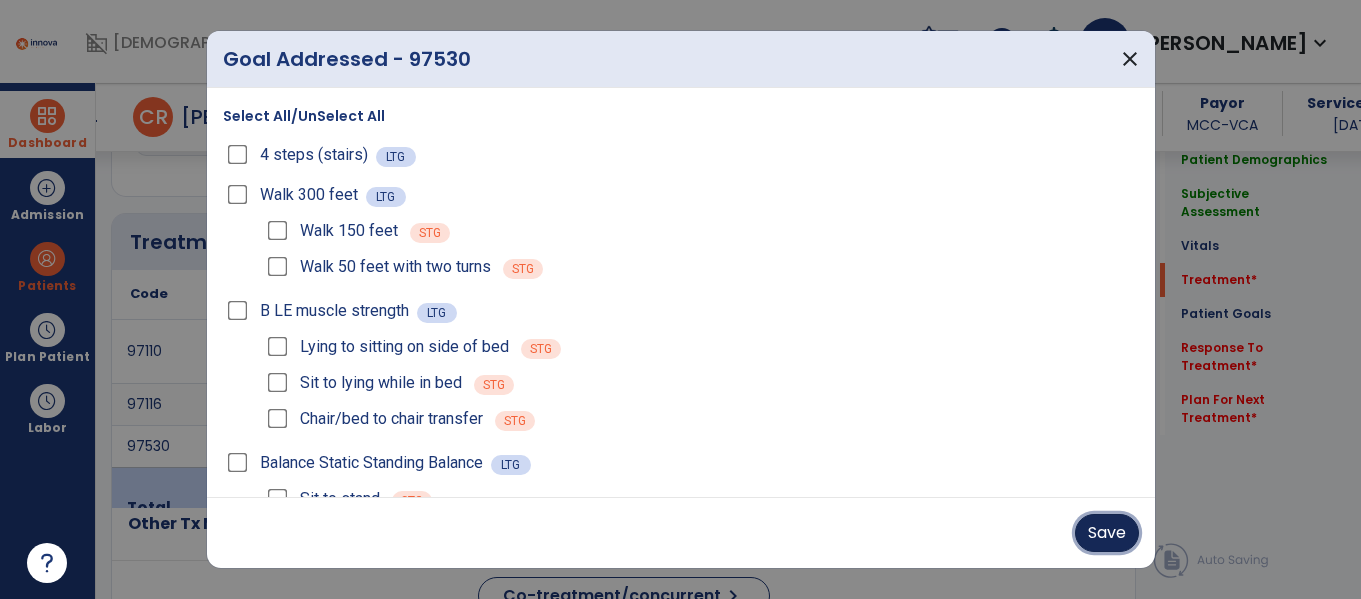 click on "Save" at bounding box center (1107, 533) 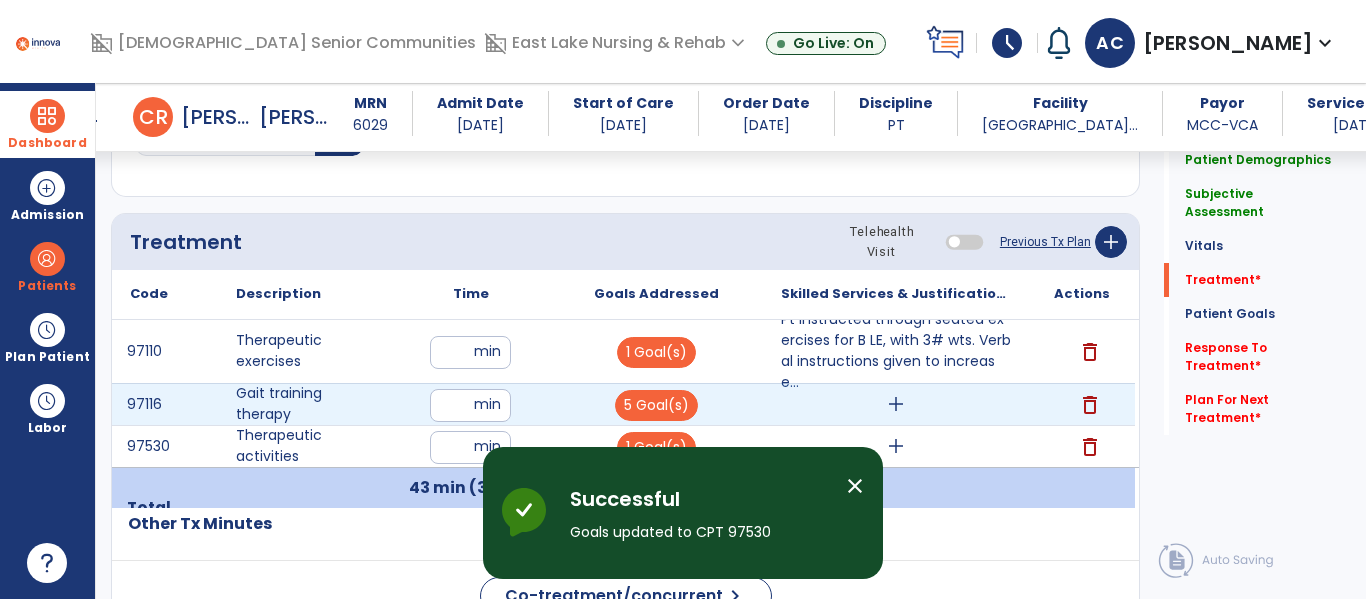 click on "add" at bounding box center (896, 404) 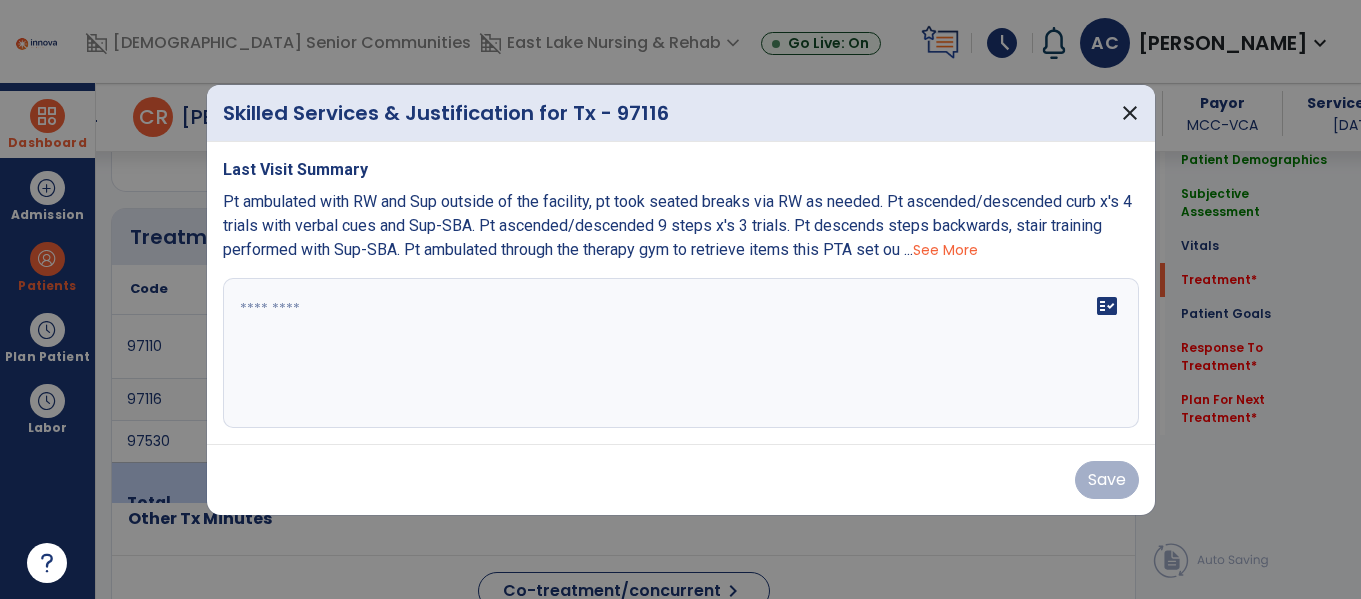 scroll, scrollTop: 1076, scrollLeft: 0, axis: vertical 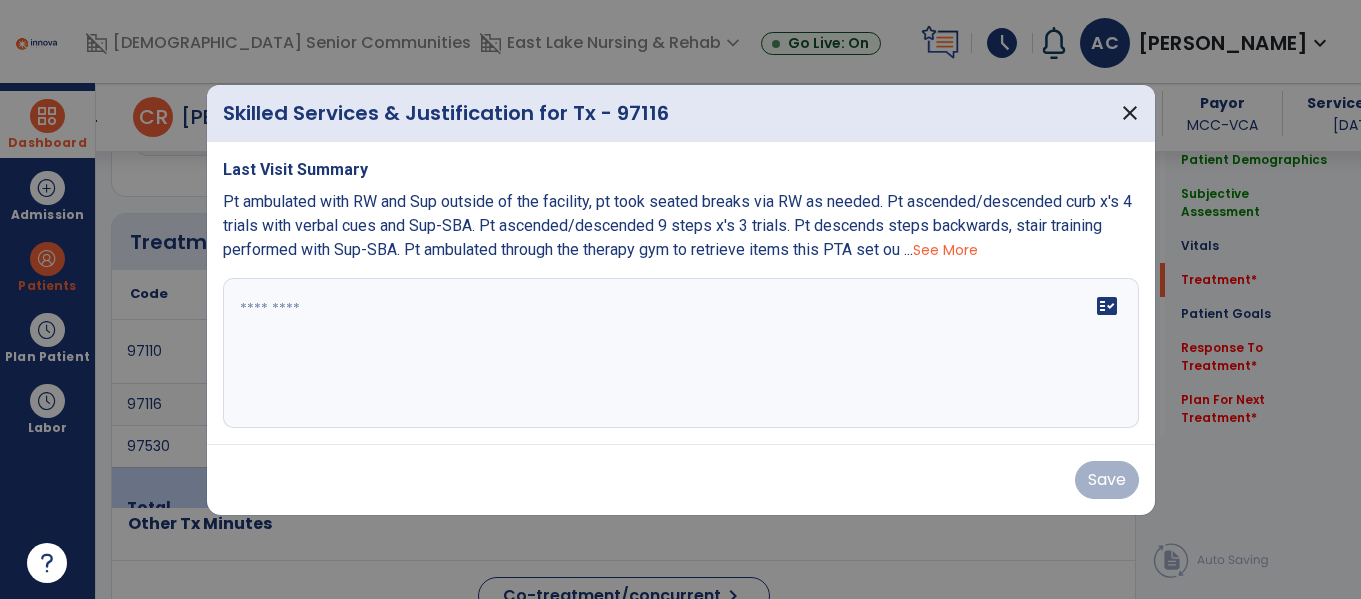 click on "fact_check" at bounding box center [681, 353] 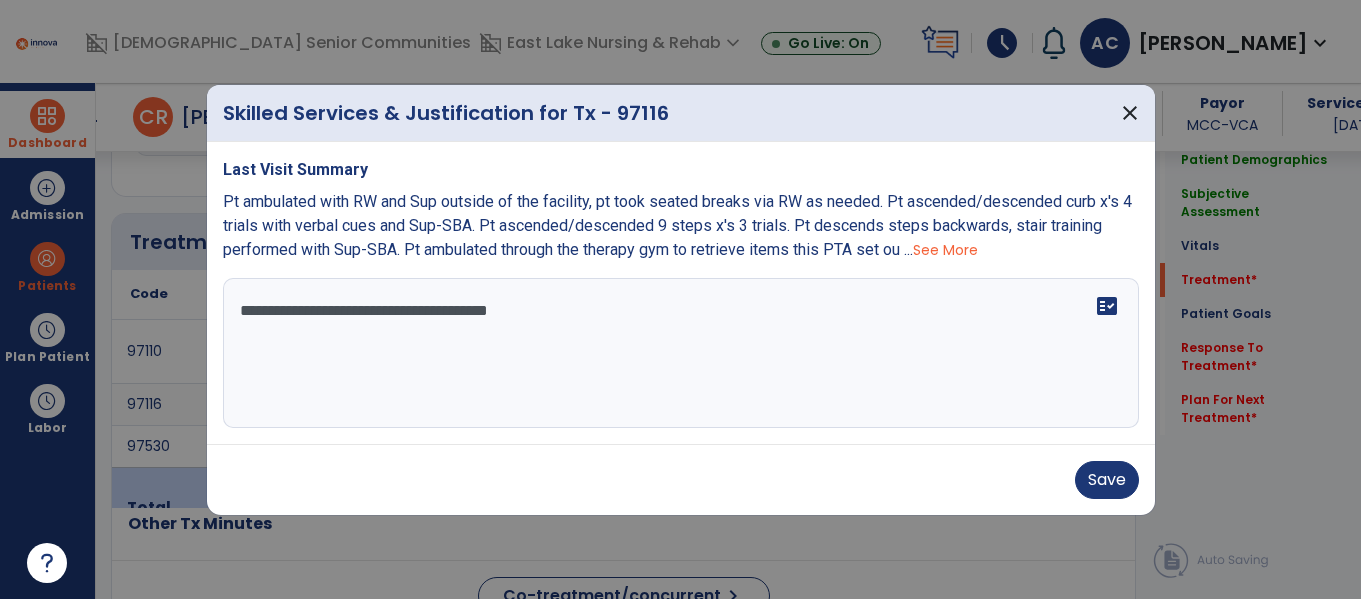 click on "**********" at bounding box center [681, 353] 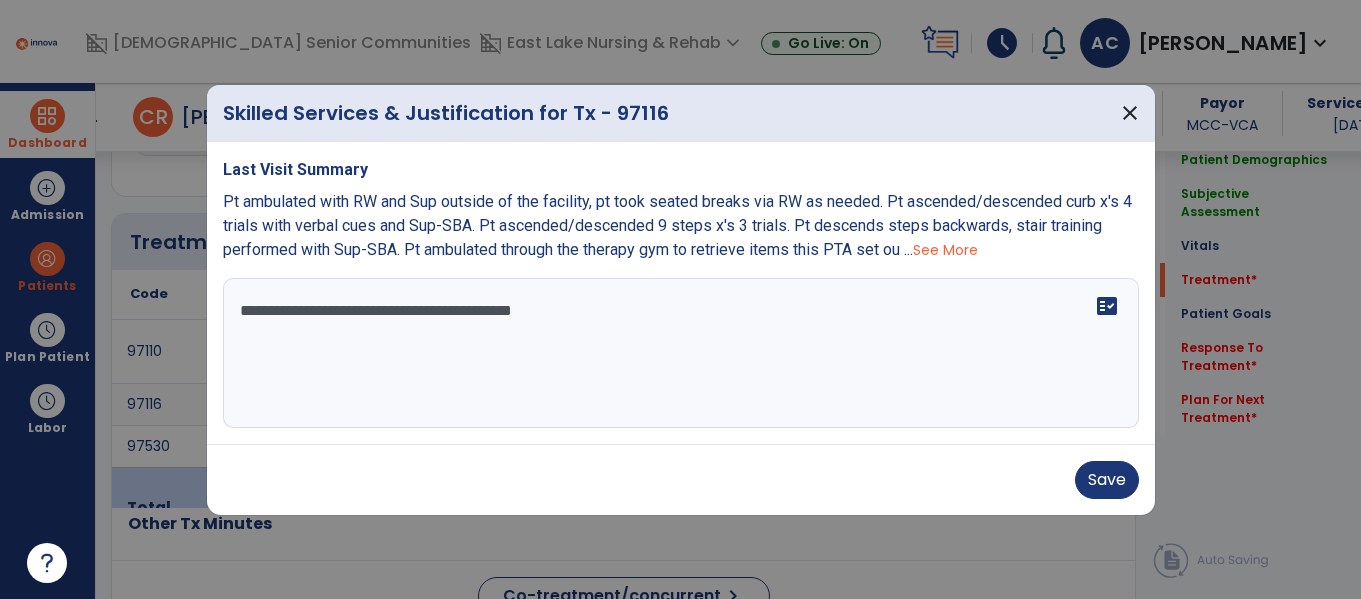 click on "**********" at bounding box center [681, 353] 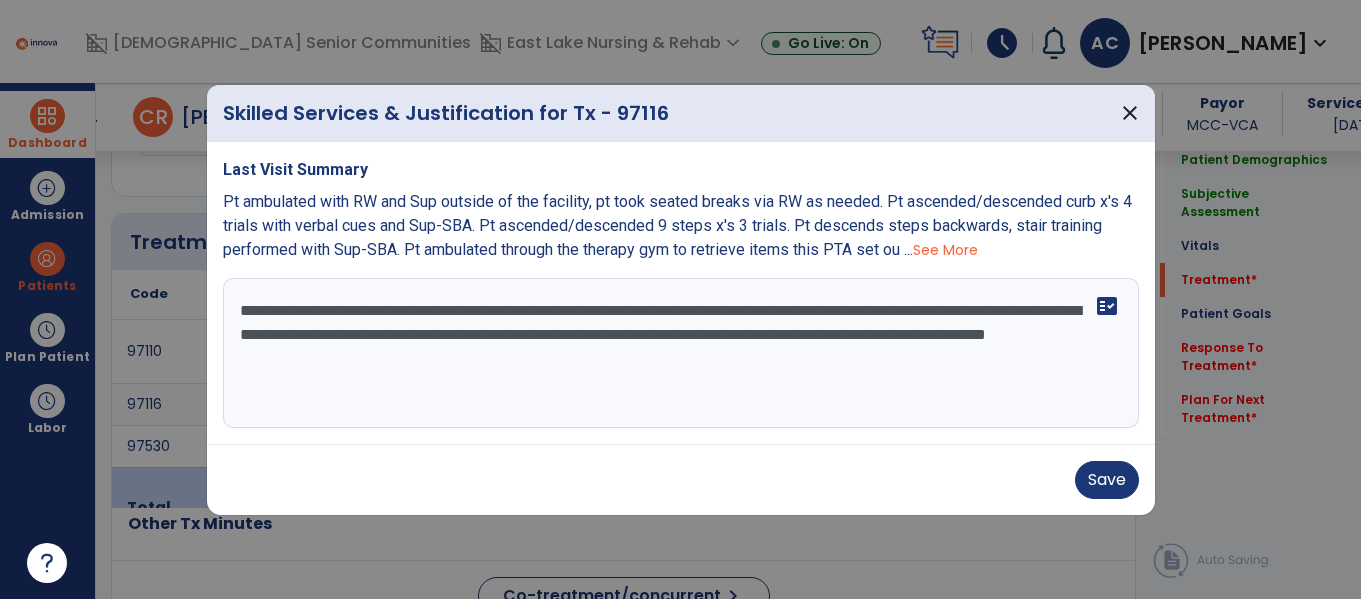 click on "**********" at bounding box center [681, 353] 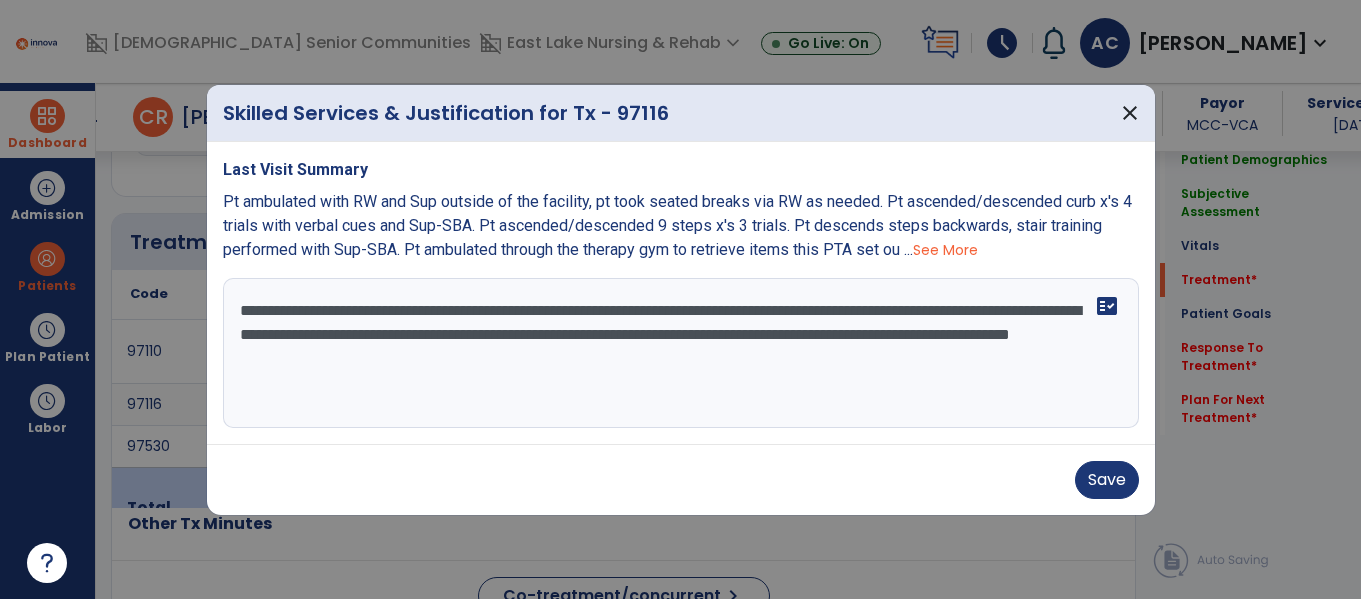 click on "**********" at bounding box center (681, 353) 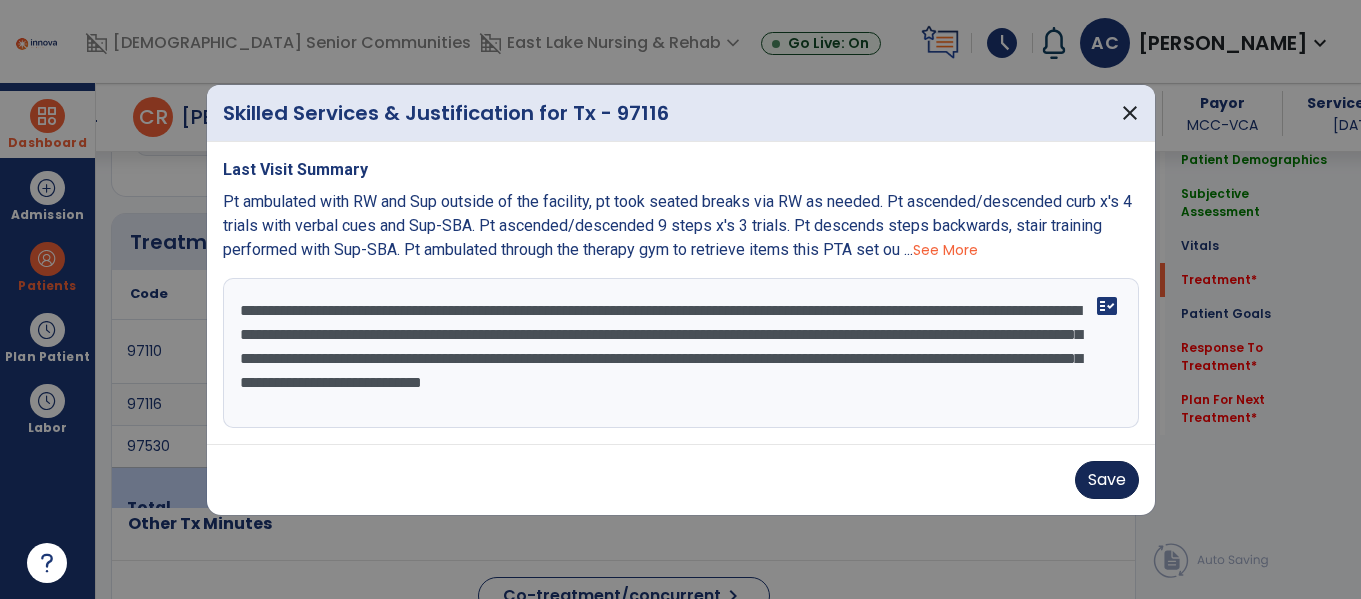 type on "**********" 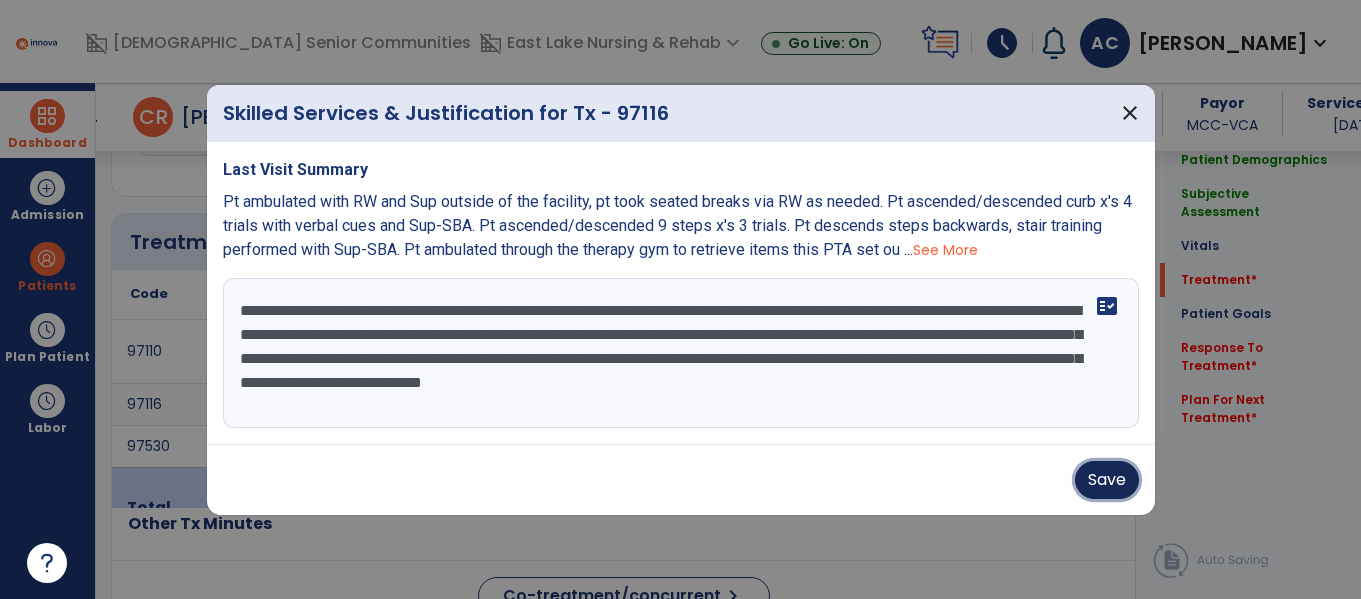 click on "Save" at bounding box center (1107, 480) 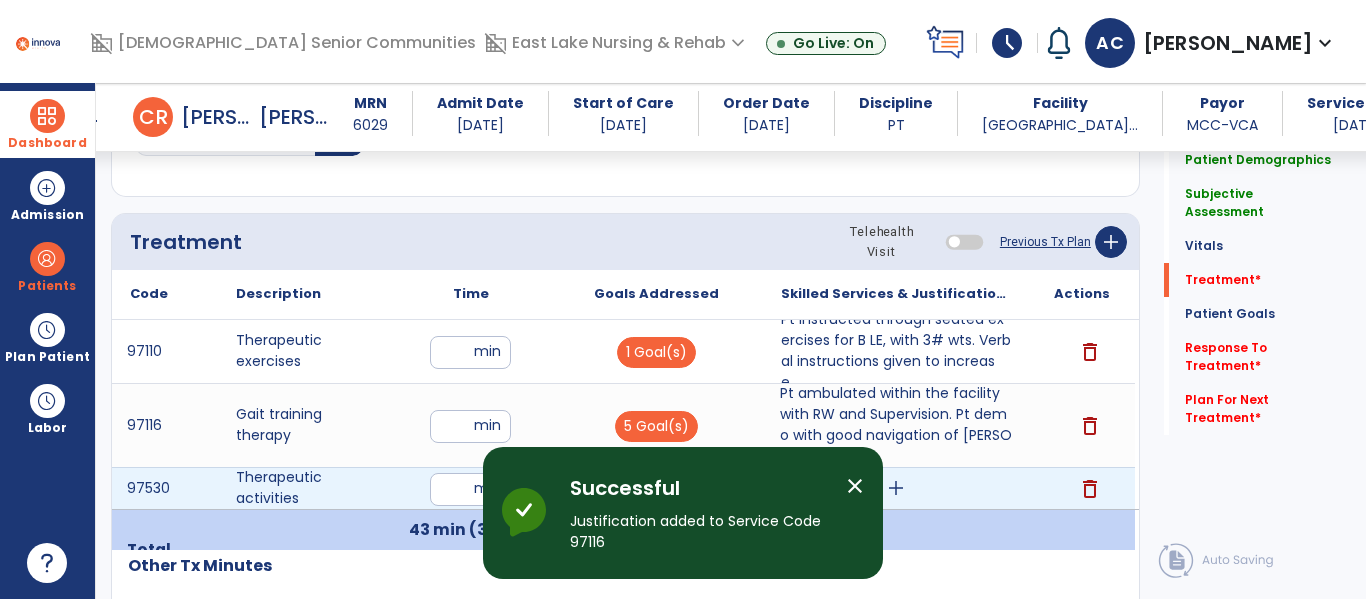 click on "add" at bounding box center [896, 488] 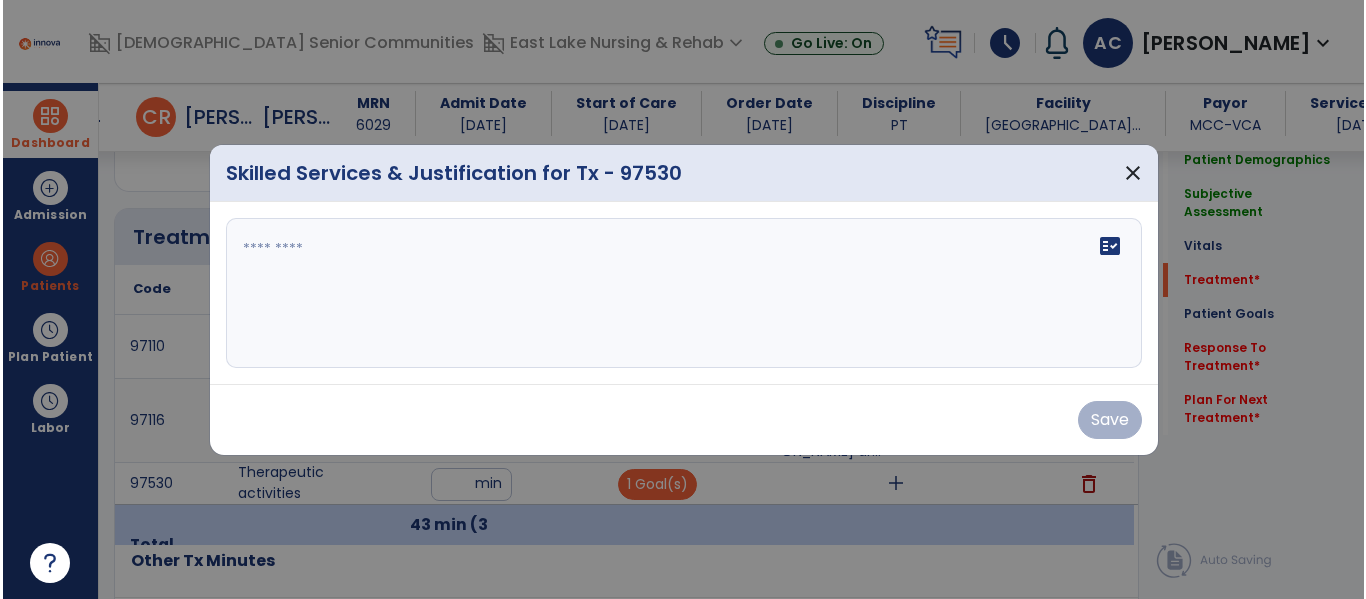 scroll, scrollTop: 1076, scrollLeft: 0, axis: vertical 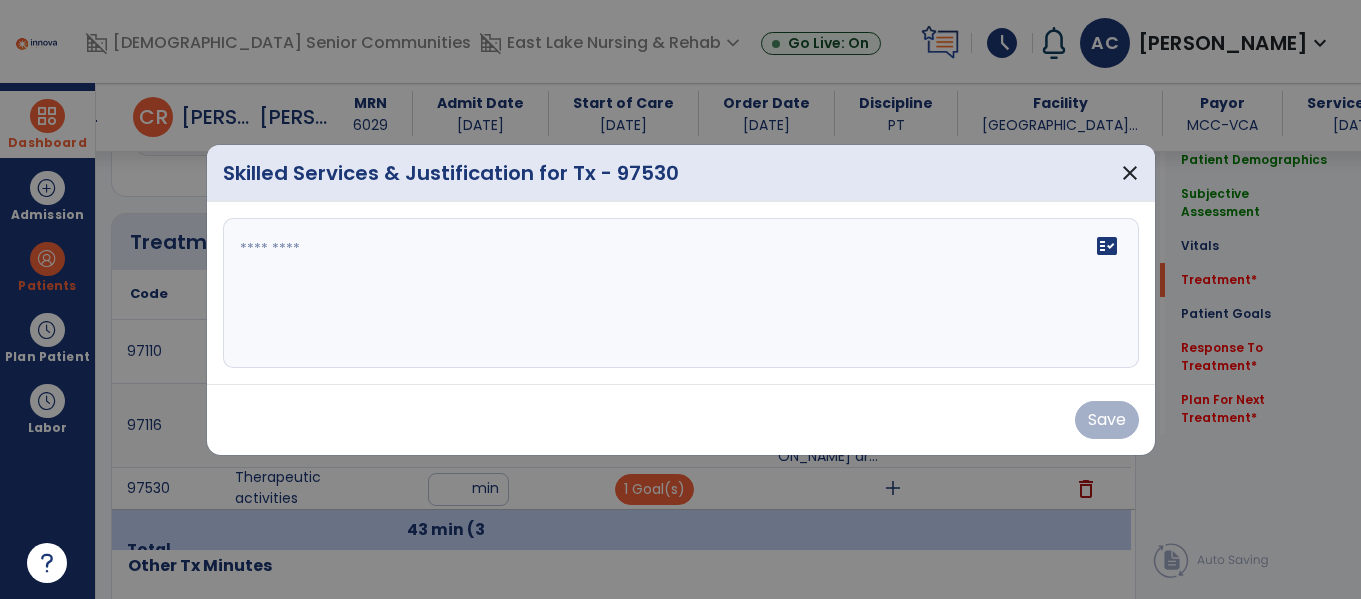 click on "fact_check" at bounding box center (681, 293) 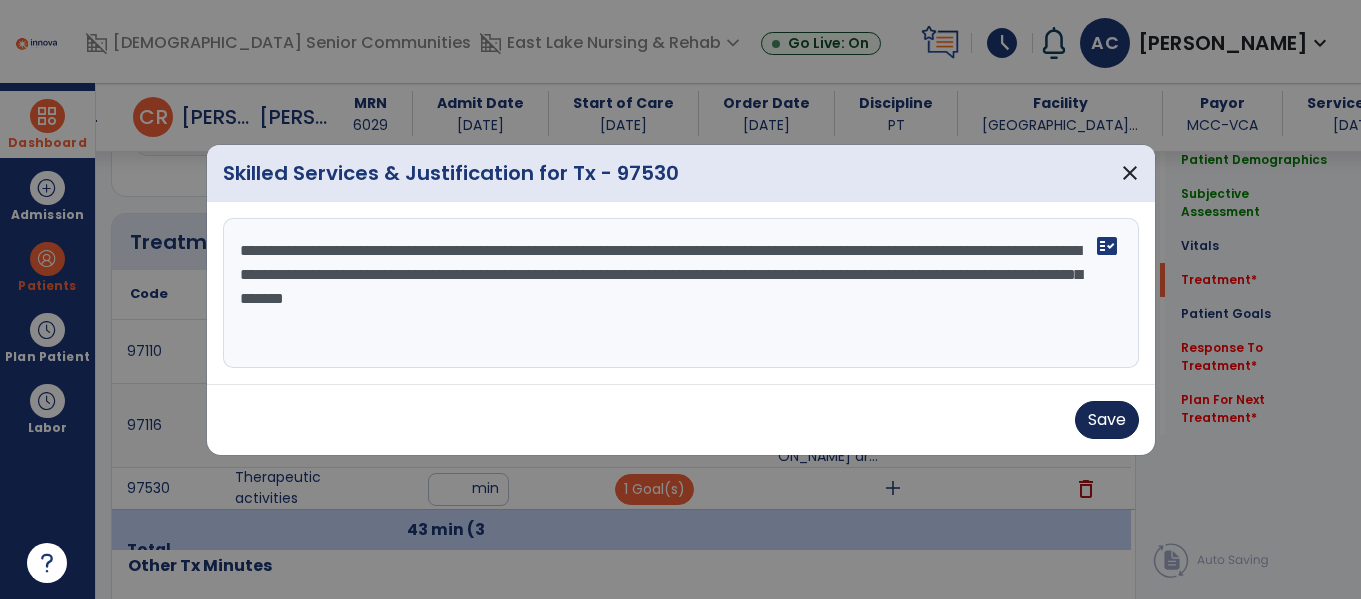 type on "**********" 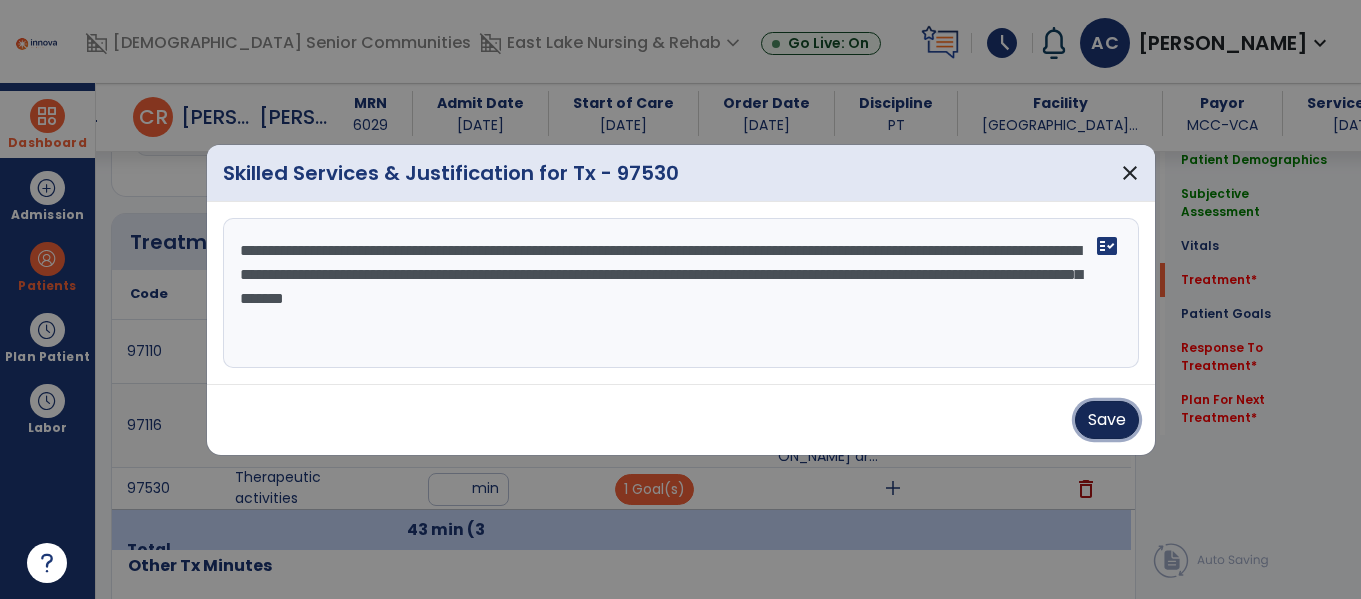 click on "Save" at bounding box center [1107, 420] 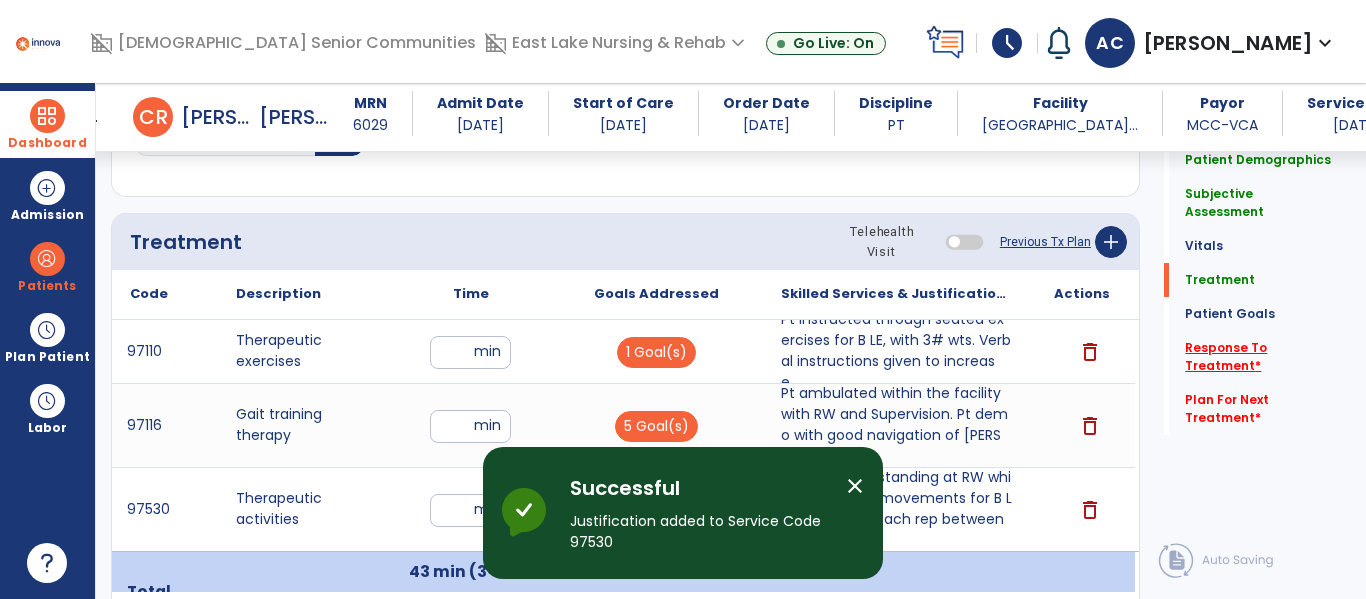 click on "Response To Treatment   *" 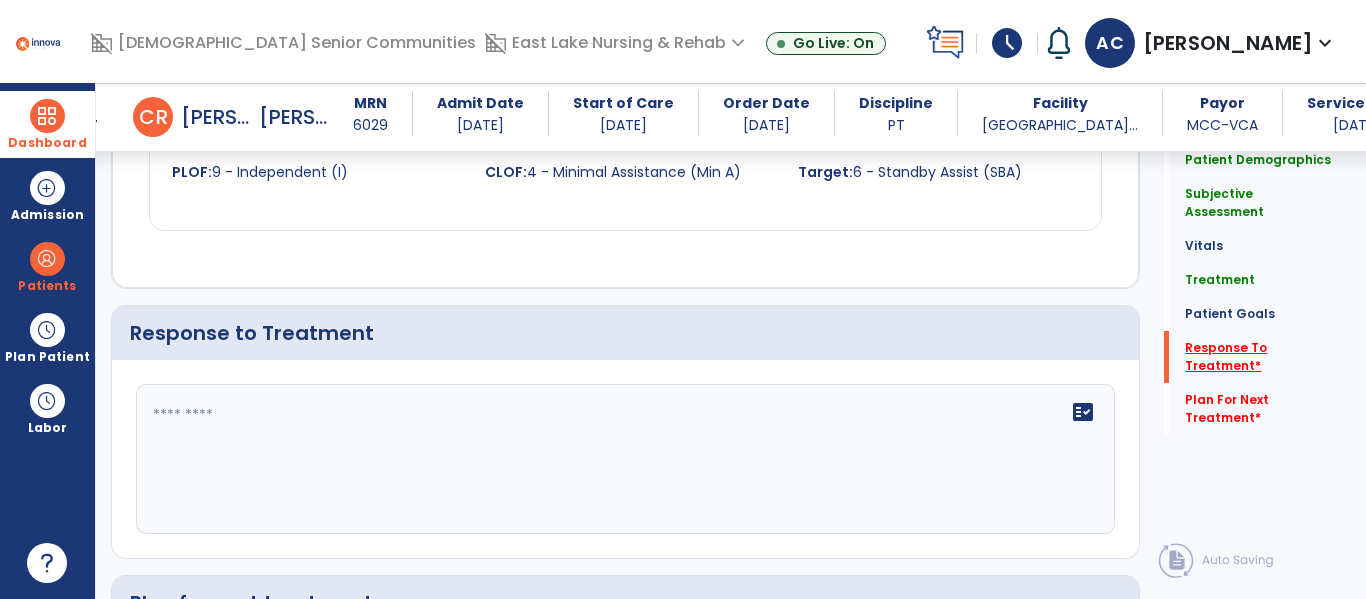scroll, scrollTop: 3260, scrollLeft: 0, axis: vertical 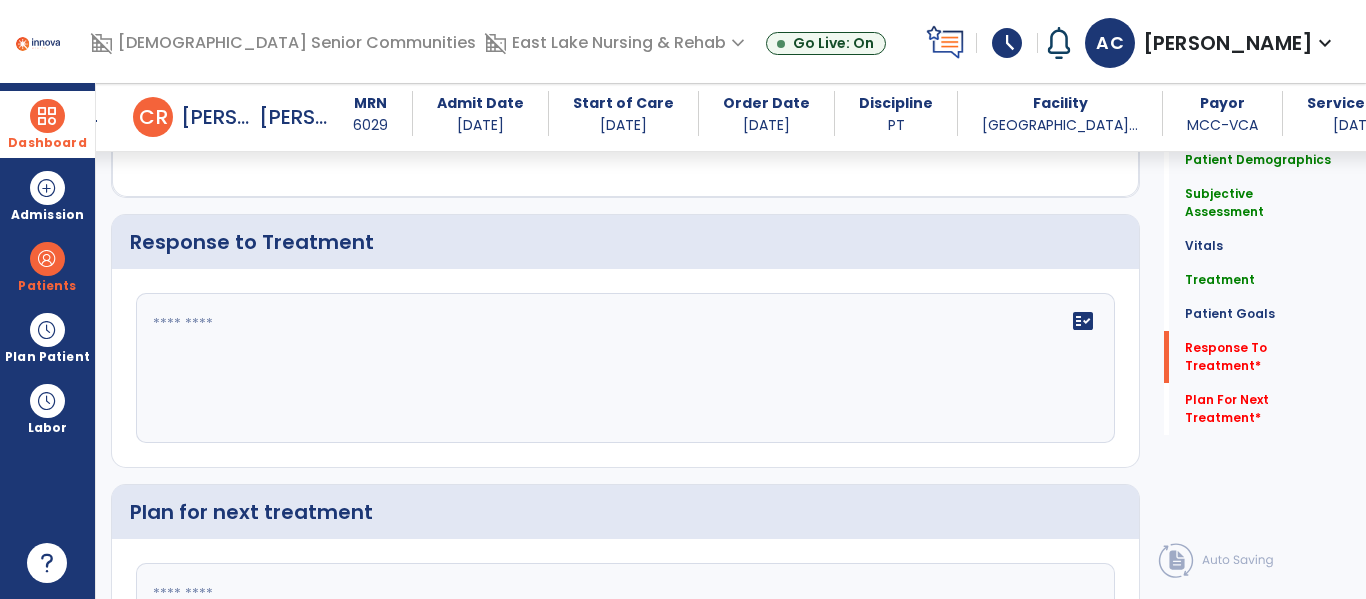 click on "fact_check" 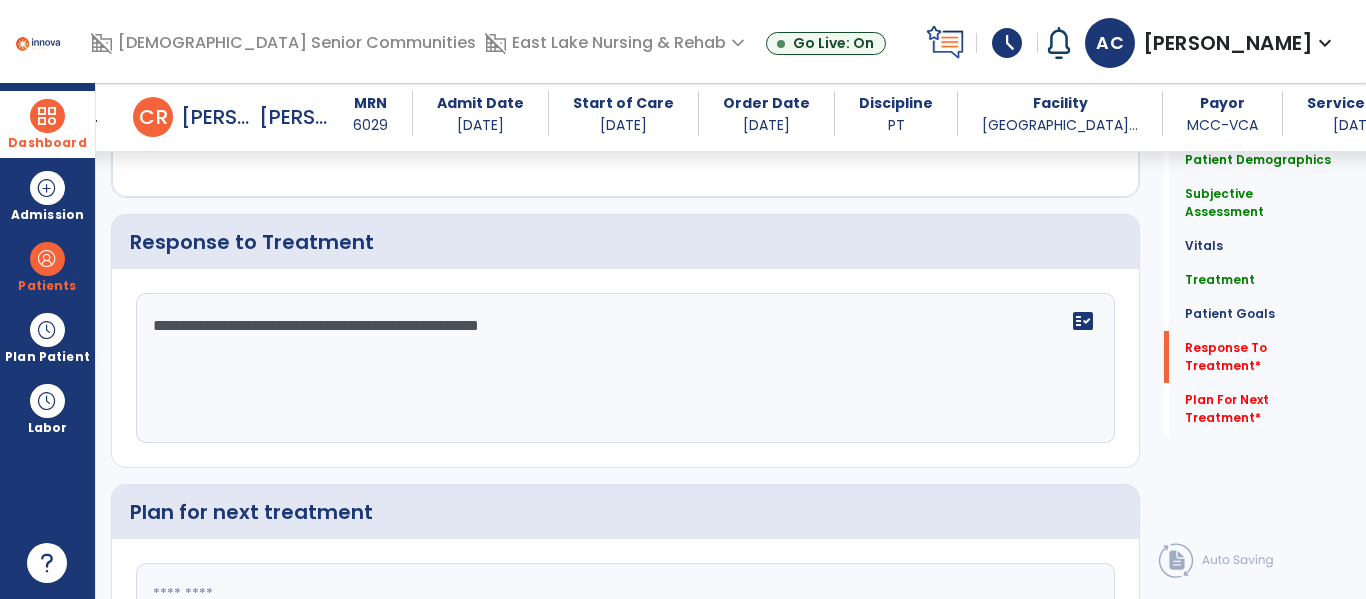 type on "**********" 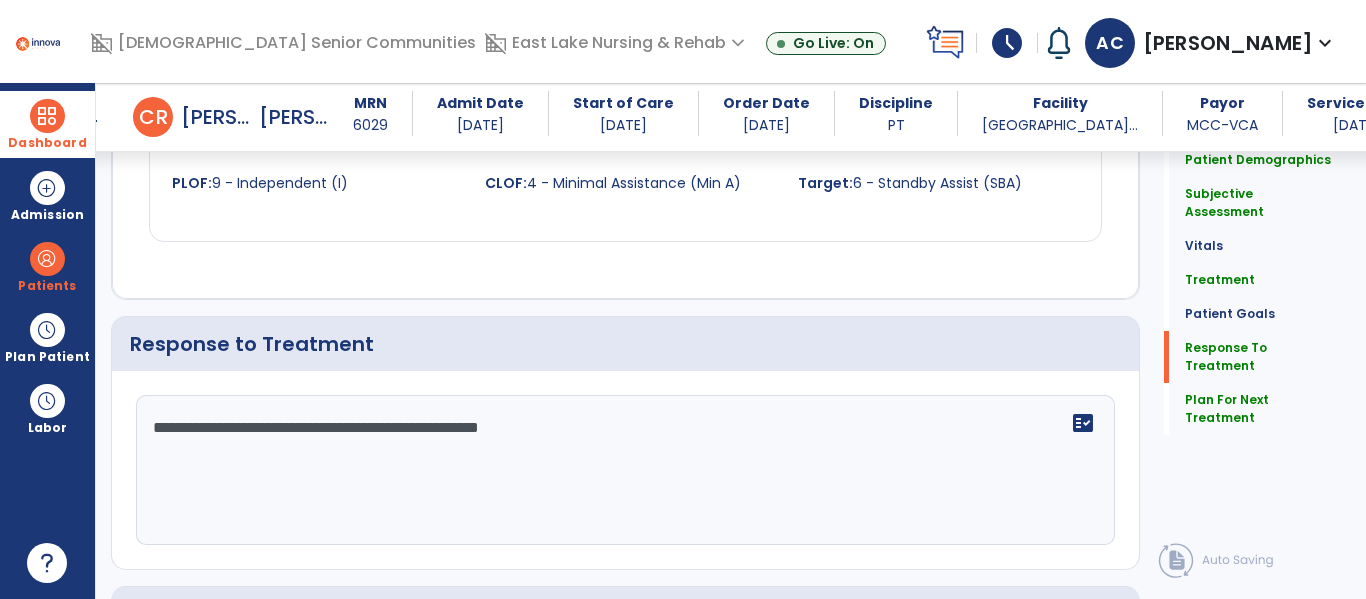 scroll, scrollTop: 3269, scrollLeft: 0, axis: vertical 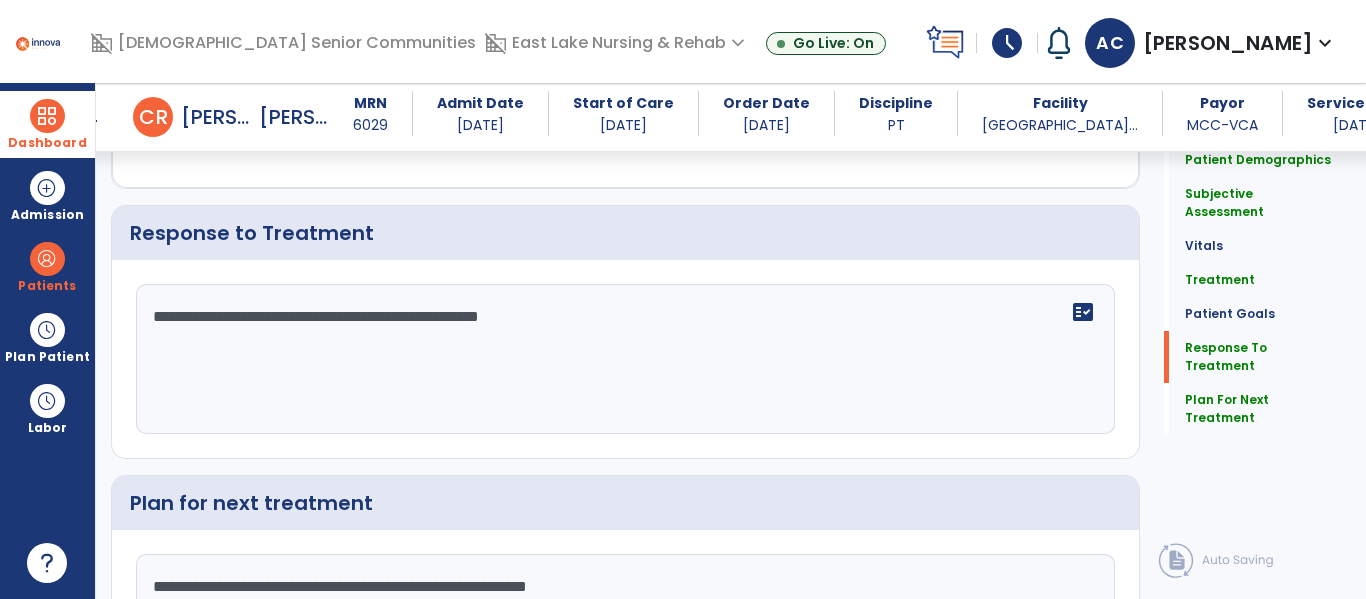 type on "**********" 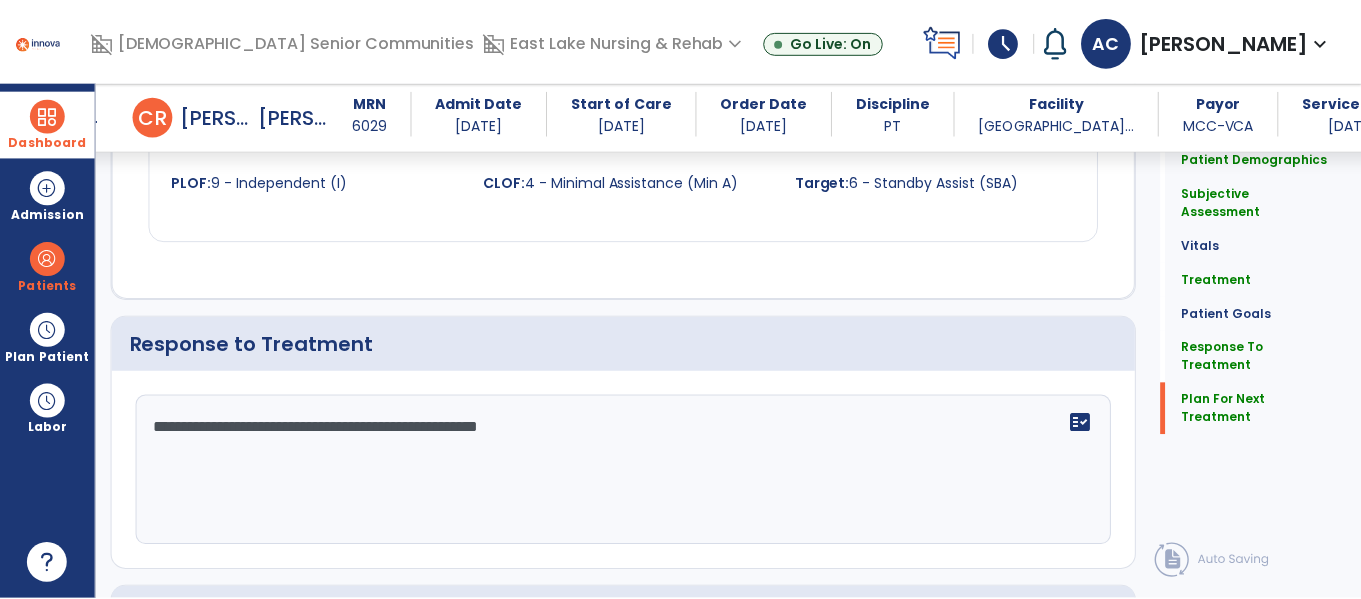 scroll, scrollTop: 3465, scrollLeft: 0, axis: vertical 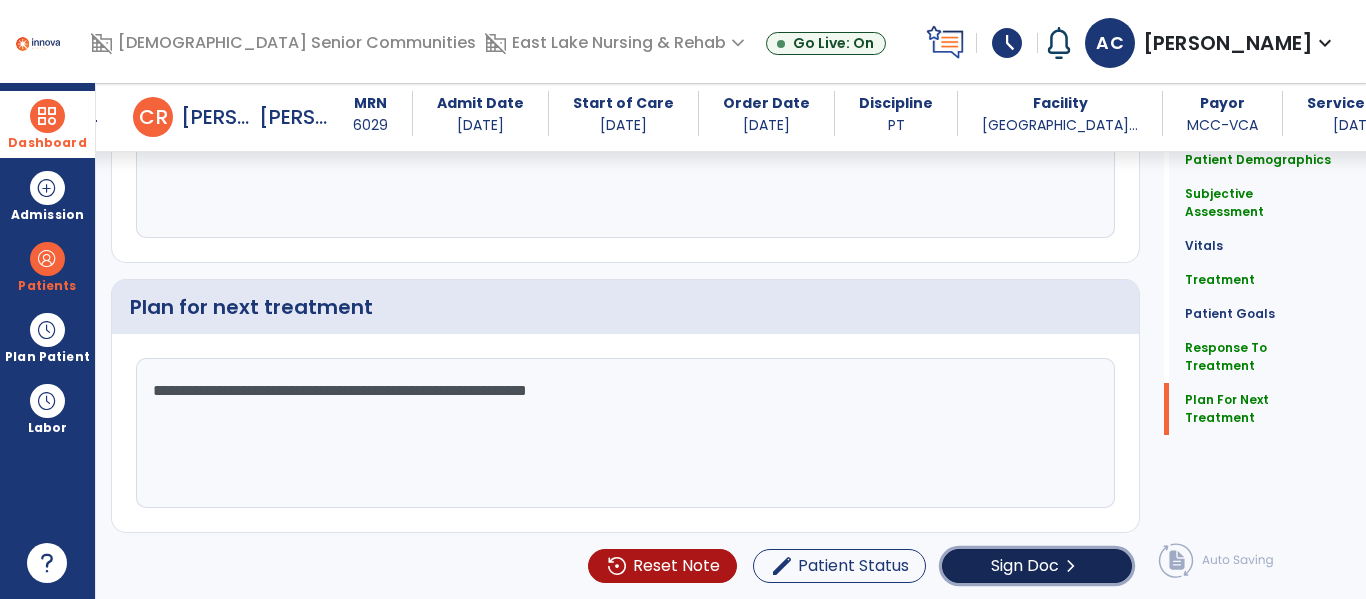 click on "Sign Doc" 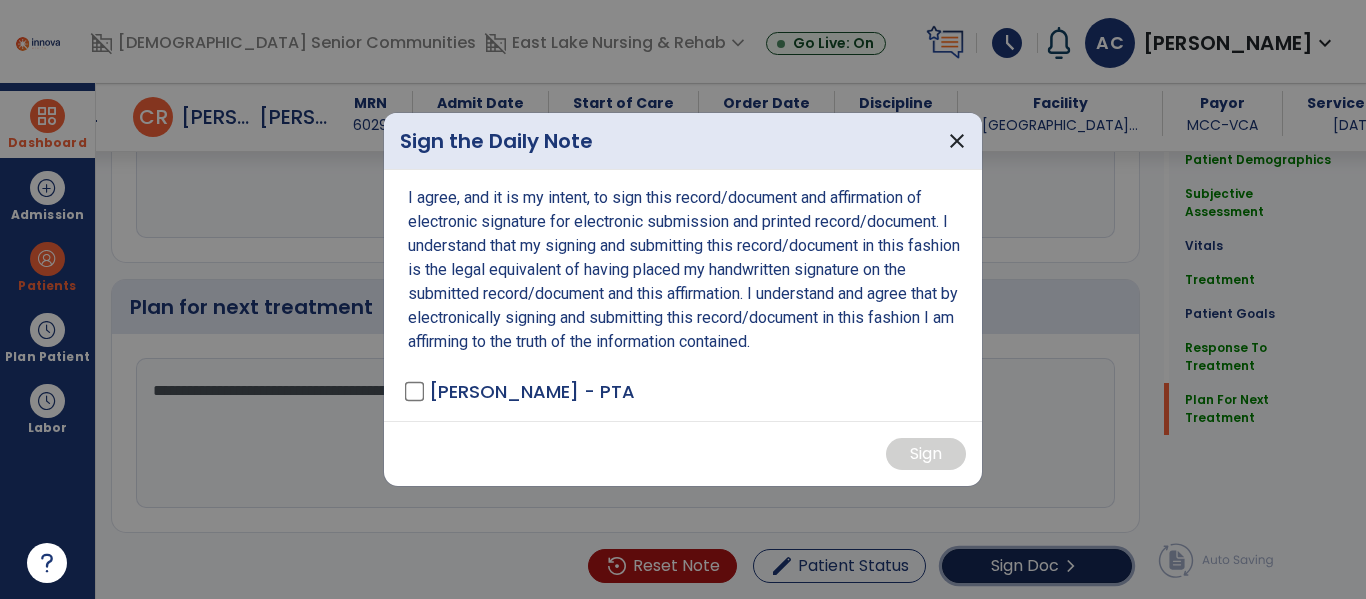 scroll, scrollTop: 3465, scrollLeft: 0, axis: vertical 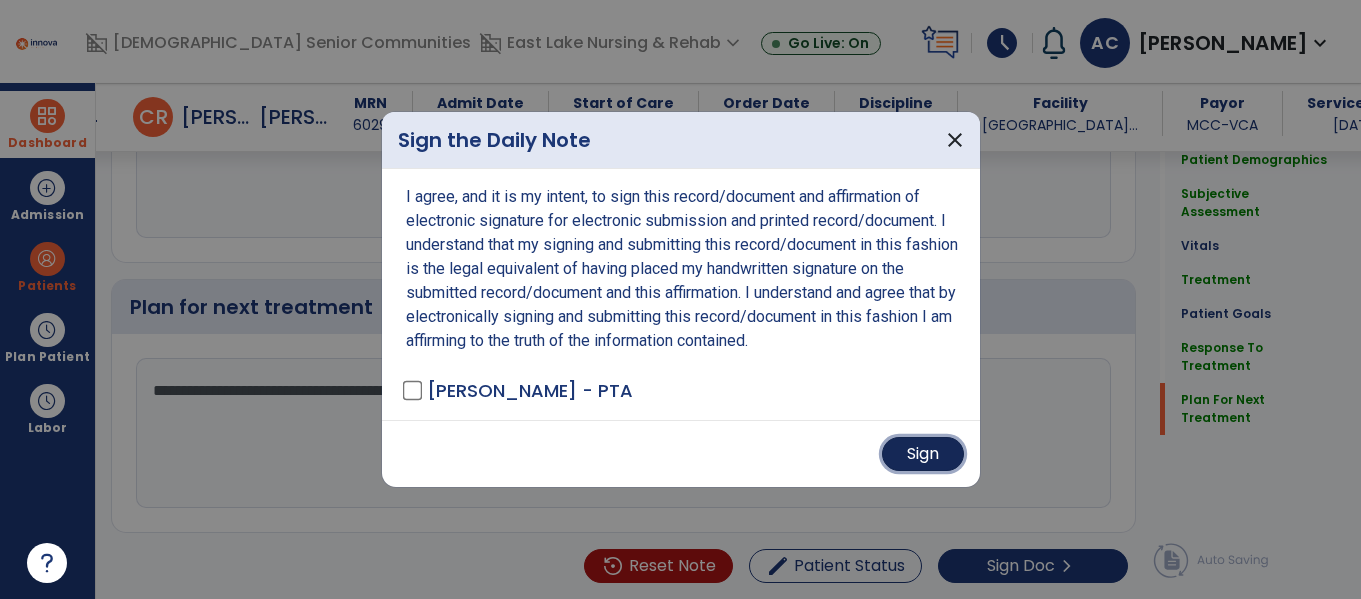 click on "Sign" at bounding box center (923, 454) 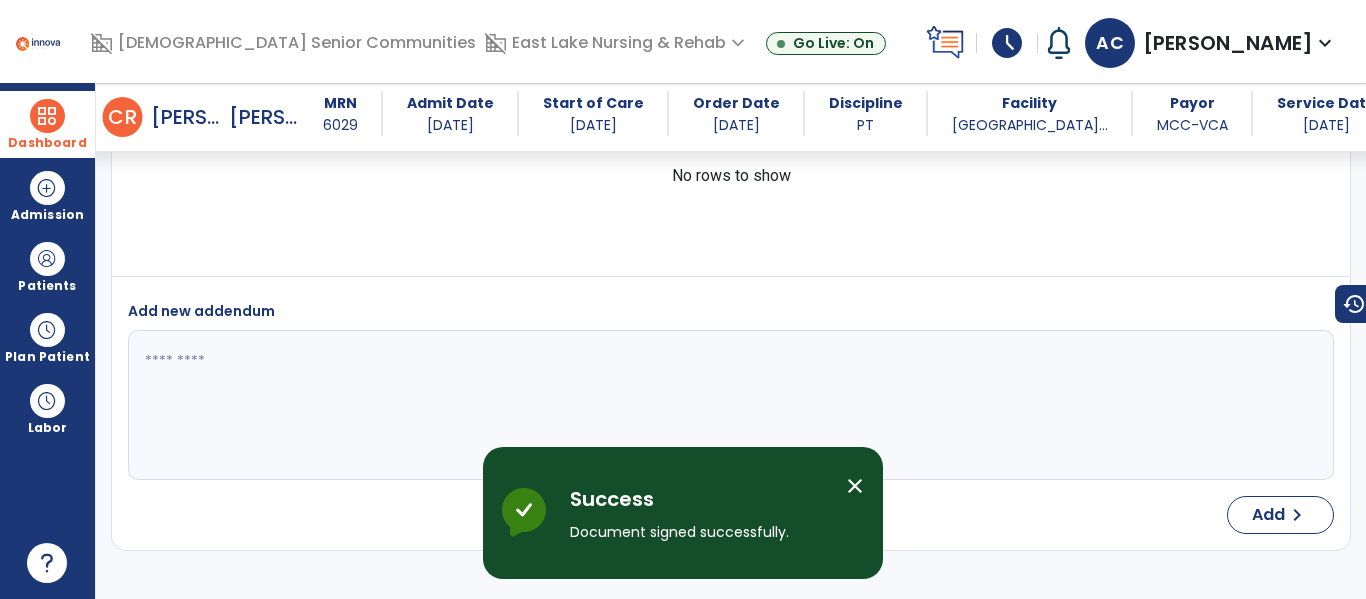 scroll, scrollTop: 5212, scrollLeft: 0, axis: vertical 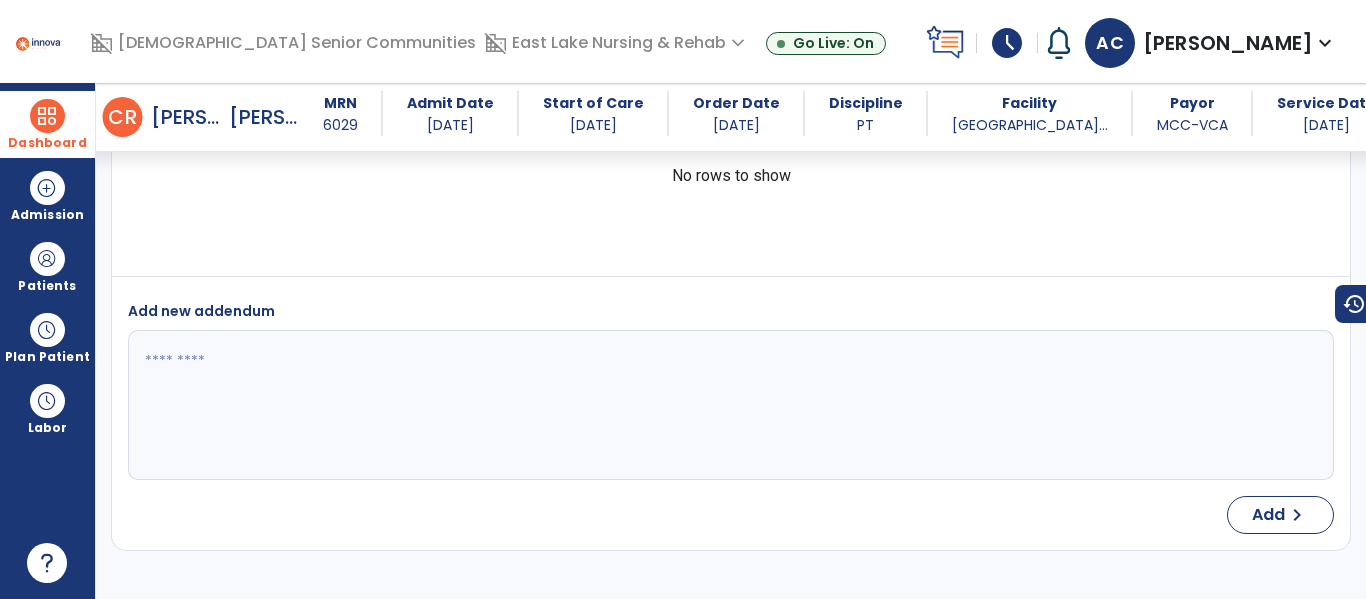 click on "Dashboard" at bounding box center (47, 124) 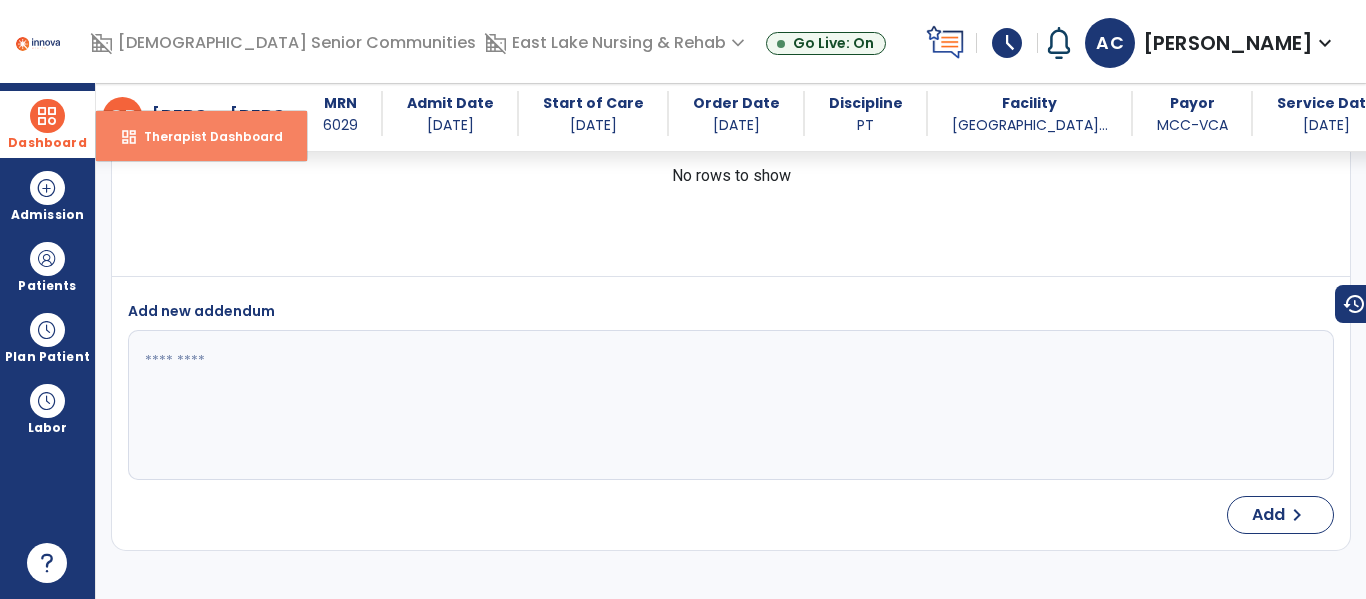 click on "Therapist Dashboard" at bounding box center (205, 136) 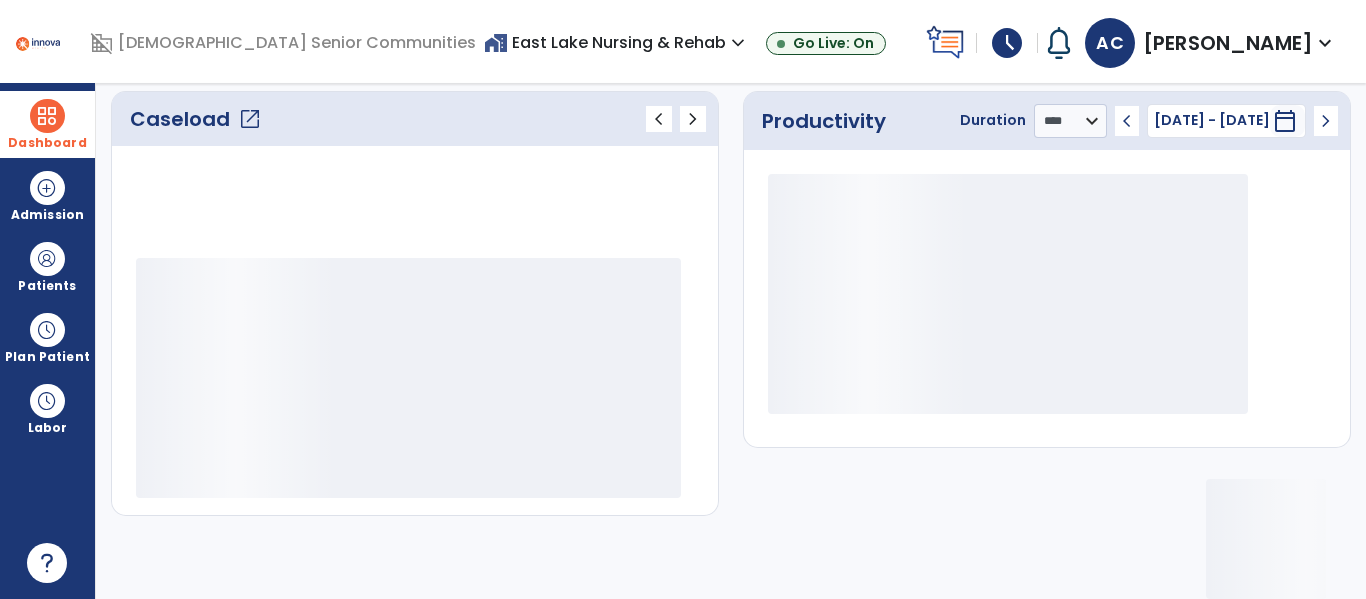 scroll, scrollTop: 276, scrollLeft: 0, axis: vertical 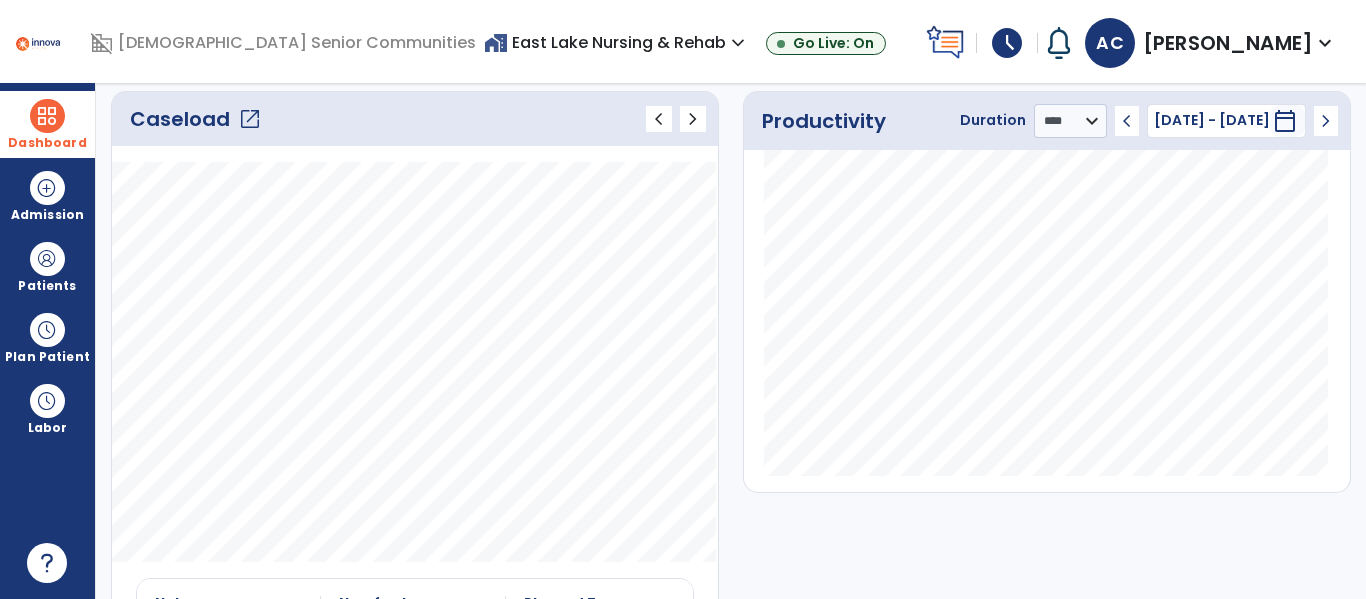 click on "Caseload   open_in_new" 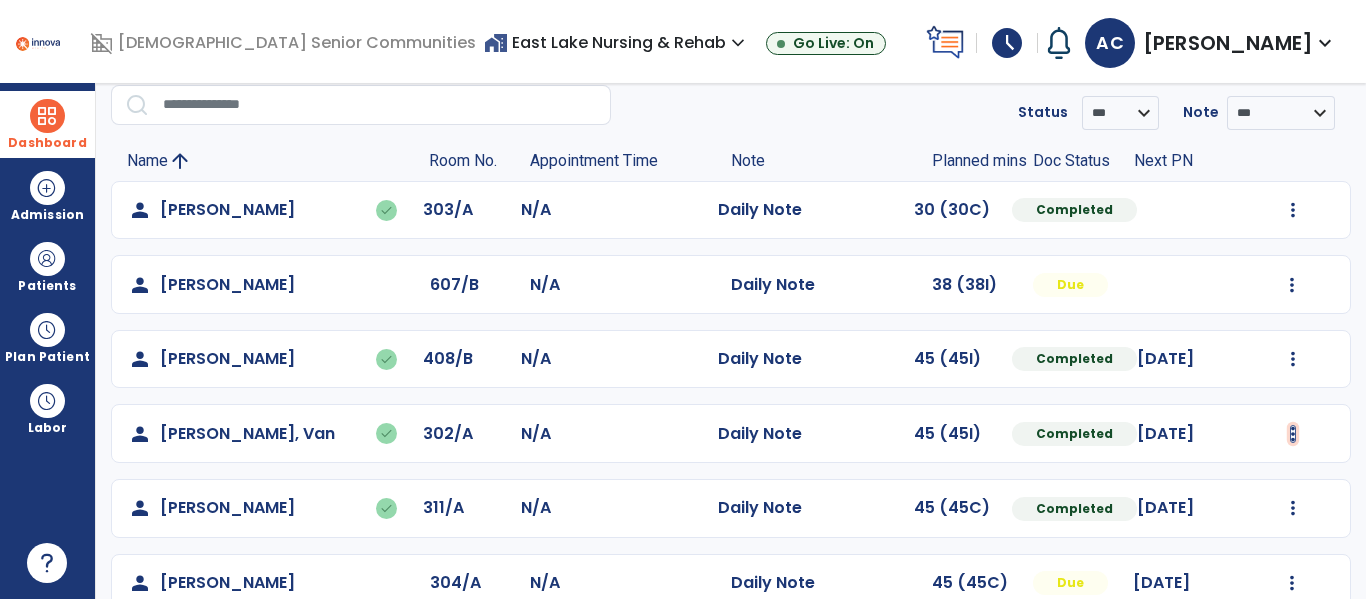 click at bounding box center [1293, 210] 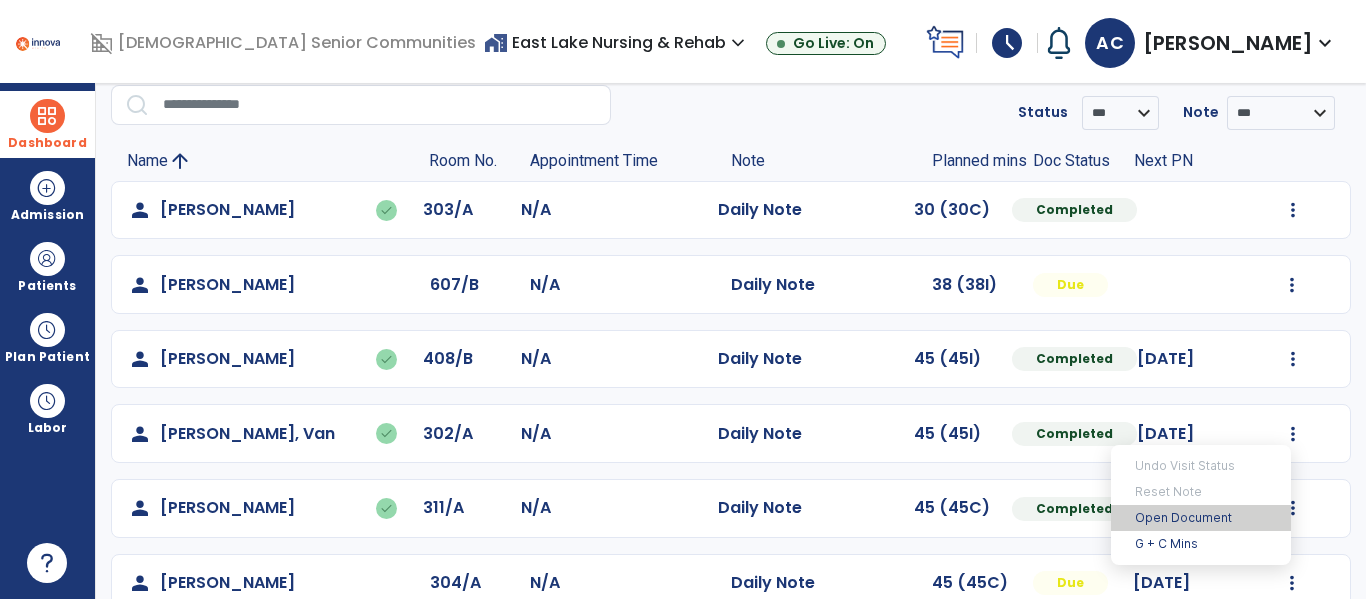 click on "Open Document" at bounding box center (1201, 518) 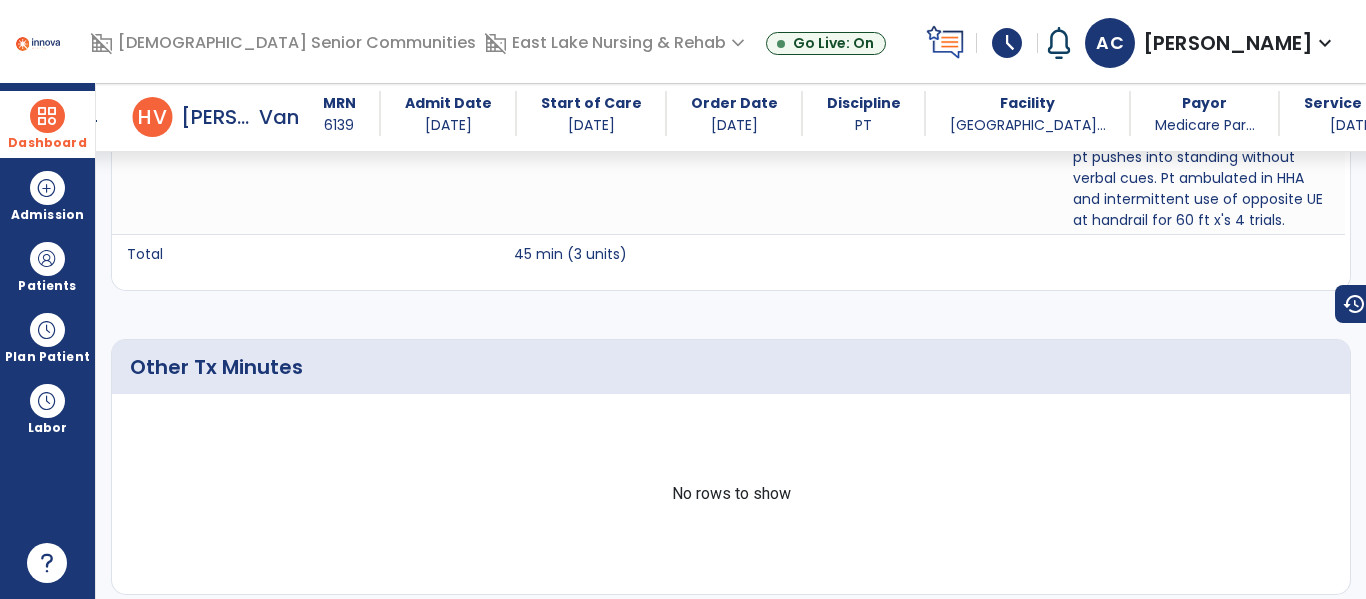 scroll, scrollTop: 1841, scrollLeft: 0, axis: vertical 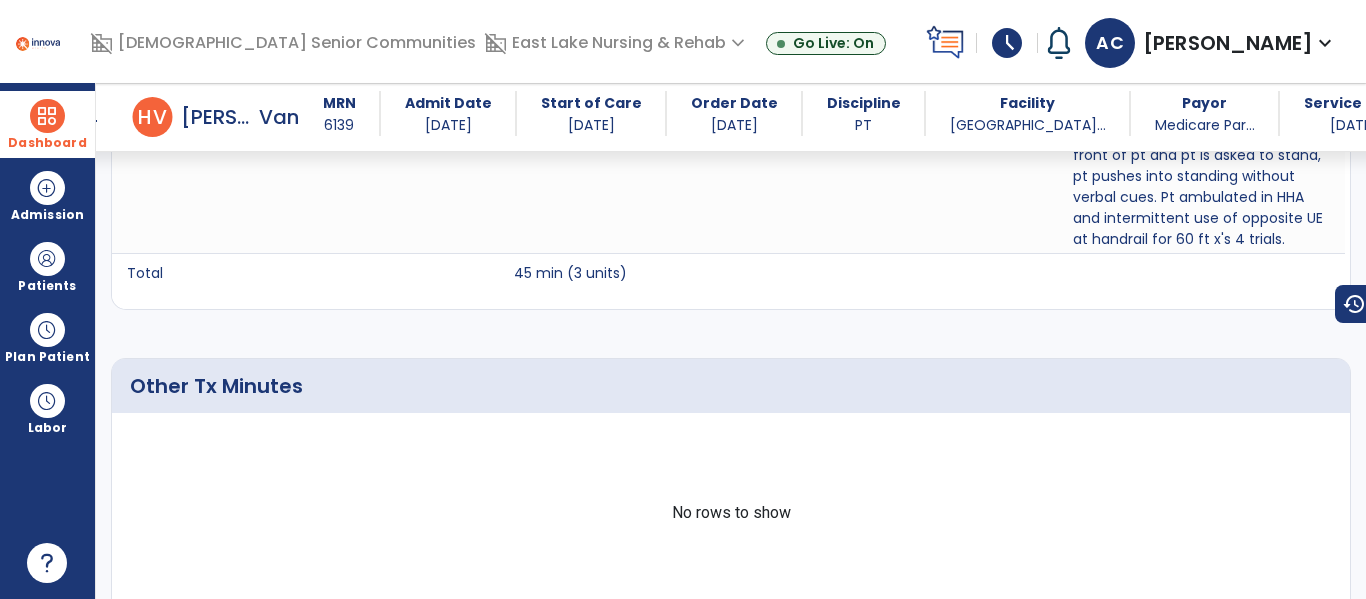 click at bounding box center (47, 116) 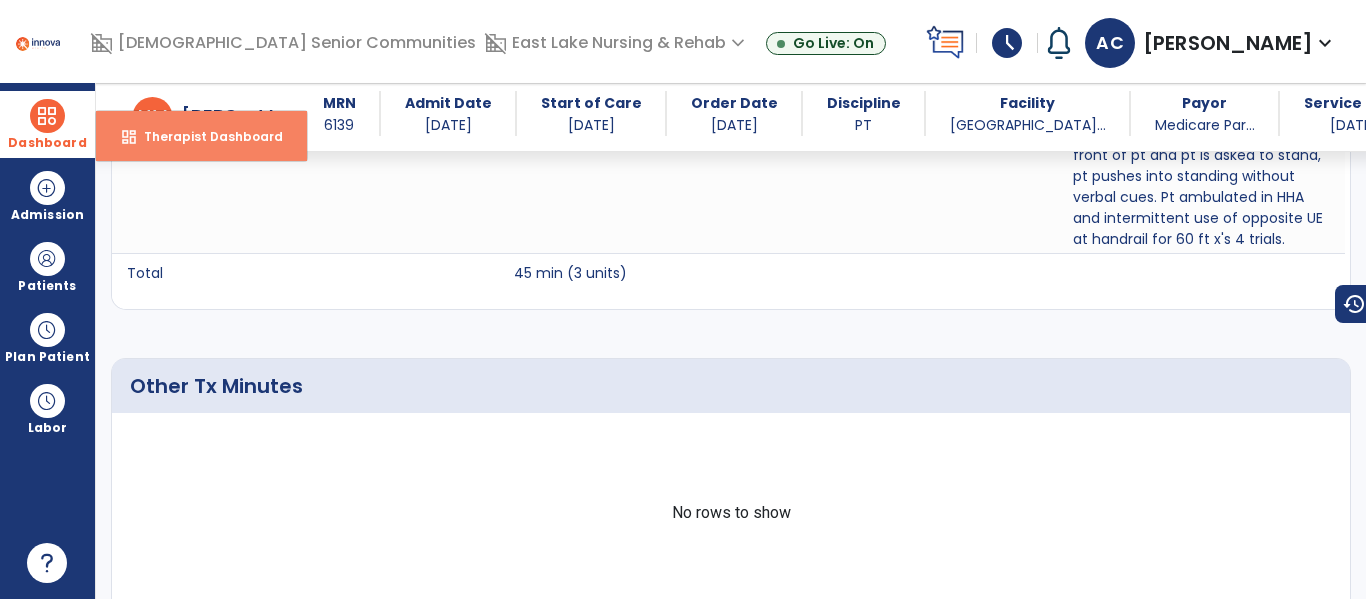 click on "Therapist Dashboard" at bounding box center [205, 136] 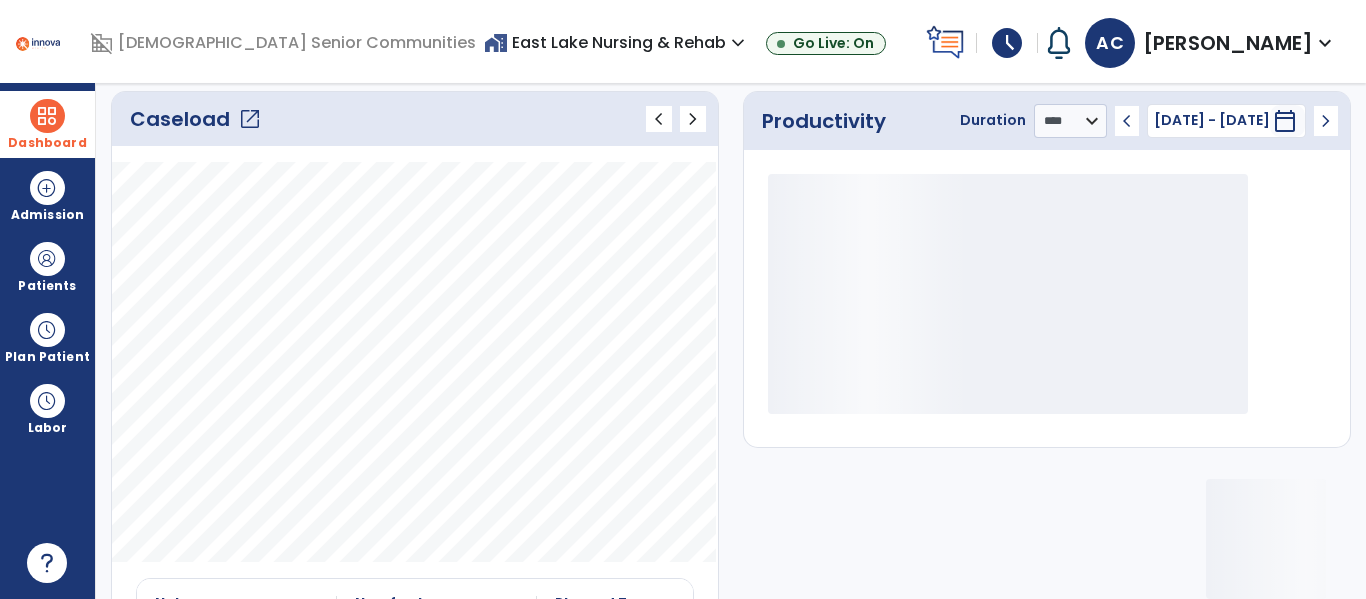 click on "Caseload   open_in_new" 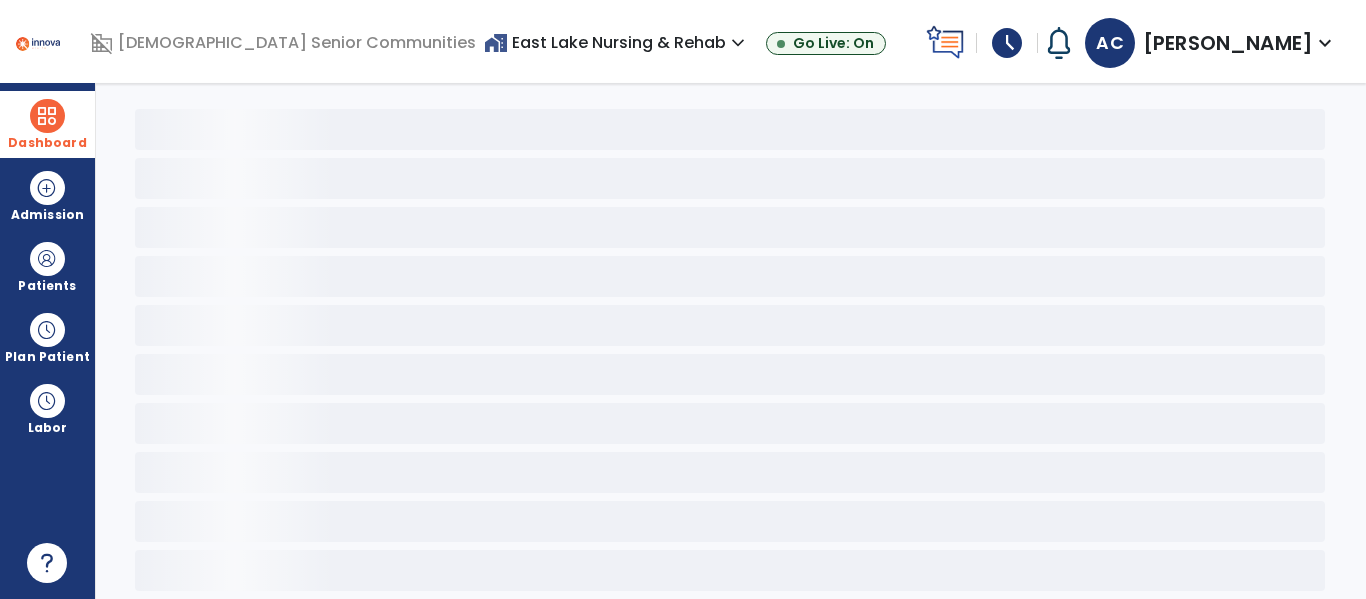 scroll, scrollTop: 78, scrollLeft: 0, axis: vertical 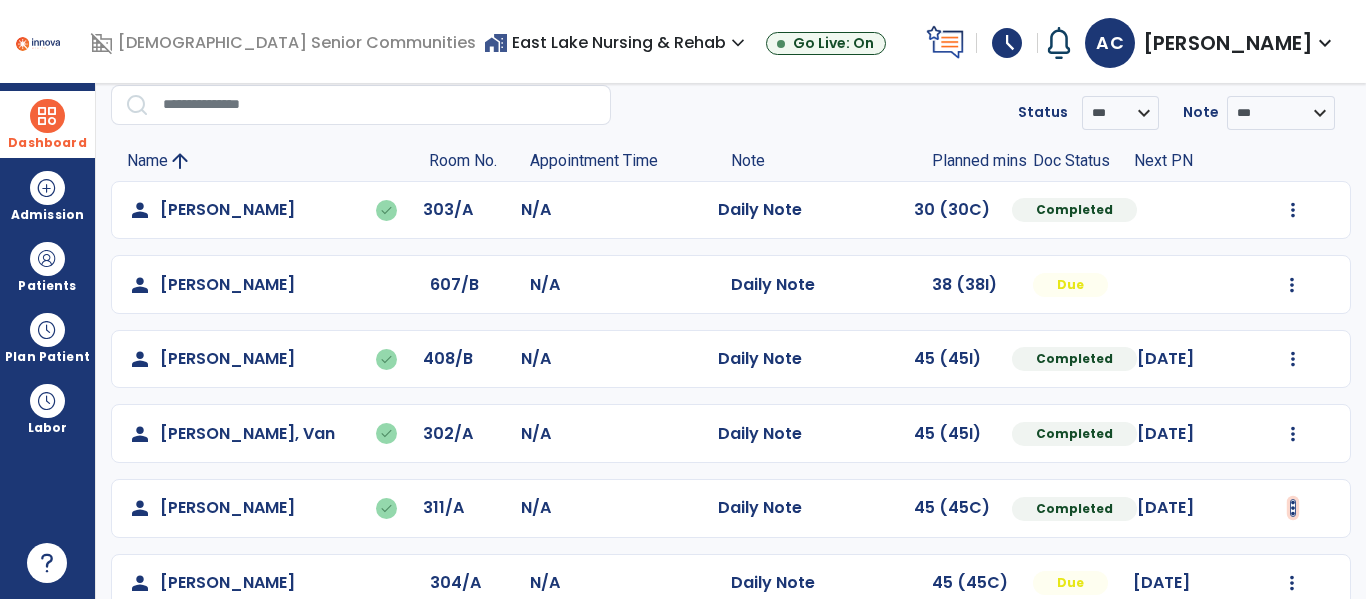 click at bounding box center (1293, 210) 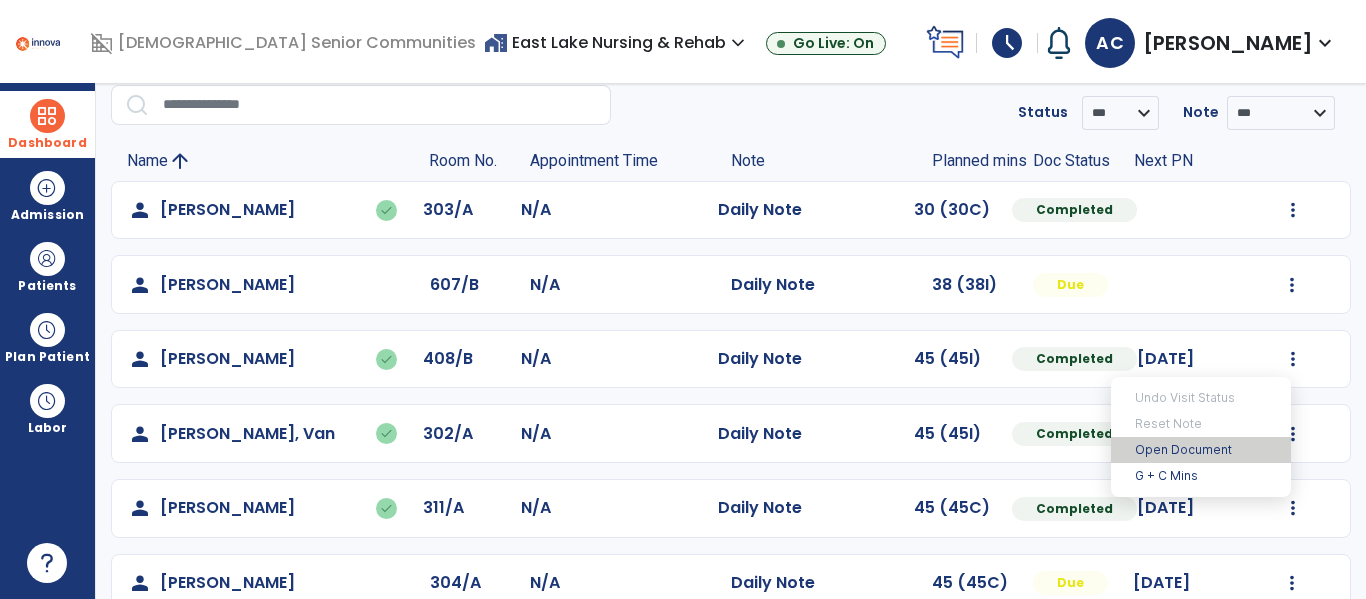click on "Open Document" at bounding box center [1201, 450] 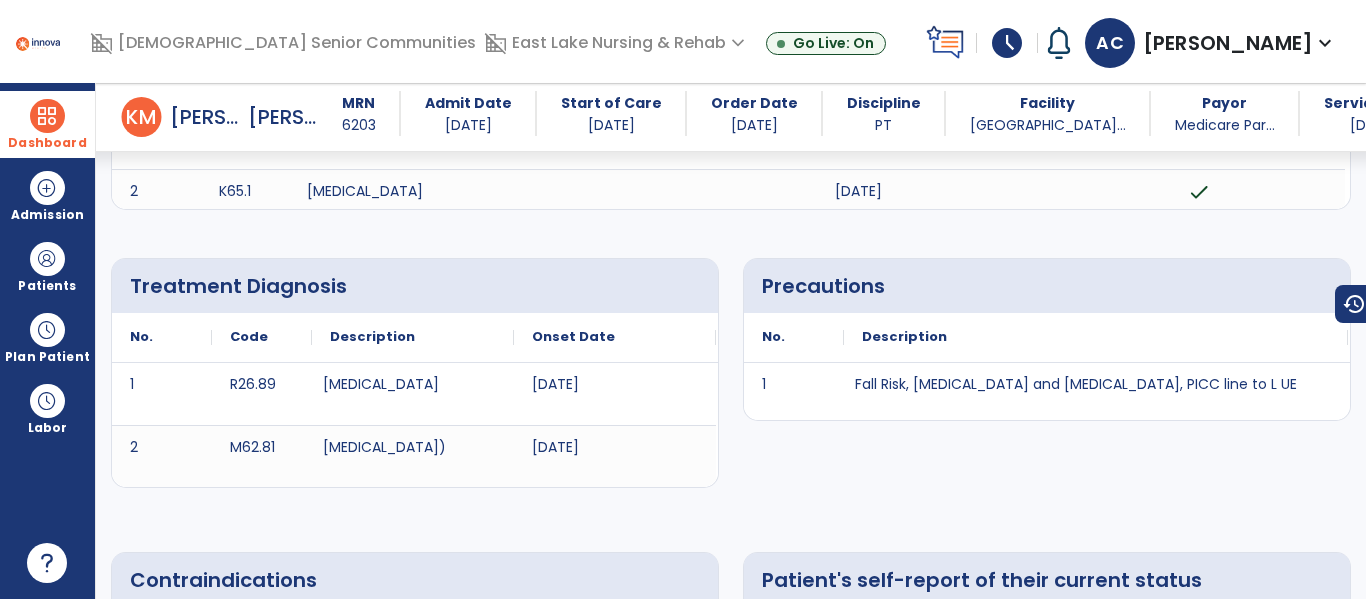 scroll, scrollTop: 0, scrollLeft: 0, axis: both 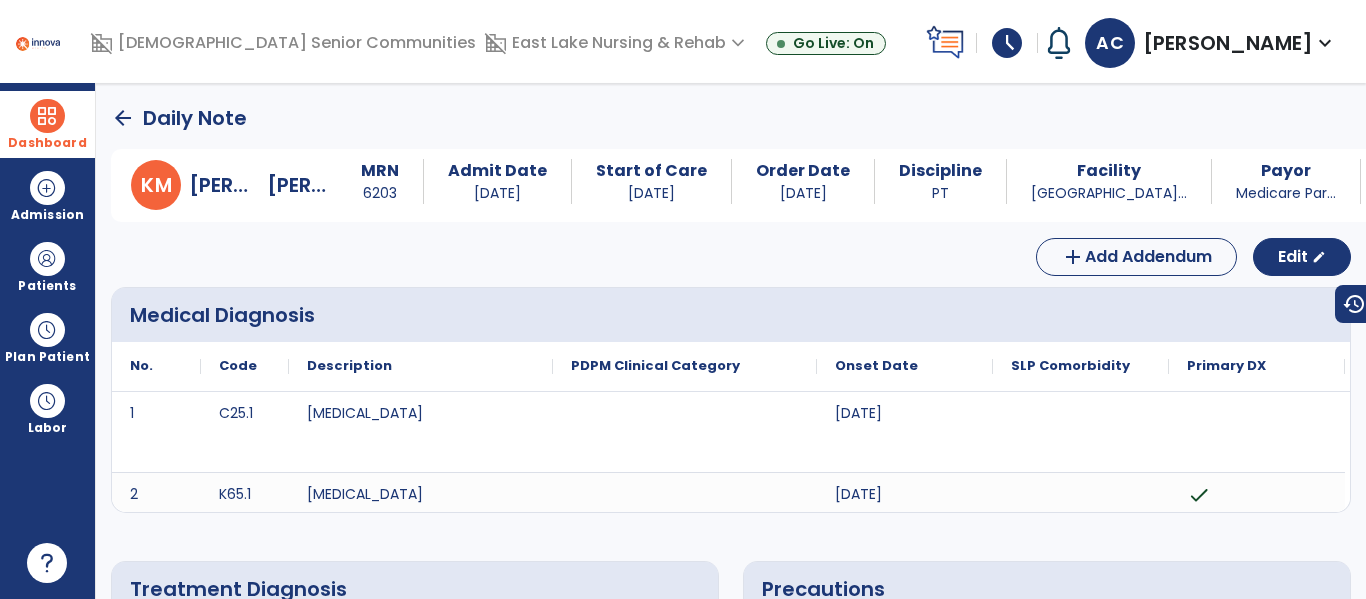 click at bounding box center [47, 116] 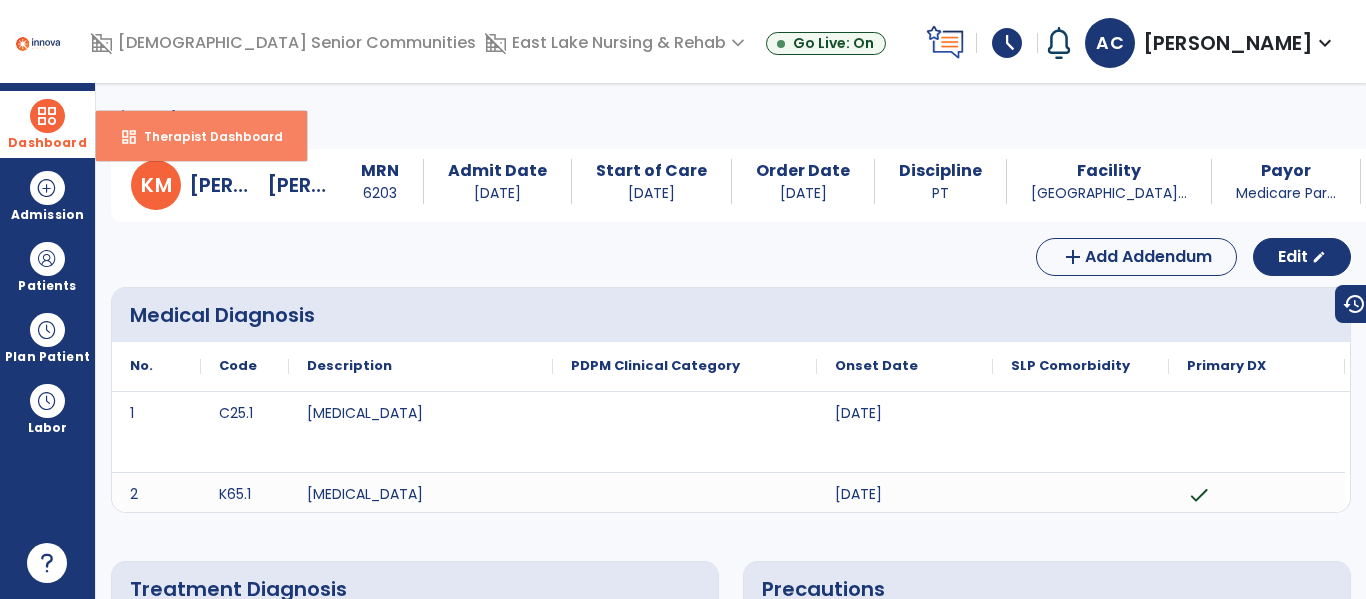 click on "Therapist Dashboard" at bounding box center (205, 136) 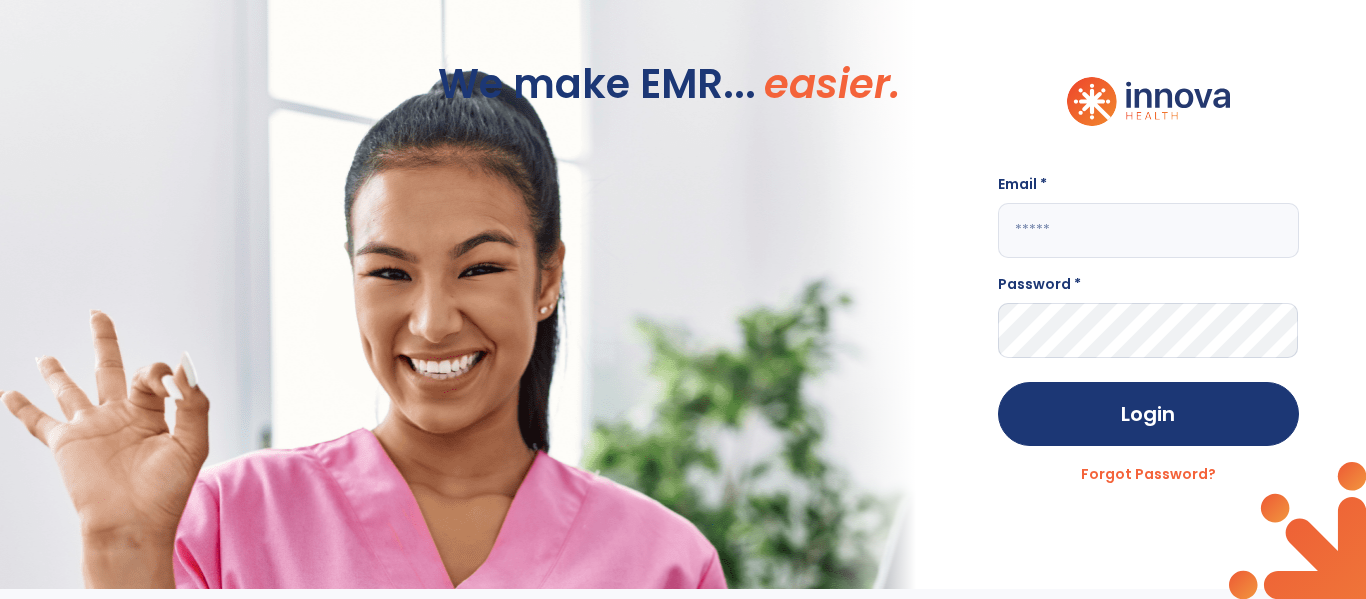 click 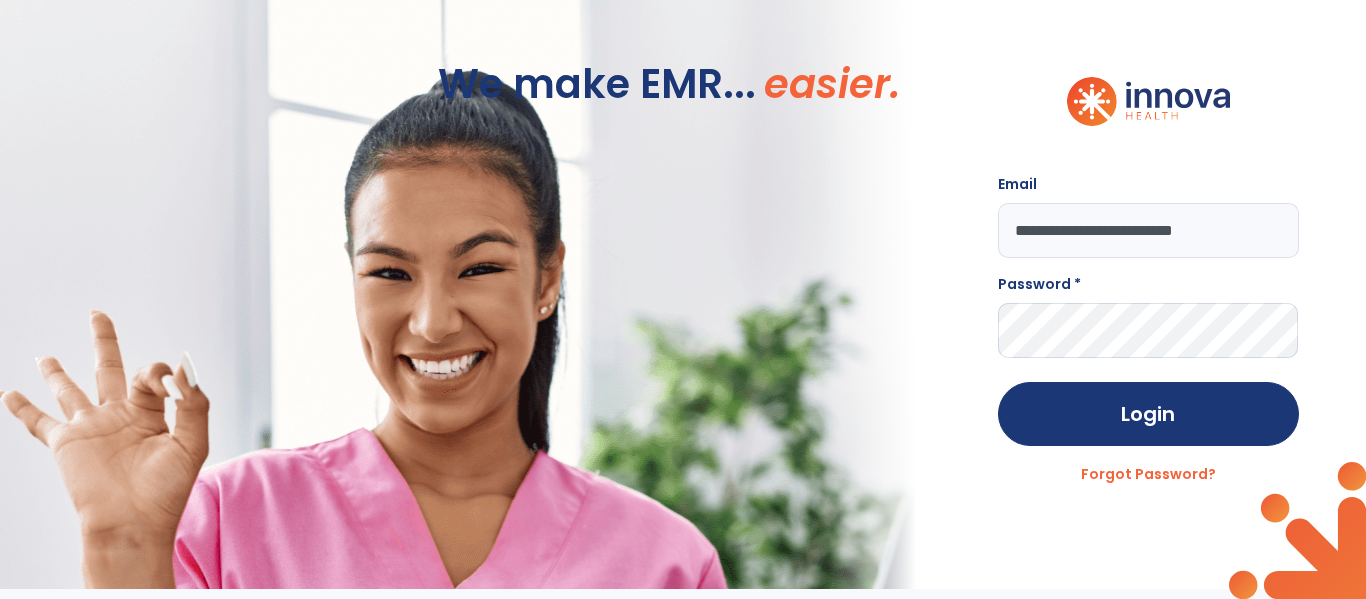 type on "**********" 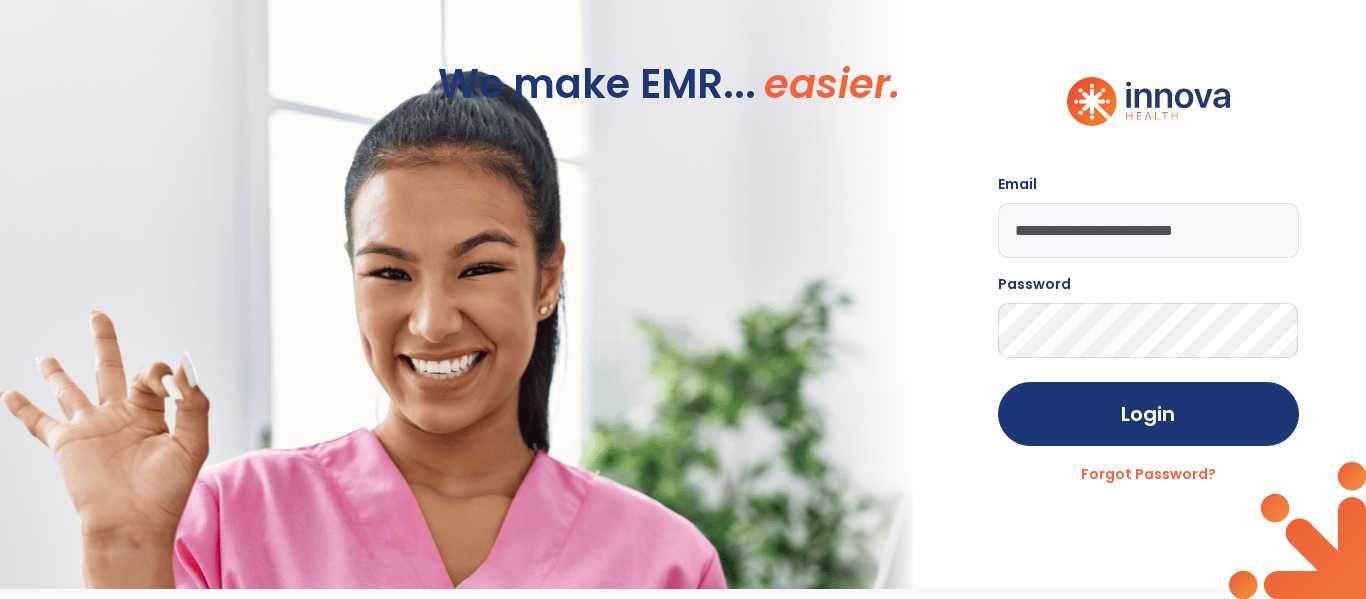 click on "Login" 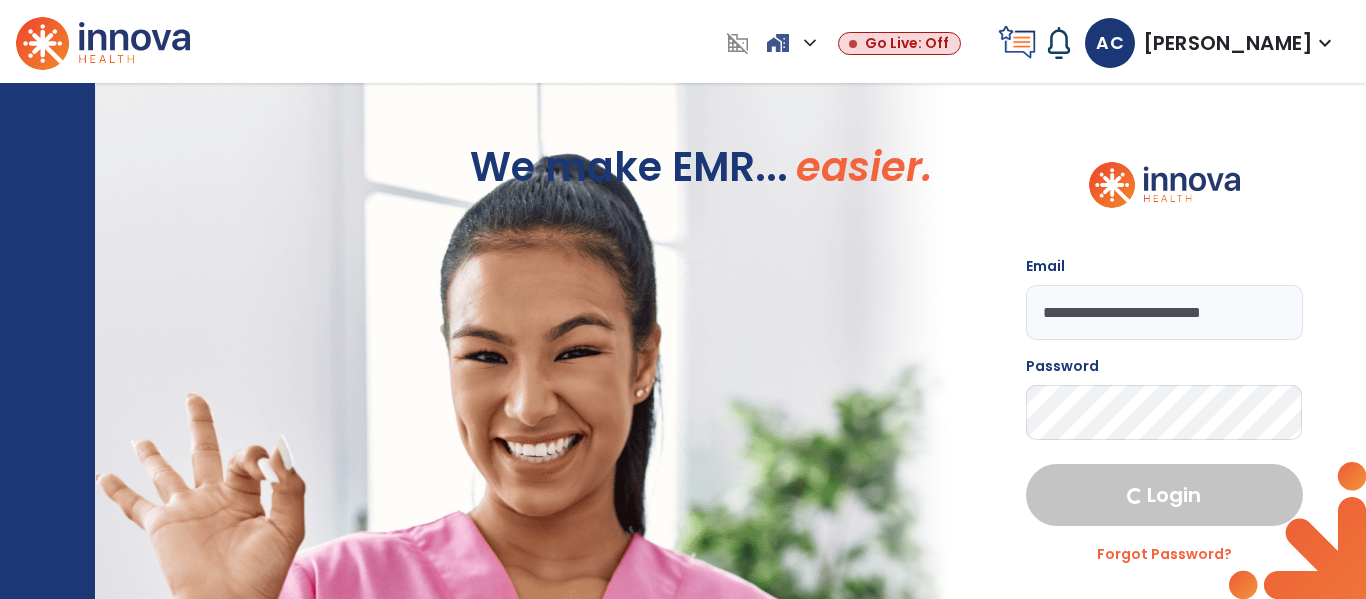 select on "****" 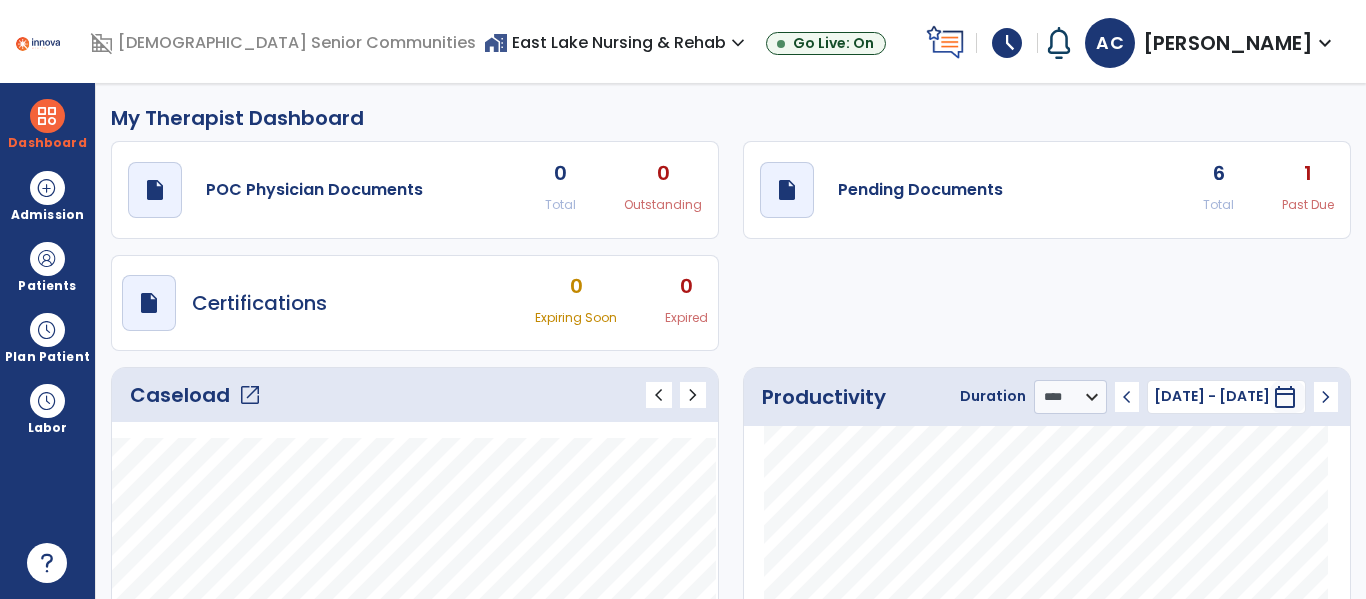 click on "Caseload   open_in_new" 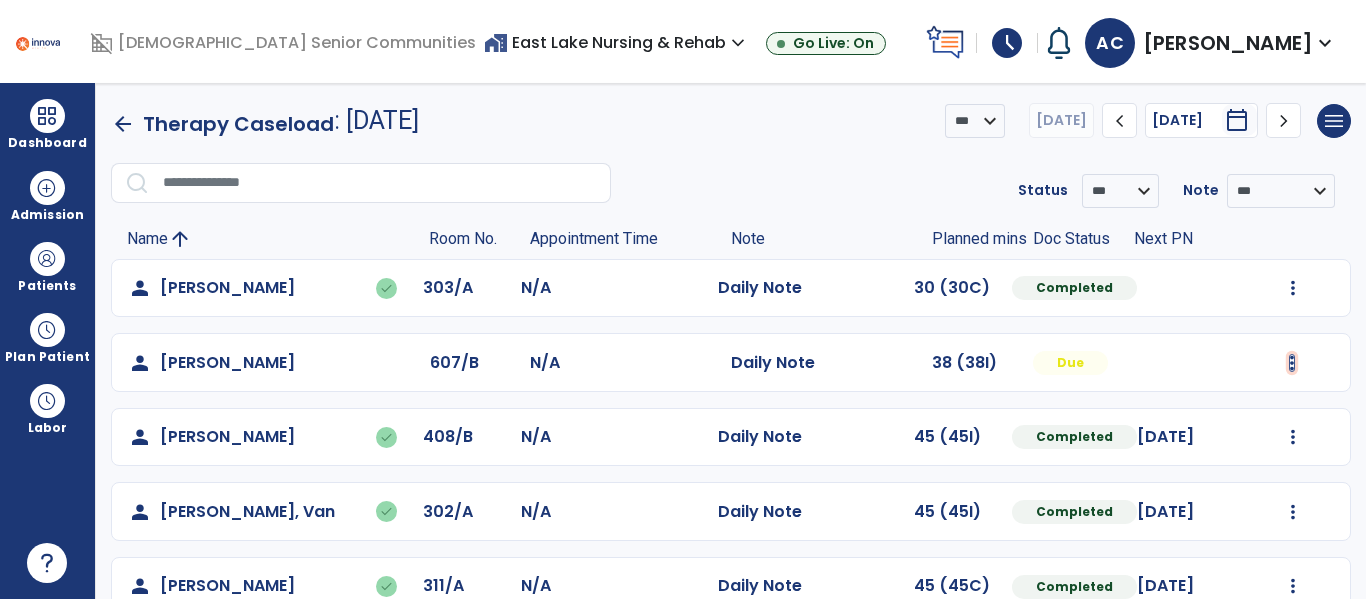 click at bounding box center (1293, 288) 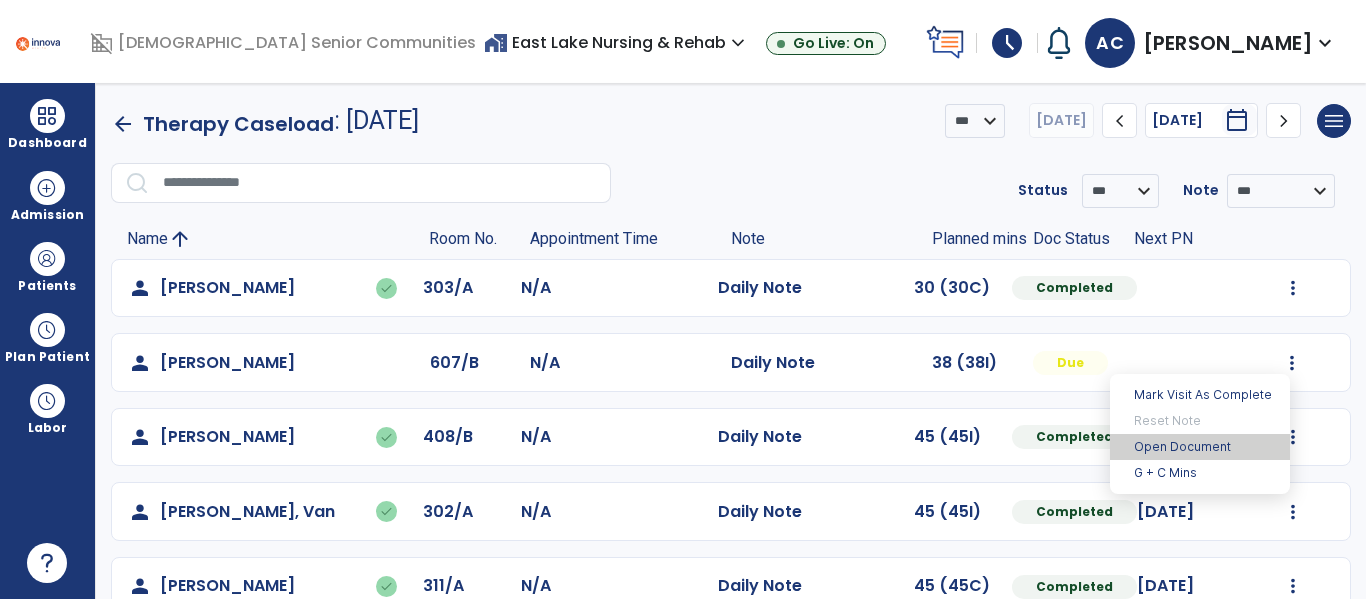 click on "Open Document" at bounding box center [1200, 447] 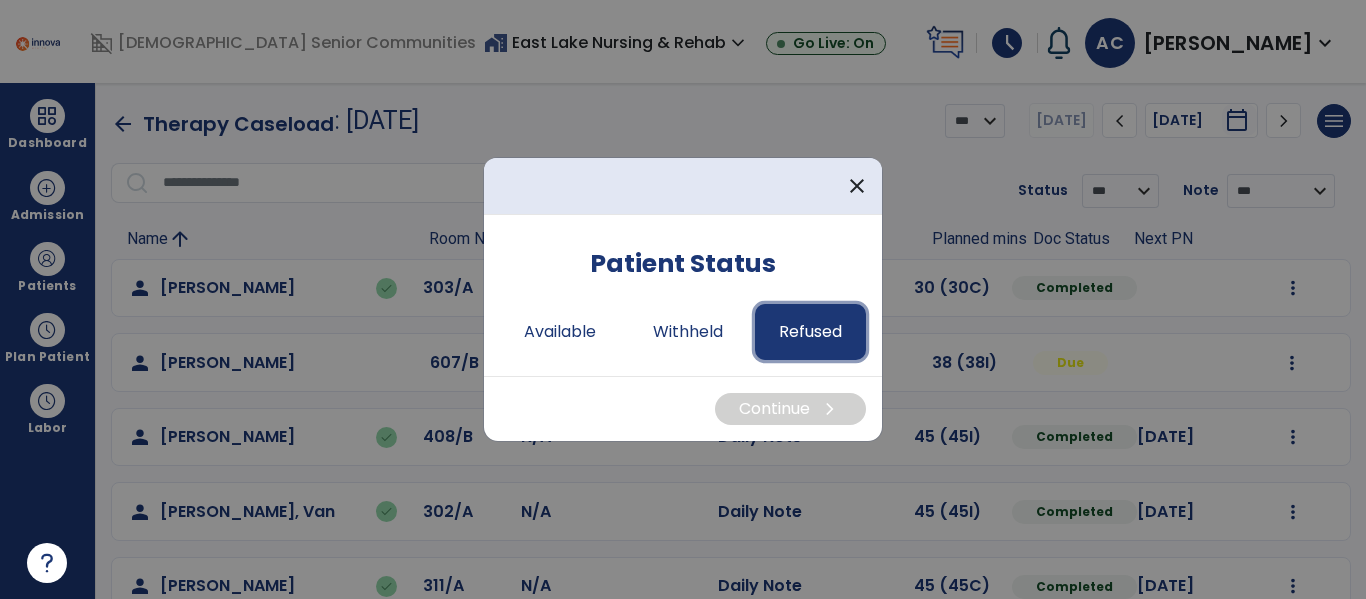 click on "Refused" at bounding box center [810, 332] 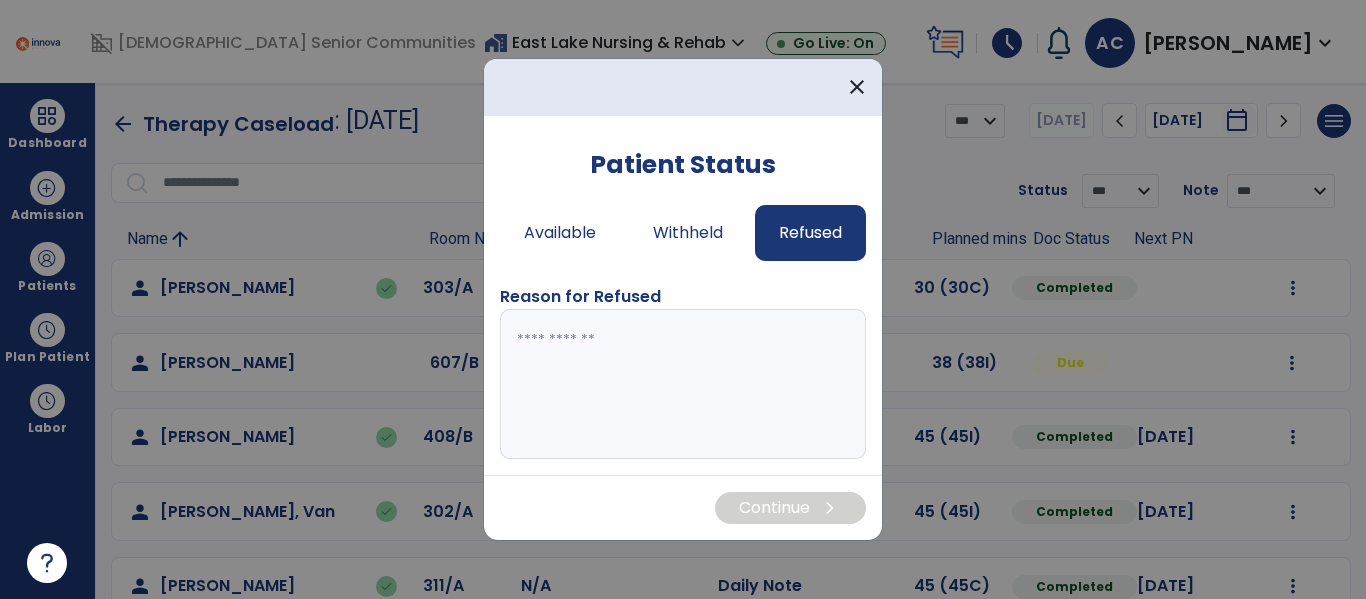 click at bounding box center [683, 384] 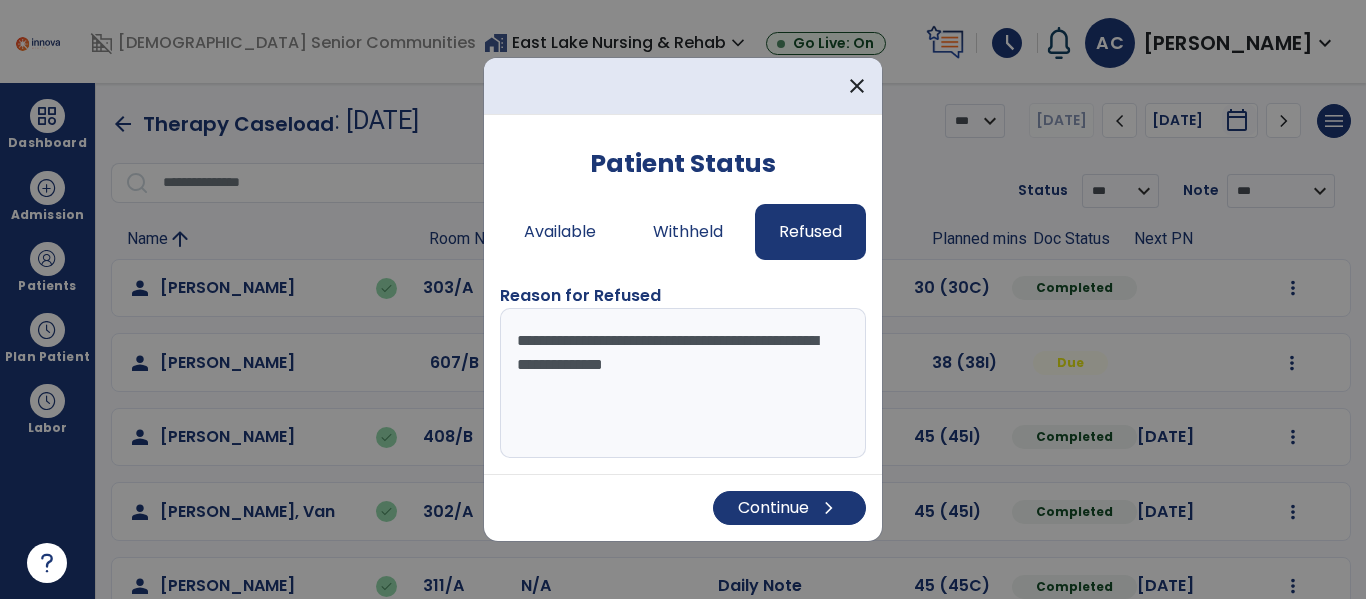 click on "**********" at bounding box center (683, 383) 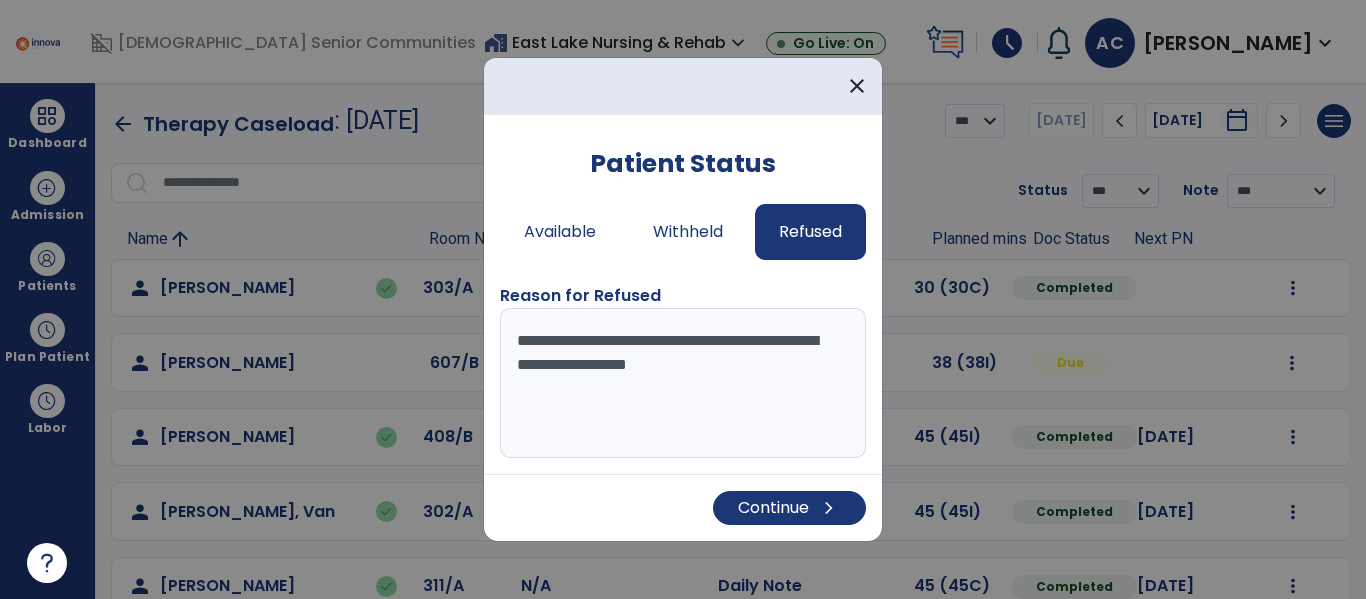 click on "**********" at bounding box center (683, 383) 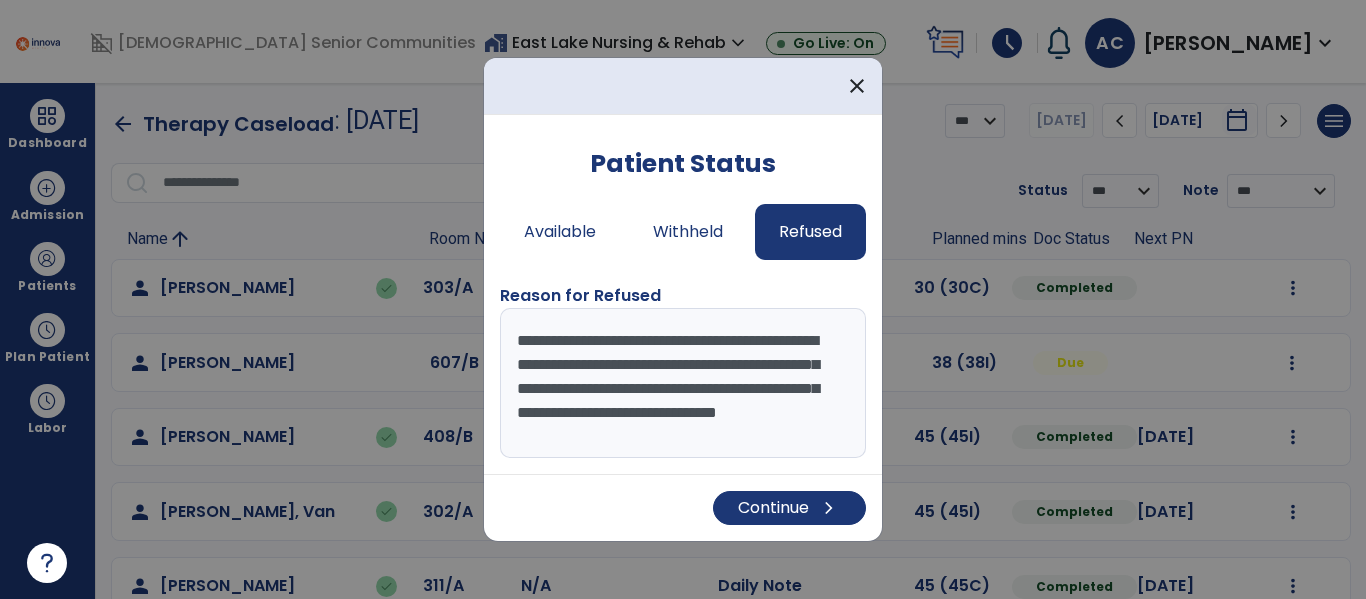 scroll, scrollTop: 15, scrollLeft: 0, axis: vertical 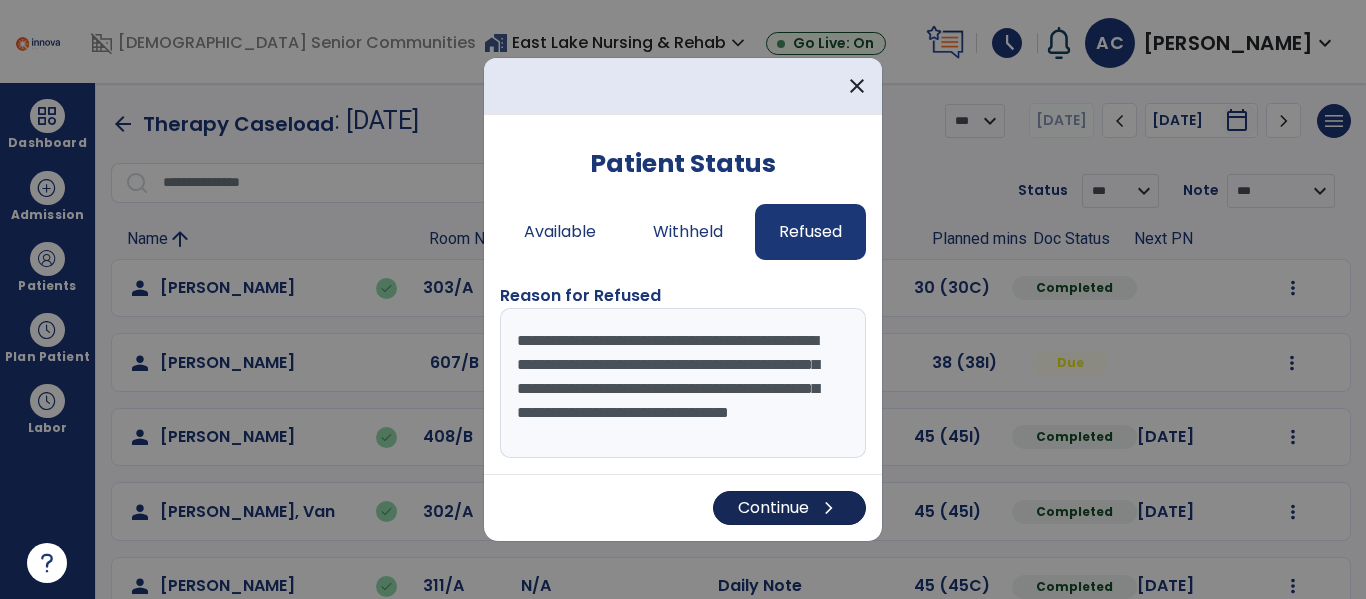 type on "**********" 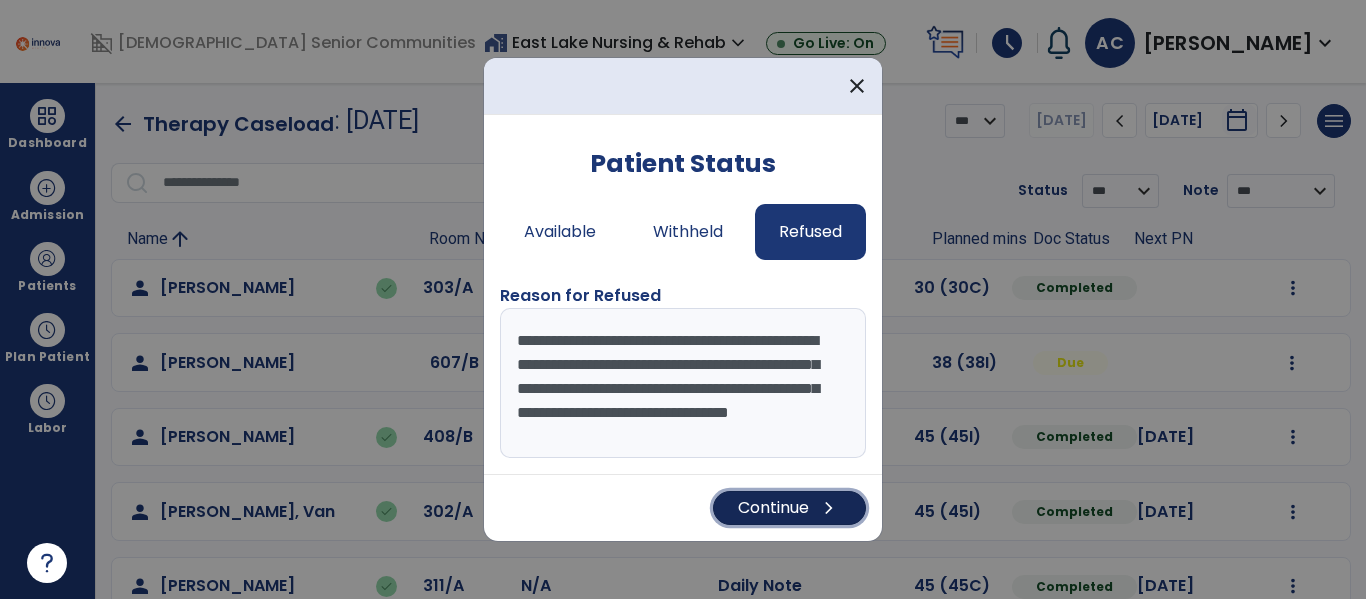 click on "Continue   chevron_right" at bounding box center (789, 508) 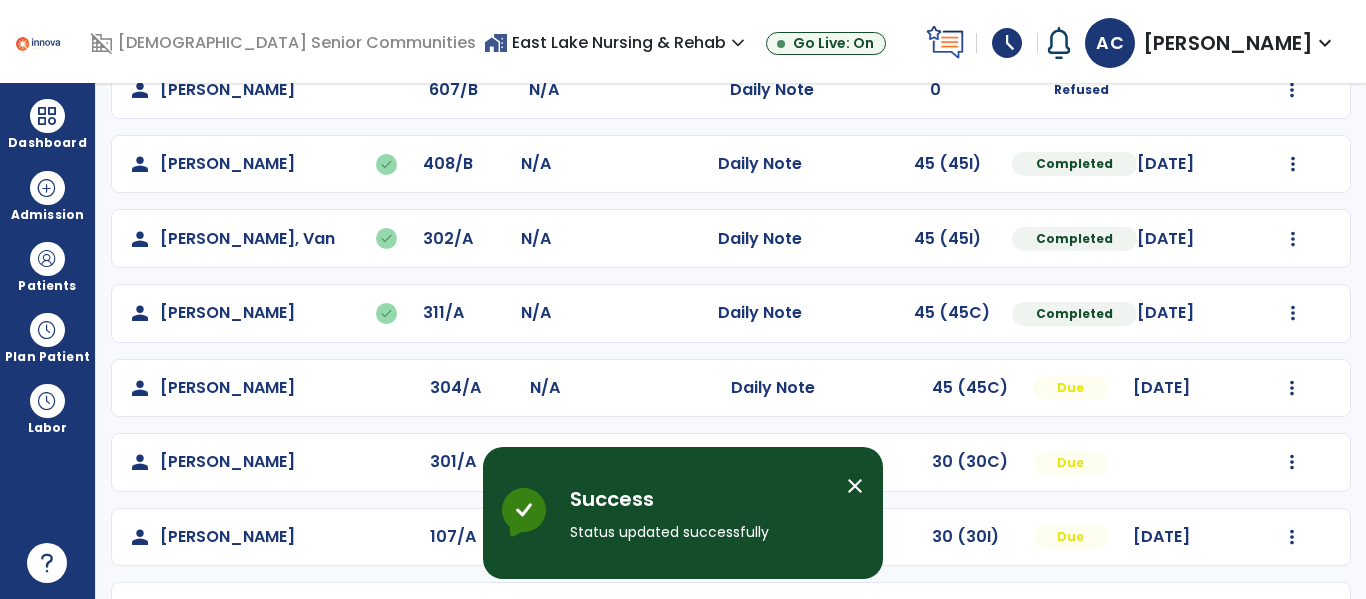 scroll, scrollTop: 339, scrollLeft: 0, axis: vertical 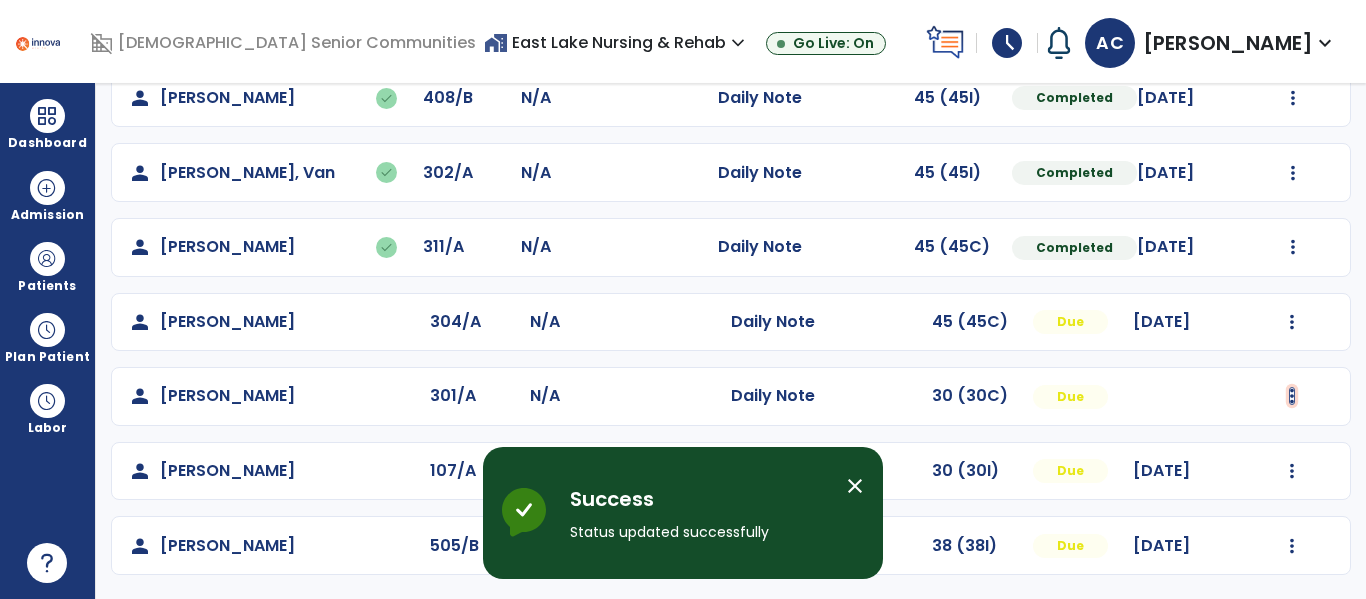 click at bounding box center (1293, -51) 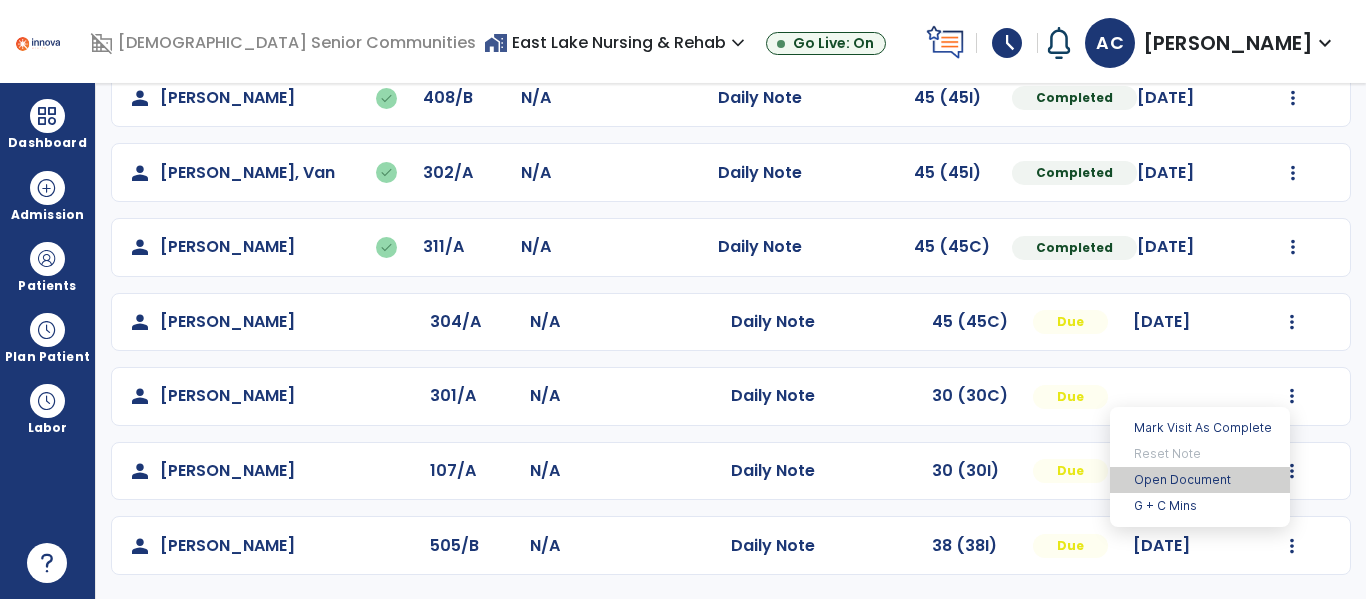 click on "Open Document" at bounding box center (1200, 480) 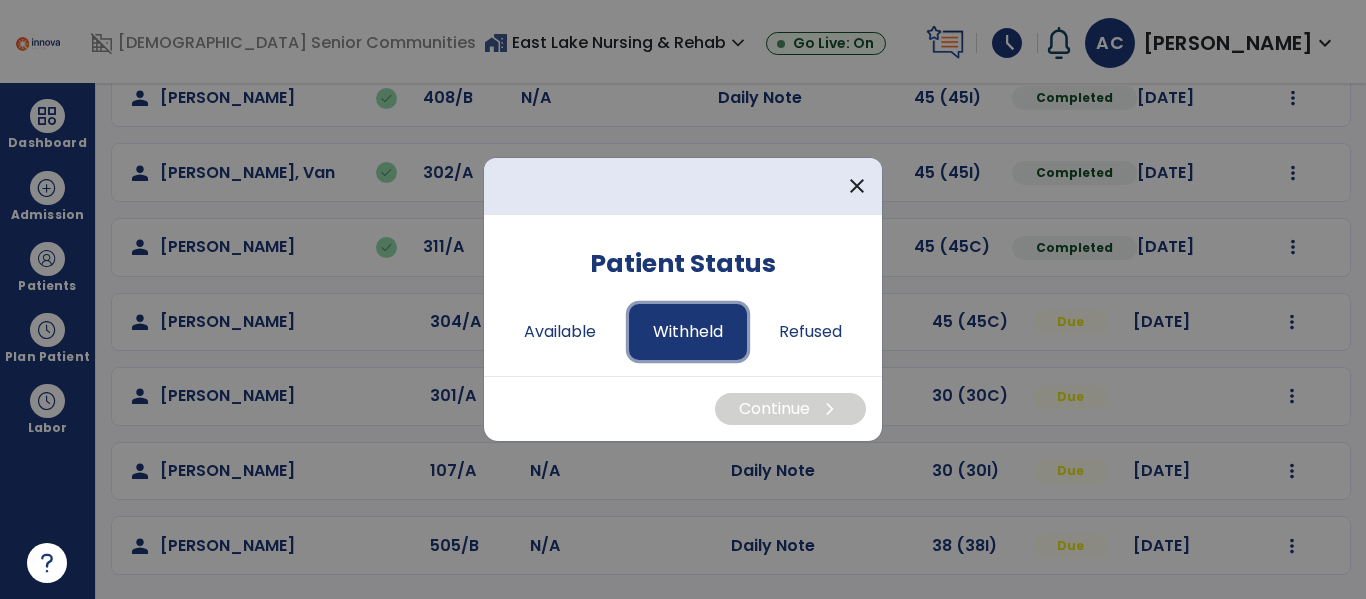 click on "Withheld" at bounding box center [688, 332] 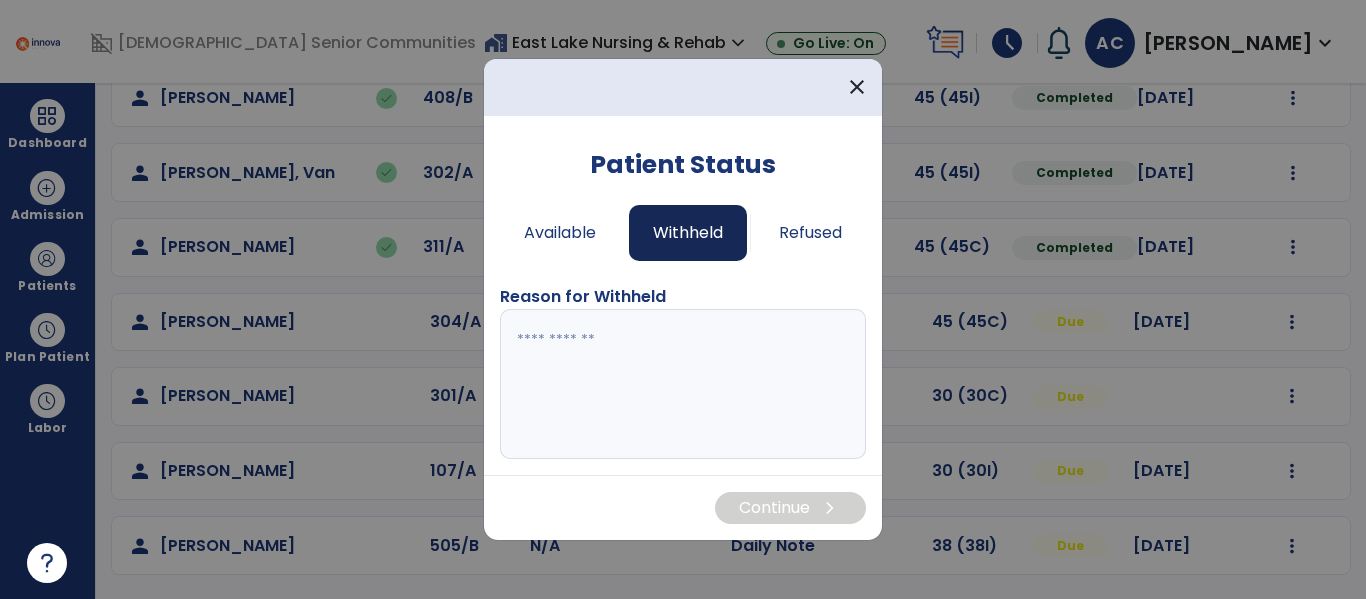 click at bounding box center (683, 384) 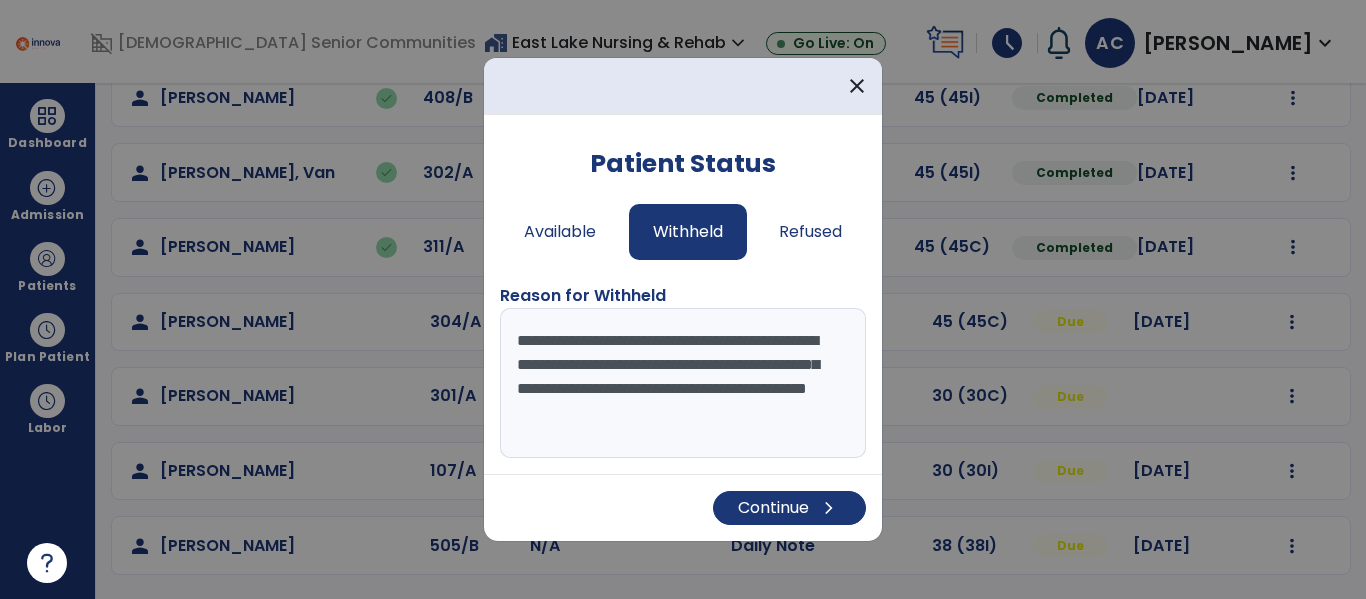 click on "**********" at bounding box center [683, 383] 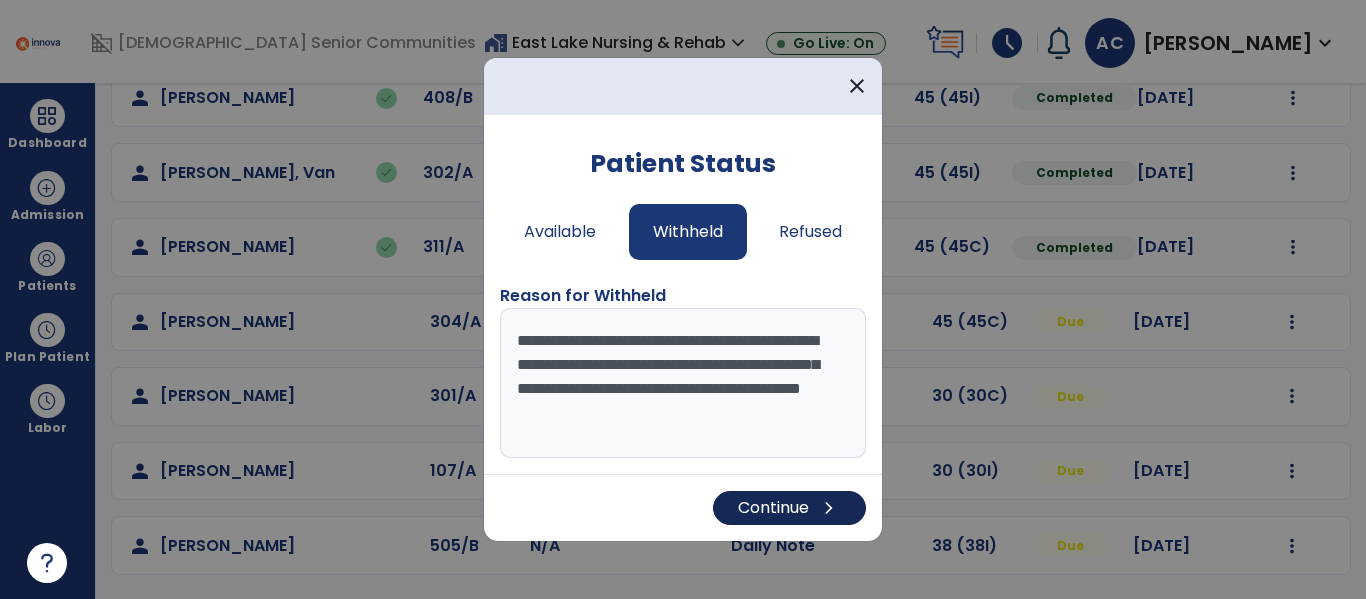 type on "**********" 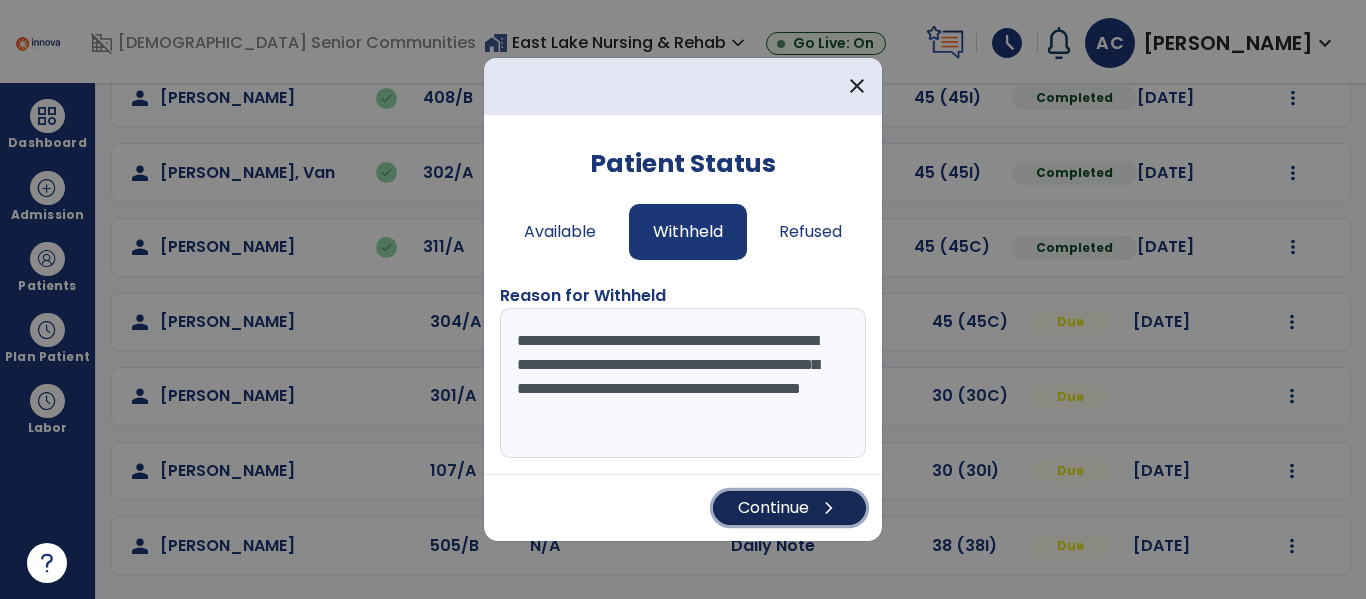 click on "Continue   chevron_right" at bounding box center [789, 508] 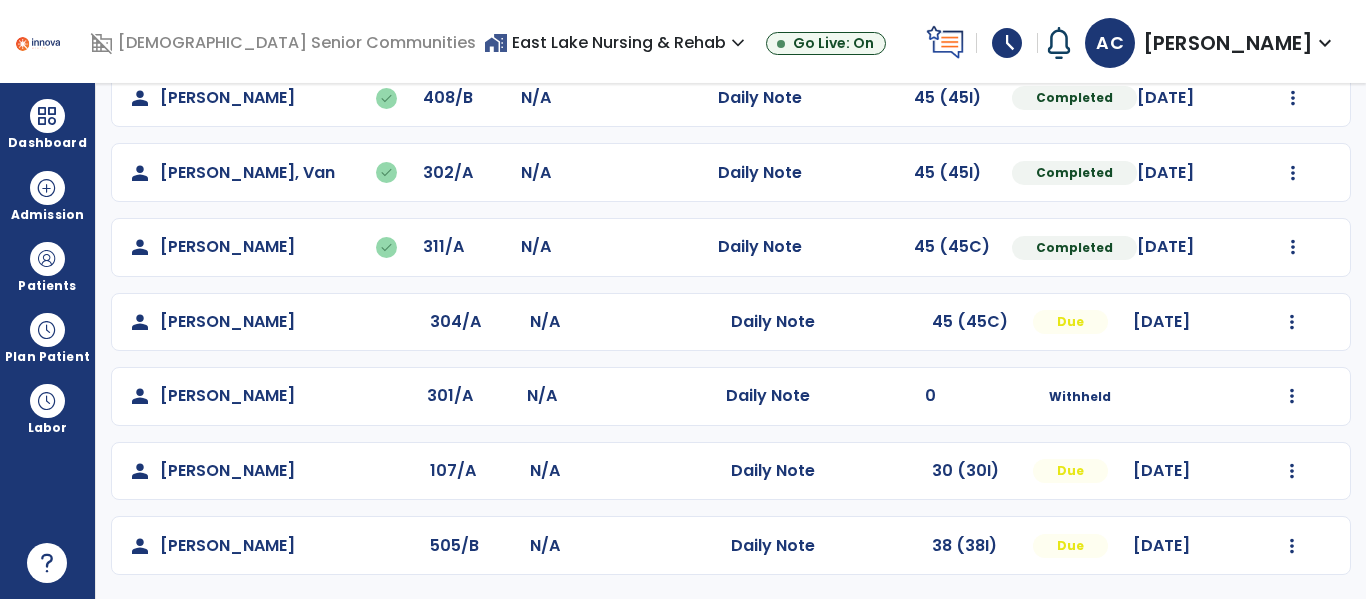 scroll, scrollTop: 337, scrollLeft: 0, axis: vertical 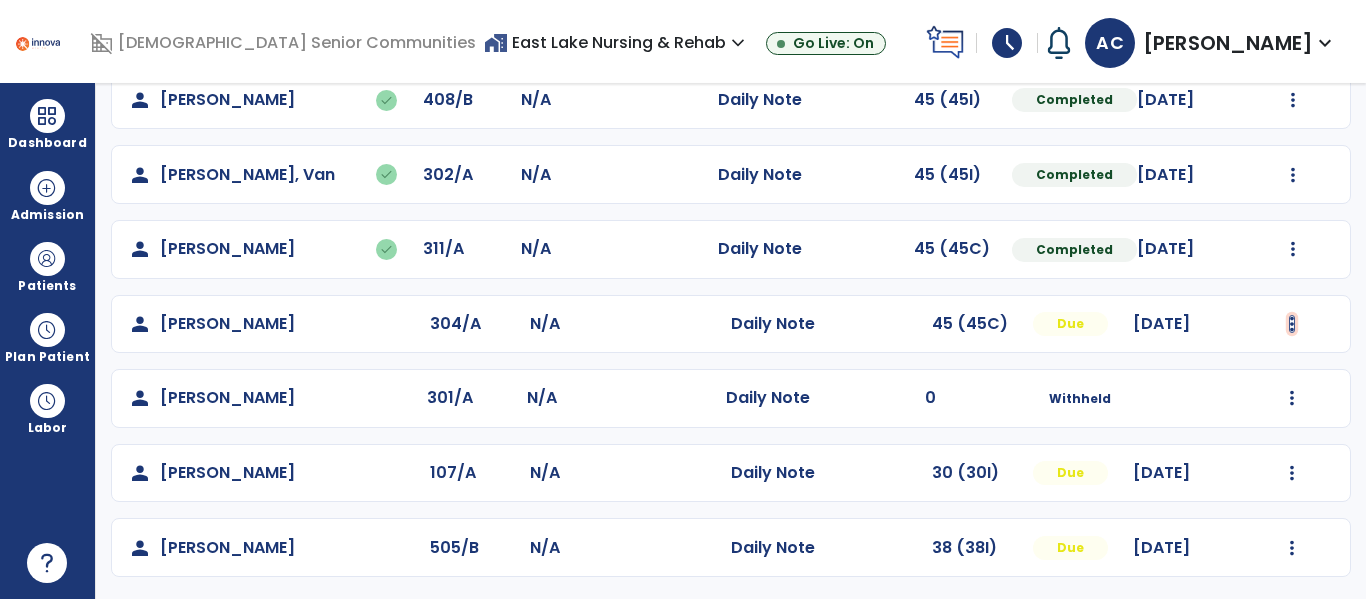 click at bounding box center (1293, -49) 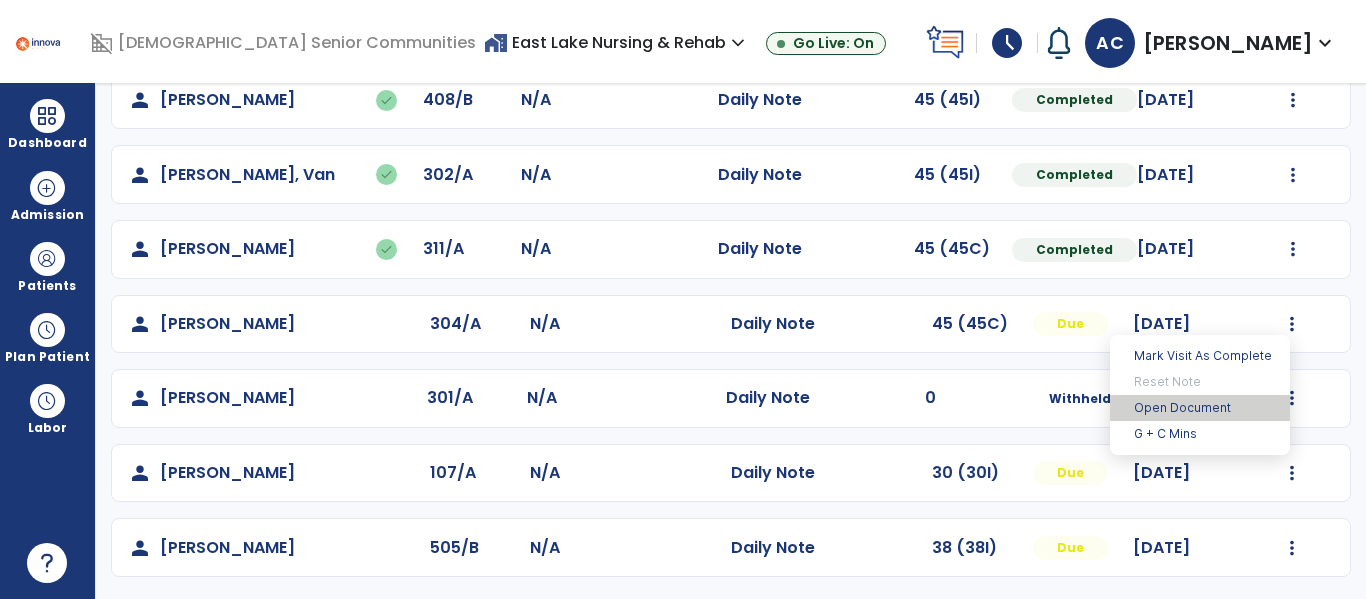 click on "Open Document" at bounding box center [1200, 408] 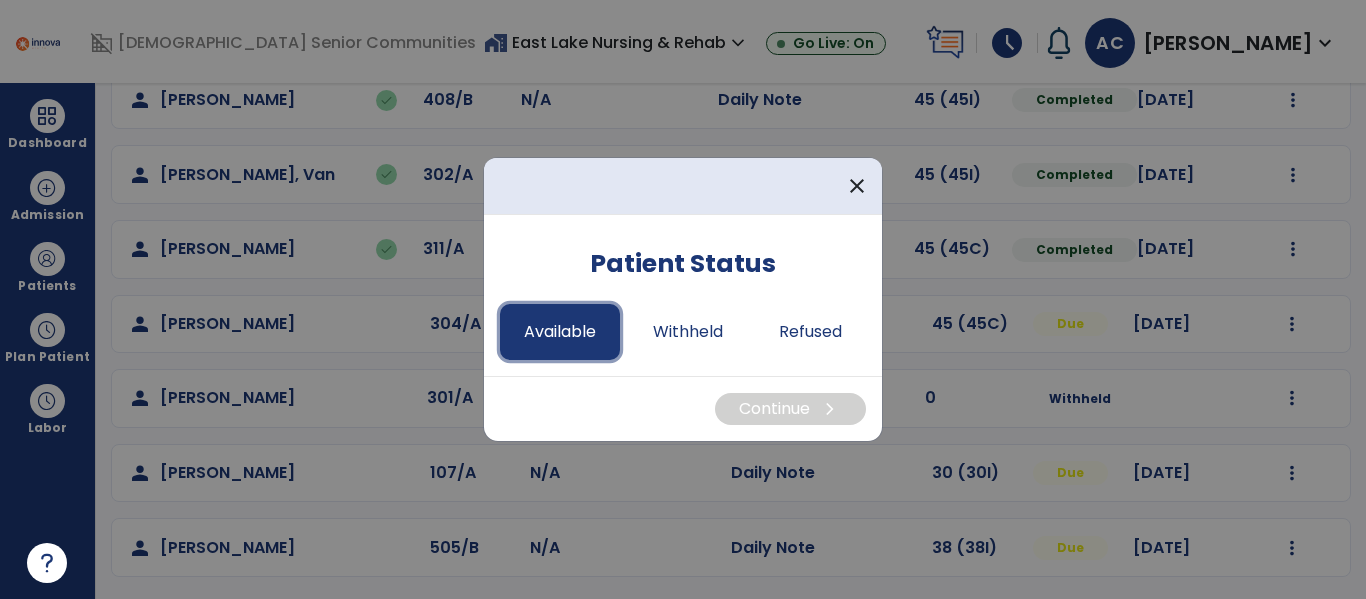 click on "Available" at bounding box center (560, 332) 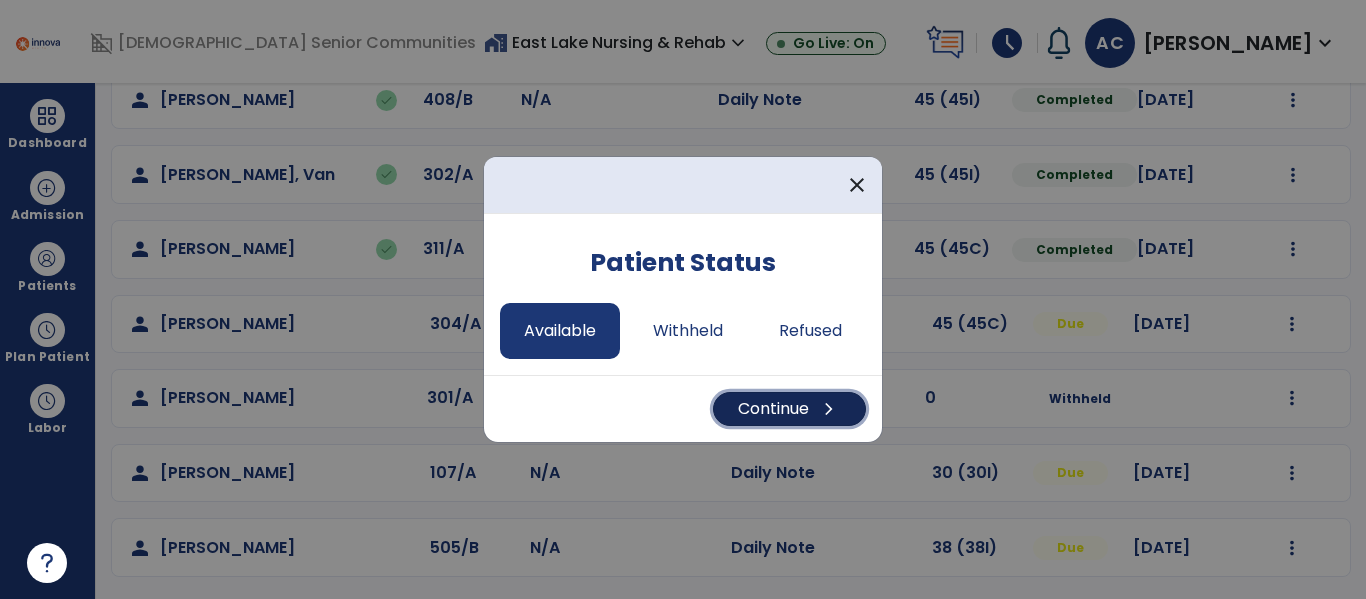 click on "chevron_right" at bounding box center [829, 409] 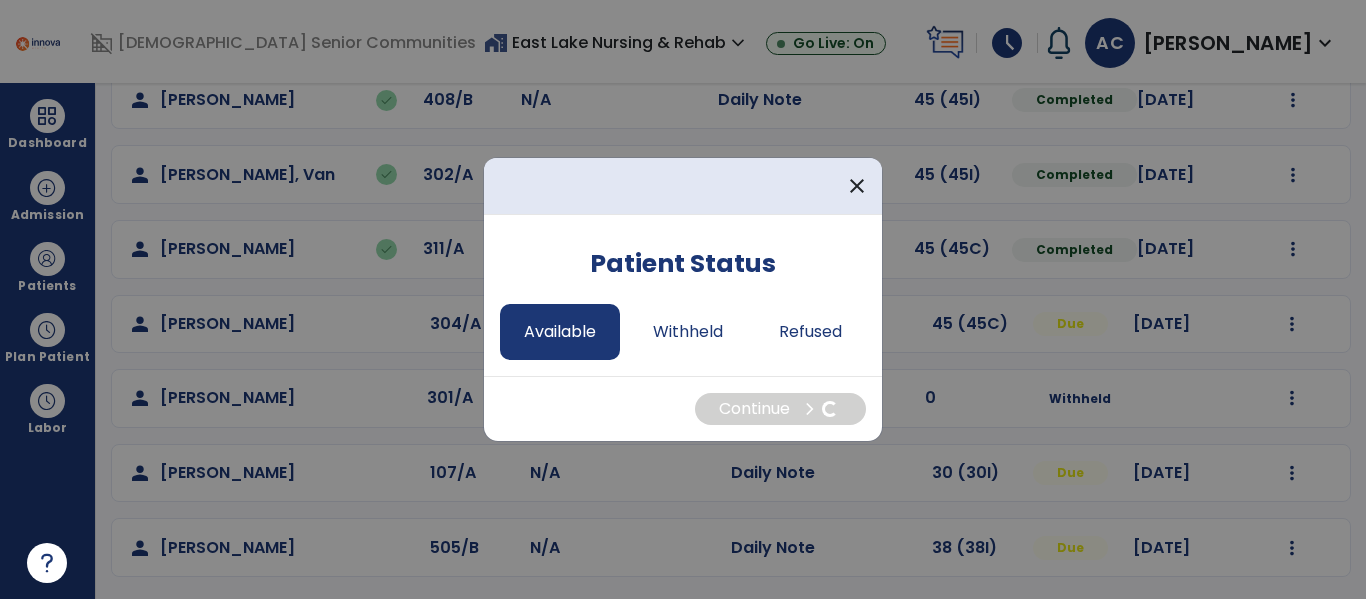 select on "*" 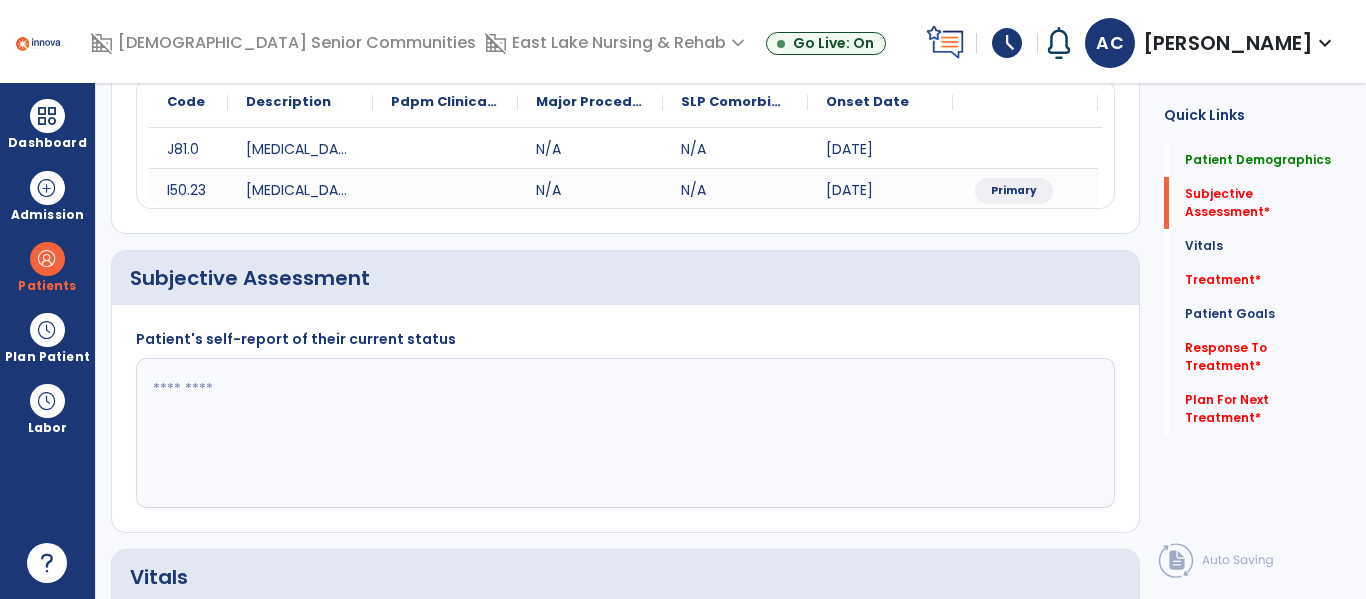 click 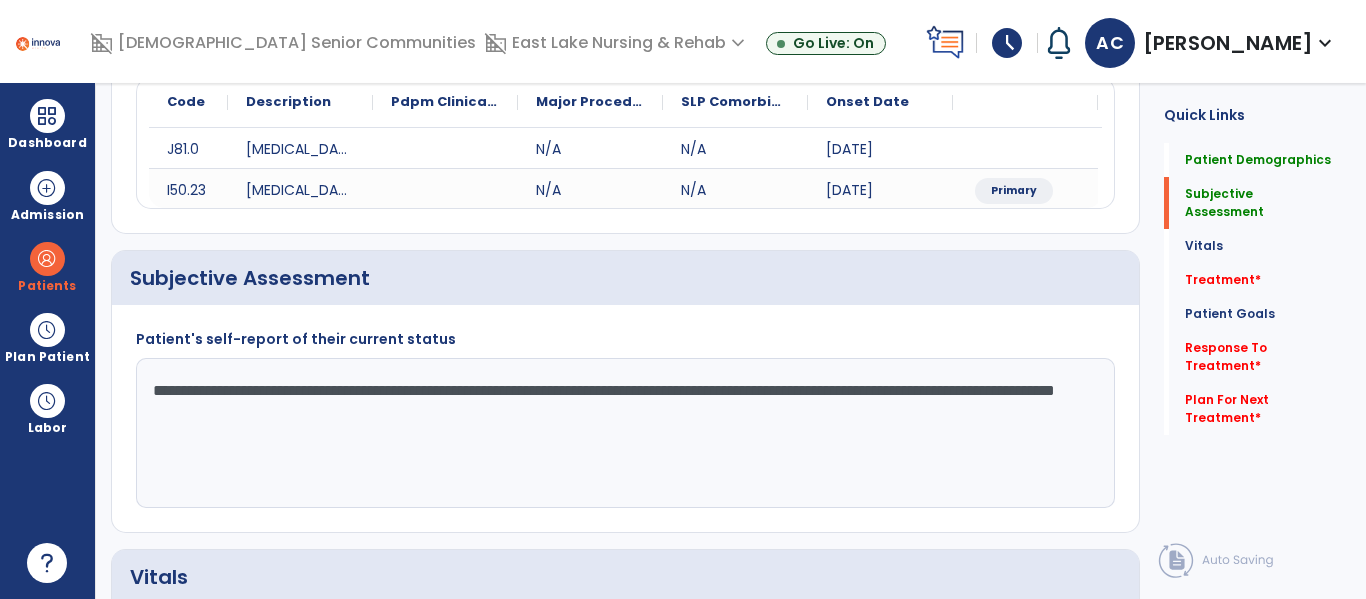 click on "**********" 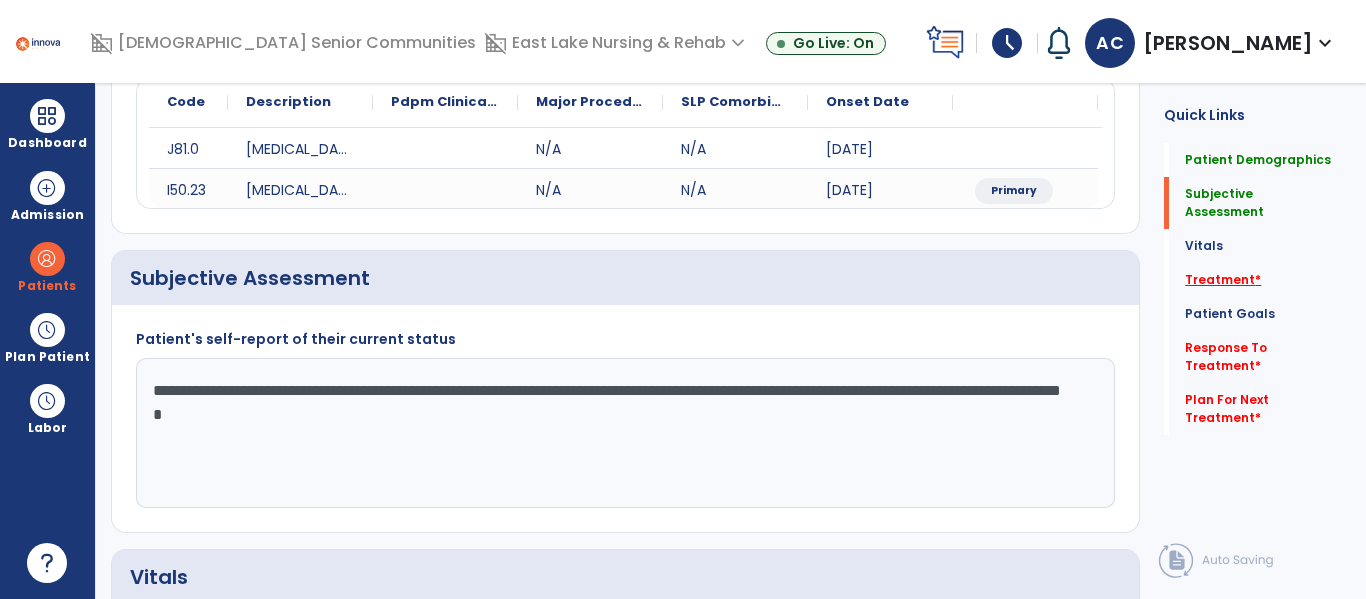 type on "**********" 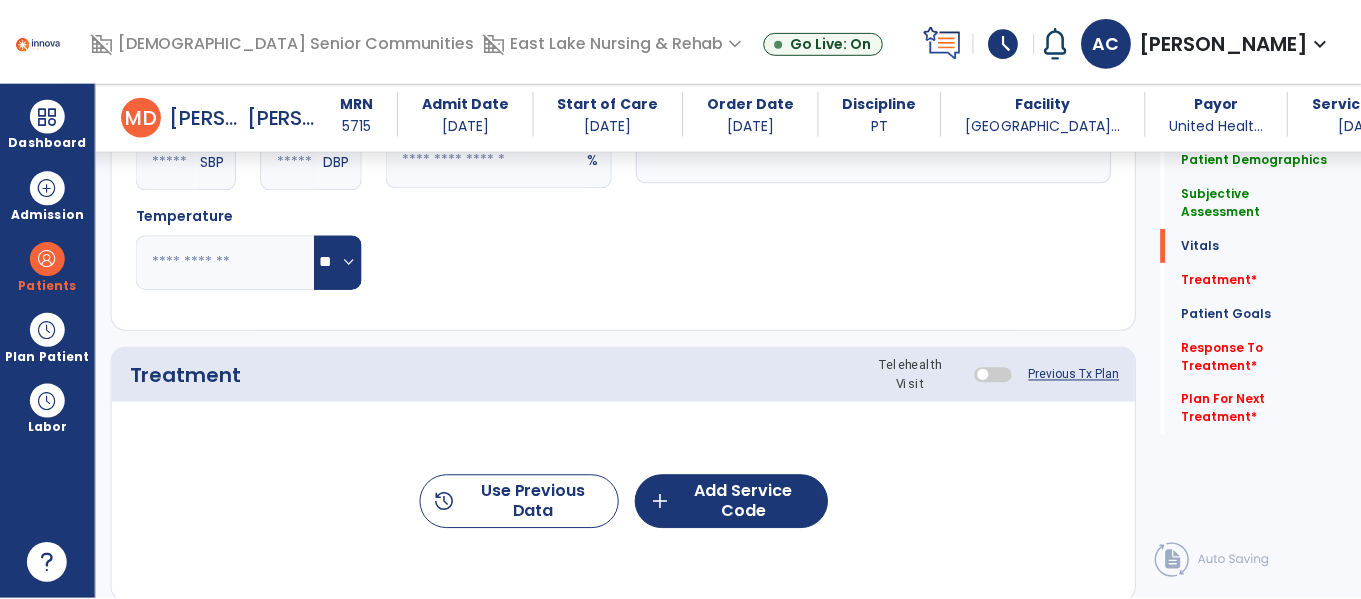 scroll, scrollTop: 1095, scrollLeft: 0, axis: vertical 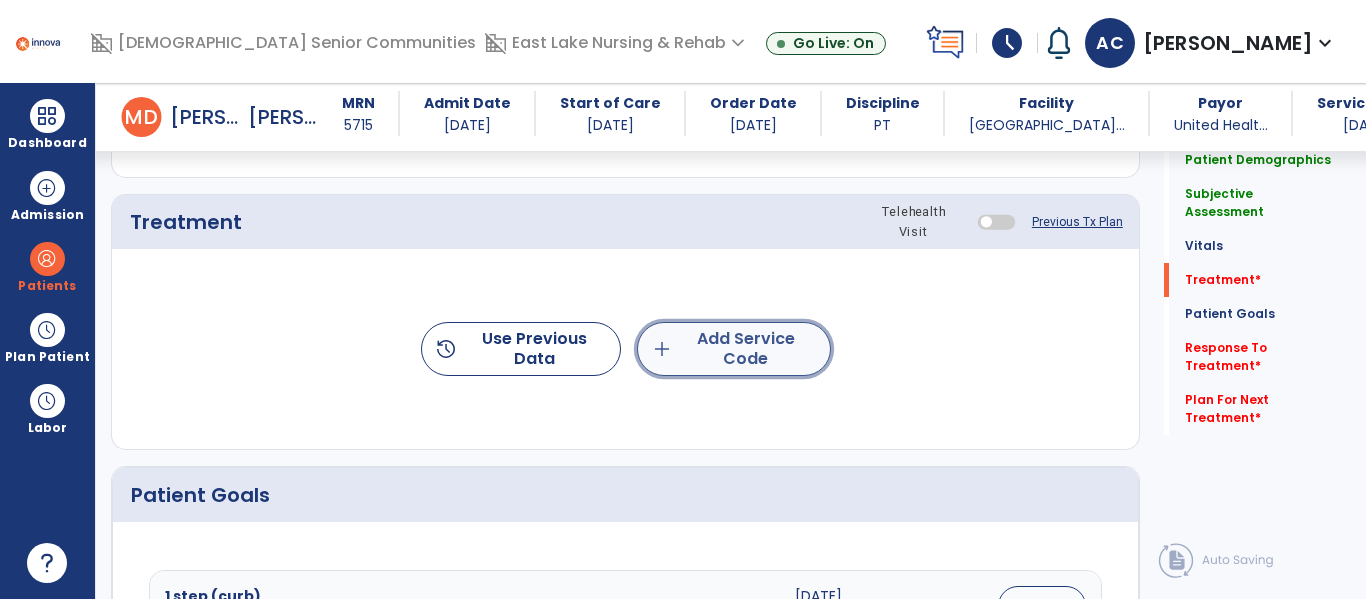 click on "add  Add Service Code" 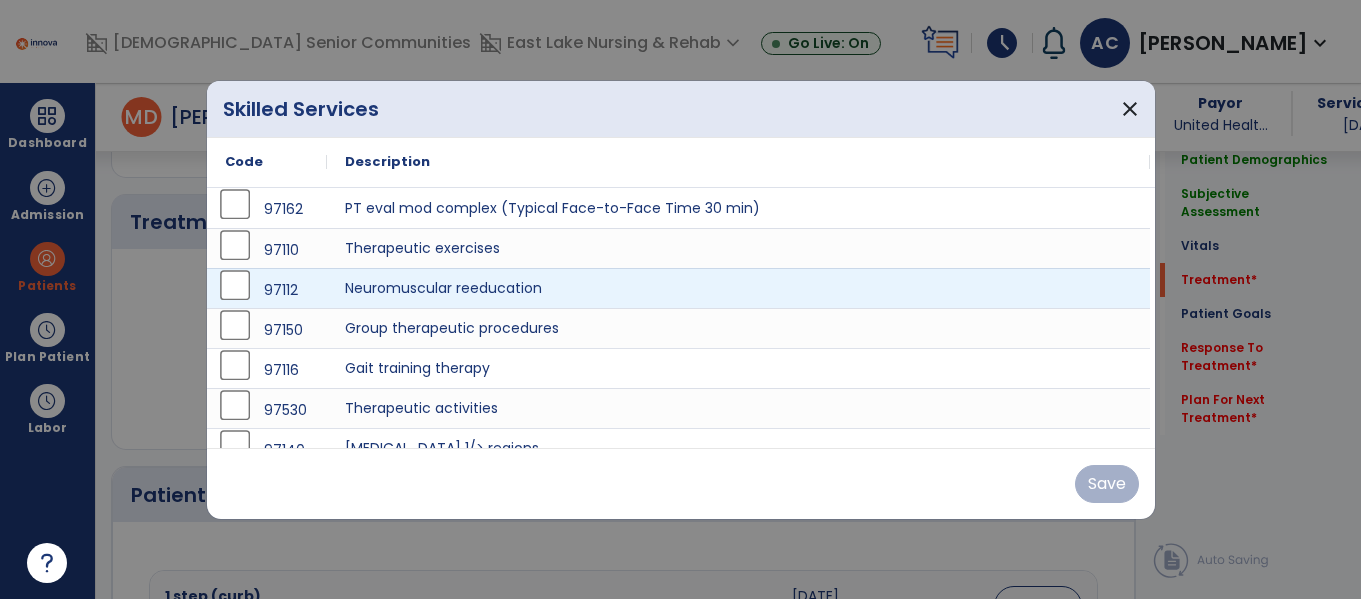 scroll, scrollTop: 1095, scrollLeft: 0, axis: vertical 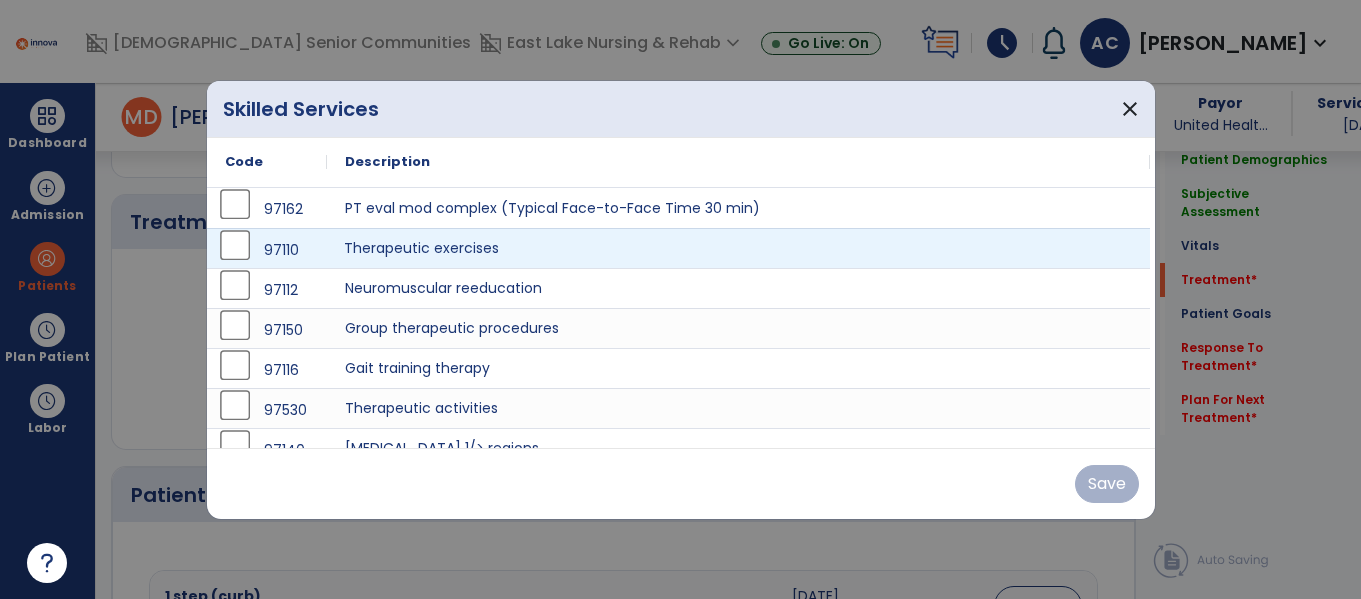 click on "Therapeutic exercises" at bounding box center (738, 248) 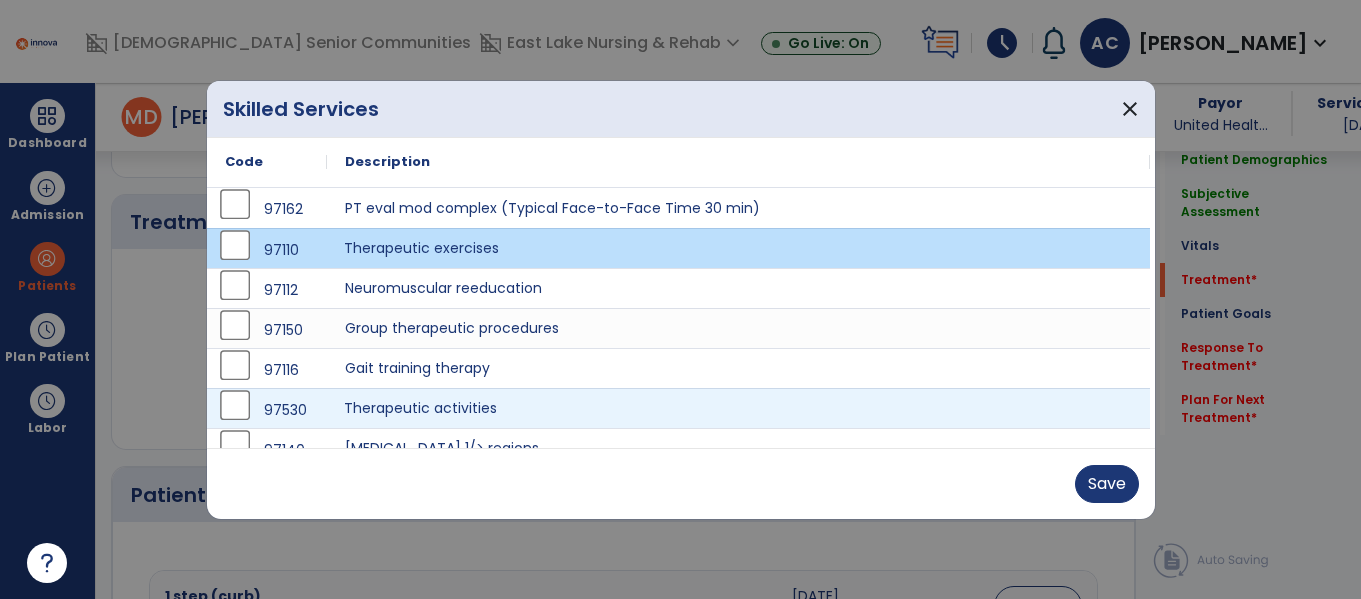 click on "Therapeutic activities" at bounding box center [738, 408] 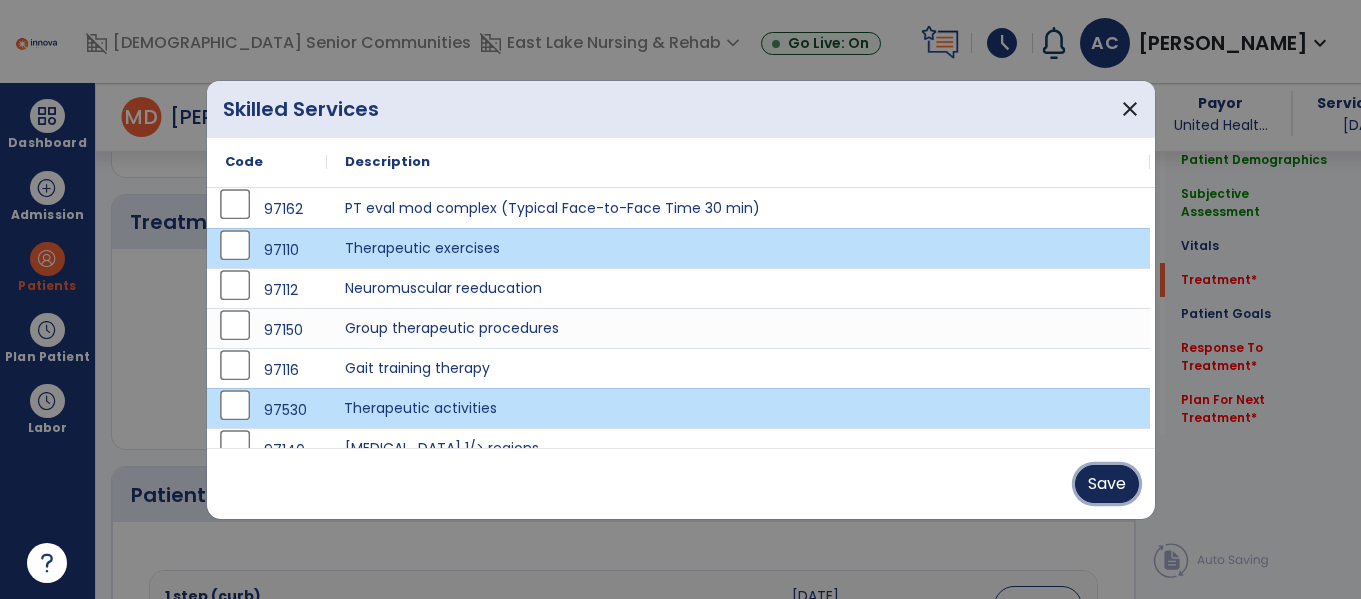 click on "Save" at bounding box center (1107, 484) 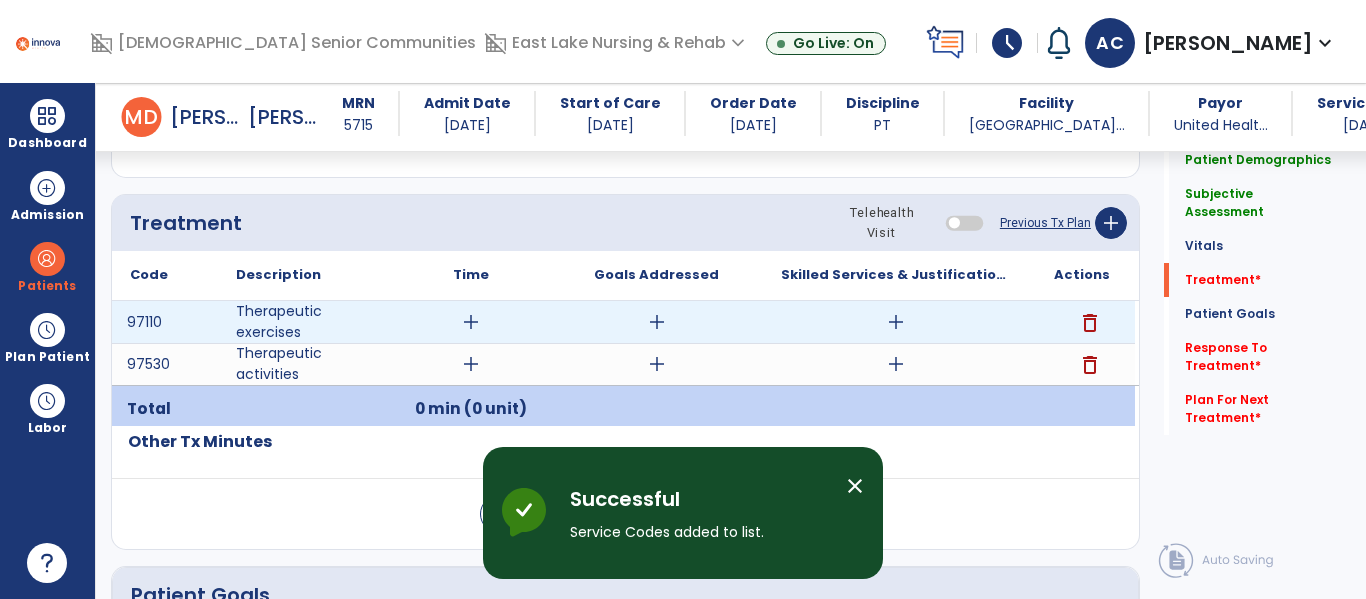 click on "add" at bounding box center [471, 322] 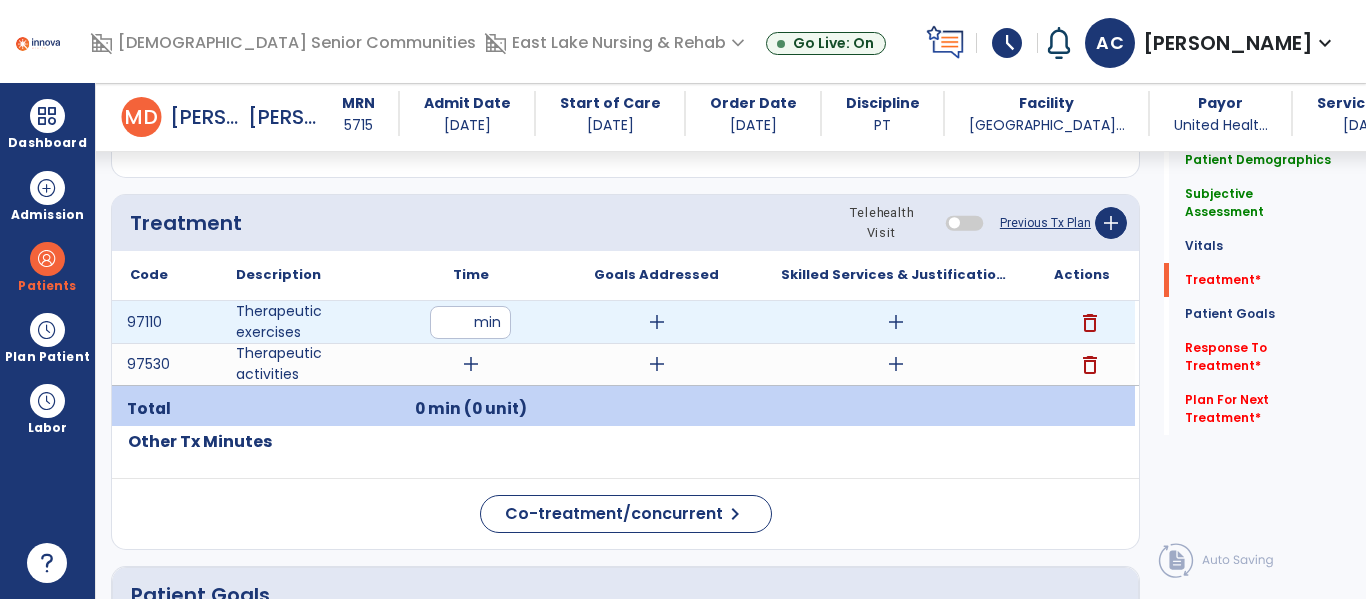 type on "**" 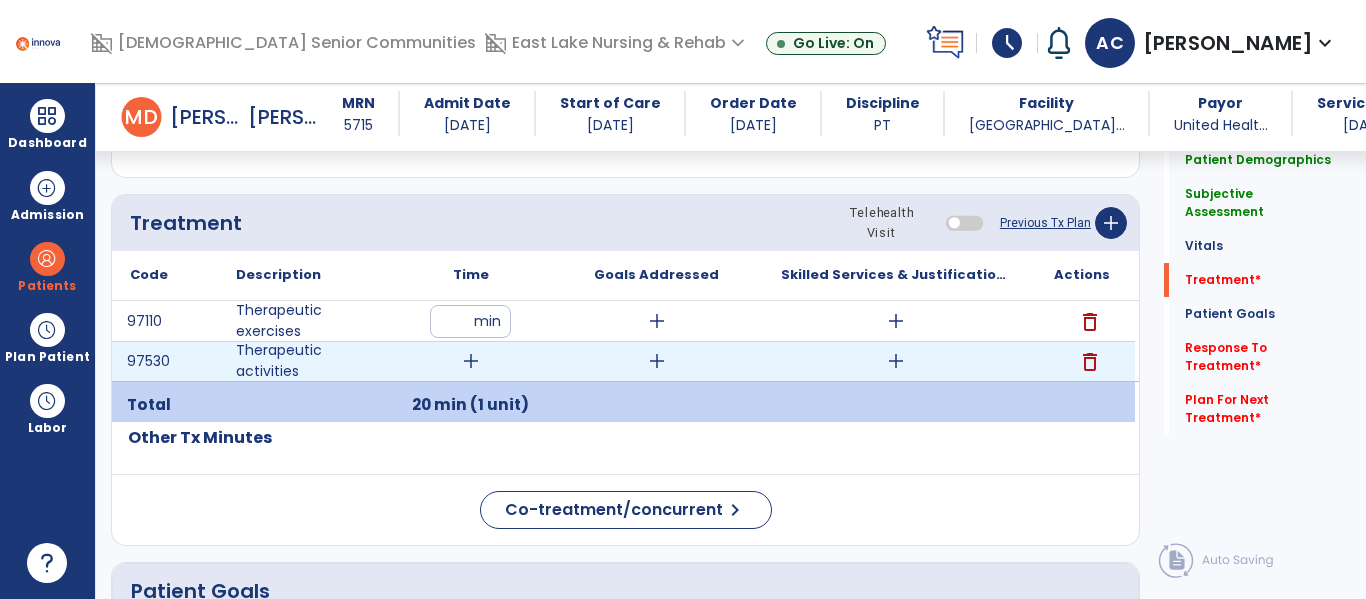 click on "add" at bounding box center (470, 361) 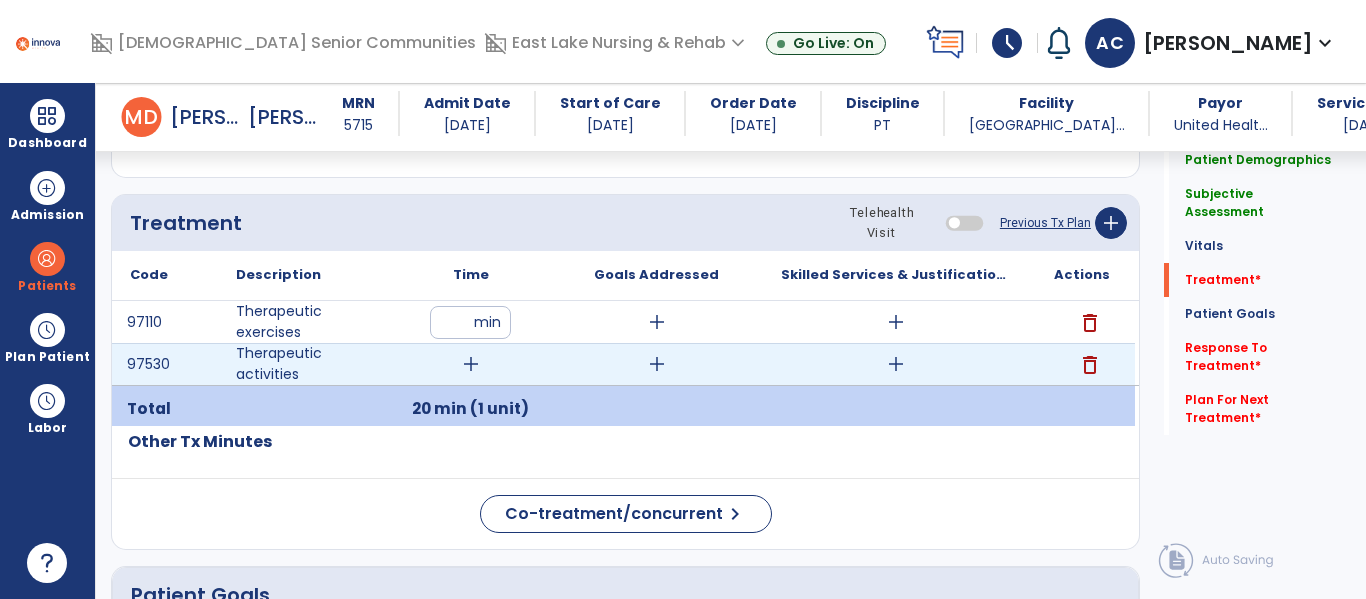 click on "add" at bounding box center [471, 364] 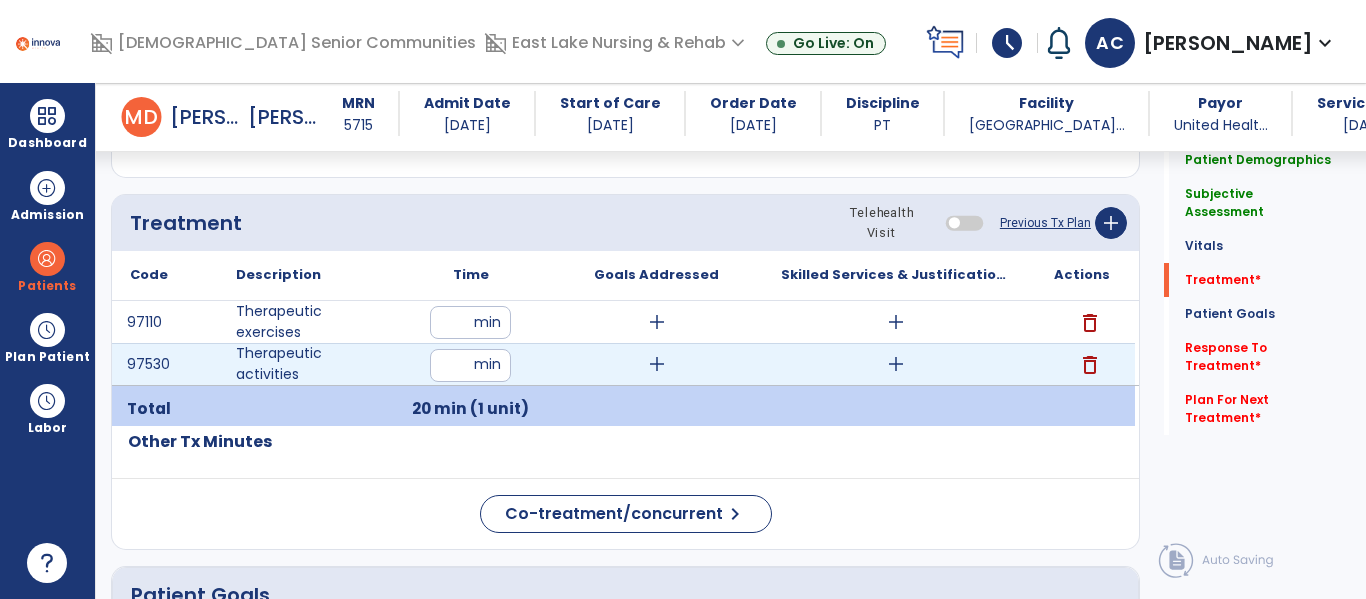 type on "**" 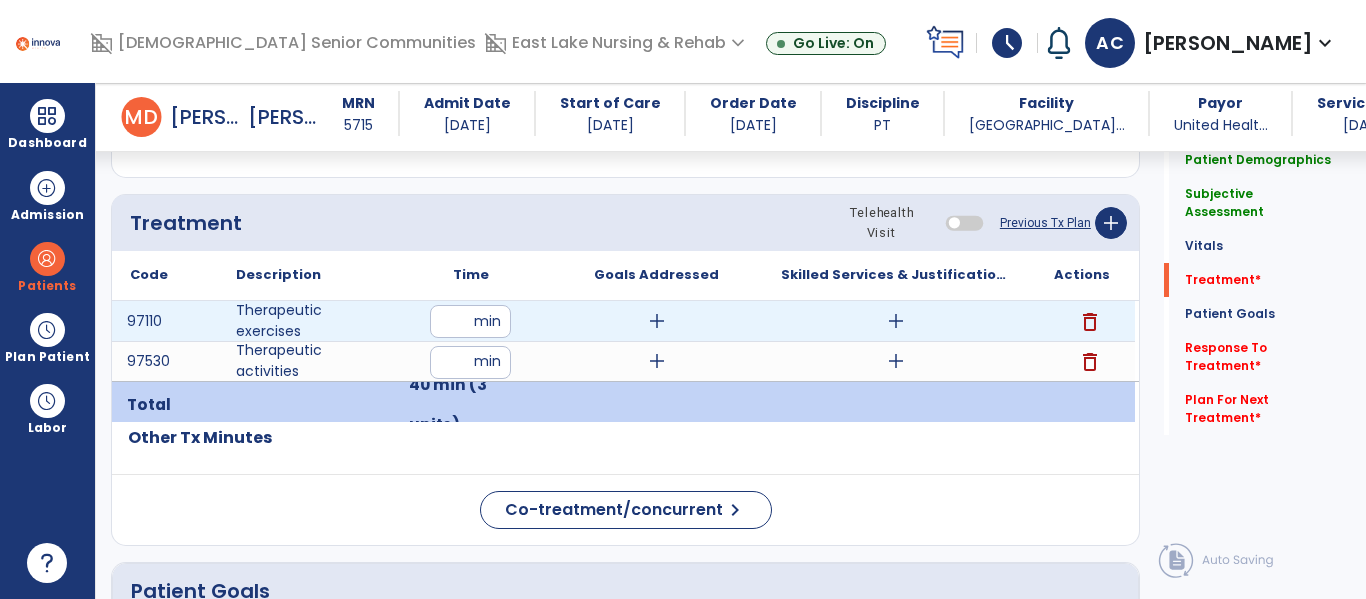 click on "add" at bounding box center (657, 321) 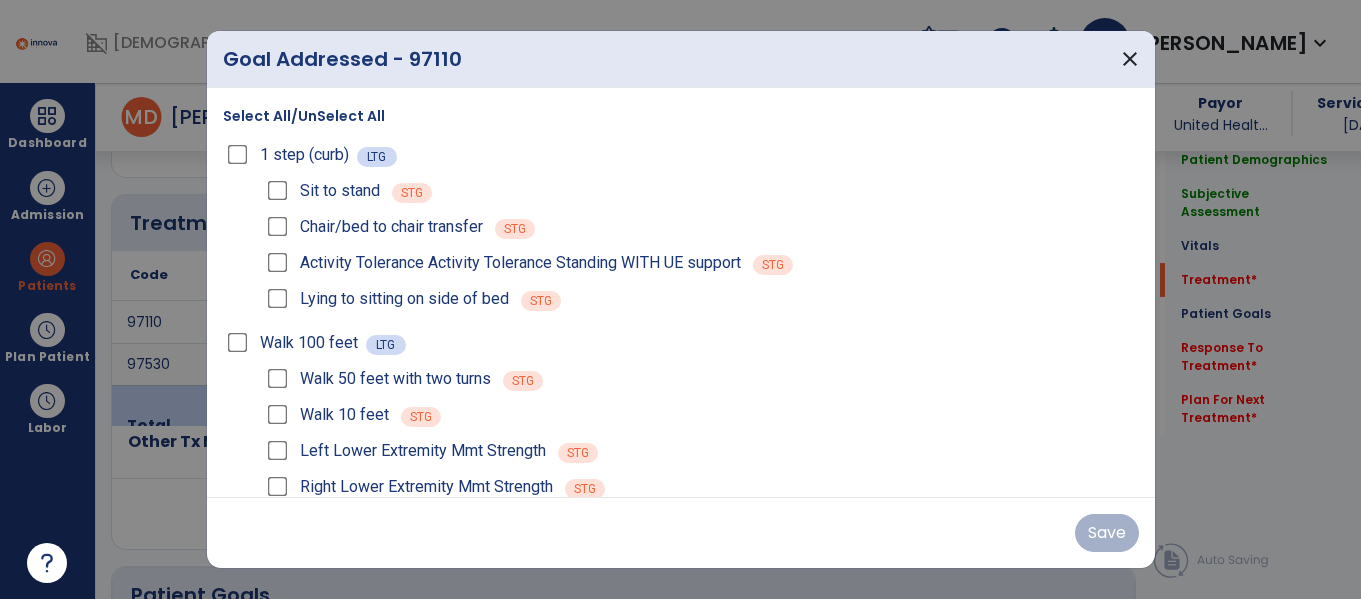 scroll, scrollTop: 1095, scrollLeft: 0, axis: vertical 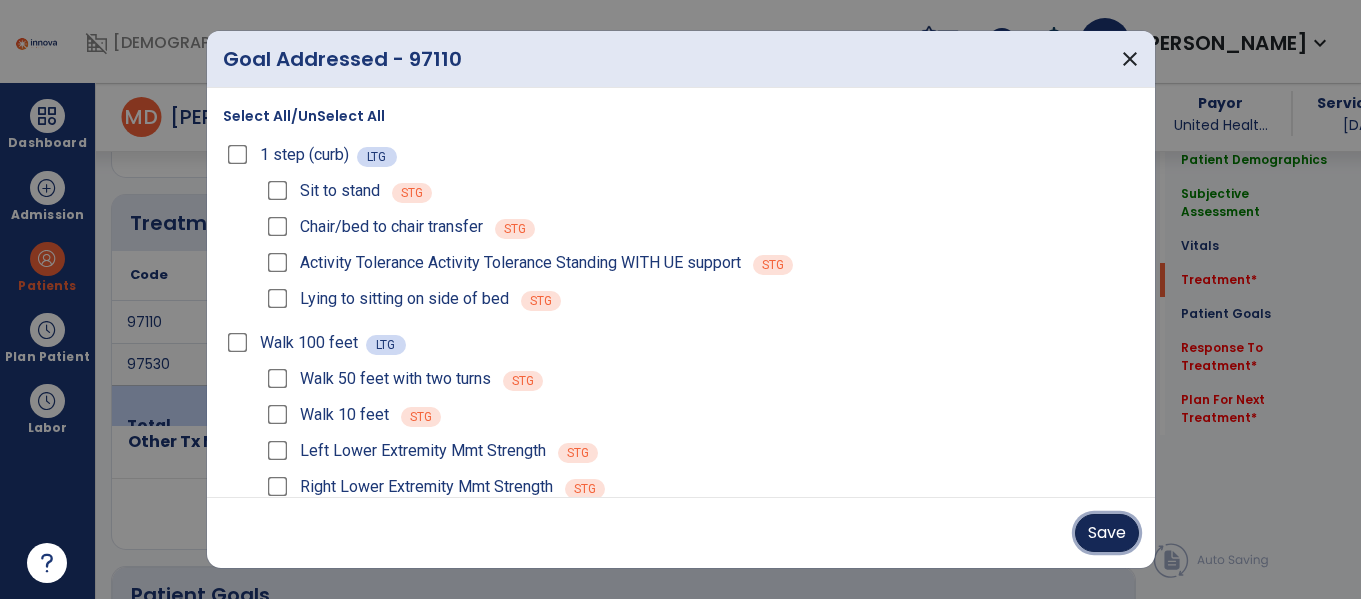 click on "Save" at bounding box center (1107, 533) 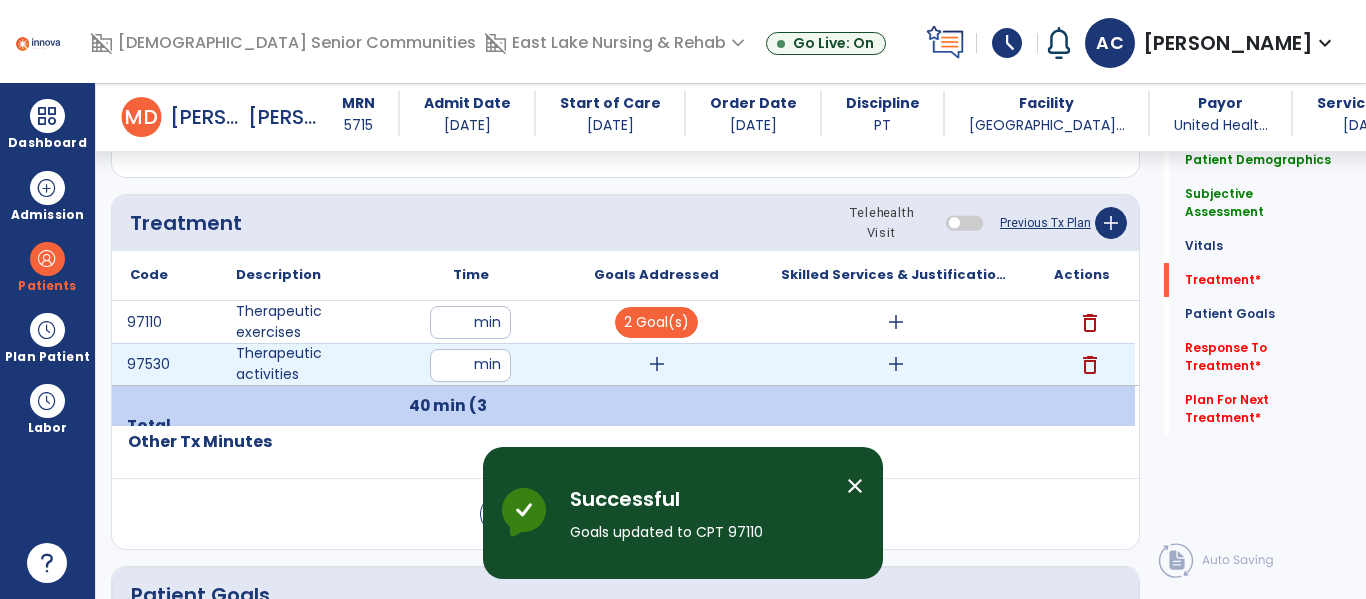 click on "add" at bounding box center (656, 364) 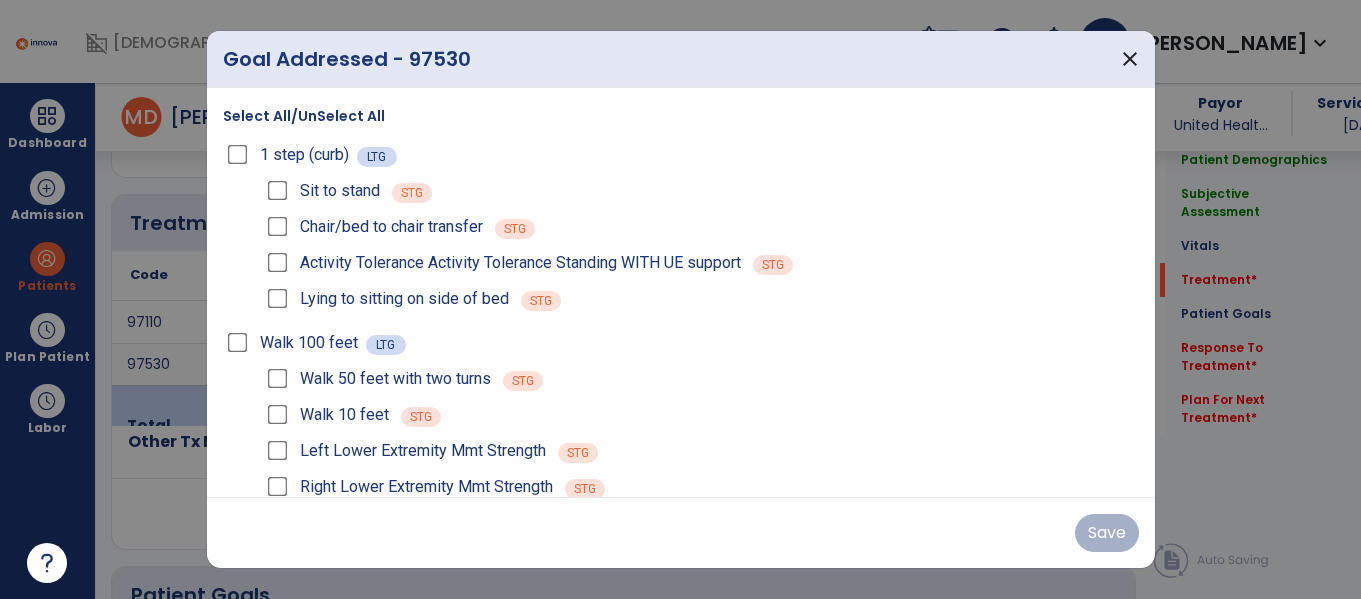 scroll, scrollTop: 1095, scrollLeft: 0, axis: vertical 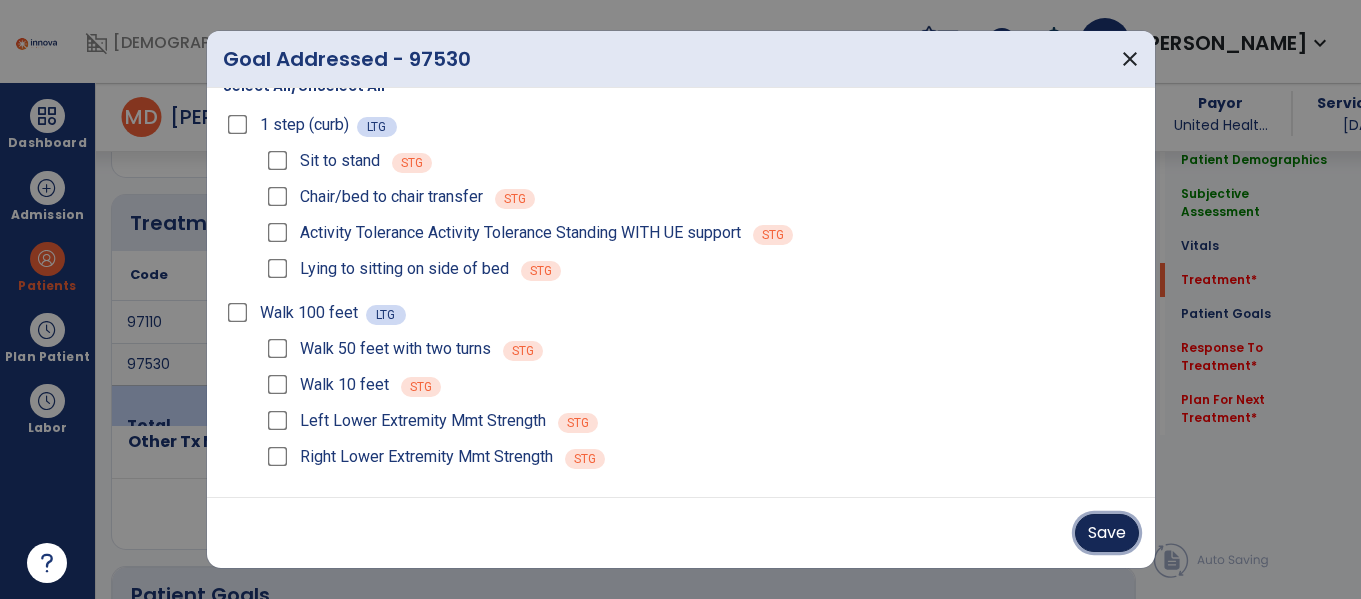 click on "Save" at bounding box center [1107, 533] 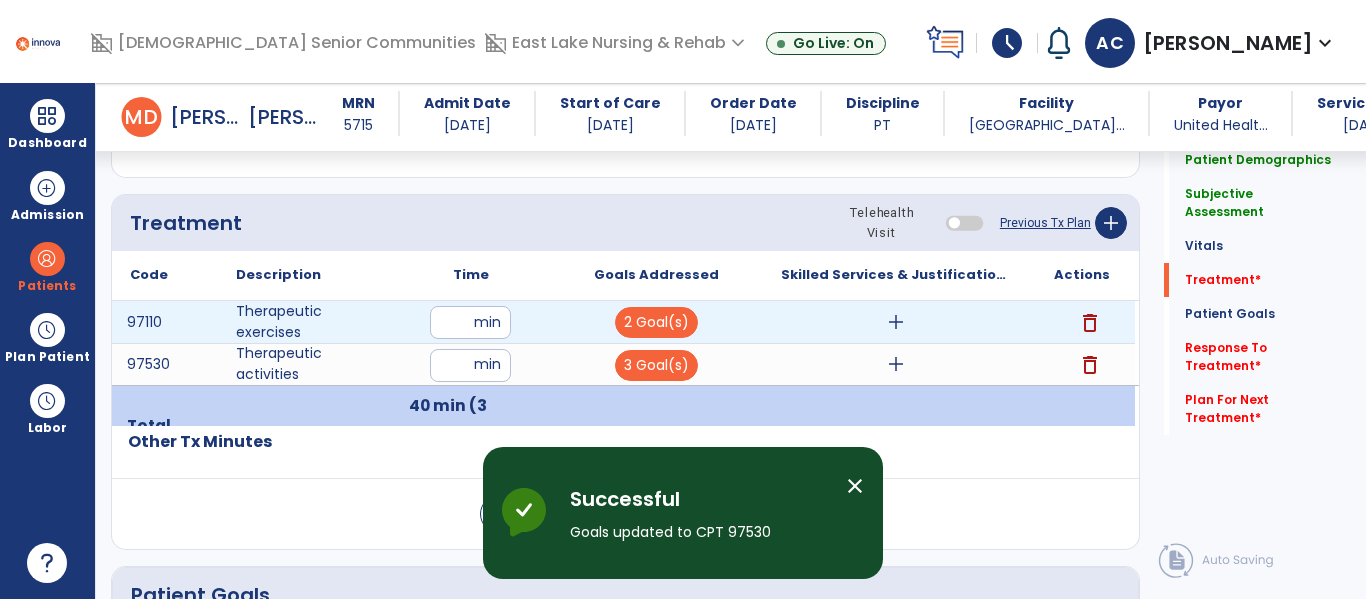click on "add" at bounding box center (896, 322) 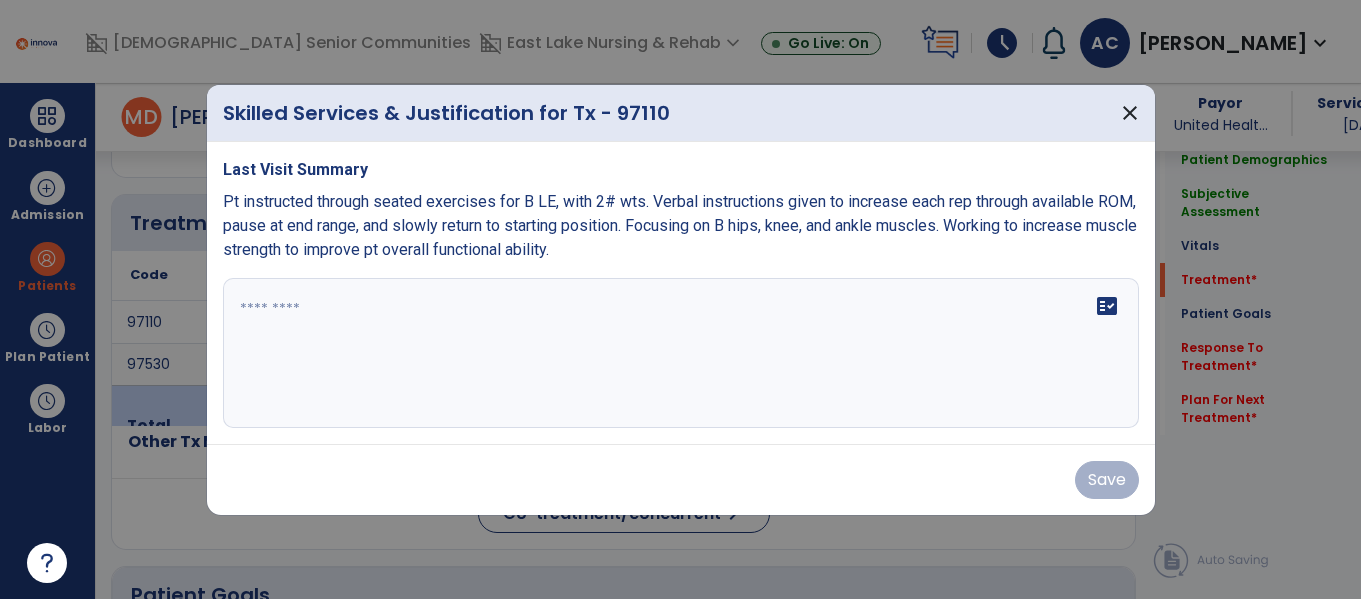 scroll, scrollTop: 1095, scrollLeft: 0, axis: vertical 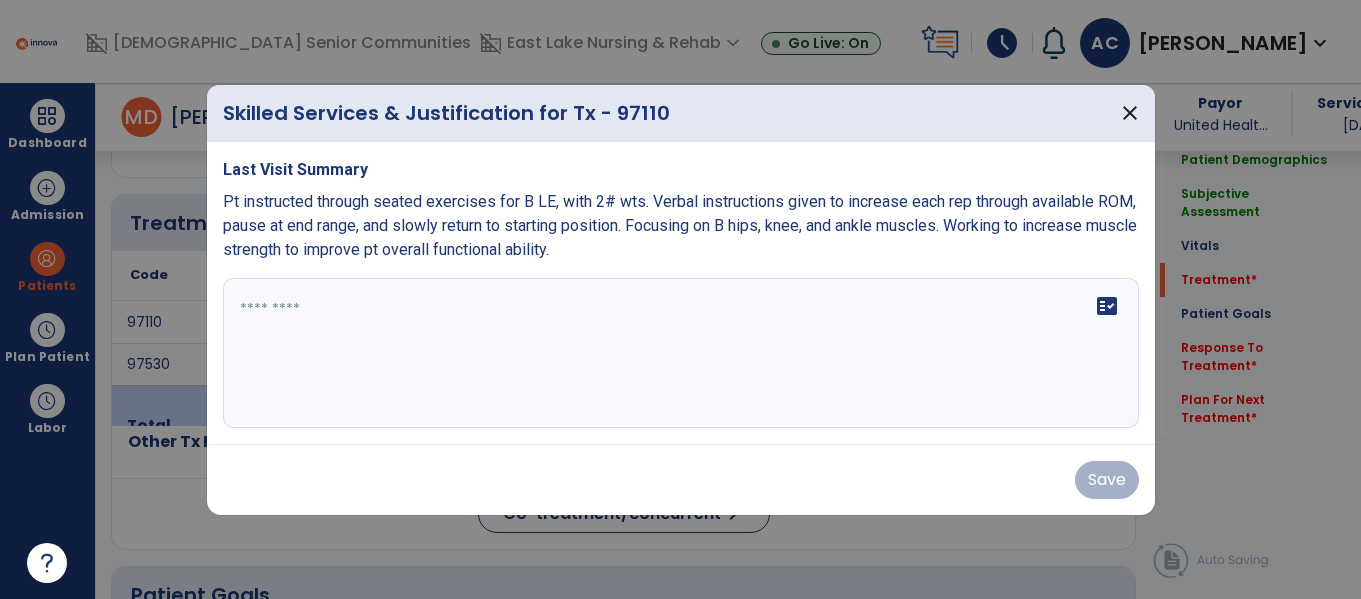 click at bounding box center (681, 353) 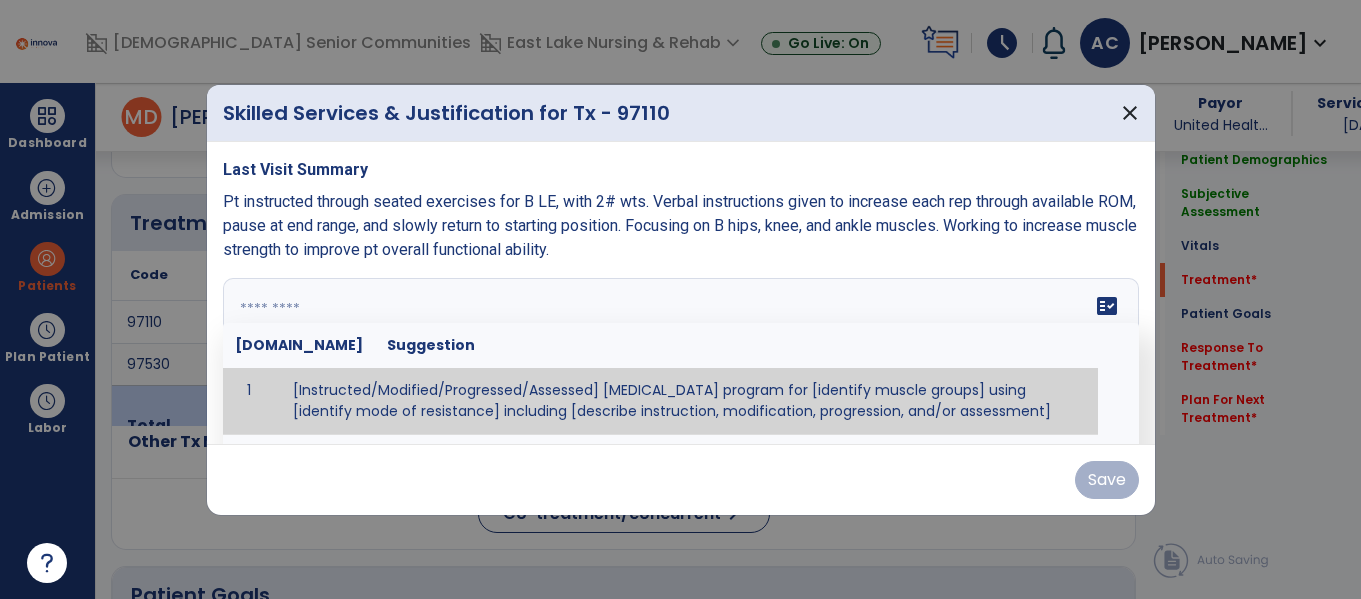 paste on "**********" 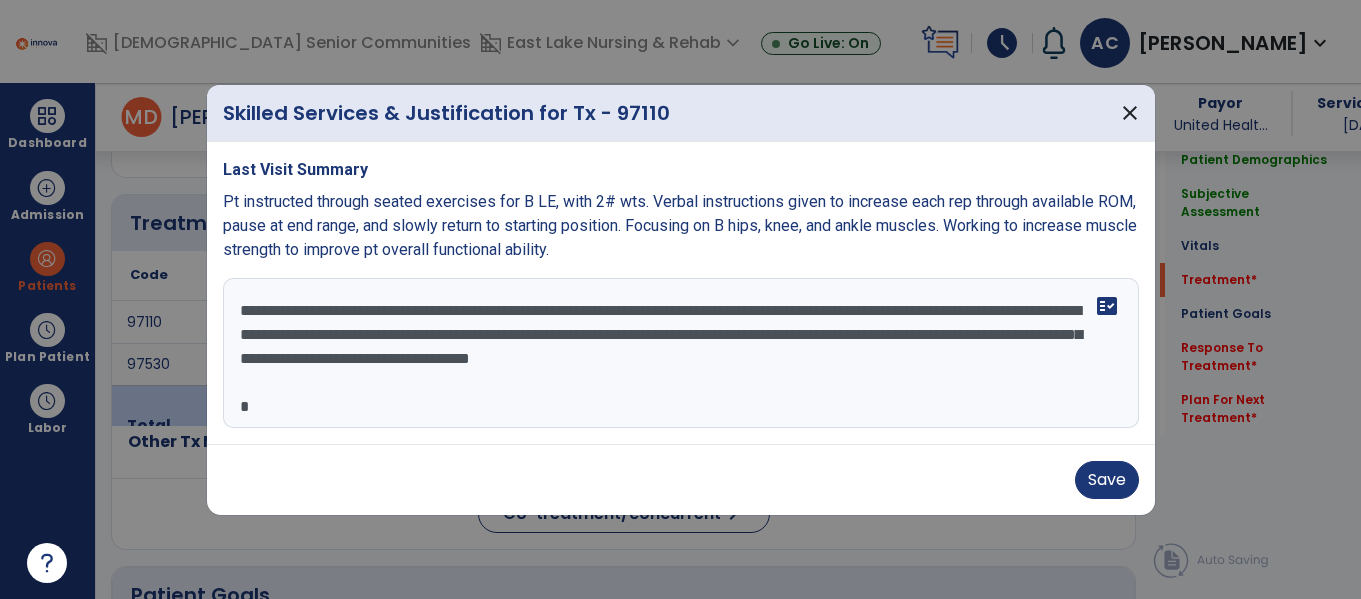 scroll, scrollTop: 120, scrollLeft: 0, axis: vertical 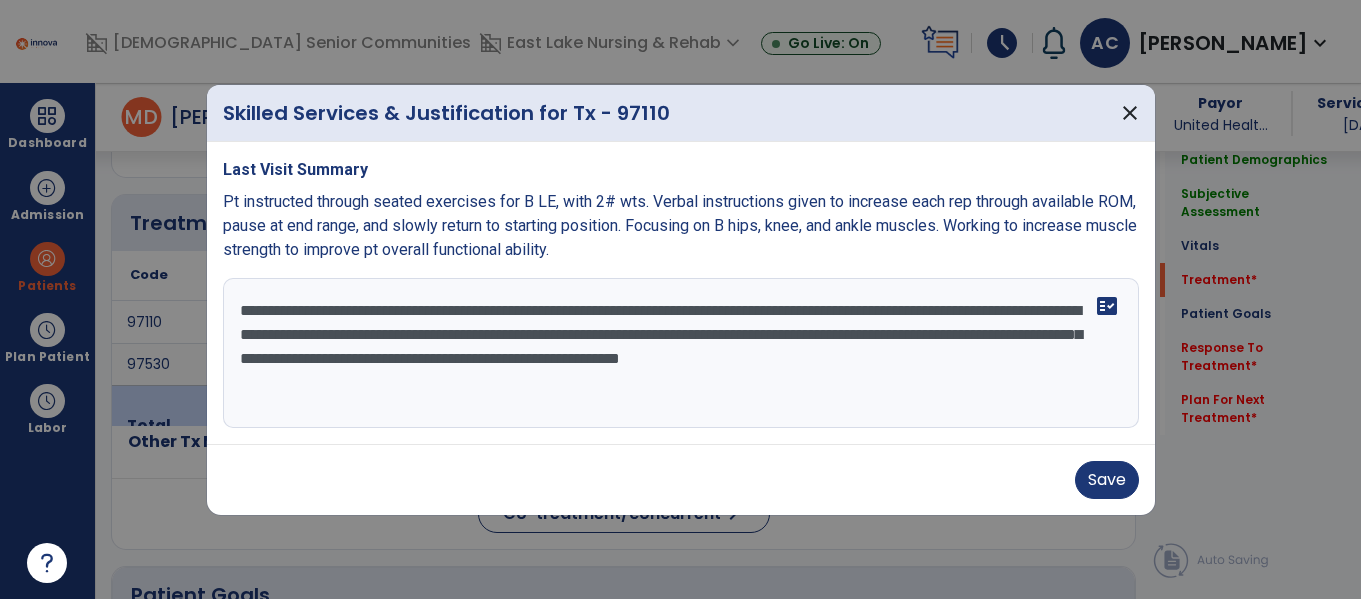 click on "**********" at bounding box center (681, 353) 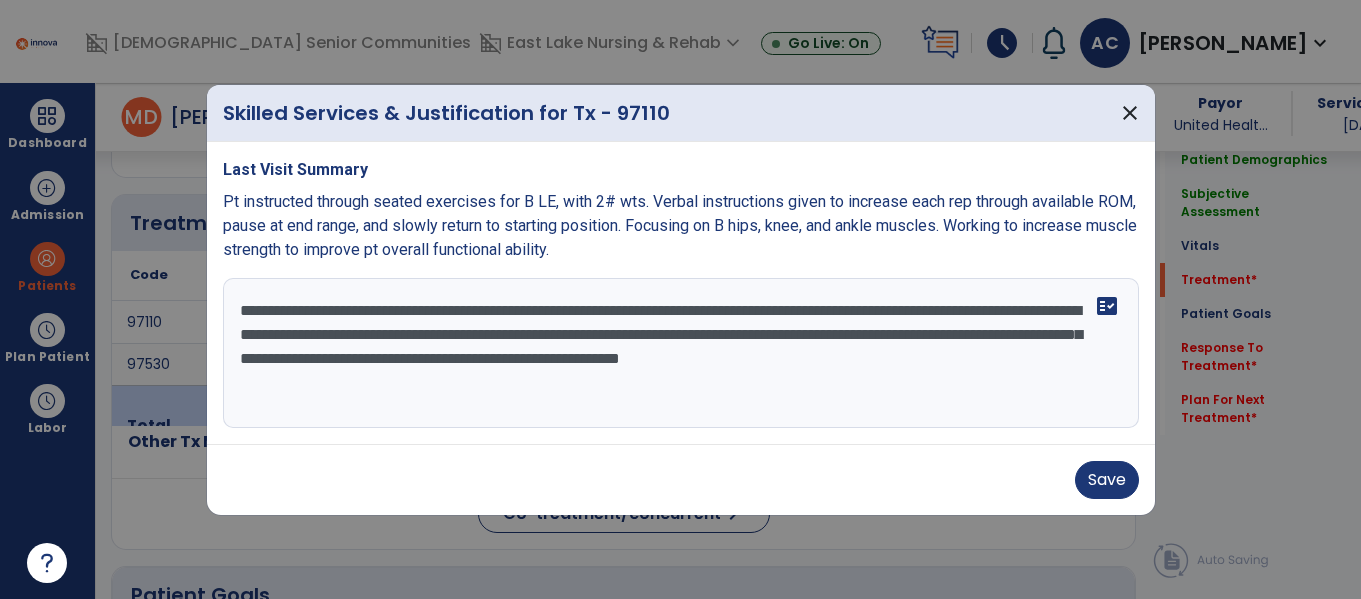 click on "**********" at bounding box center (681, 353) 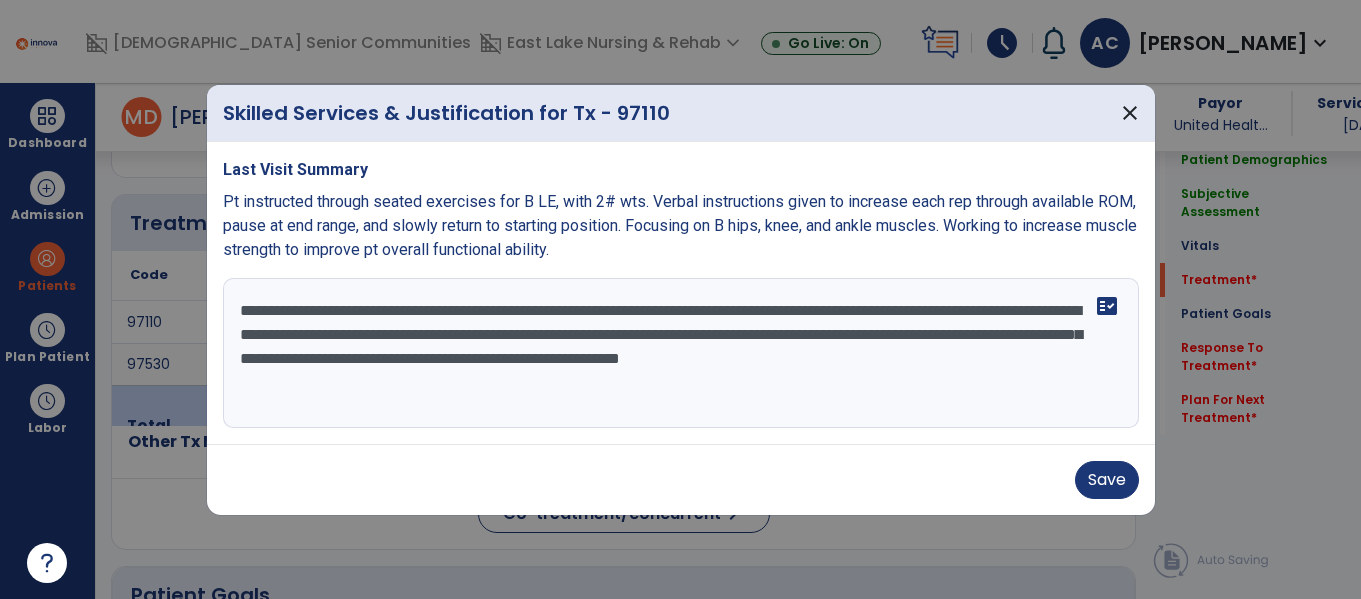 click on "**********" at bounding box center [681, 353] 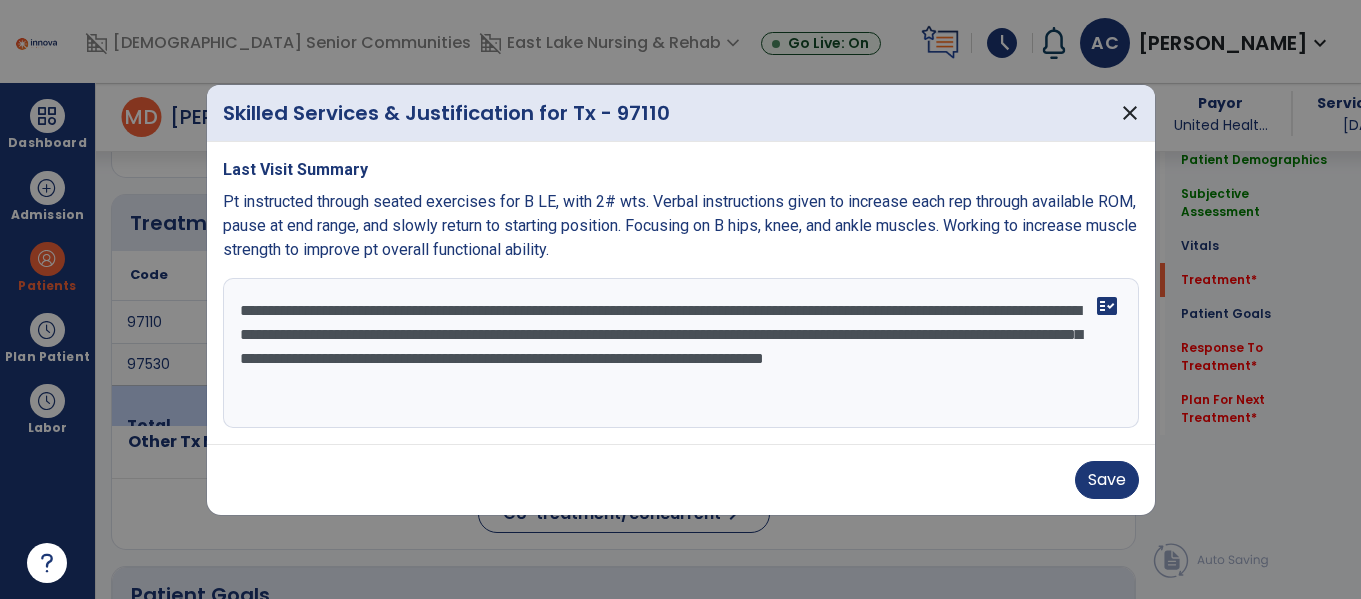 click on "**********" at bounding box center (681, 353) 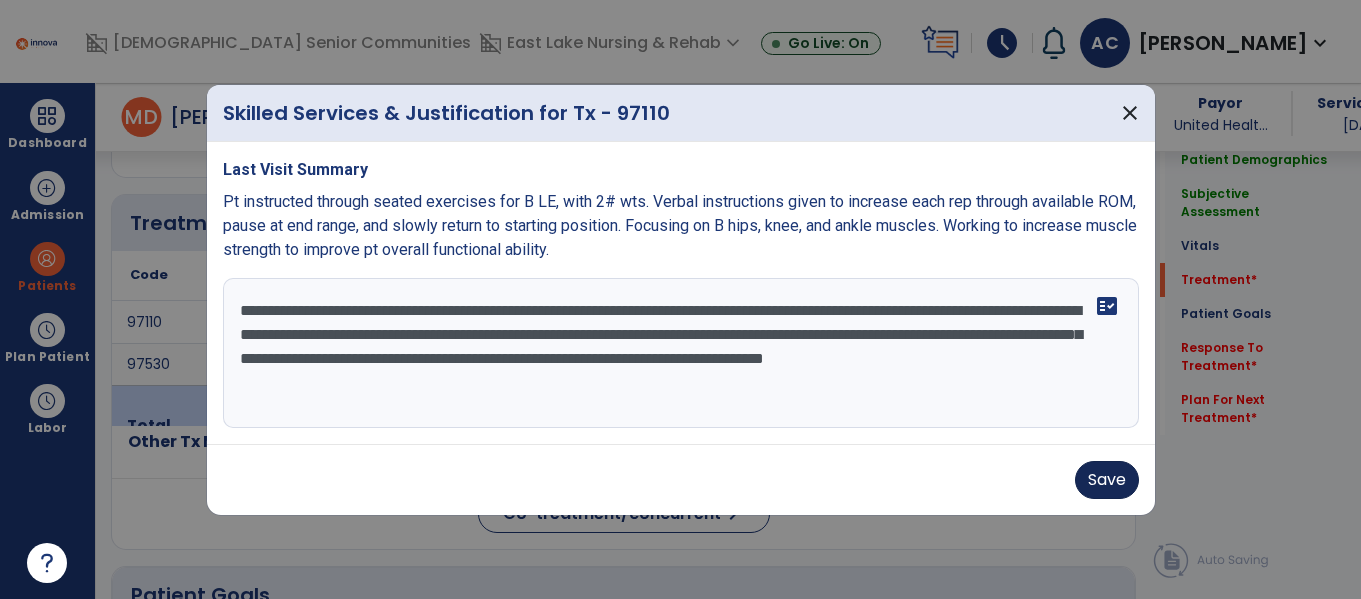 type on "**********" 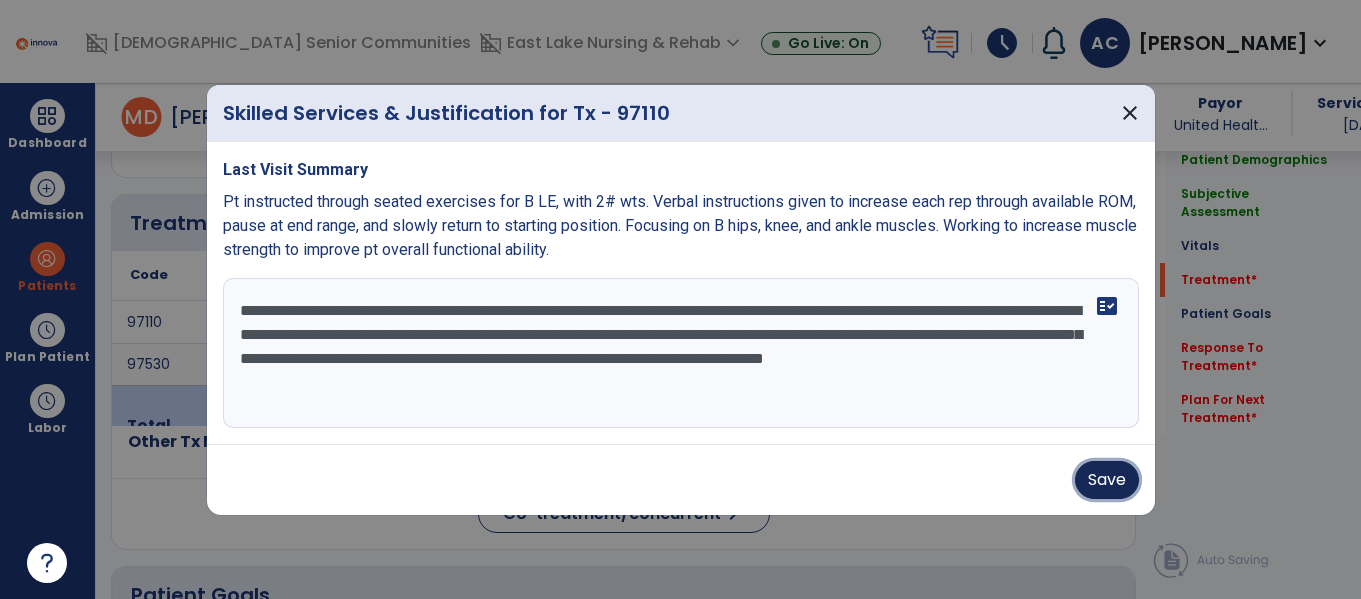 click on "Save" at bounding box center [1107, 480] 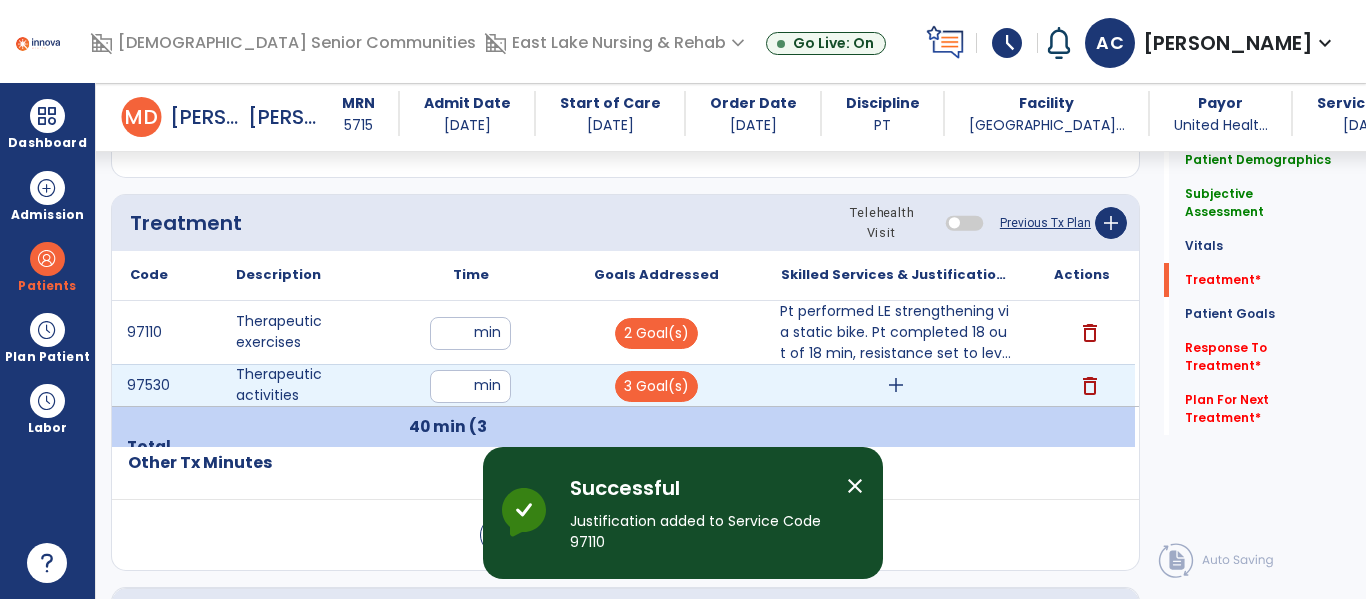 click on "add" at bounding box center (896, 385) 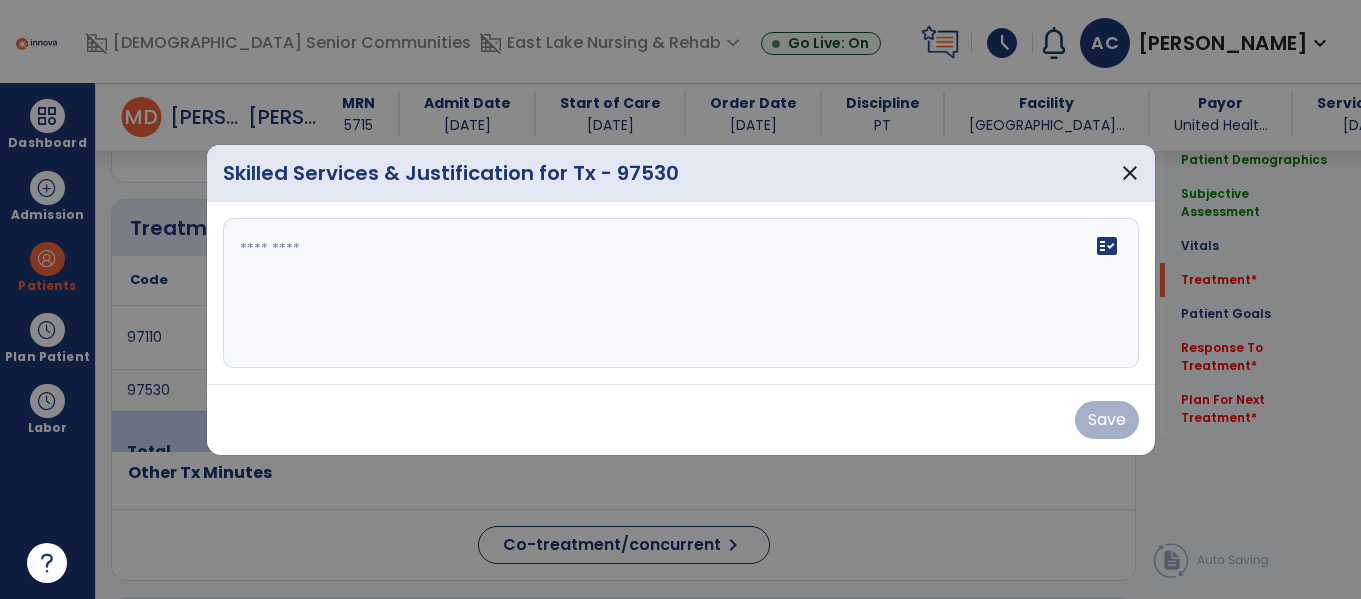 scroll, scrollTop: 1095, scrollLeft: 0, axis: vertical 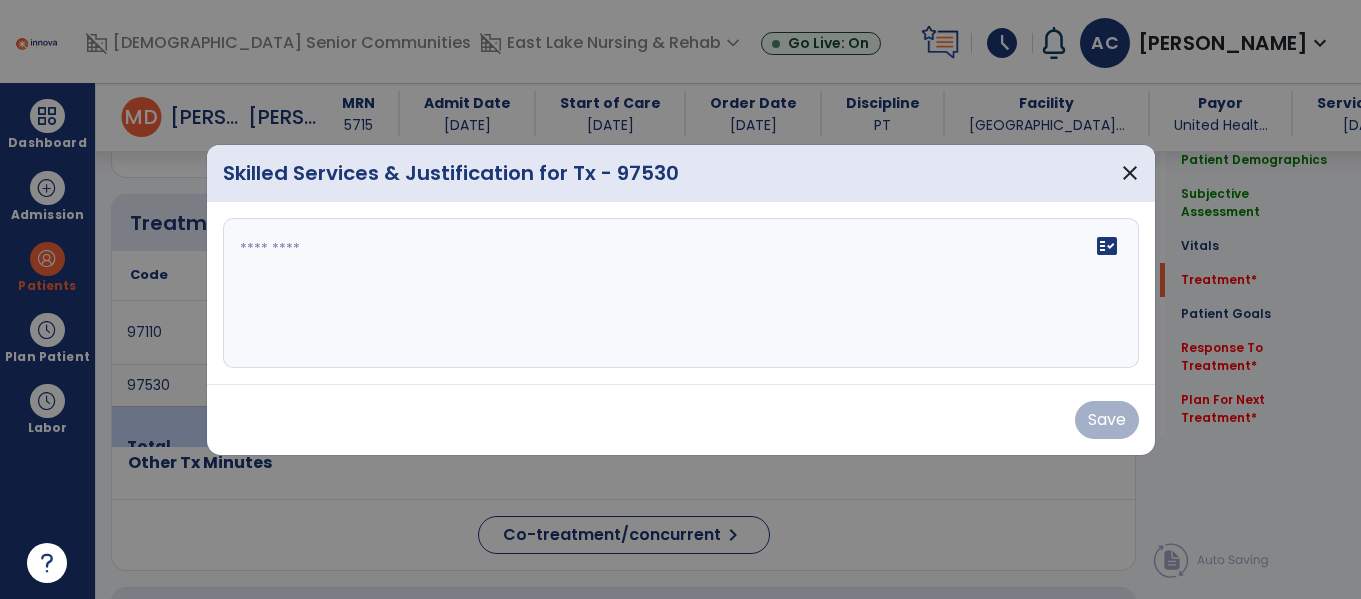 click on "fact_check" at bounding box center (681, 293) 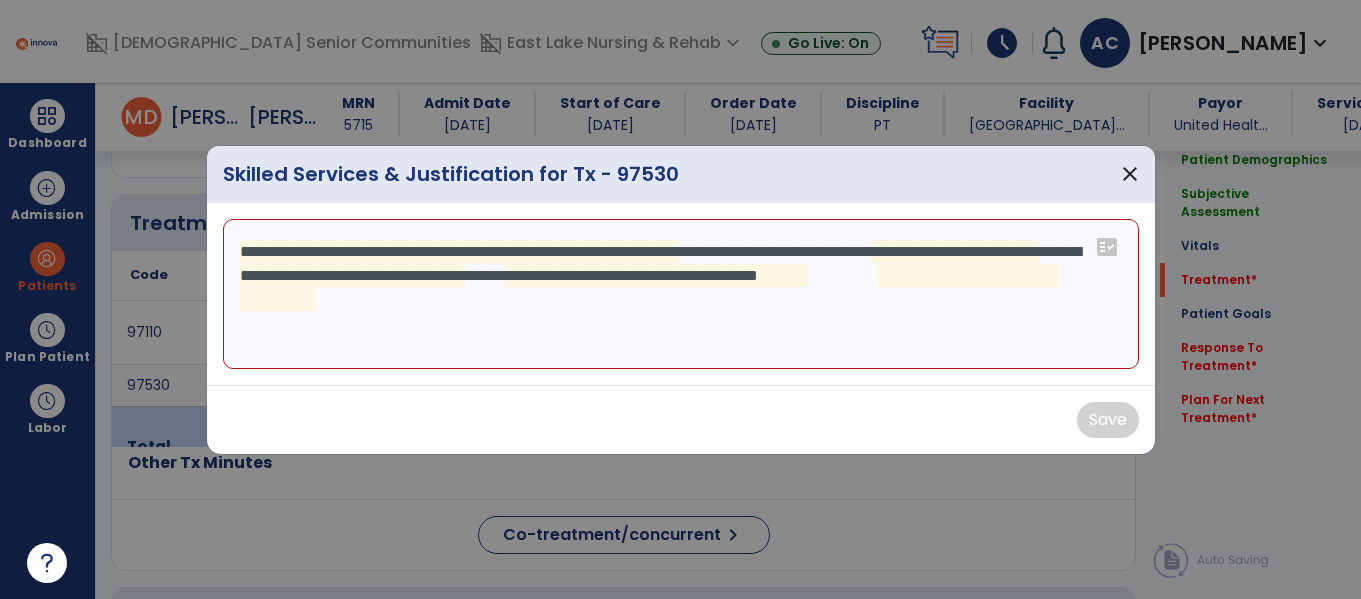 type on "**********" 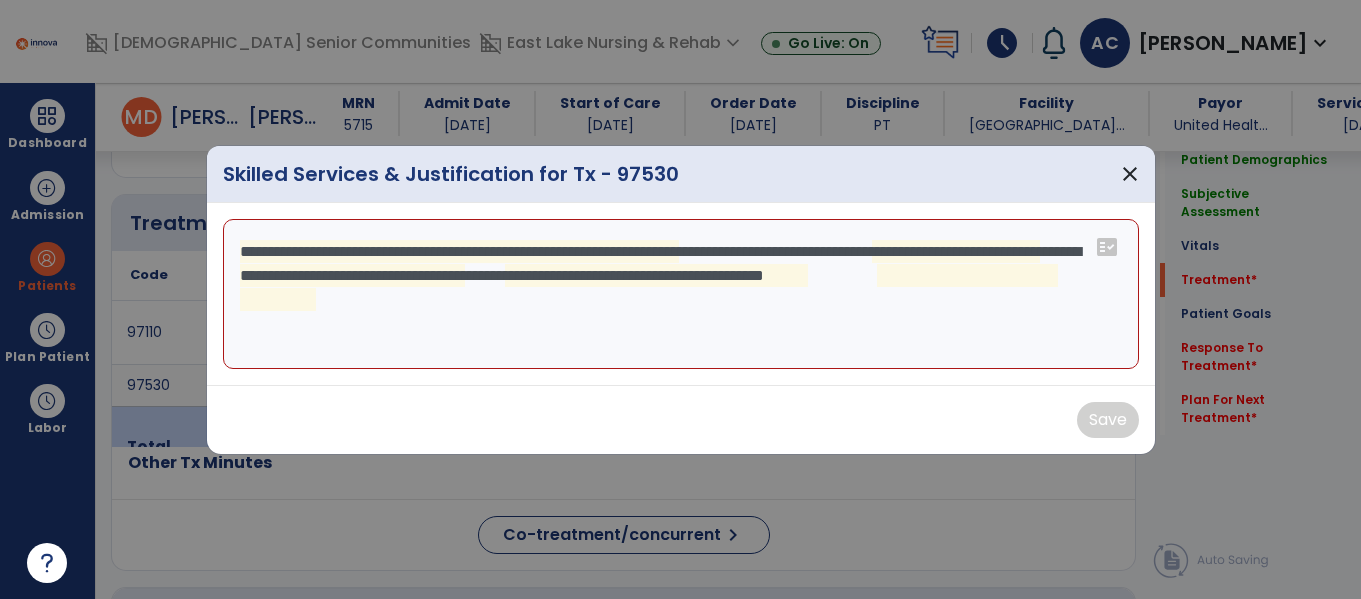 drag, startPoint x: 508, startPoint y: 334, endPoint x: 132, endPoint y: 209, distance: 396.23352 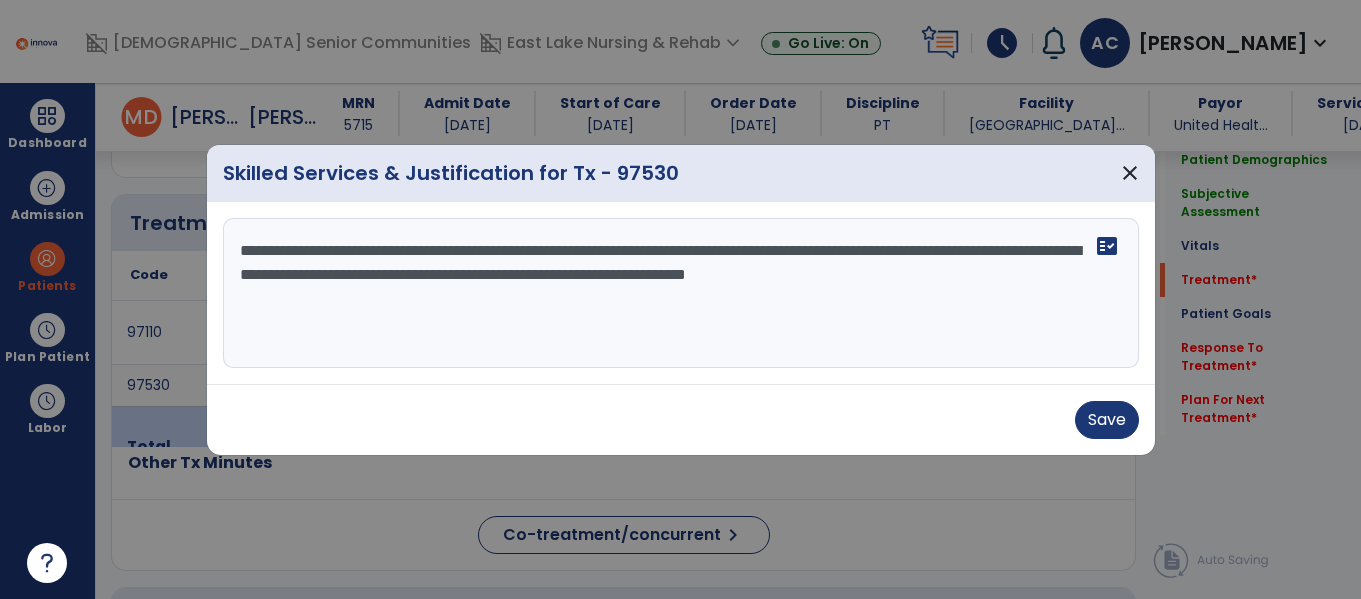 click on "**********" at bounding box center [681, 293] 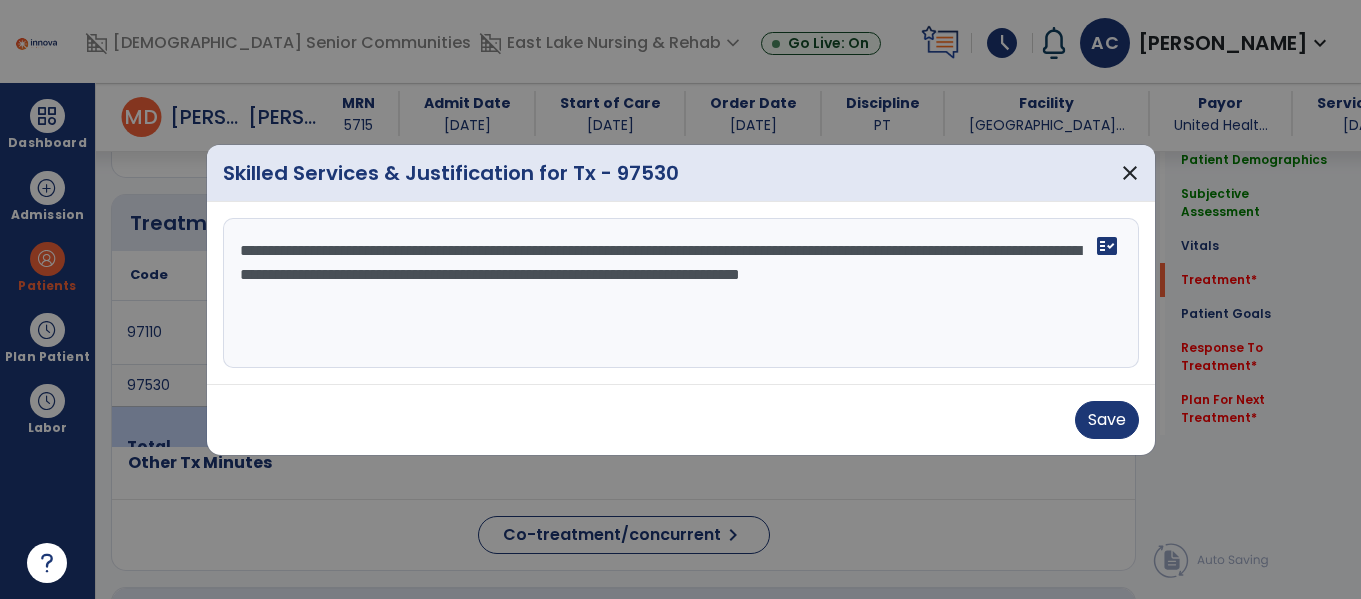 click on "**********" at bounding box center [681, 293] 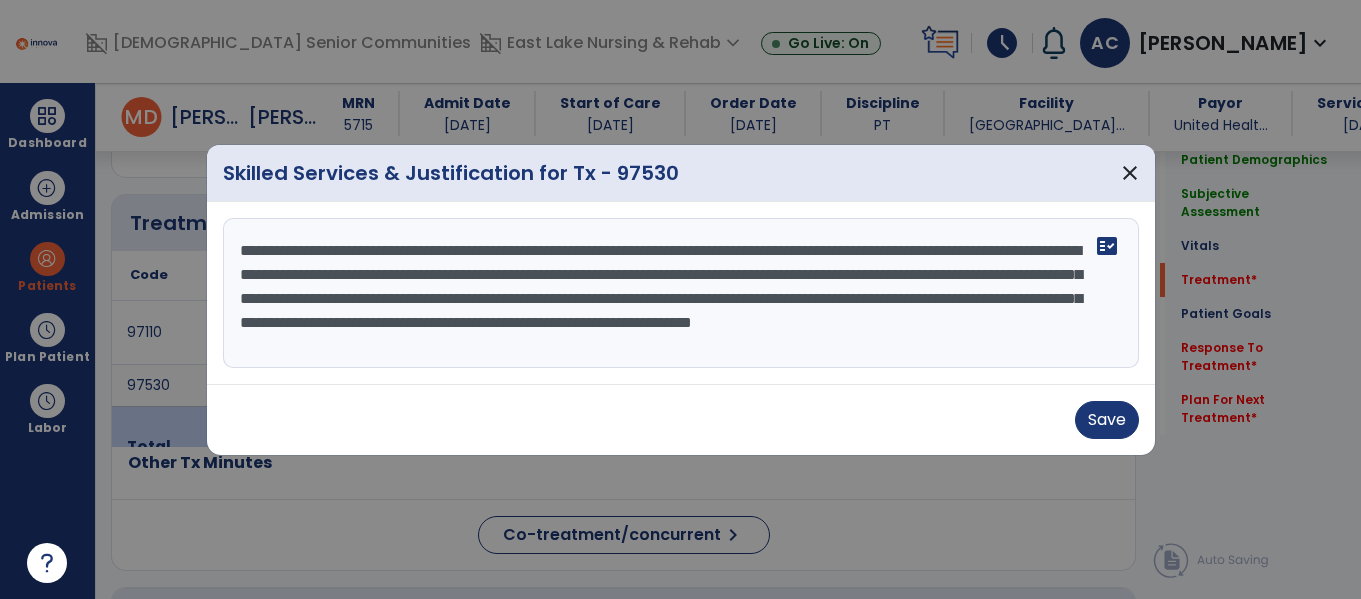 click on "**********" at bounding box center (681, 293) 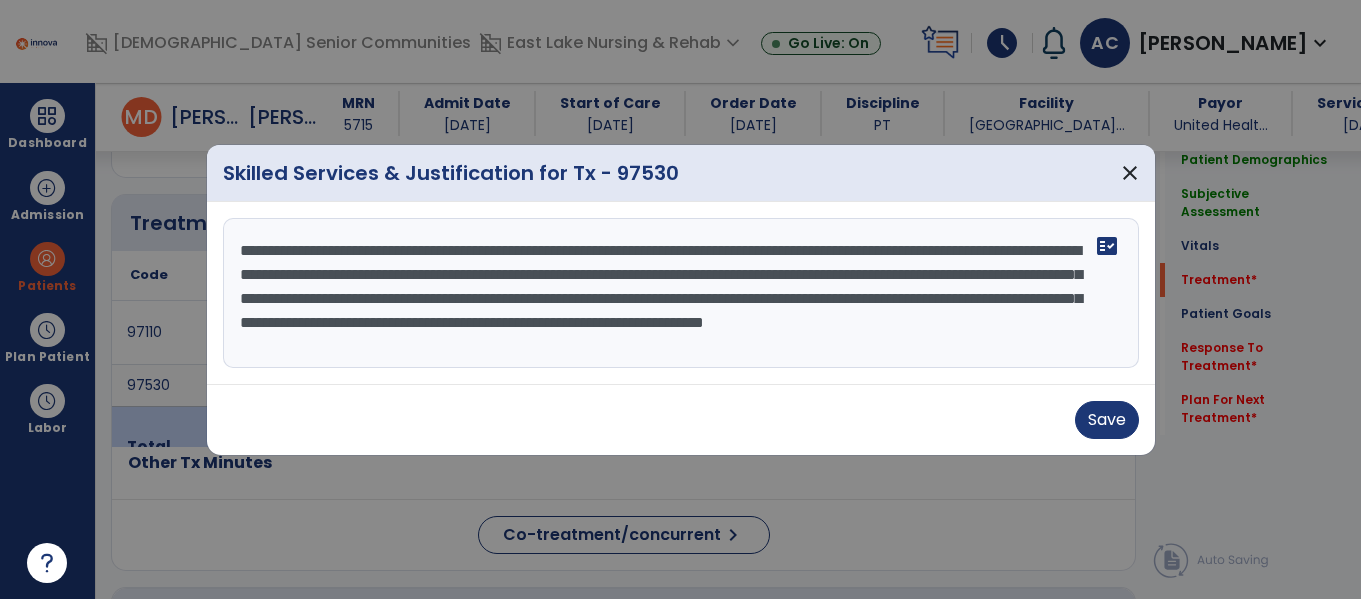 click on "**********" at bounding box center [681, 293] 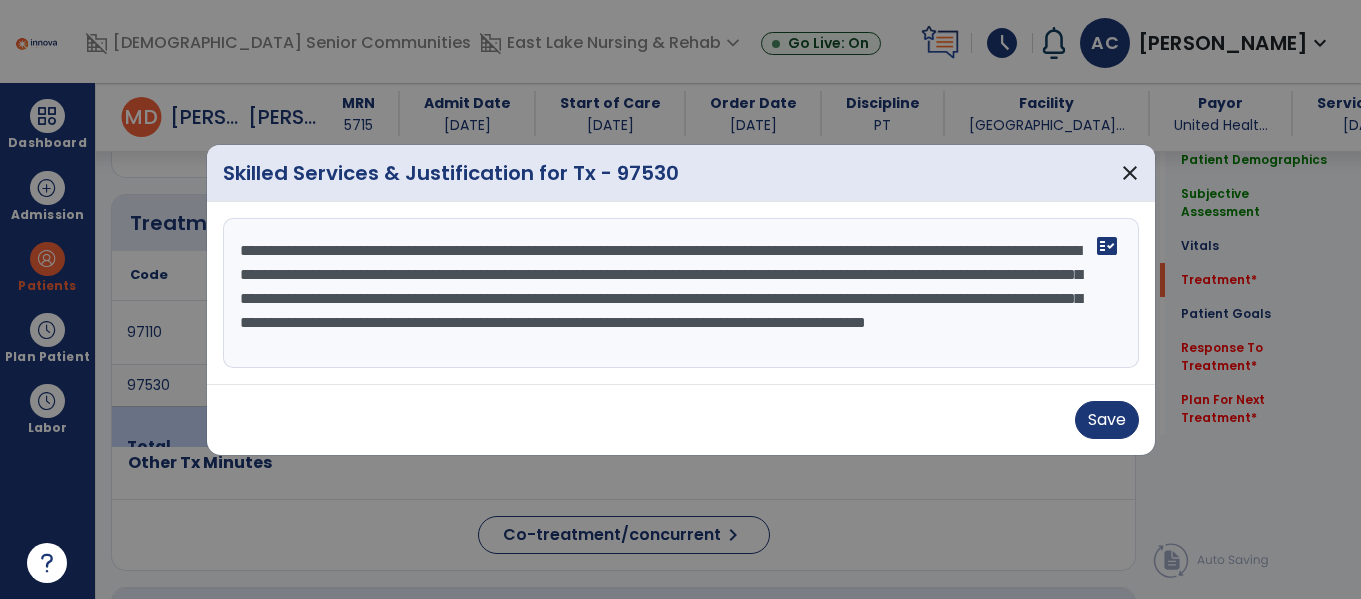 scroll, scrollTop: 16, scrollLeft: 0, axis: vertical 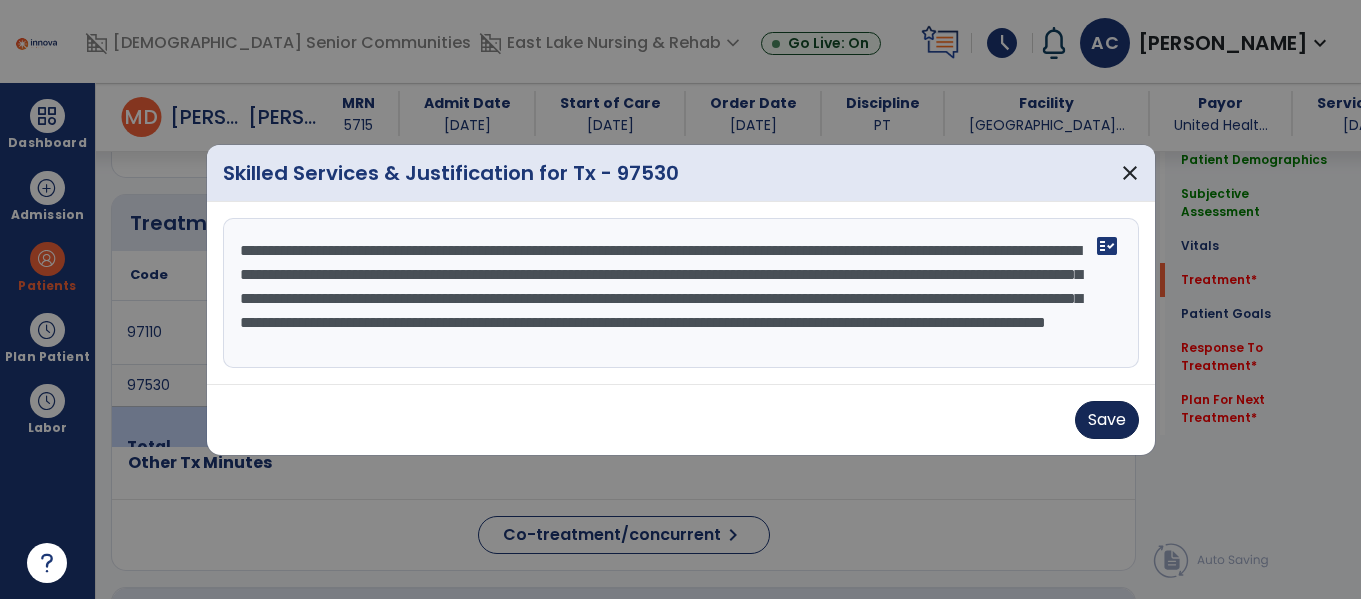 type on "**********" 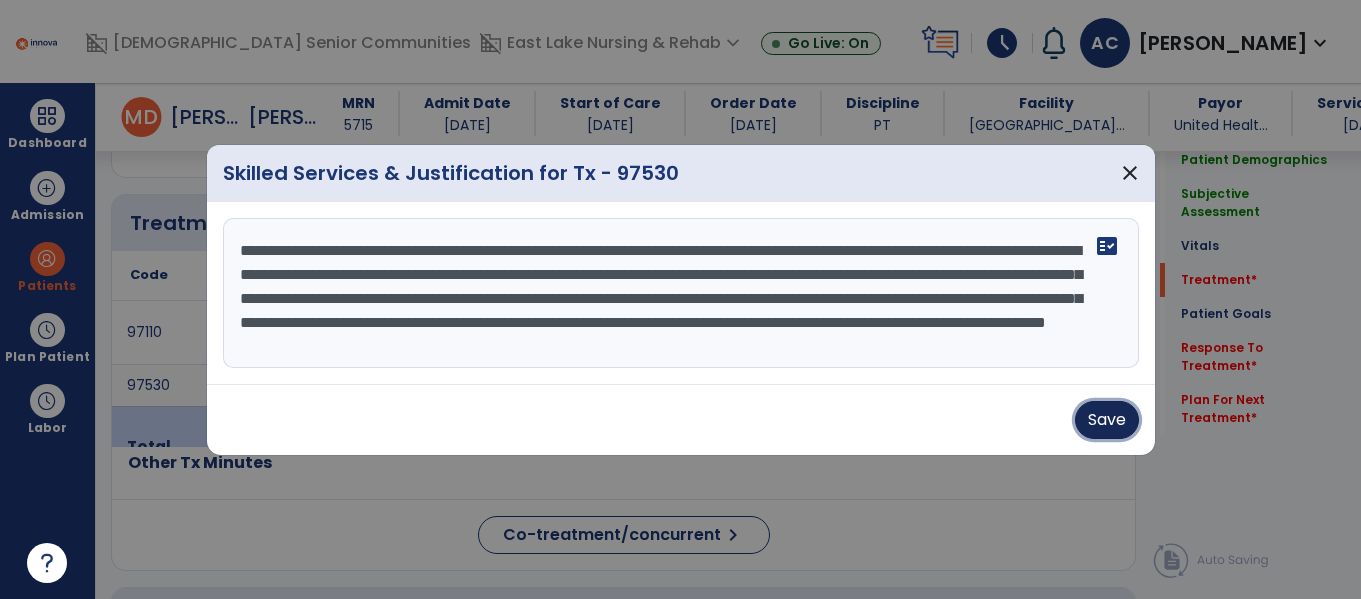 click on "Save" at bounding box center [1107, 420] 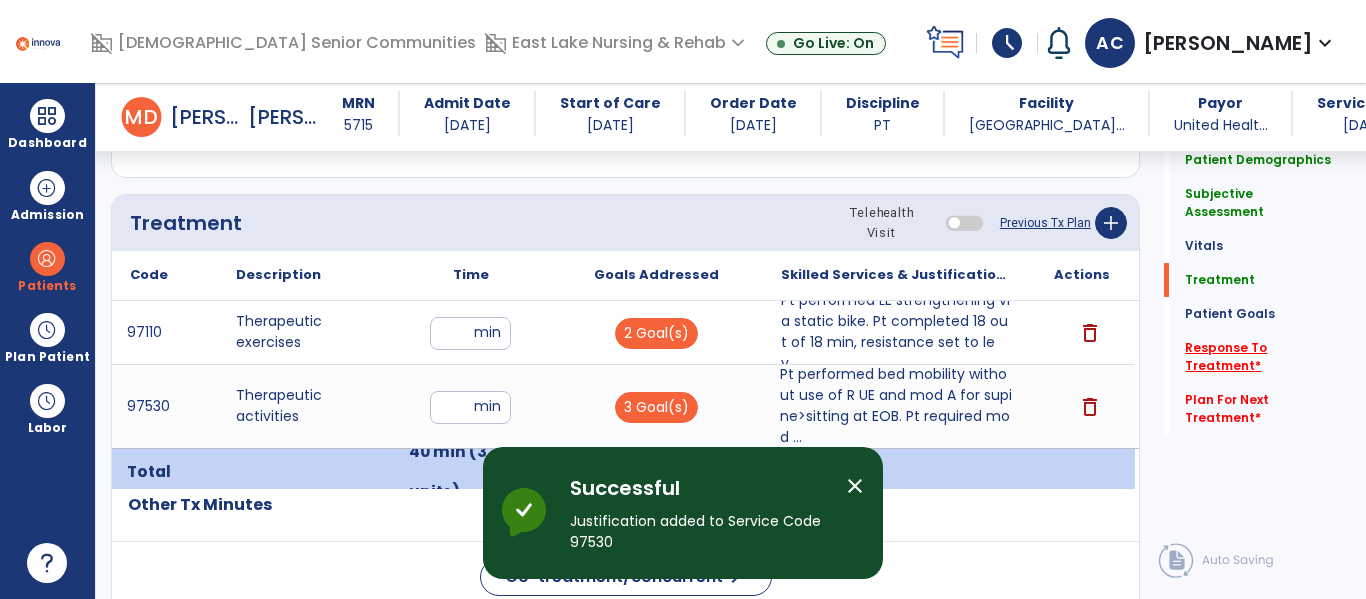 click on "Response To Treatment   *" 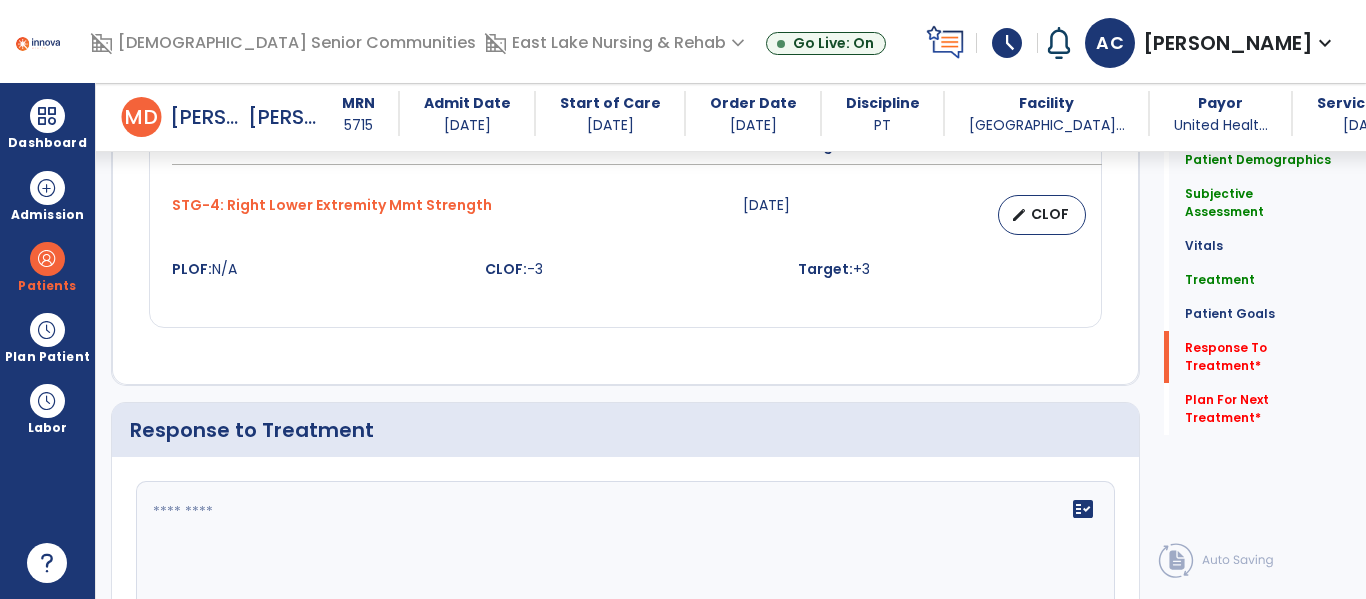 scroll, scrollTop: 3073, scrollLeft: 0, axis: vertical 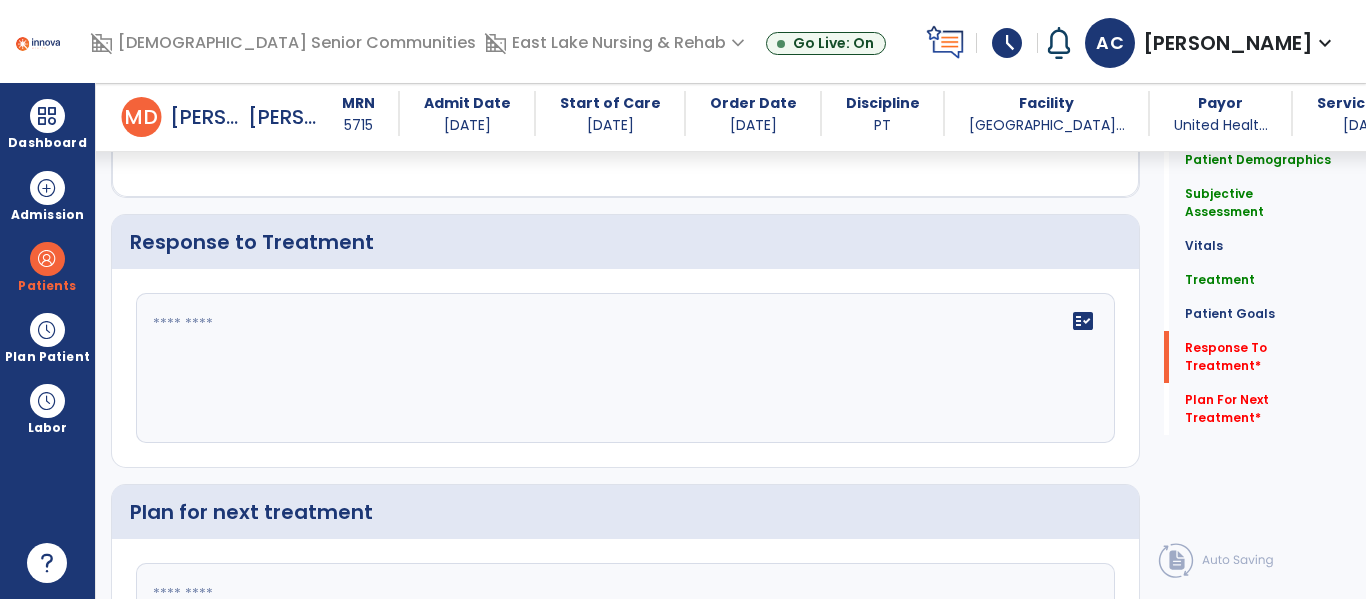 click on "fact_check" 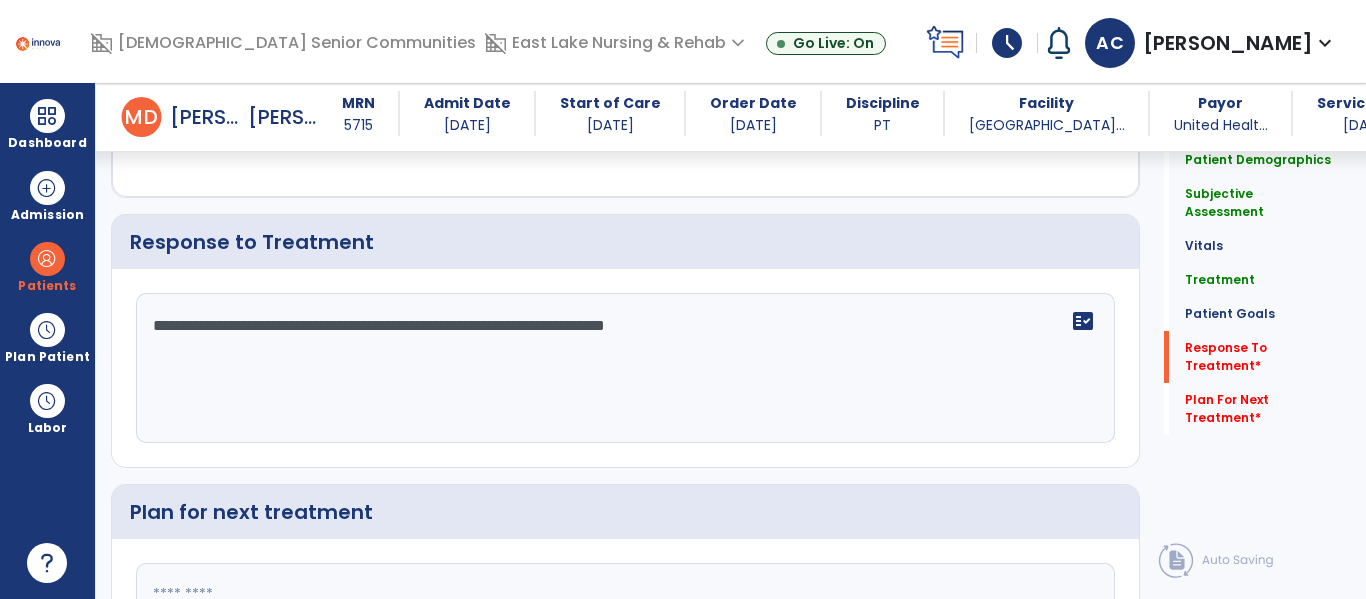 type on "**********" 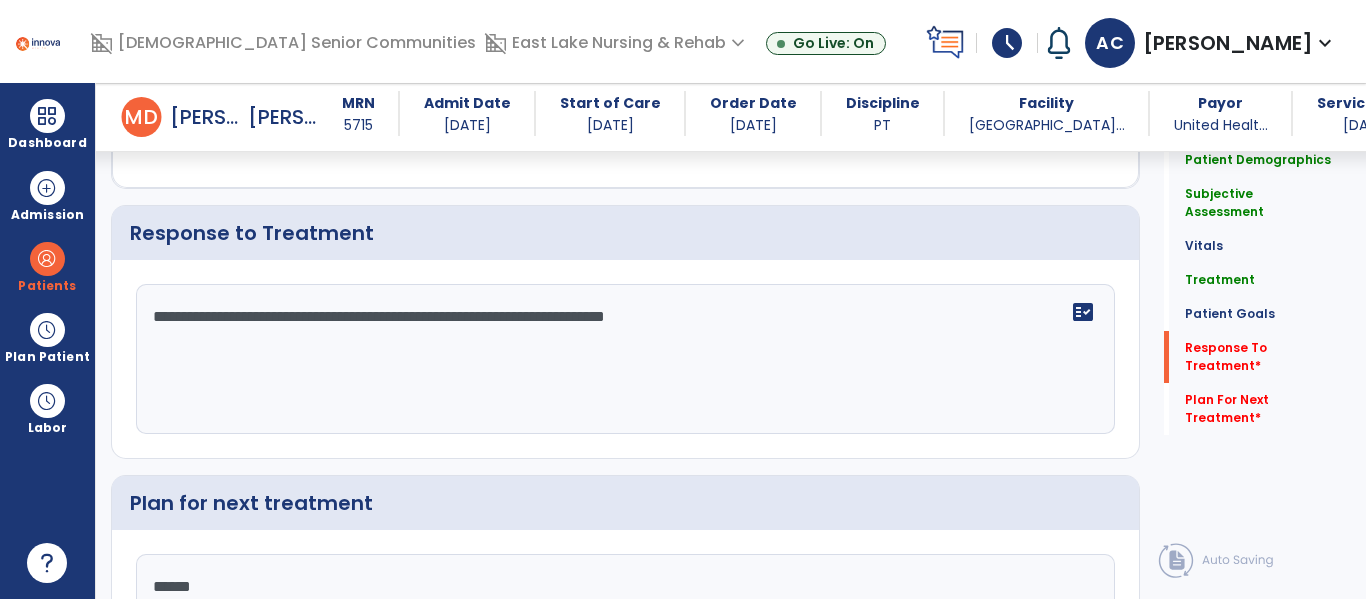 type on "*******" 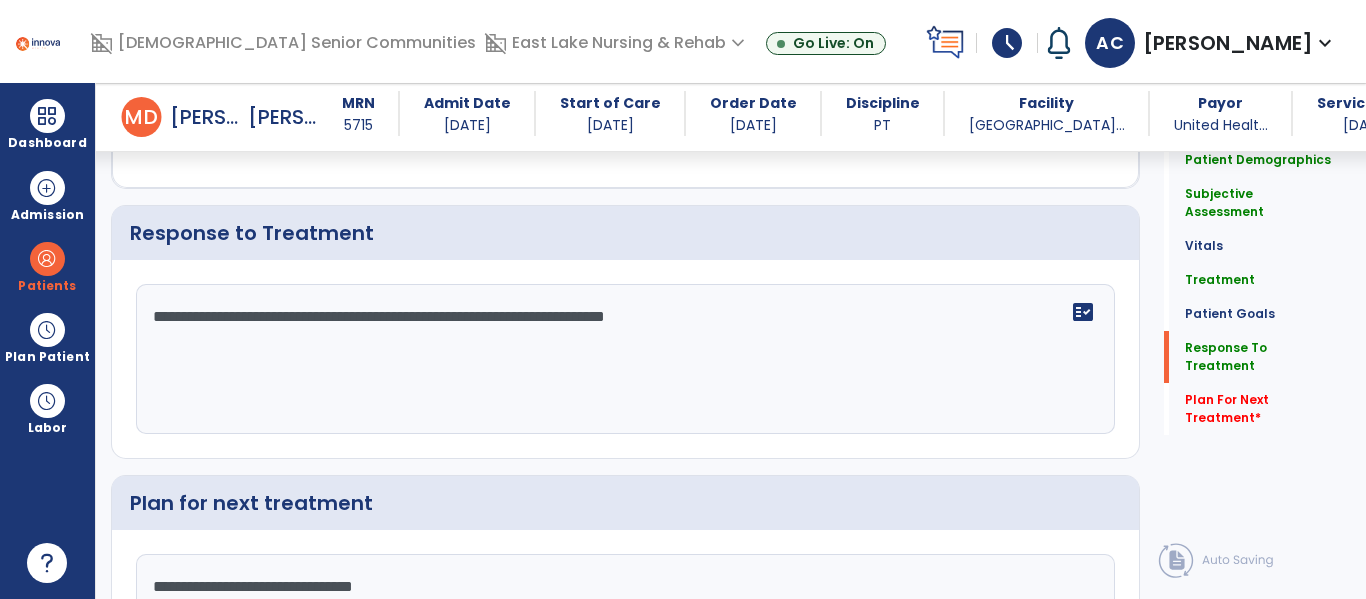 type on "**********" 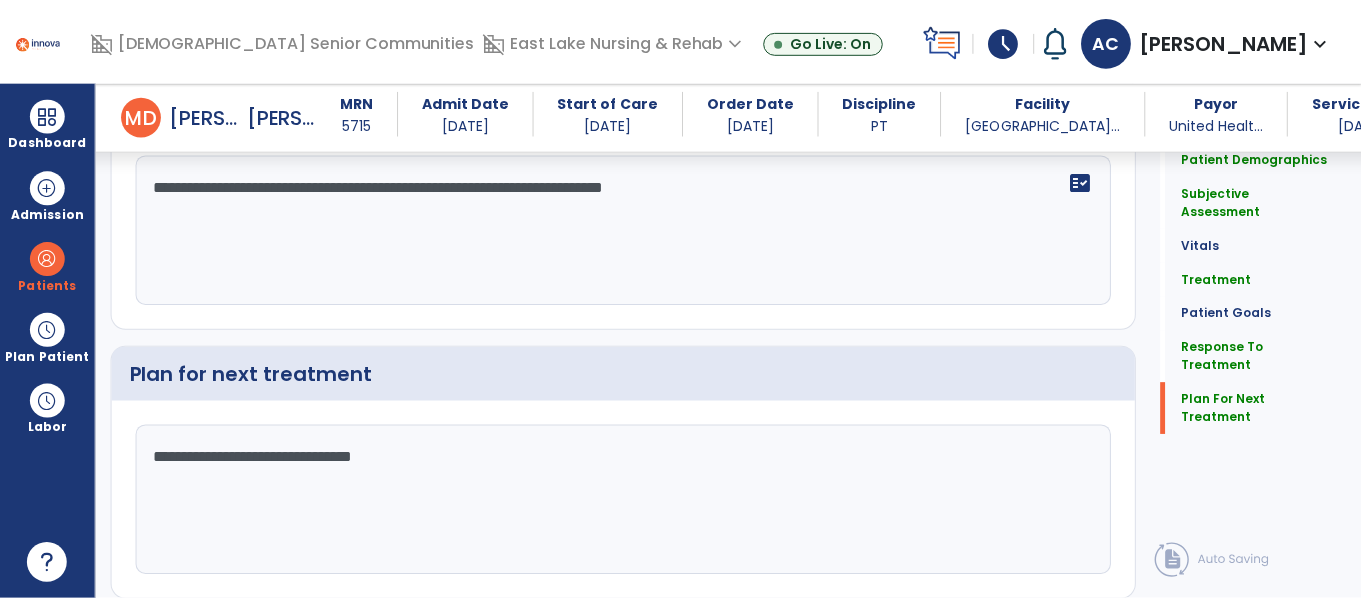 scroll, scrollTop: 3278, scrollLeft: 0, axis: vertical 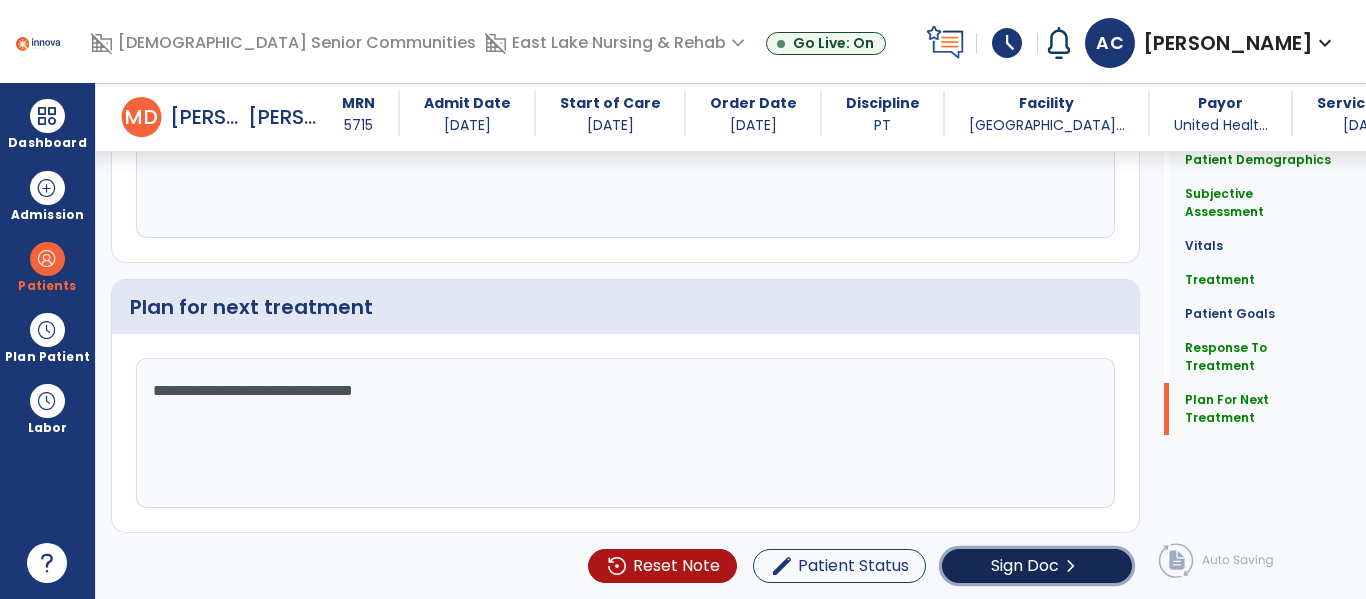 click on "chevron_right" 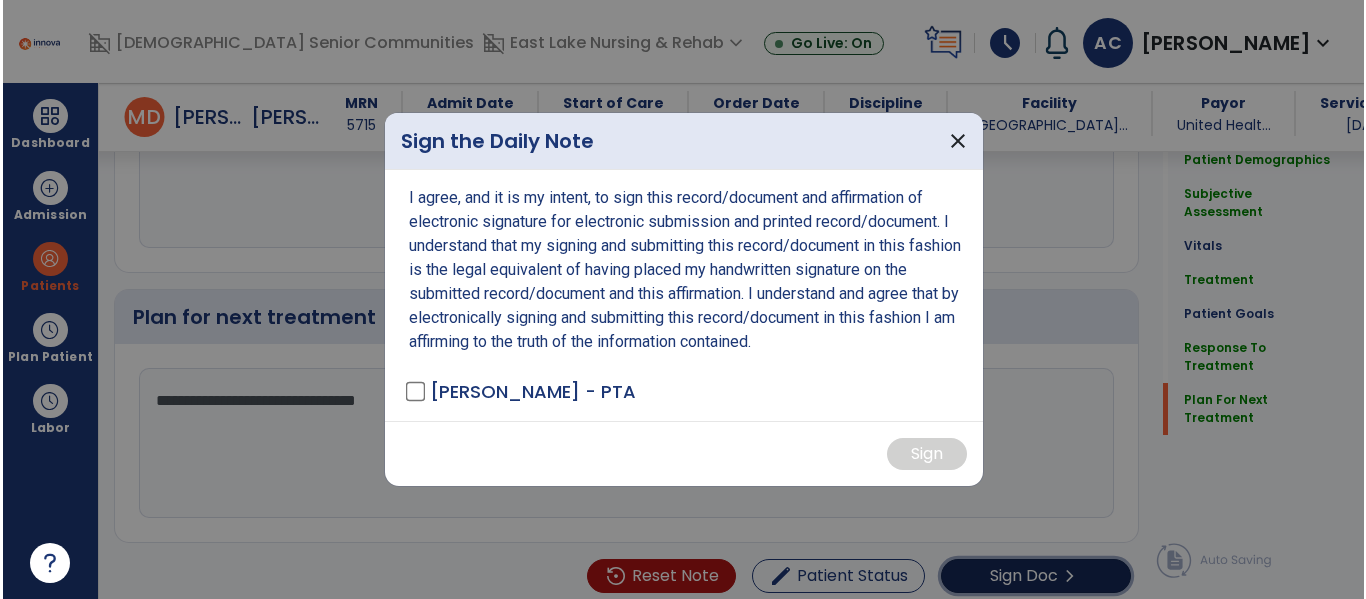 scroll, scrollTop: 3278, scrollLeft: 0, axis: vertical 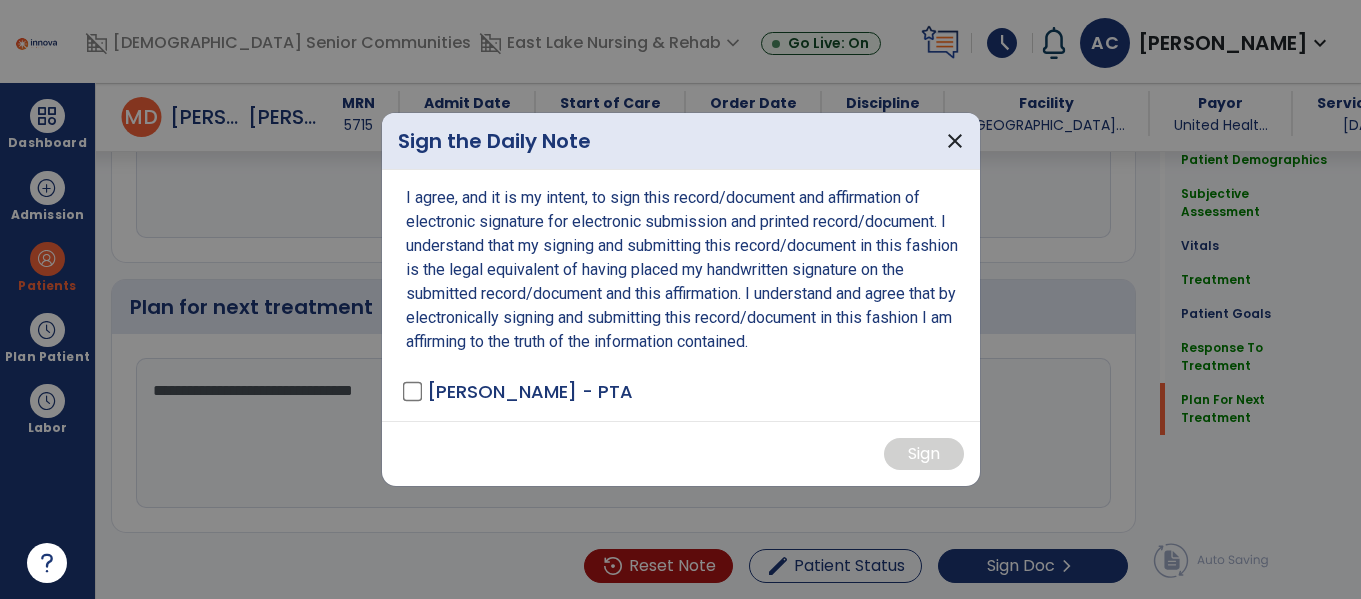 click on "[PERSON_NAME]  - PTA" at bounding box center (530, 391) 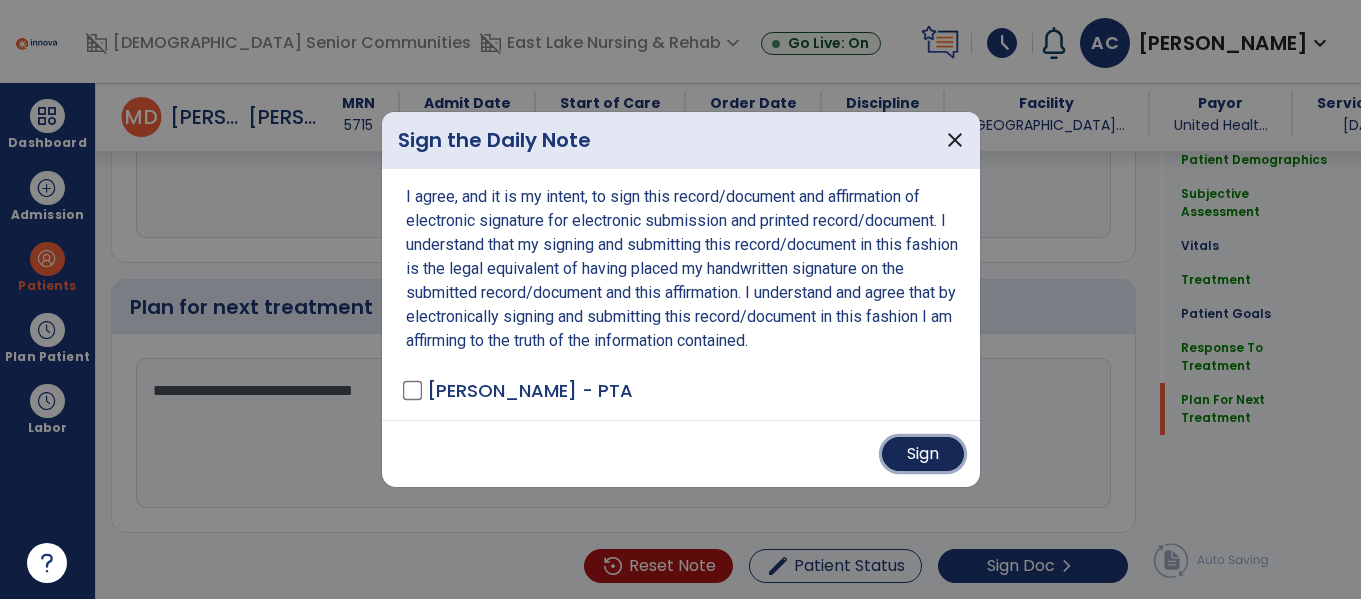 click on "Sign" at bounding box center (923, 454) 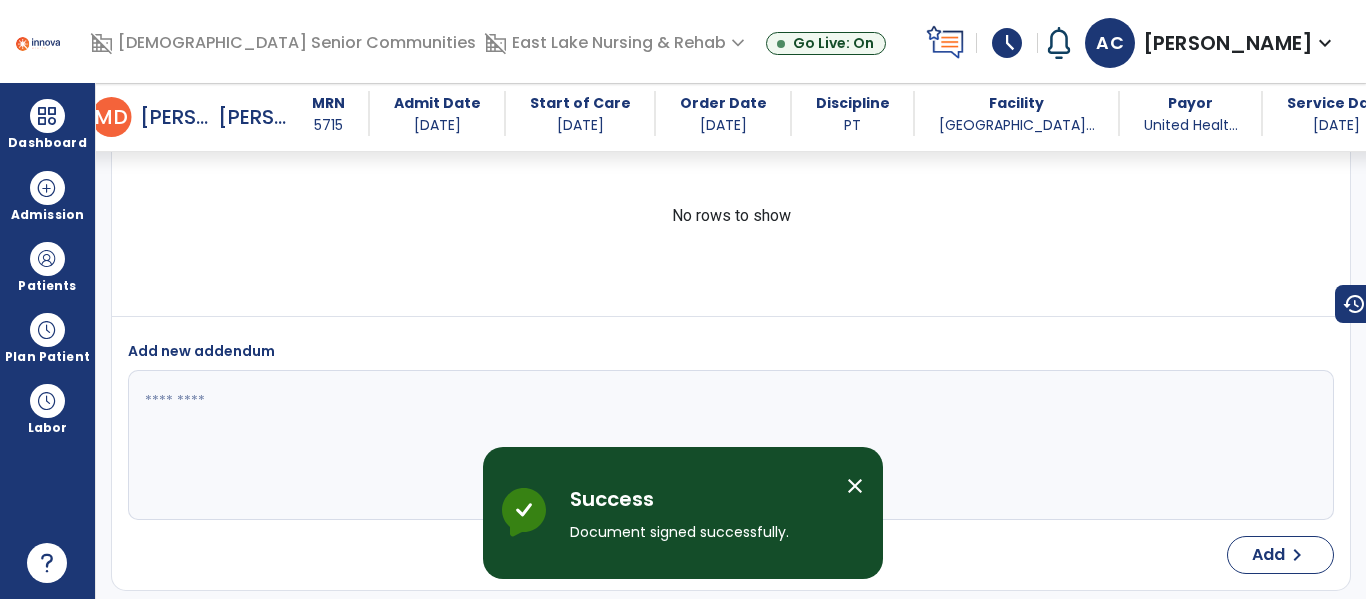 scroll, scrollTop: 4975, scrollLeft: 0, axis: vertical 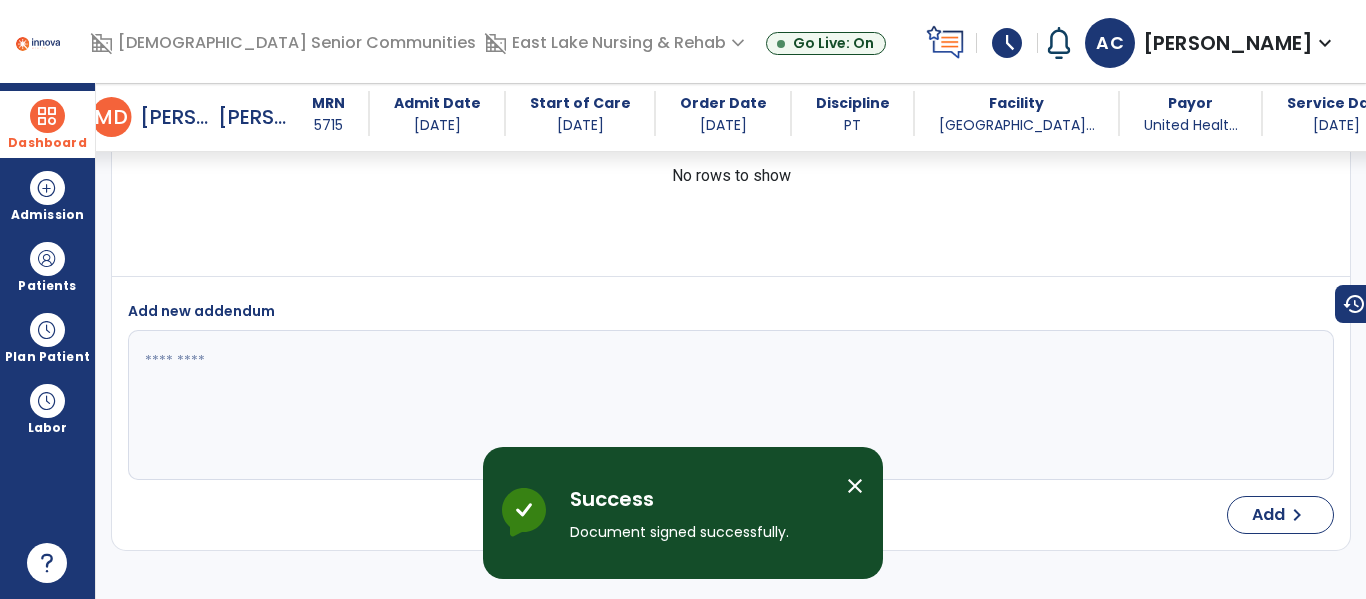click at bounding box center (47, 116) 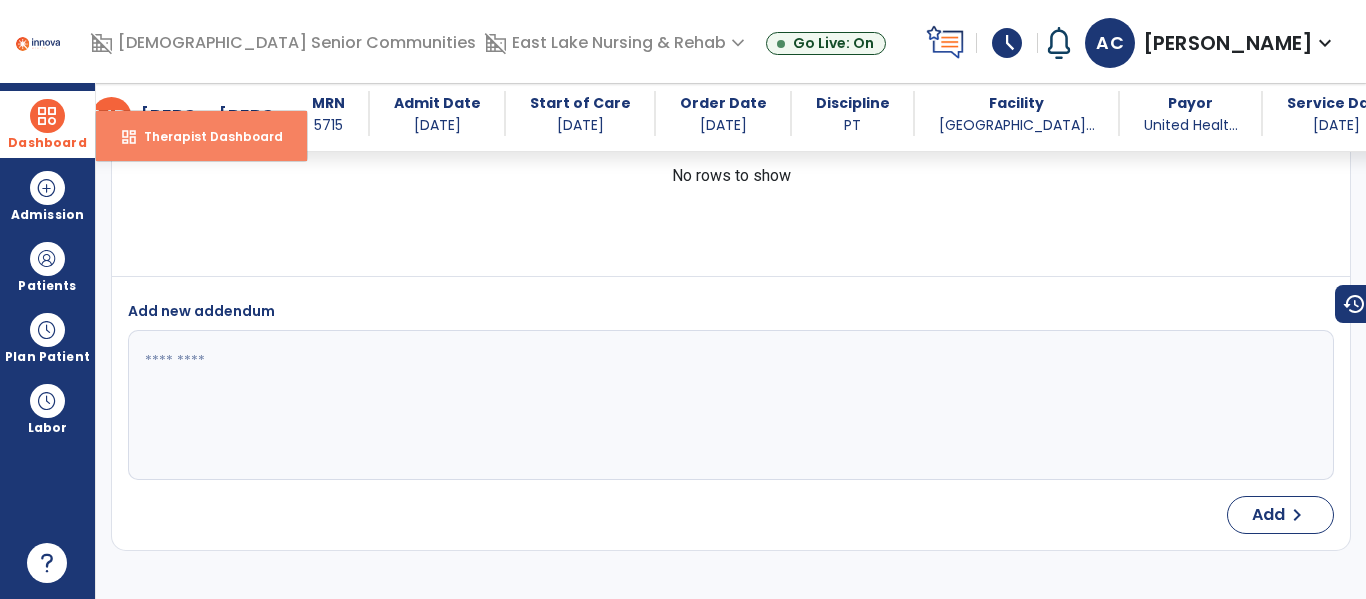 click on "dashboard  Therapist Dashboard" at bounding box center [201, 136] 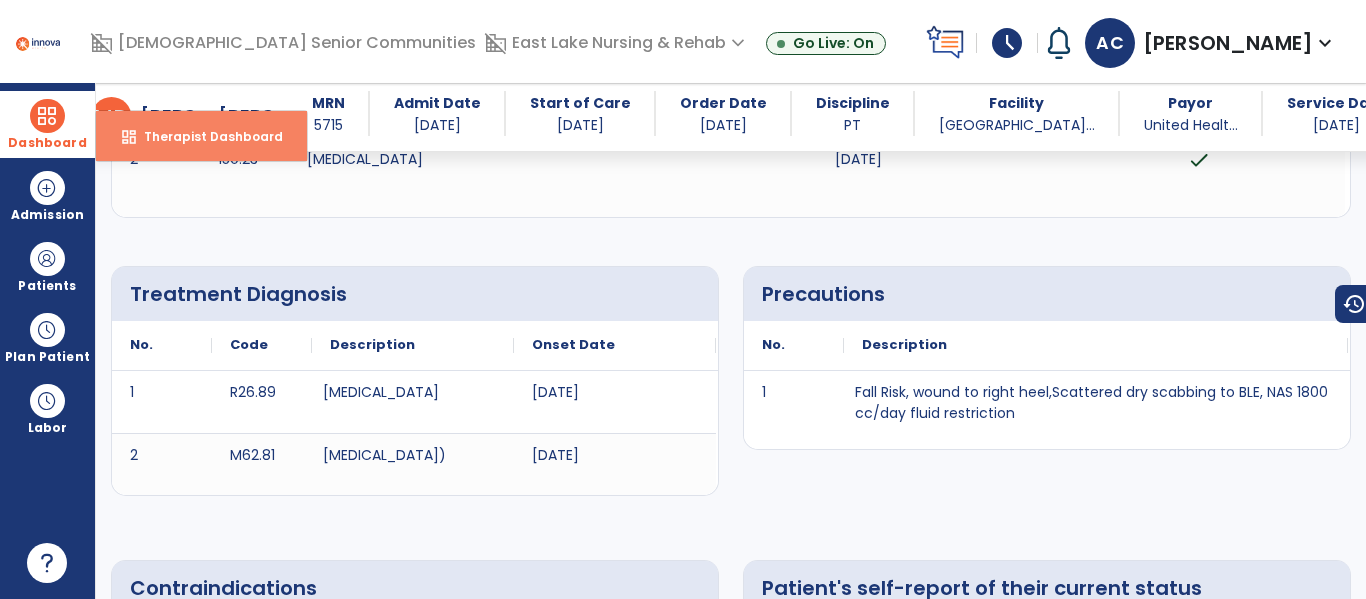 select on "****" 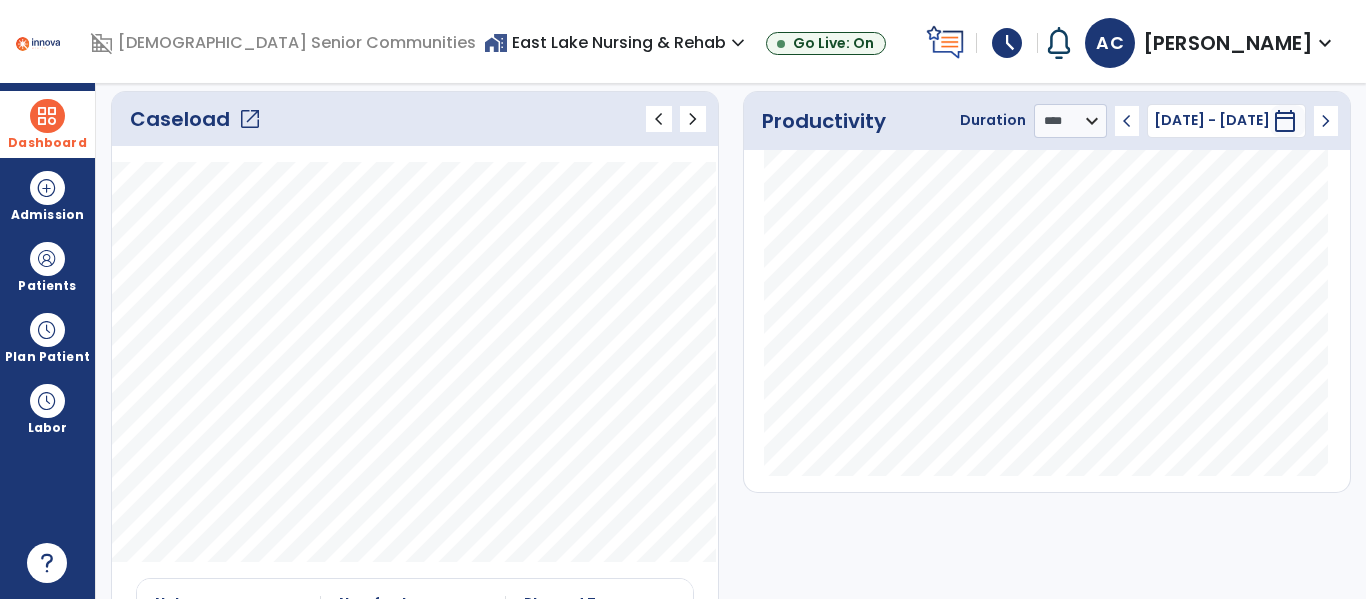 click on "Caseload   open_in_new" 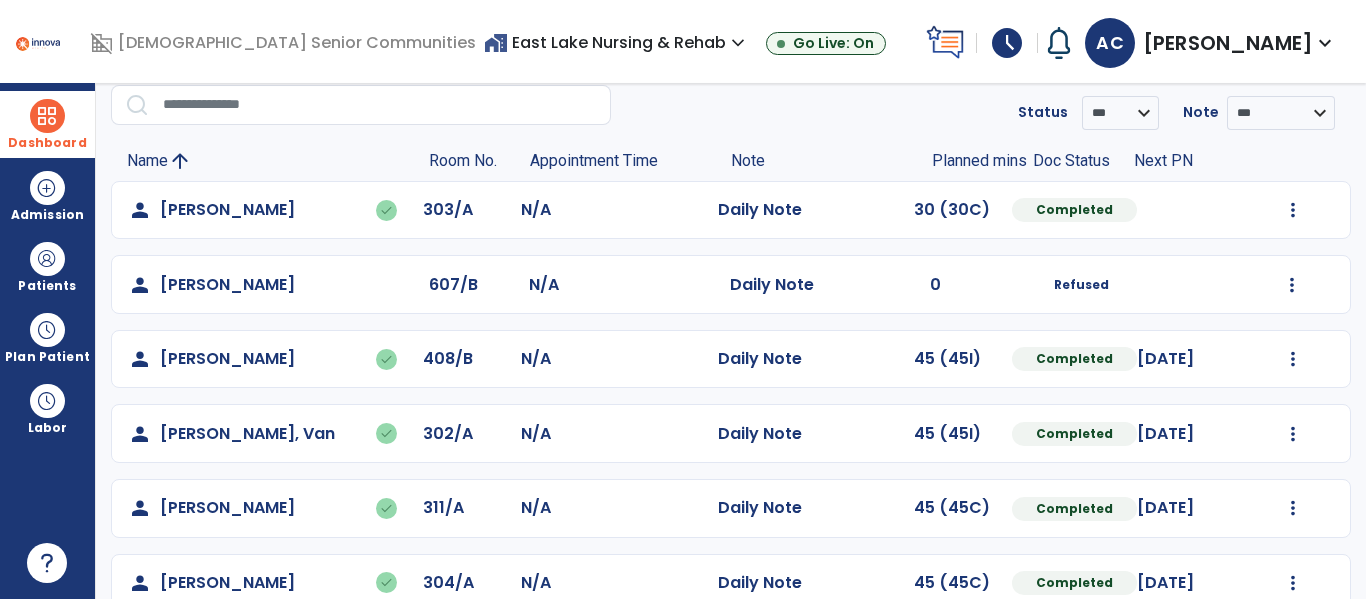 scroll, scrollTop: 339, scrollLeft: 0, axis: vertical 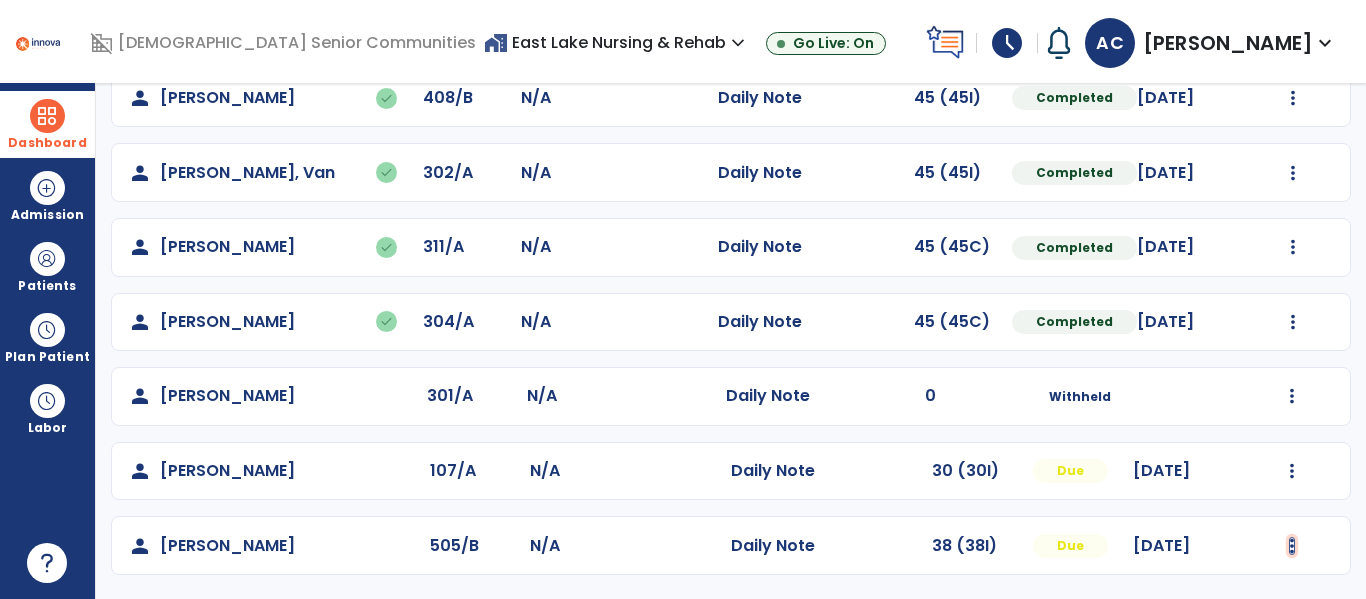 click at bounding box center [1293, -51] 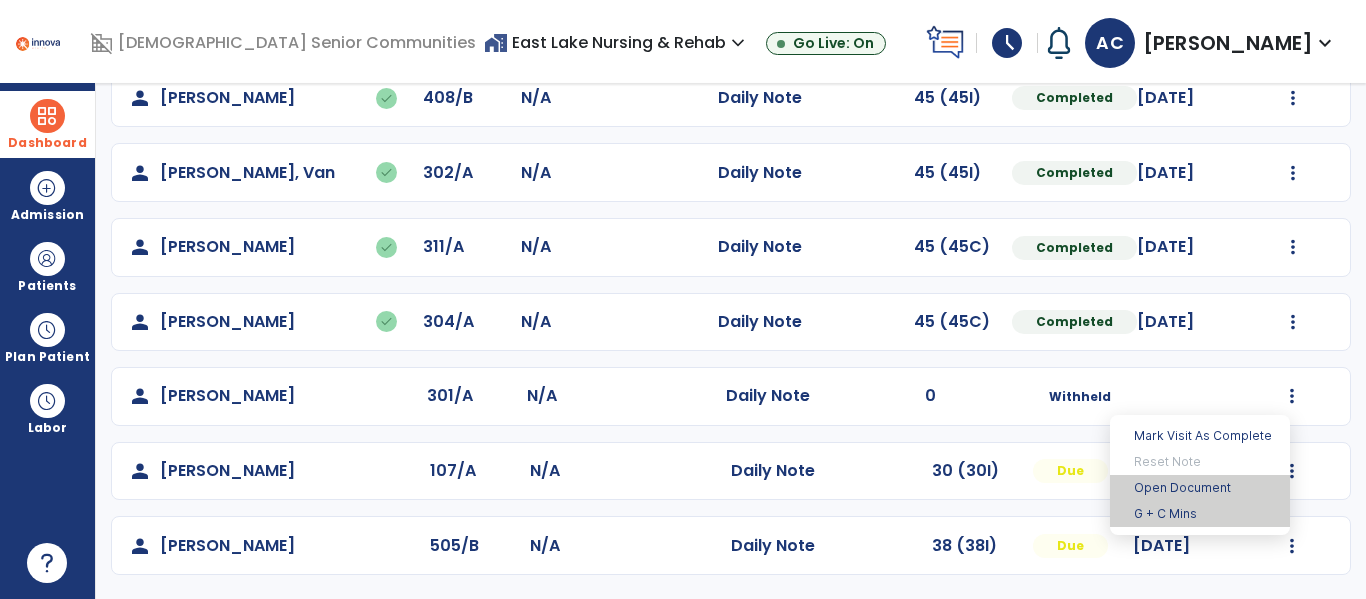 click on "Mark Visit As Complete   Reset Note   Open Document   G + C Mins" at bounding box center (1200, 475) 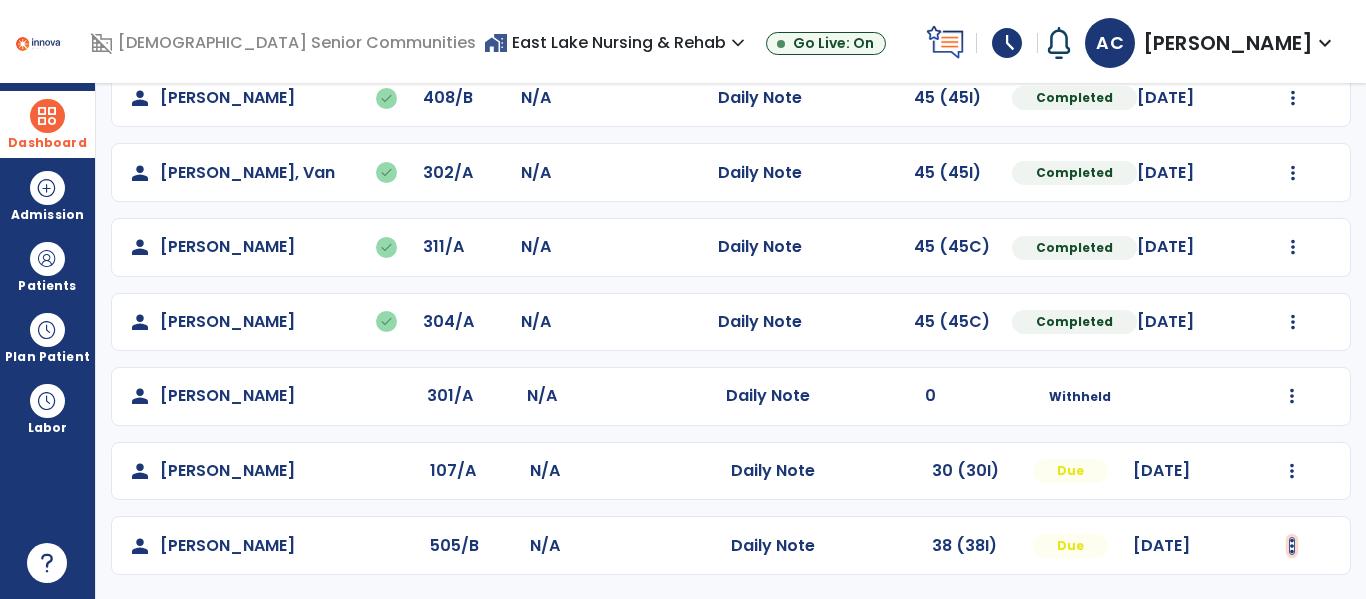 click at bounding box center (1292, 546) 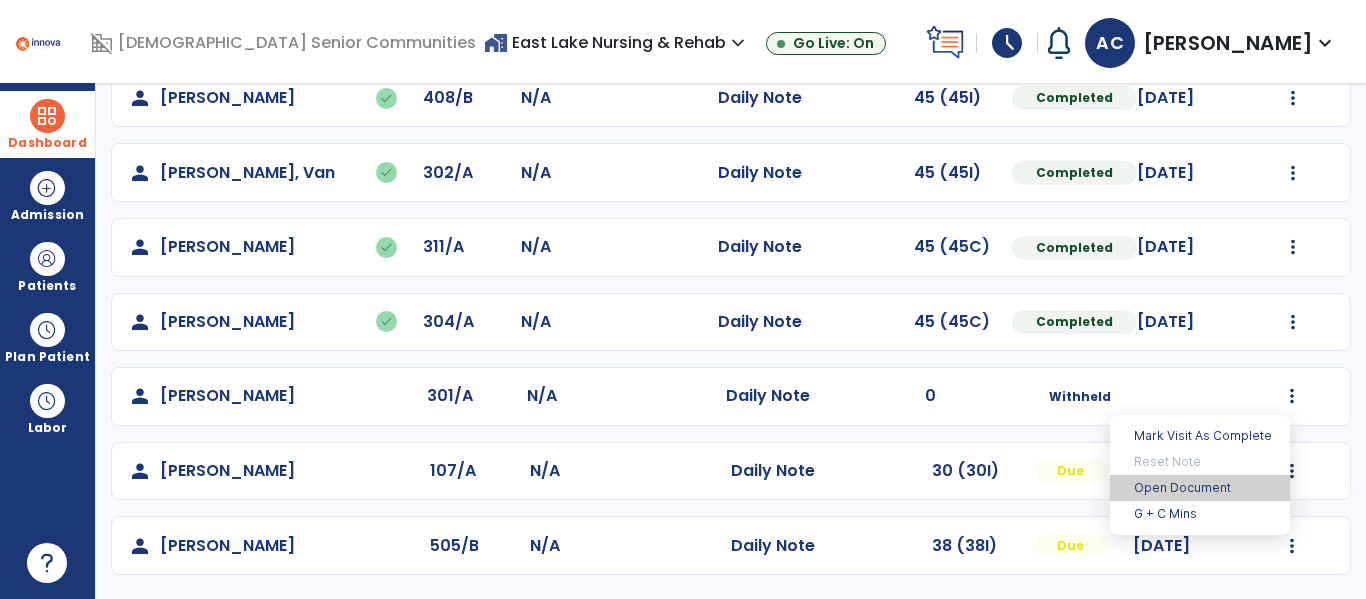 click on "Open Document" at bounding box center [1200, 488] 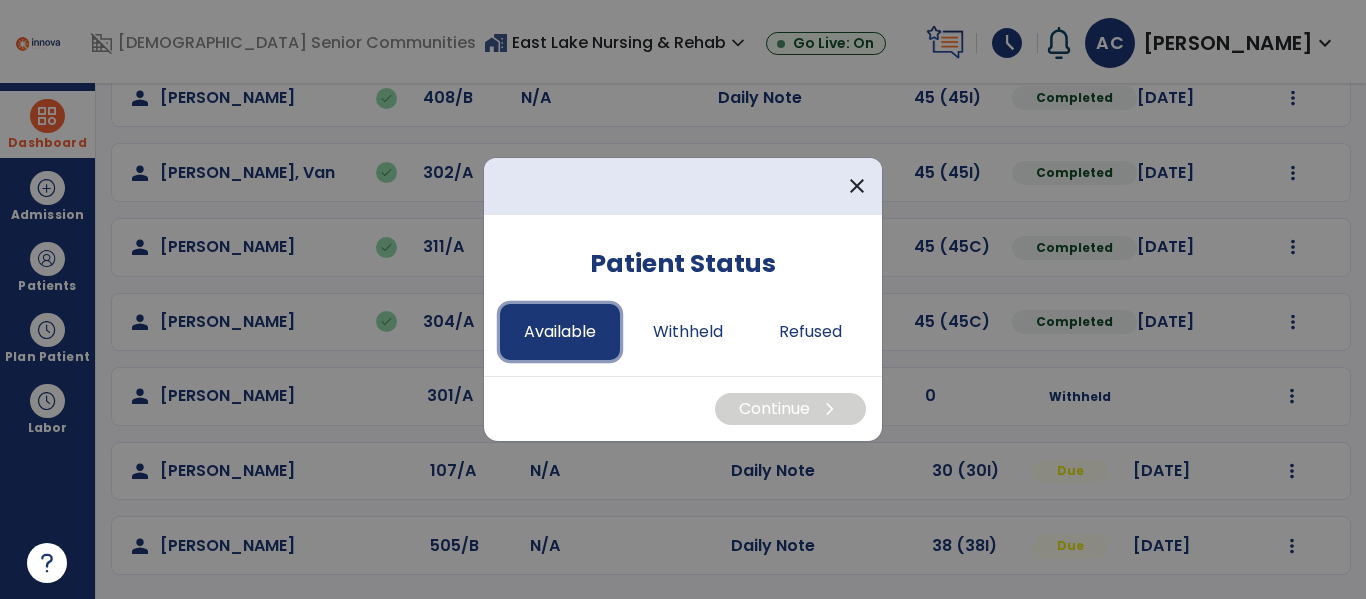 click on "Available" at bounding box center [560, 332] 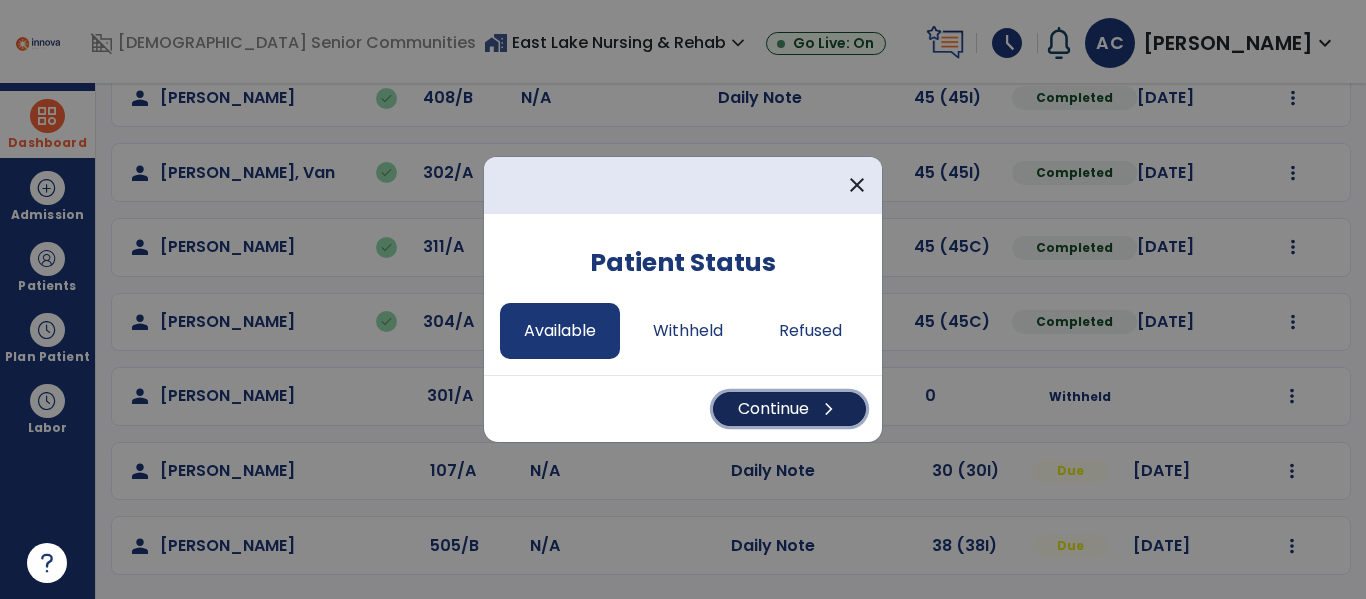 click on "chevron_right" at bounding box center [829, 409] 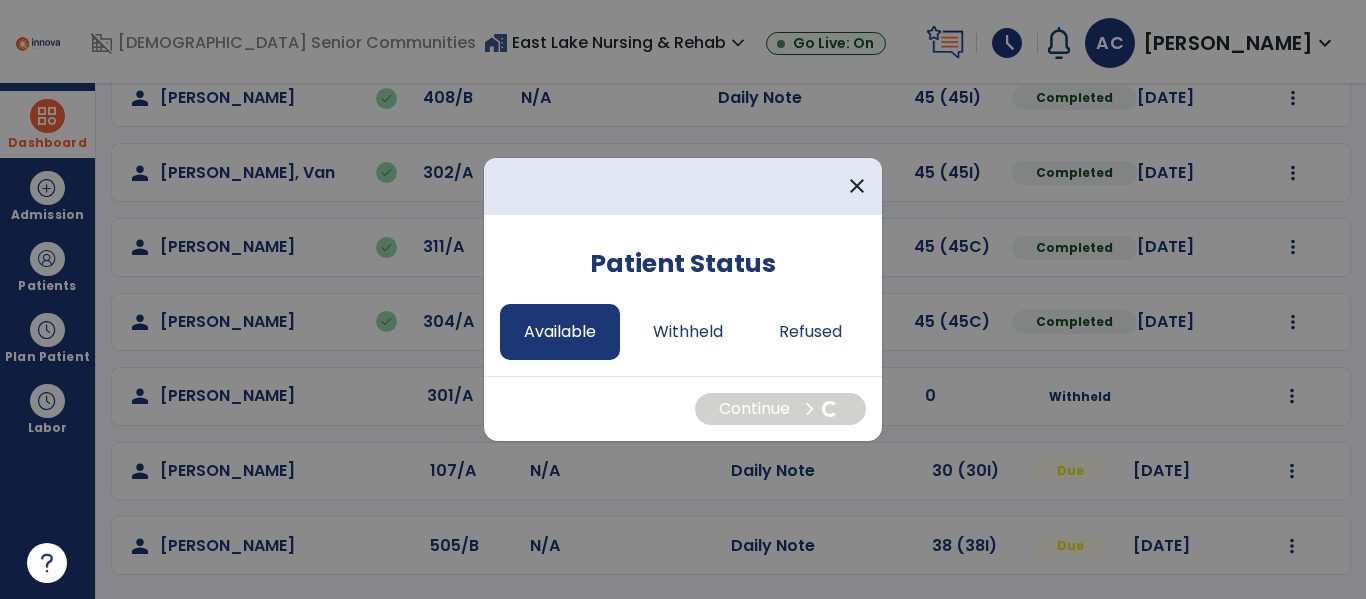 select on "*" 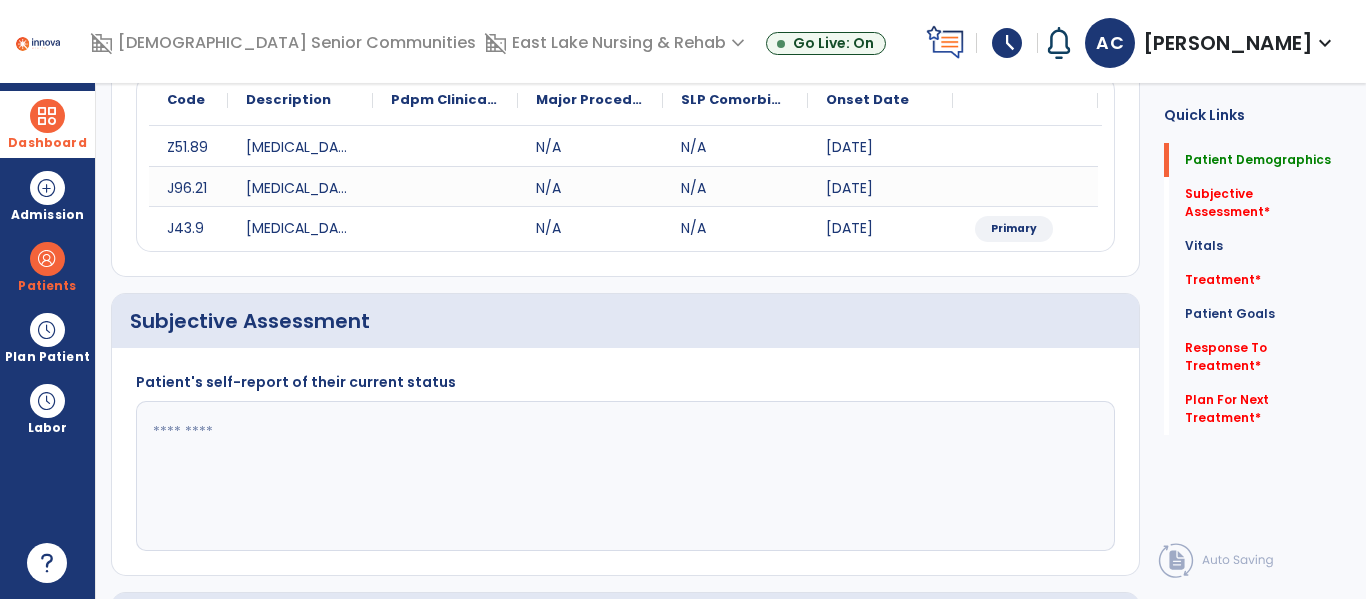 scroll, scrollTop: 0, scrollLeft: 0, axis: both 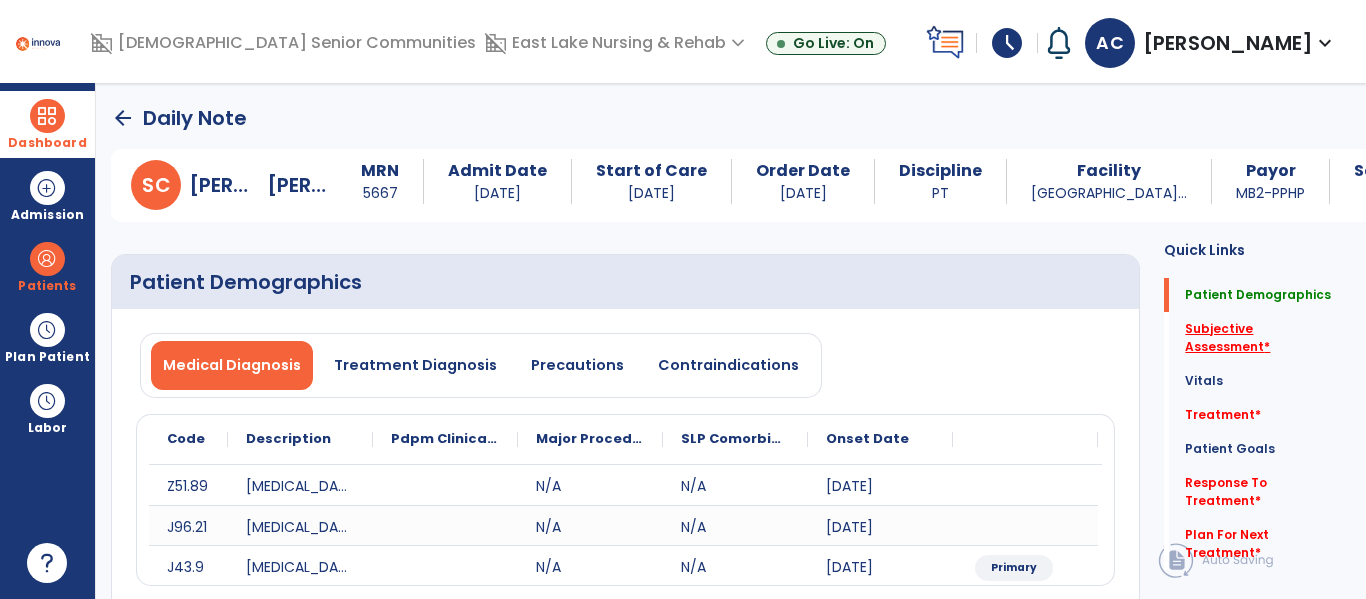 click on "Subjective Assessment   *" 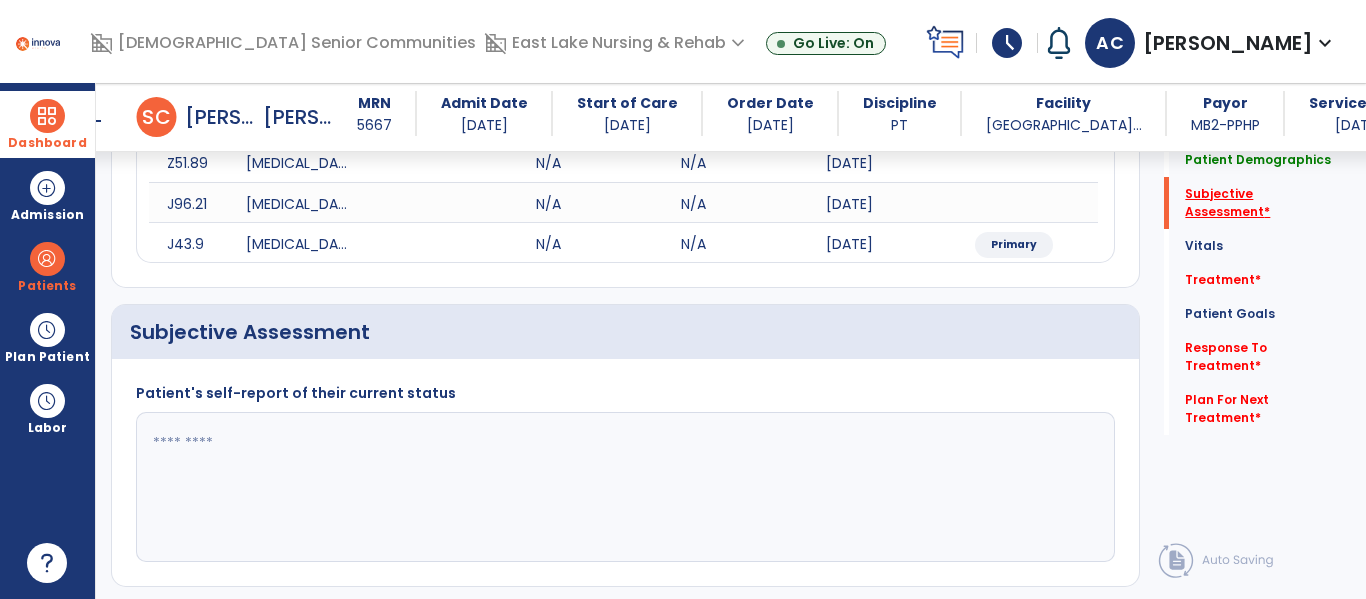 scroll, scrollTop: 427, scrollLeft: 0, axis: vertical 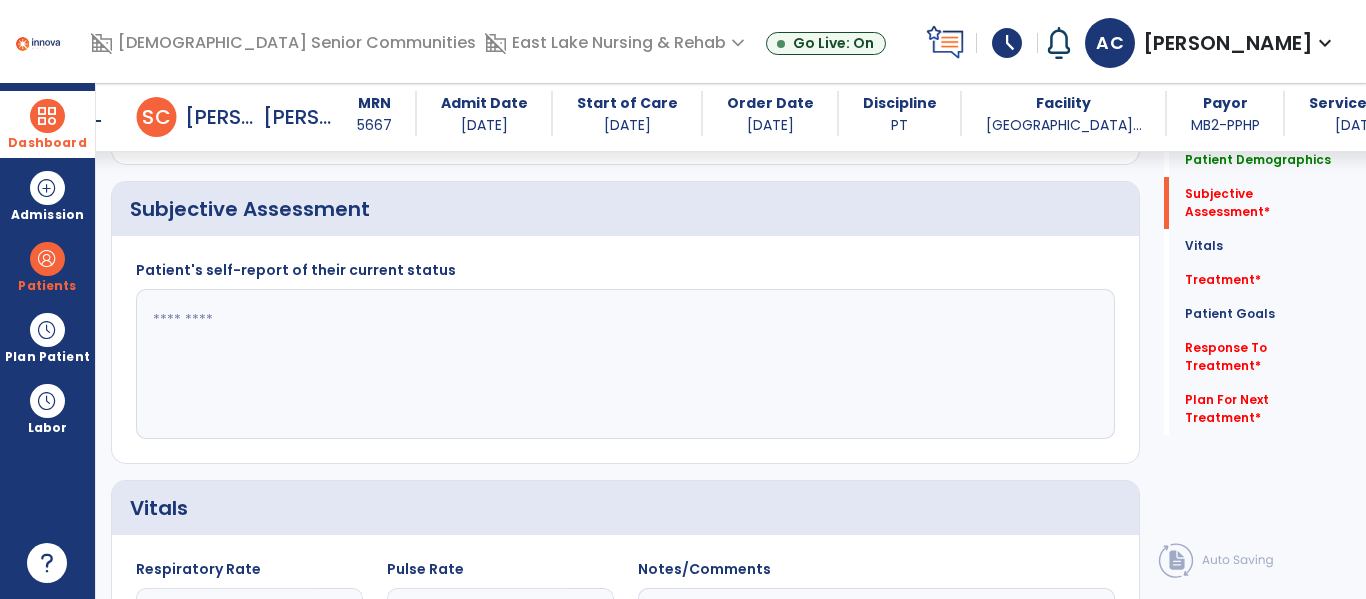 click 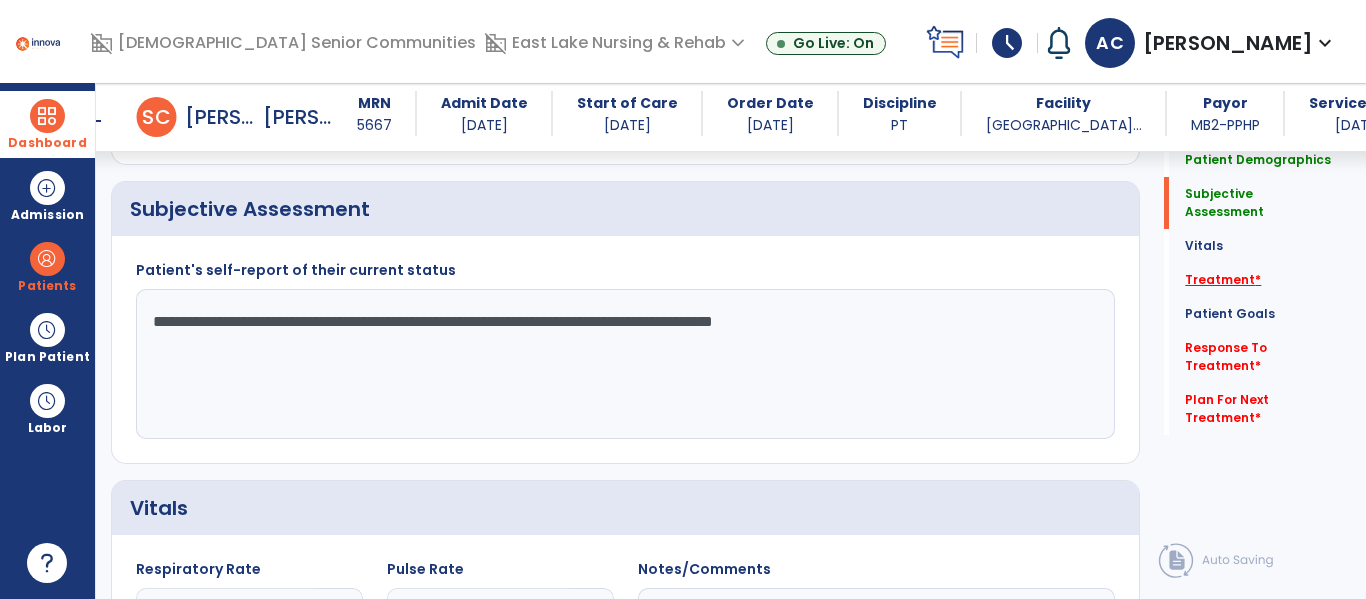 type on "**********" 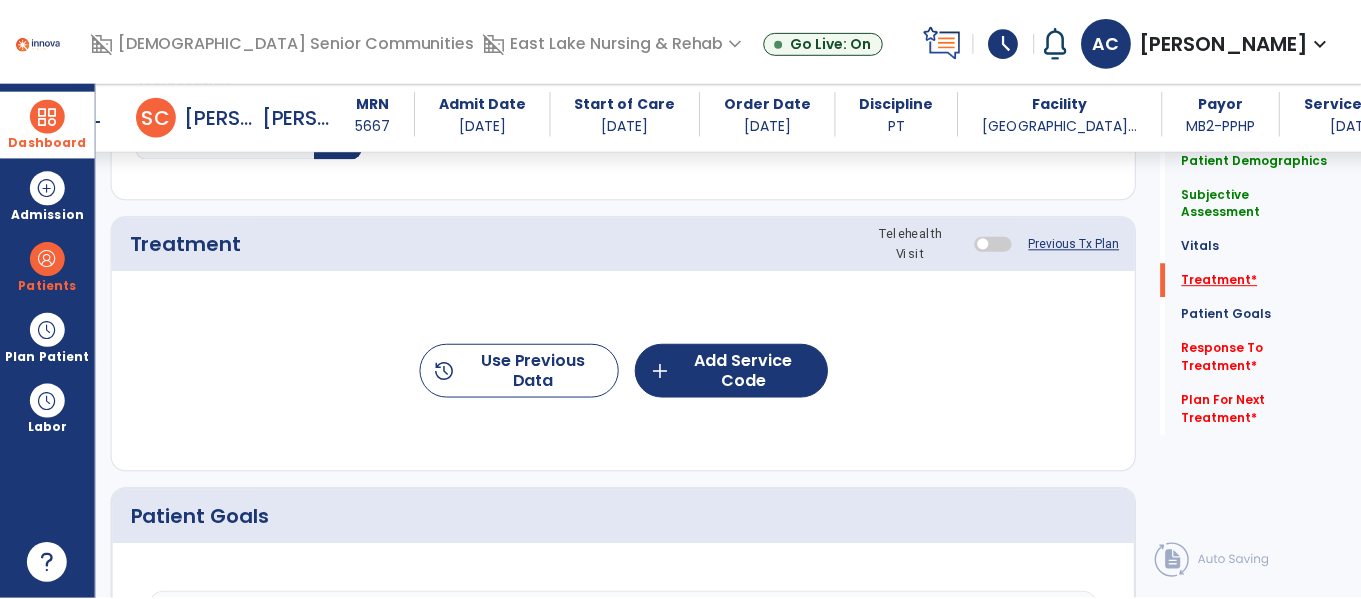 scroll, scrollTop: 1116, scrollLeft: 0, axis: vertical 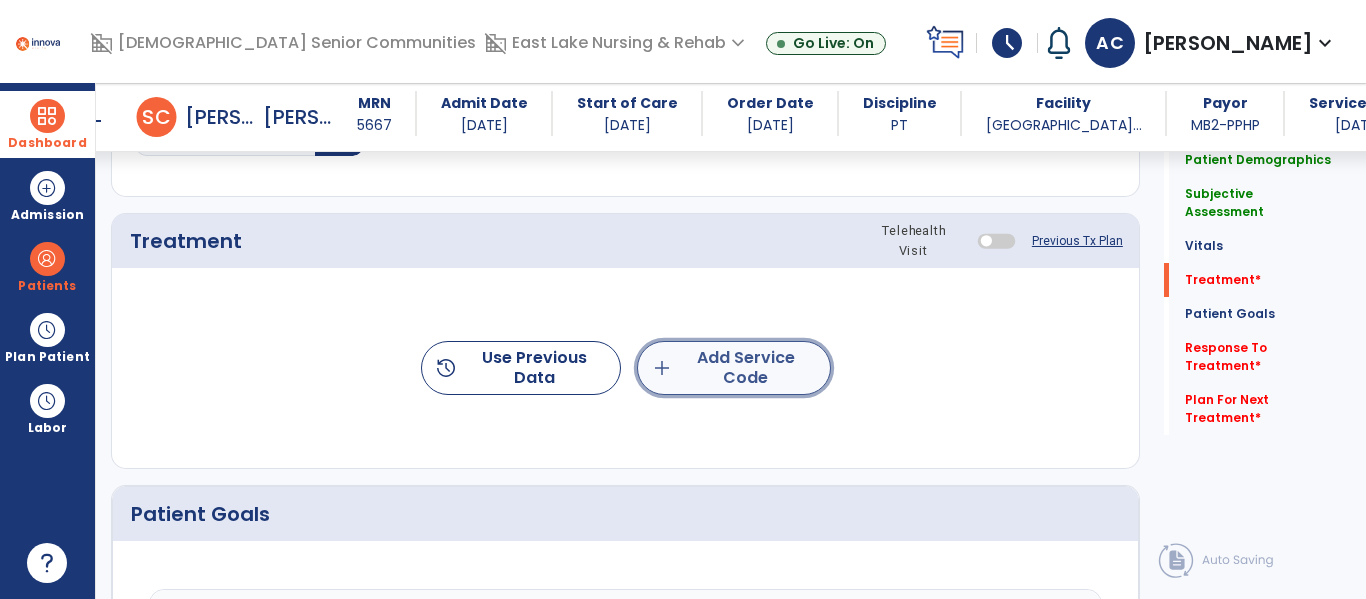 click on "add  Add Service Code" 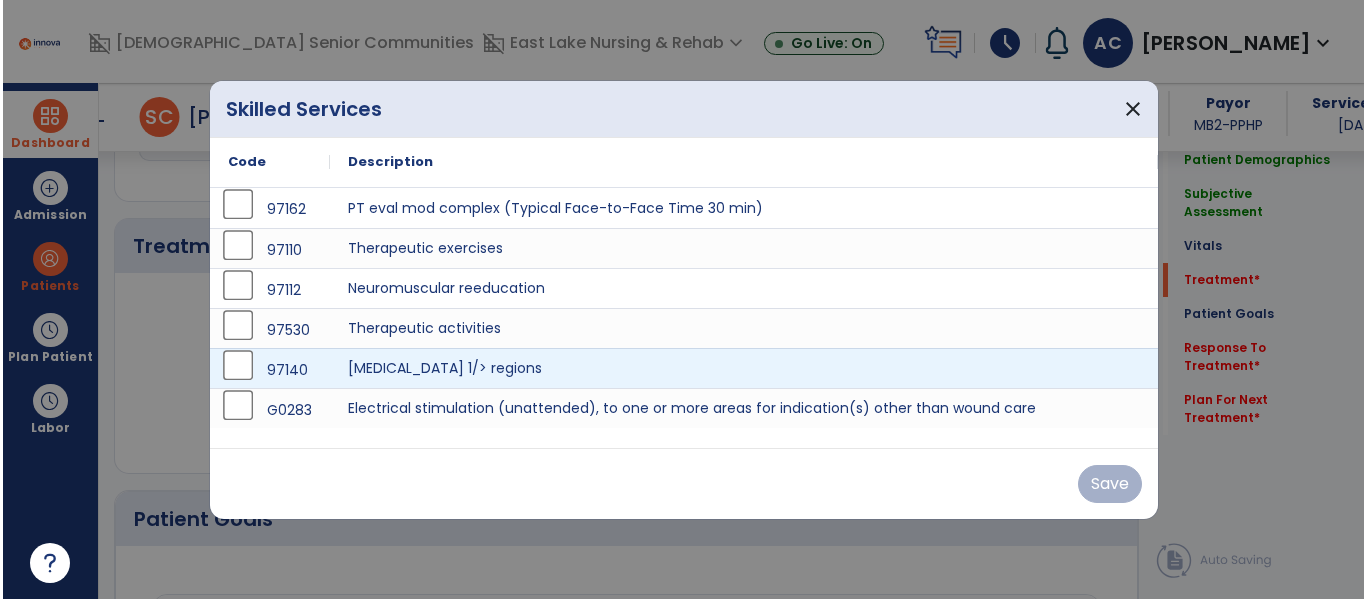 scroll, scrollTop: 1116, scrollLeft: 0, axis: vertical 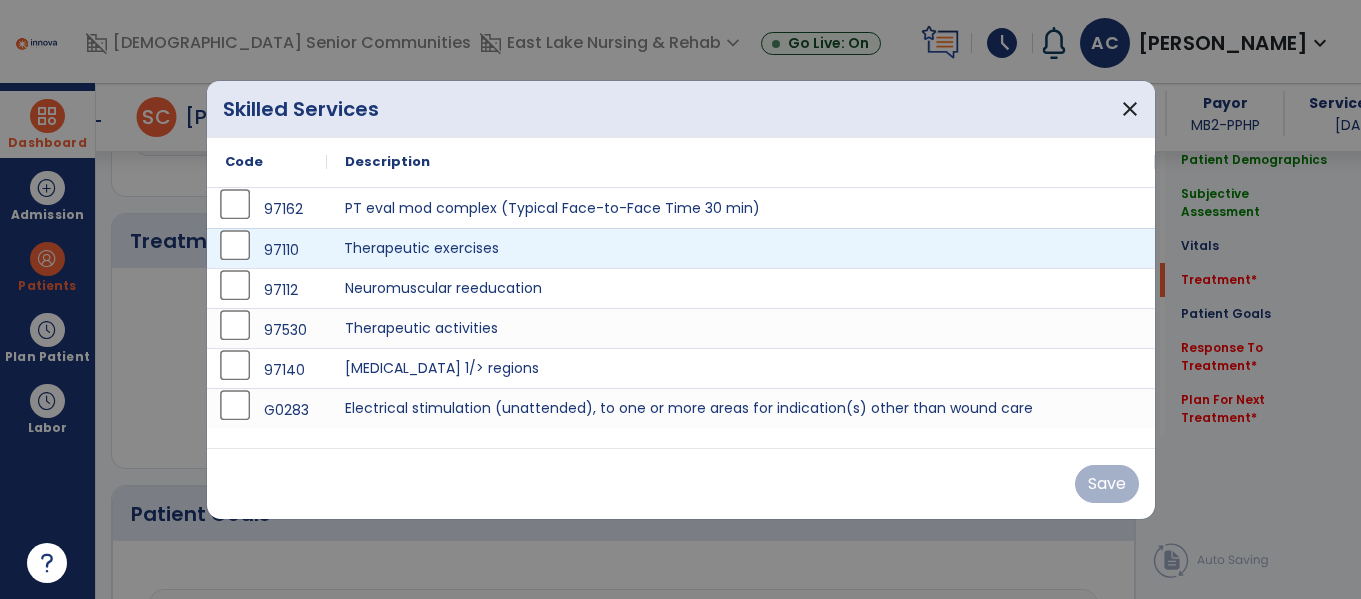 click on "Therapeutic exercises" at bounding box center [741, 248] 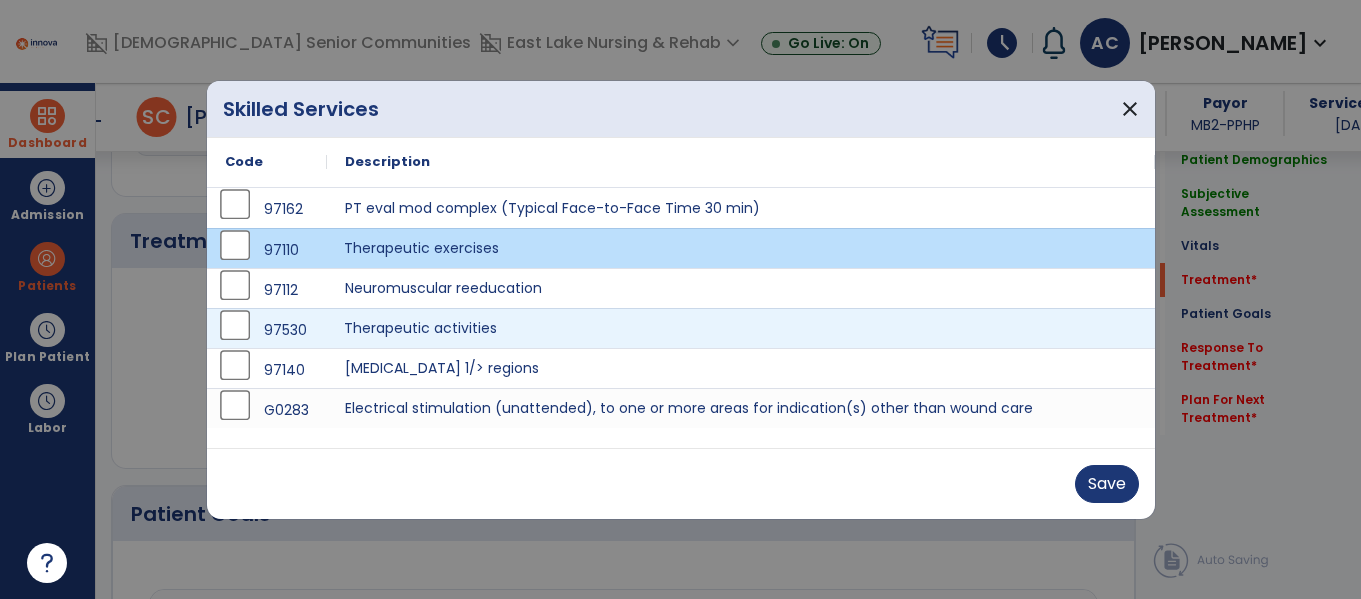 click on "Therapeutic activities" at bounding box center [741, 328] 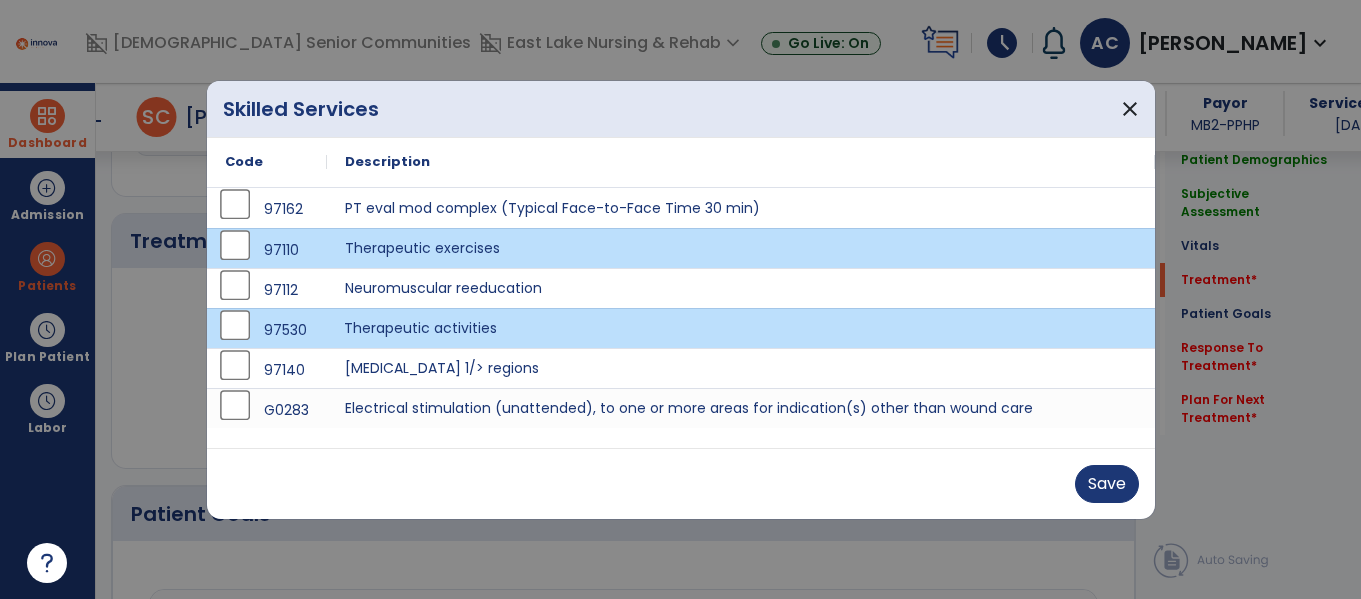 click on "Save" at bounding box center (681, 483) 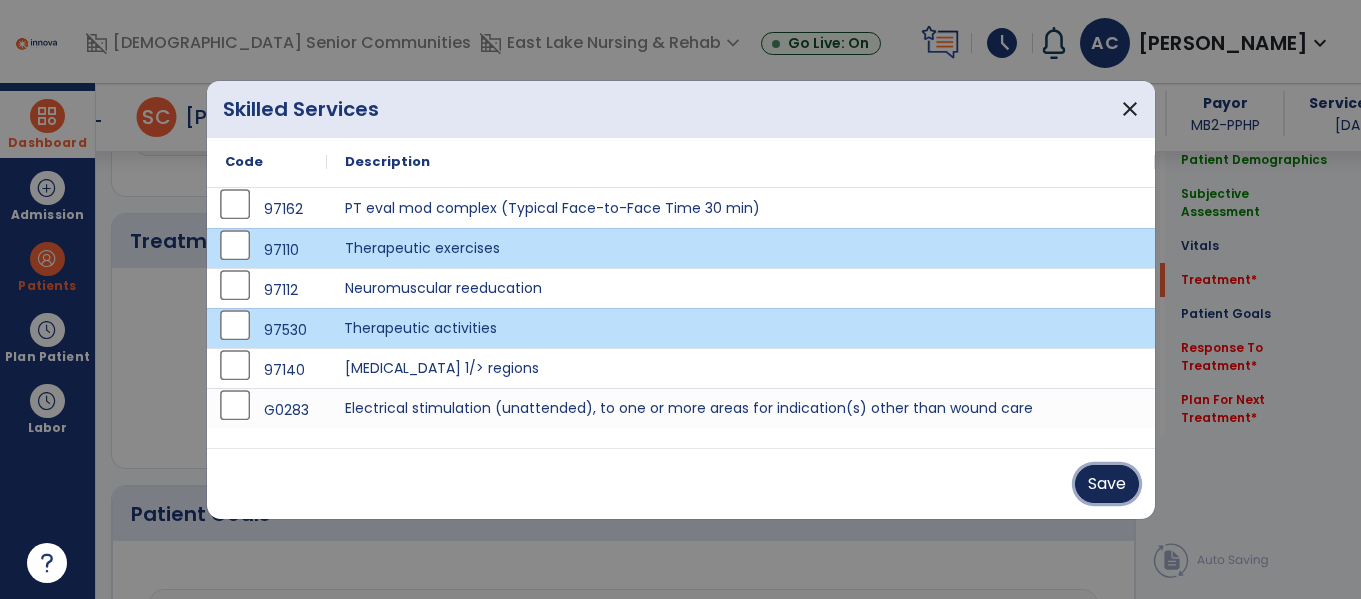 click on "Save" at bounding box center [1107, 484] 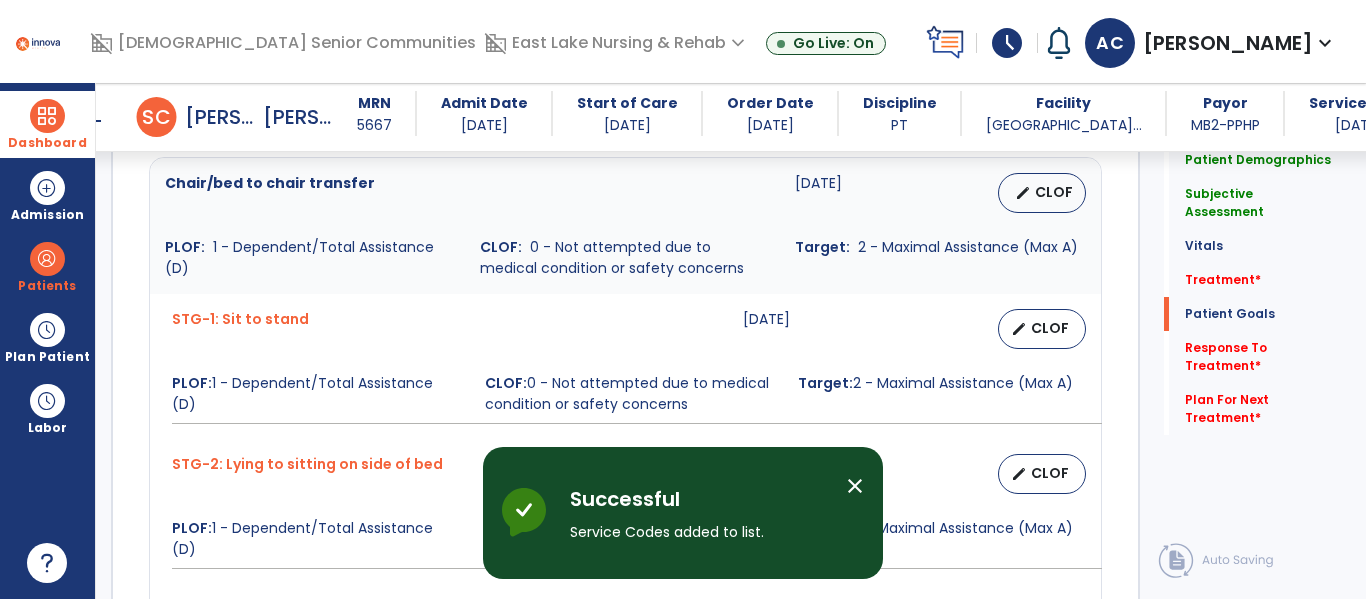 scroll, scrollTop: 1646, scrollLeft: 0, axis: vertical 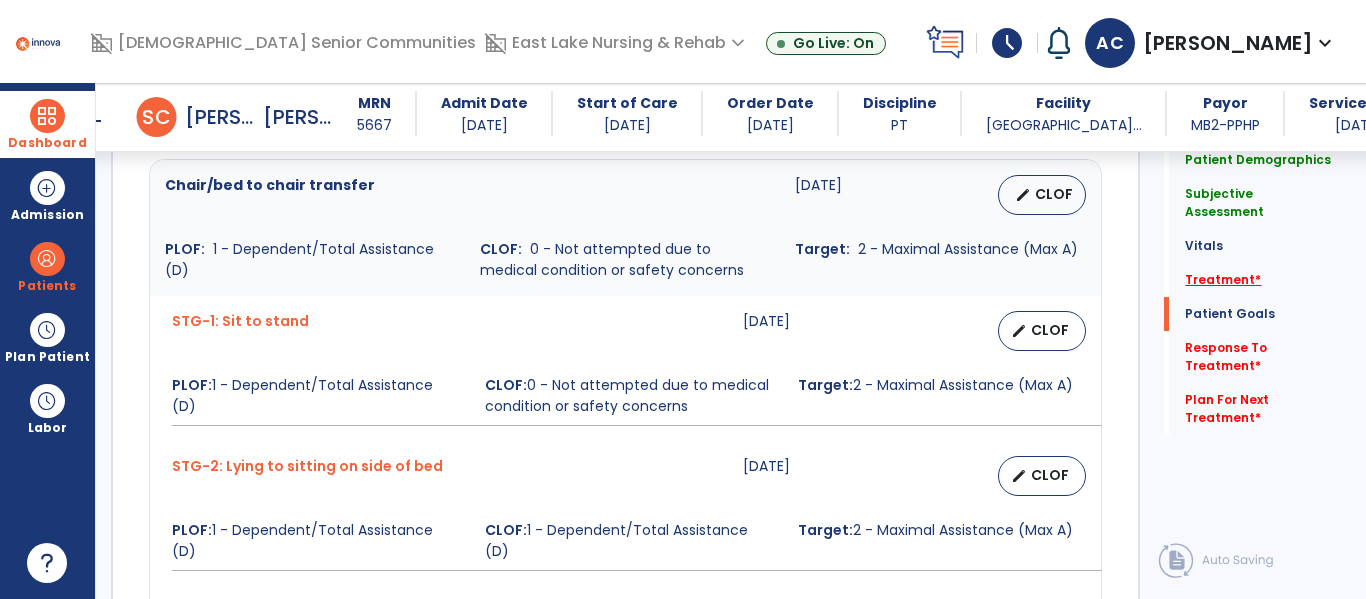click on "Treatment   *" 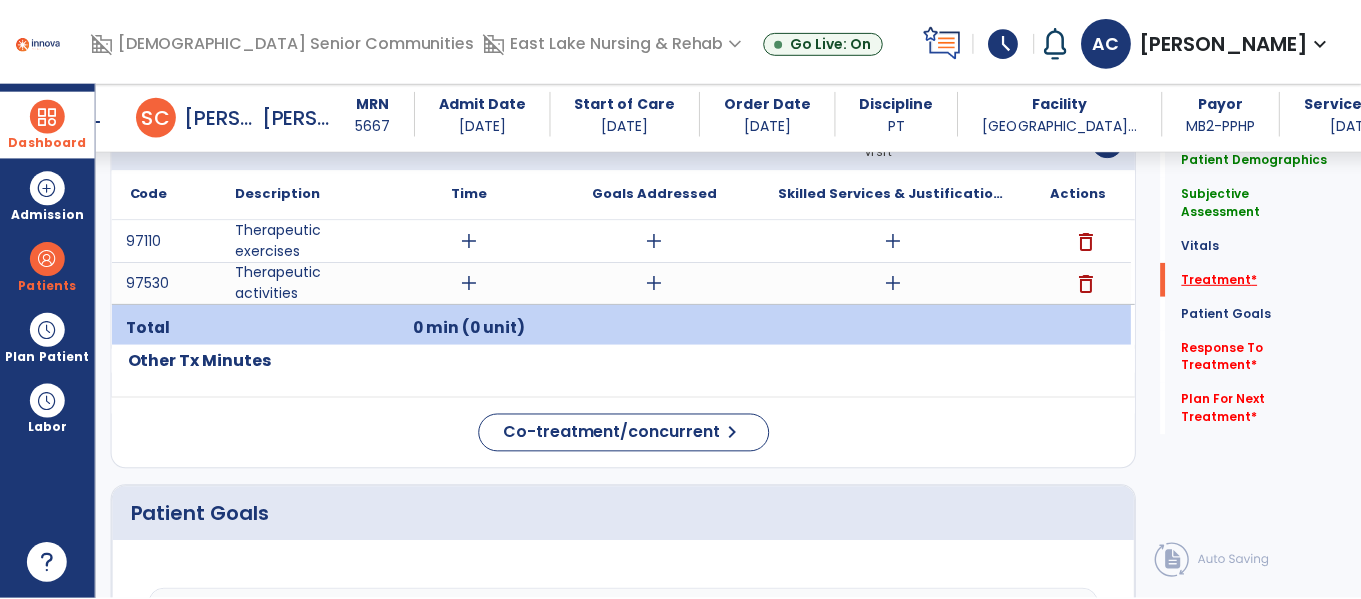 scroll, scrollTop: 1166, scrollLeft: 0, axis: vertical 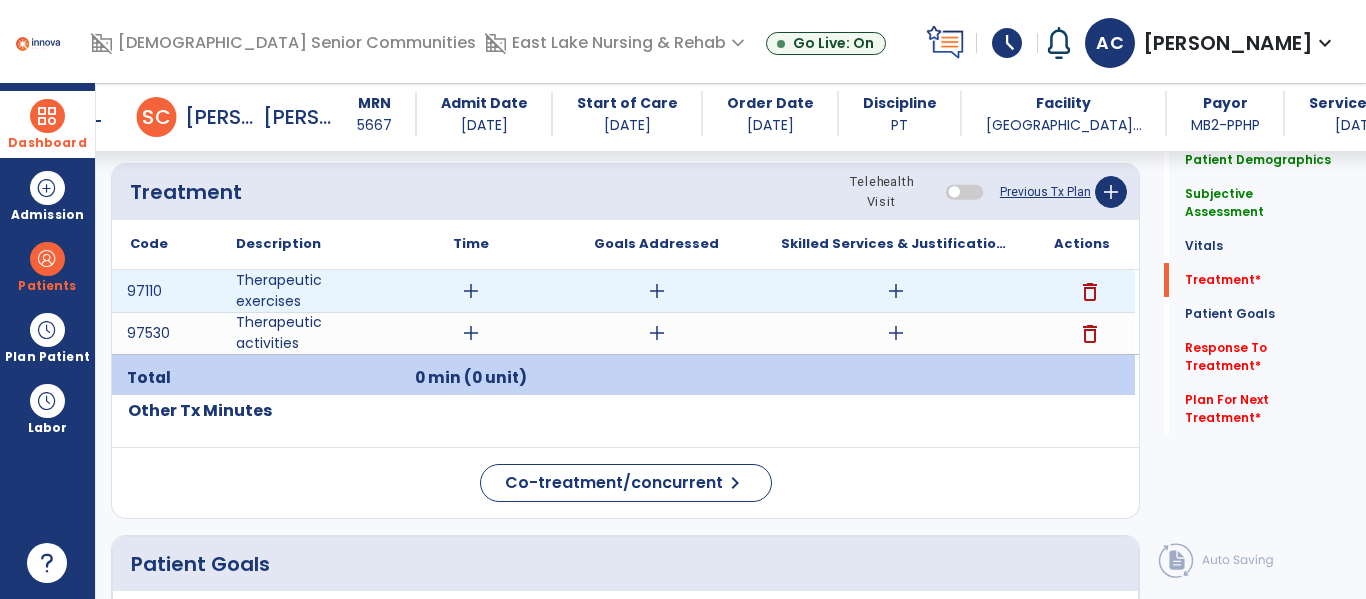 click on "add" at bounding box center [471, 291] 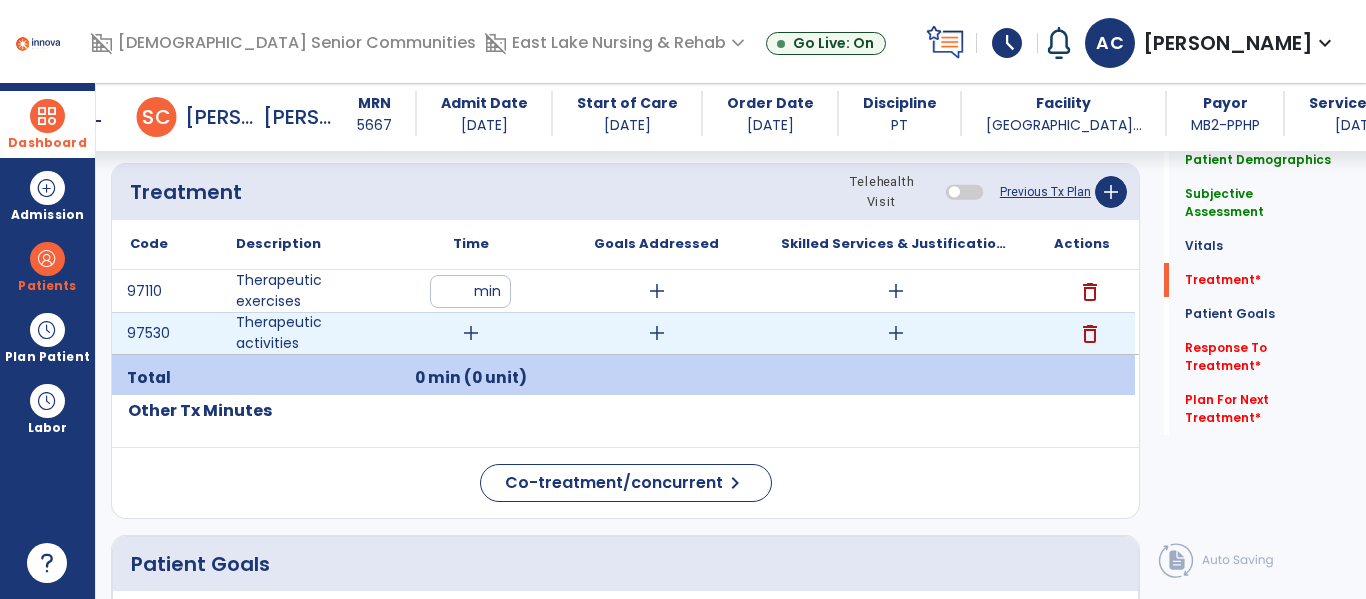 type on "**" 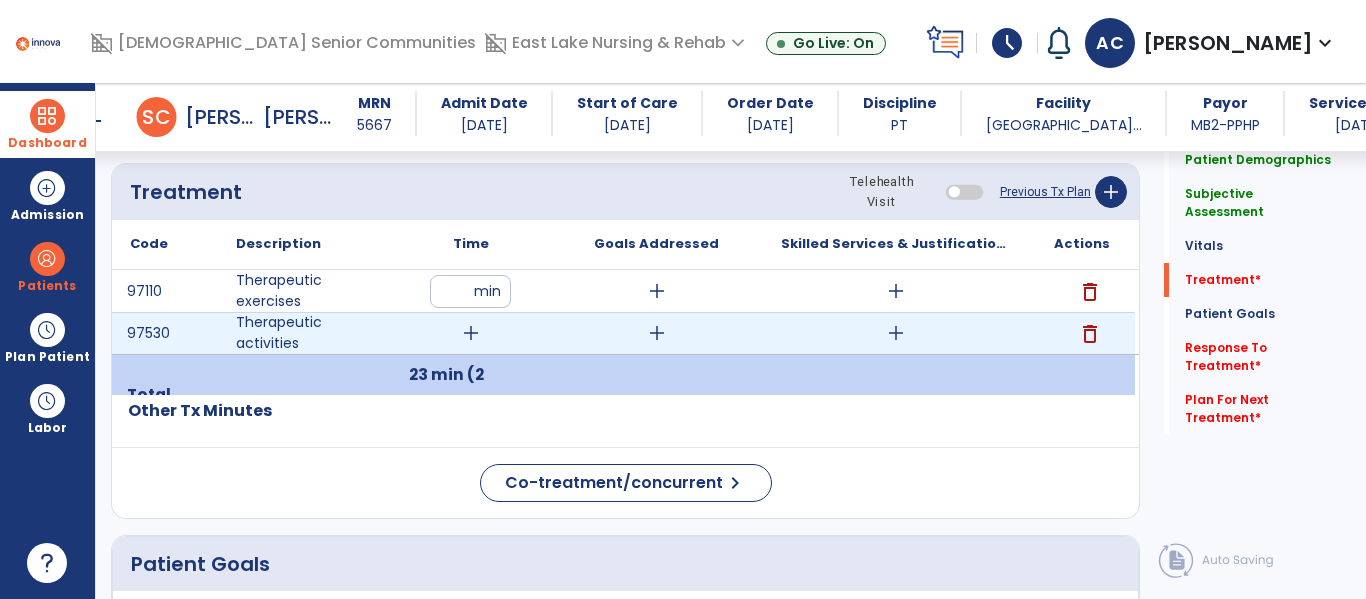 click on "delete" at bounding box center [1090, 334] 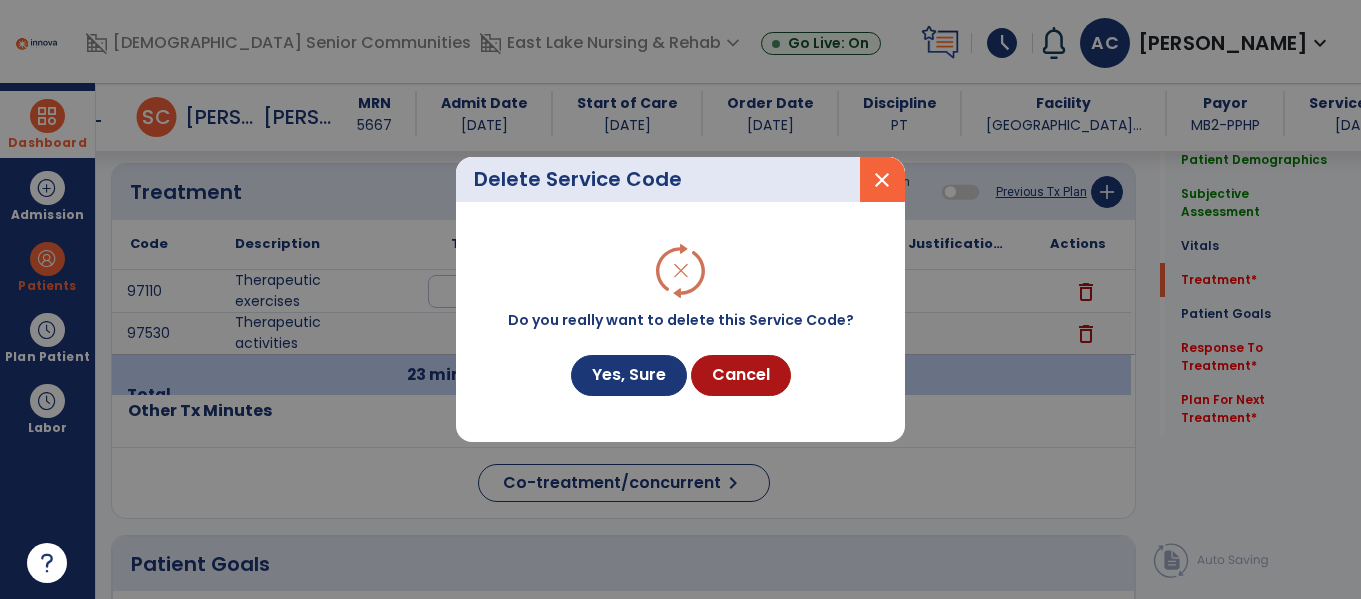 scroll, scrollTop: 1166, scrollLeft: 0, axis: vertical 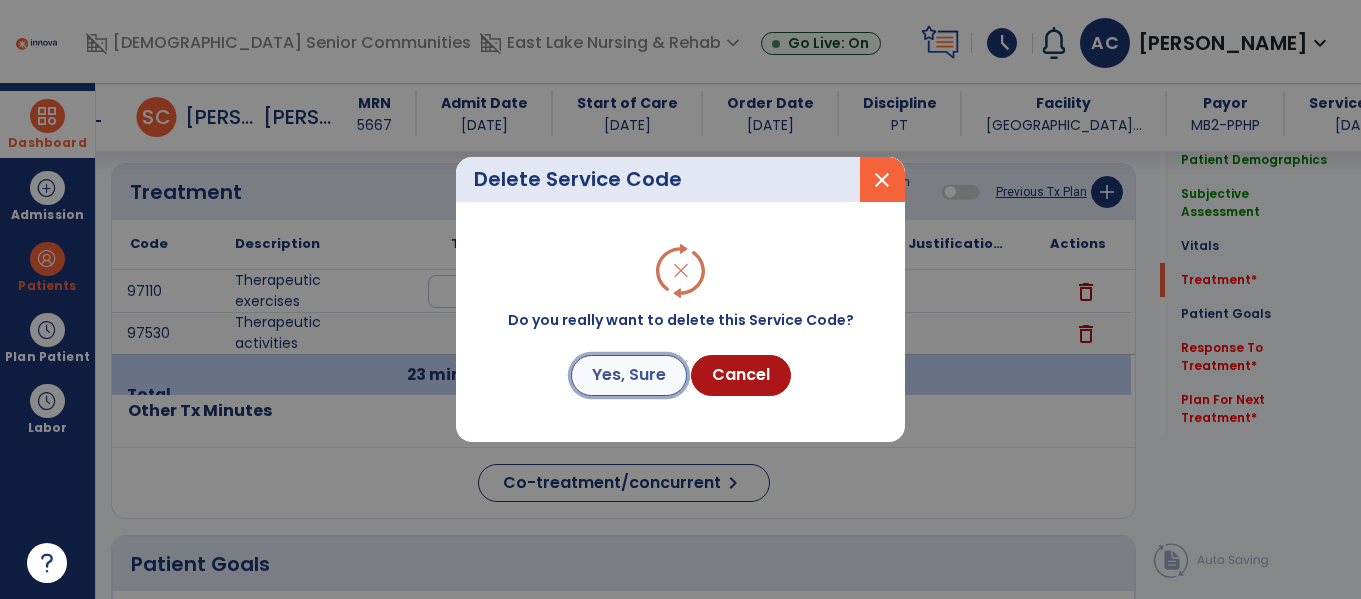 click on "Yes, Sure" at bounding box center (629, 375) 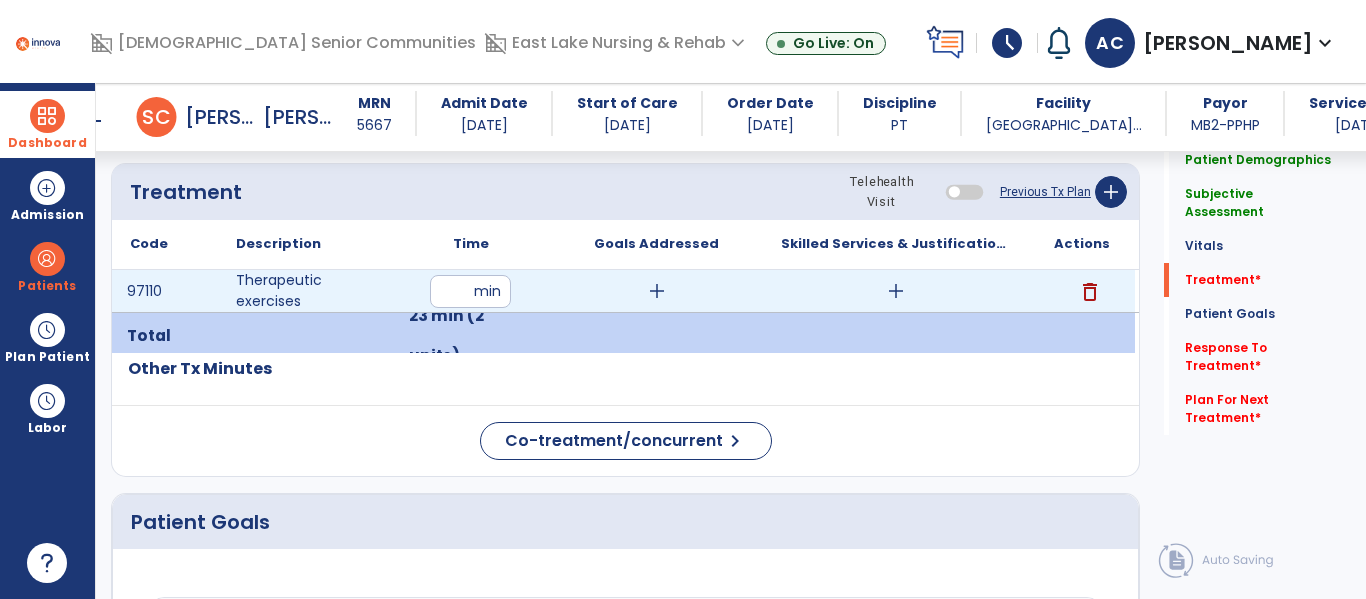 click on "**" at bounding box center (470, 291) 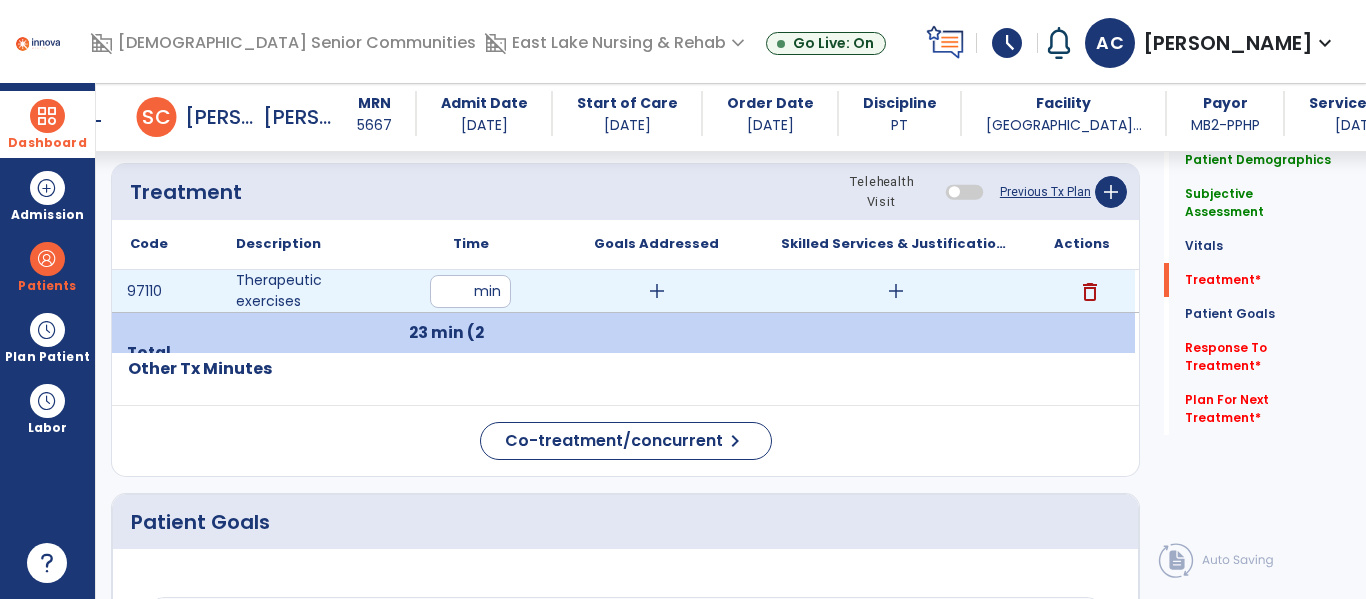 type on "*" 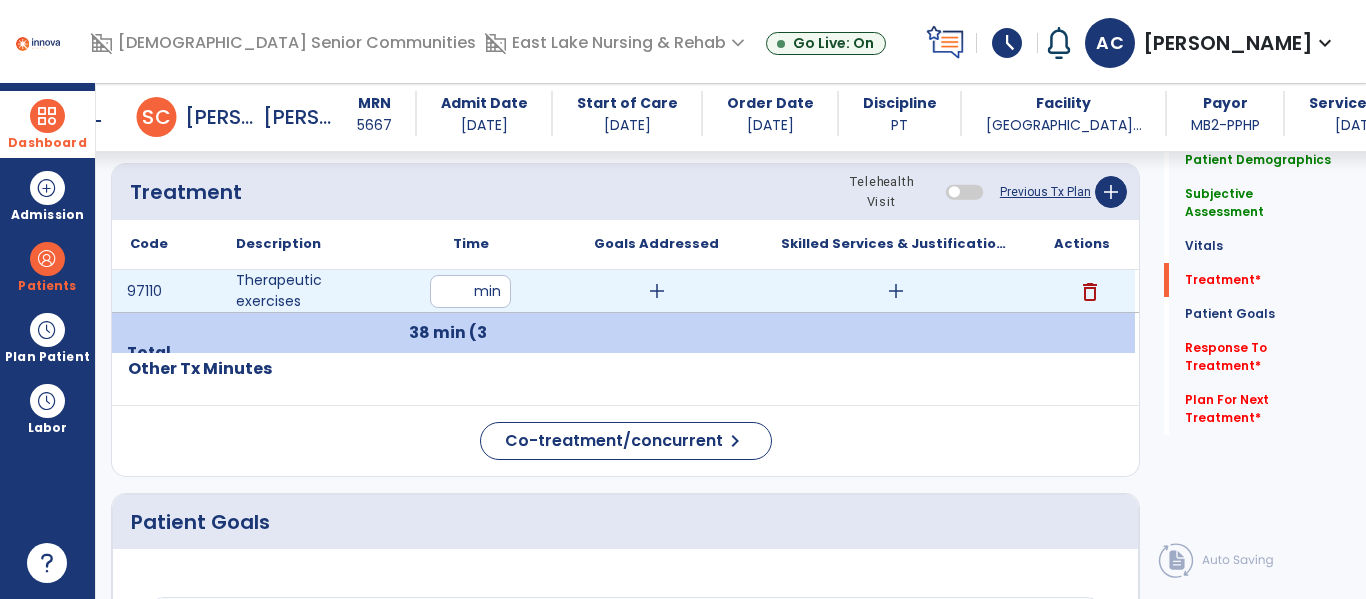 click on "add" at bounding box center [657, 291] 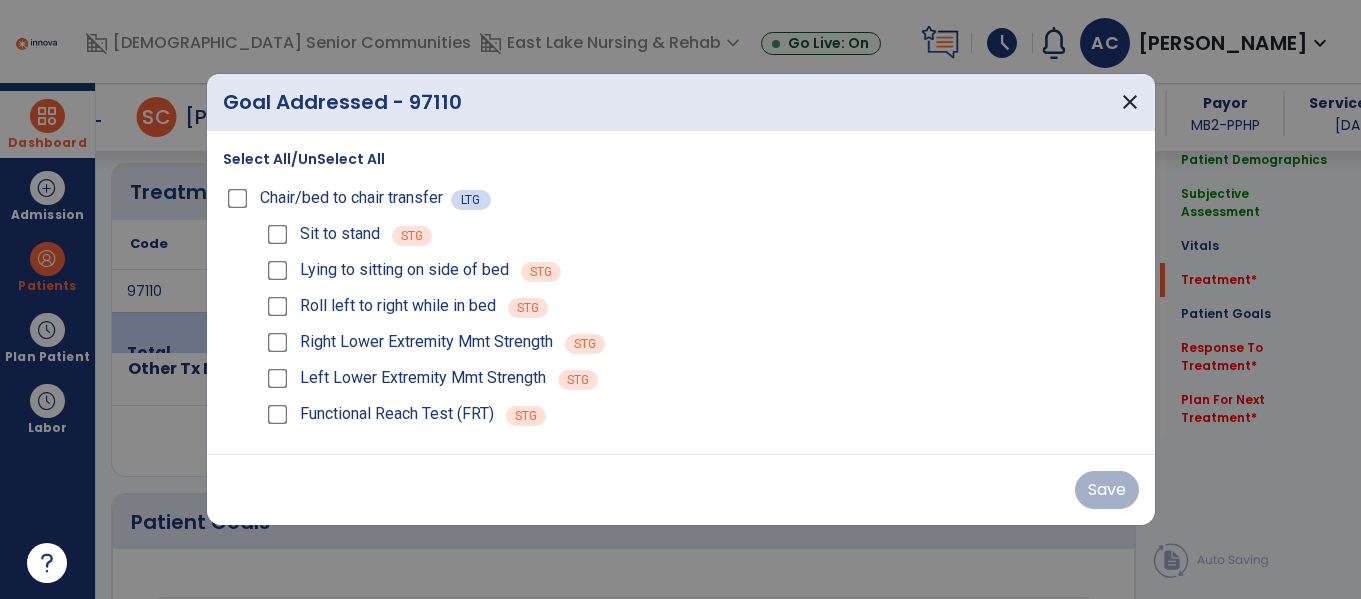 scroll, scrollTop: 1166, scrollLeft: 0, axis: vertical 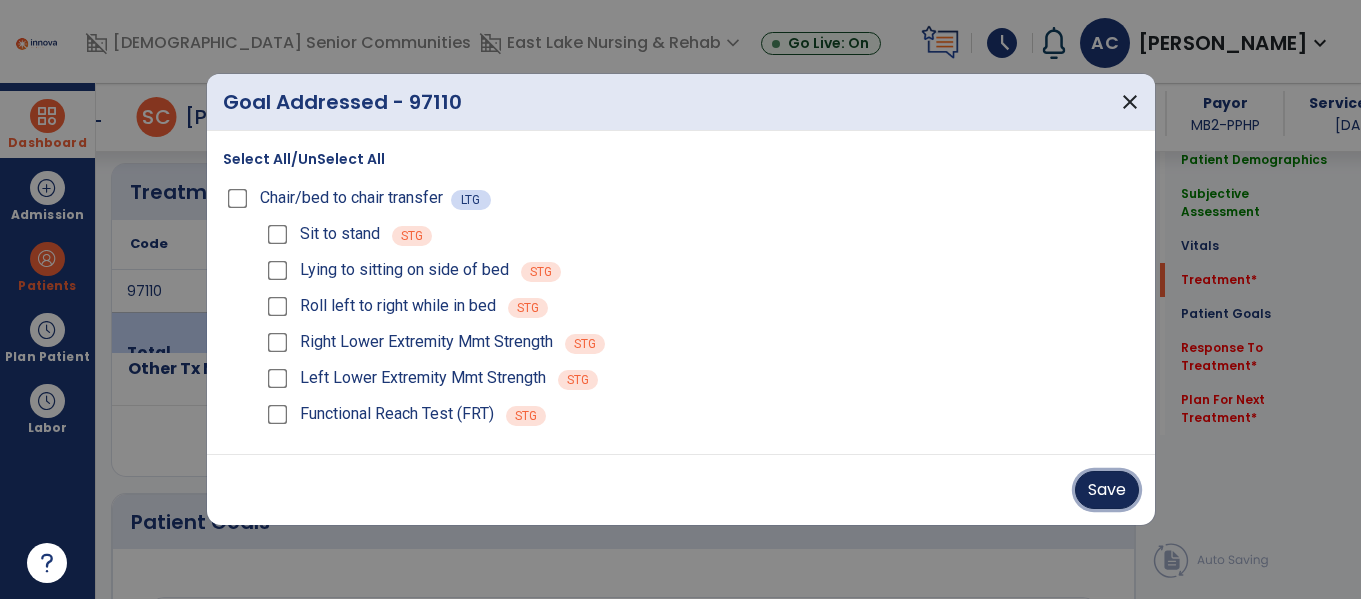 click on "Save" at bounding box center (1107, 490) 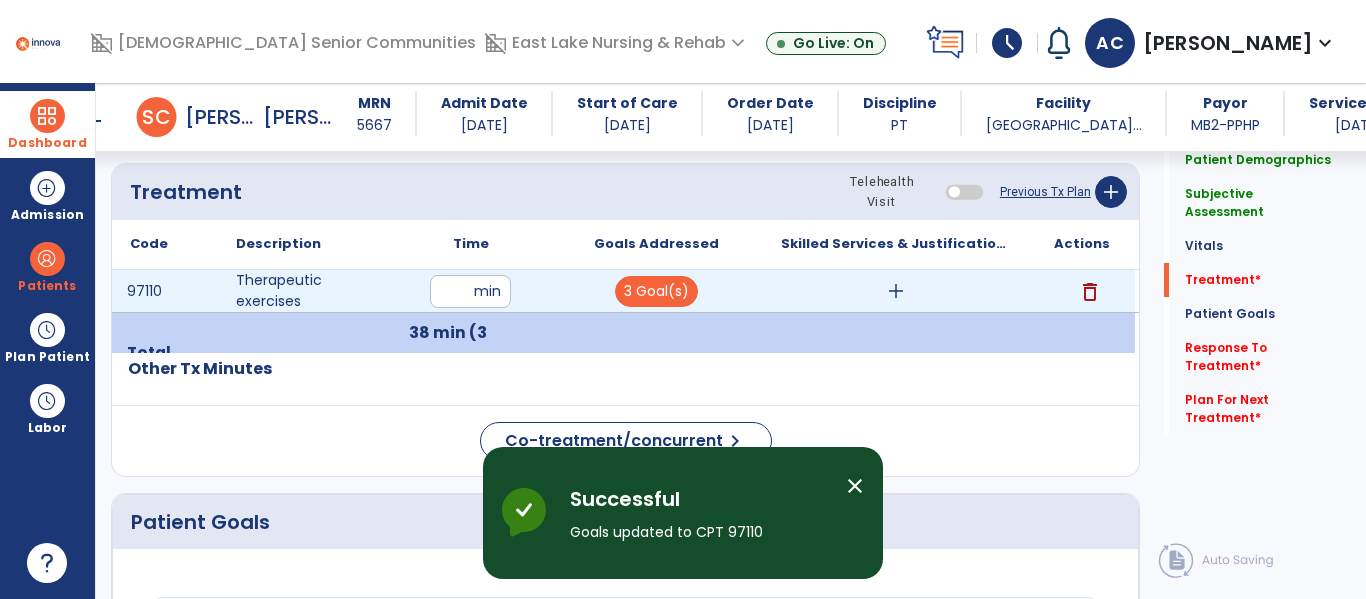 click on "add" at bounding box center [896, 291] 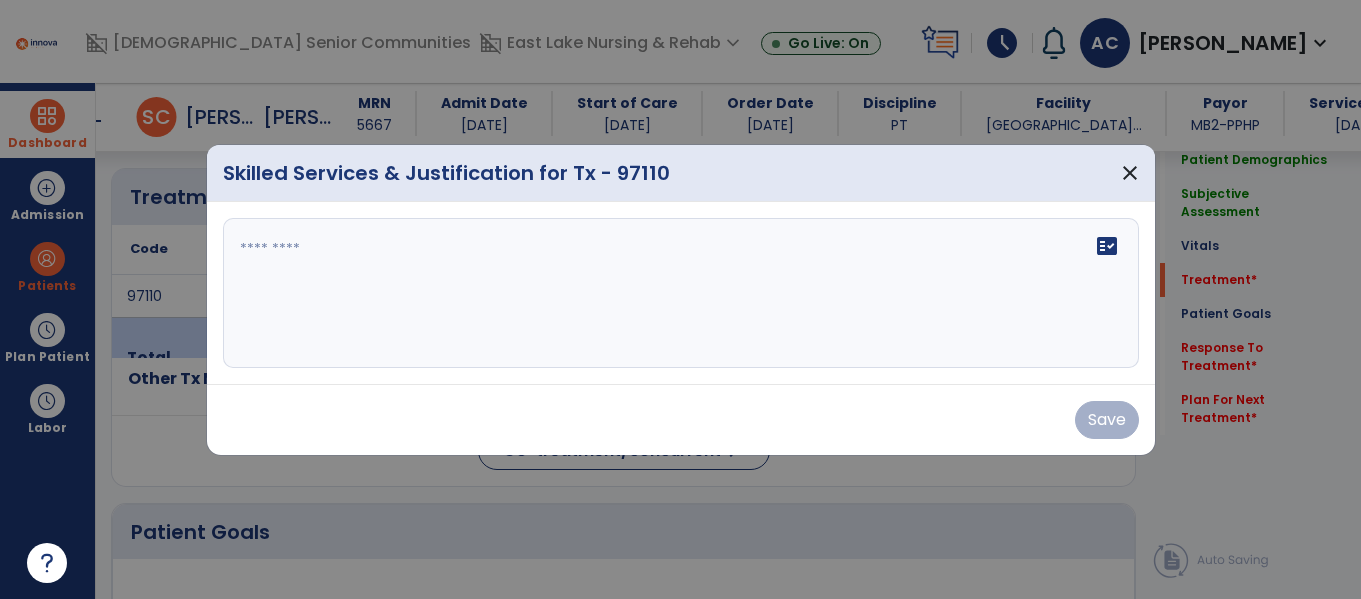 scroll, scrollTop: 1166, scrollLeft: 0, axis: vertical 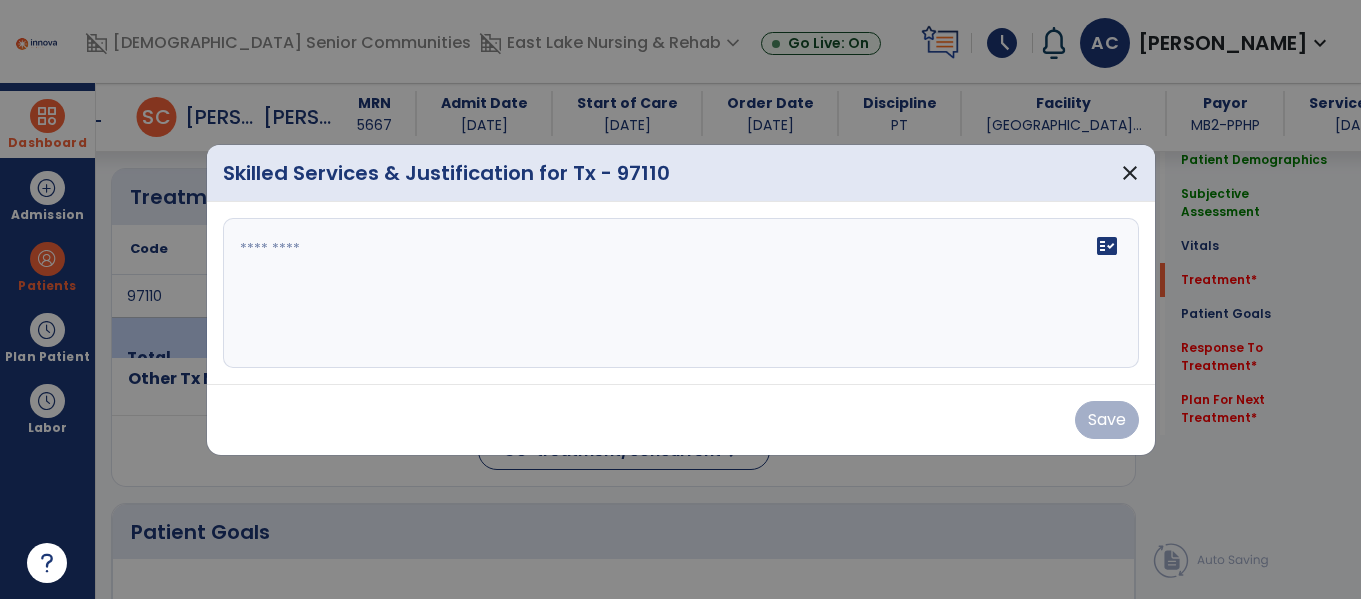 click on "fact_check" at bounding box center (681, 293) 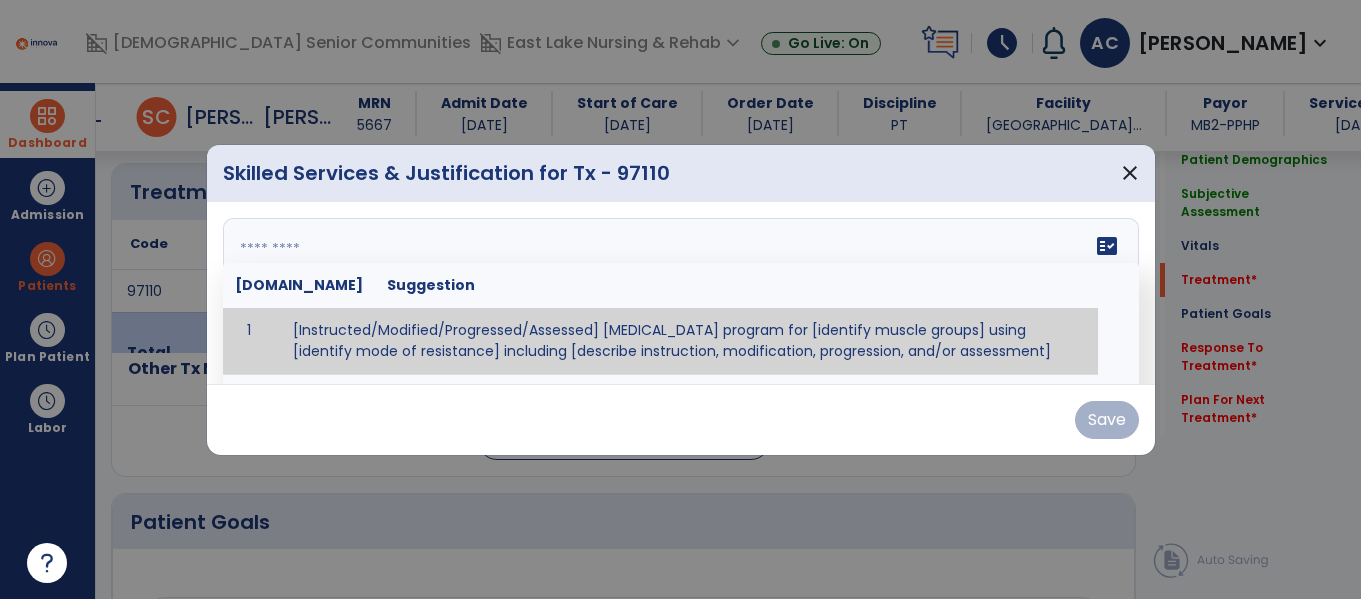 paste on "**********" 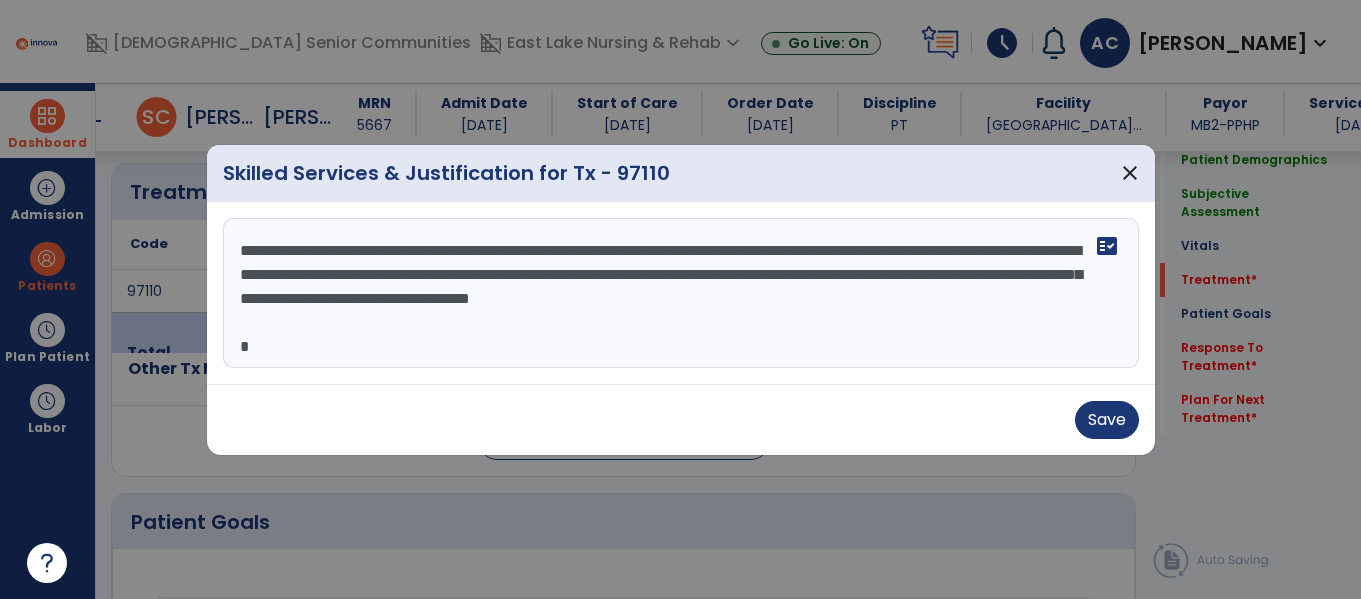 scroll, scrollTop: 120, scrollLeft: 0, axis: vertical 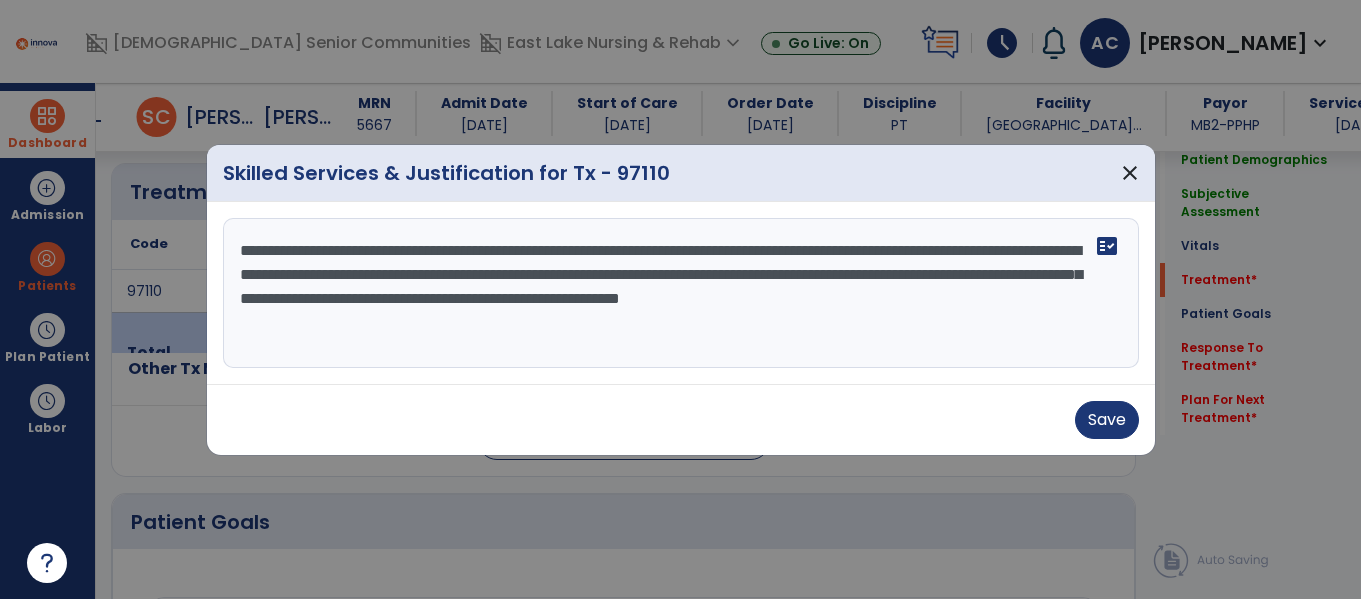 click on "**********" at bounding box center [681, 293] 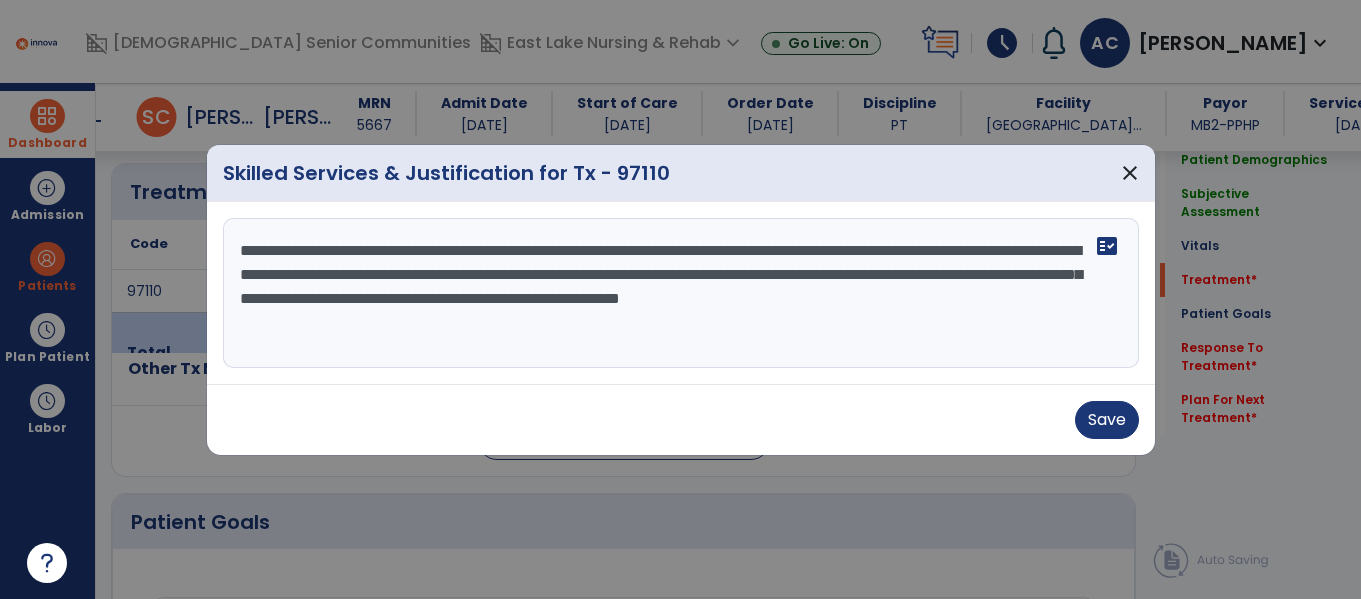 click on "**********" at bounding box center (681, 293) 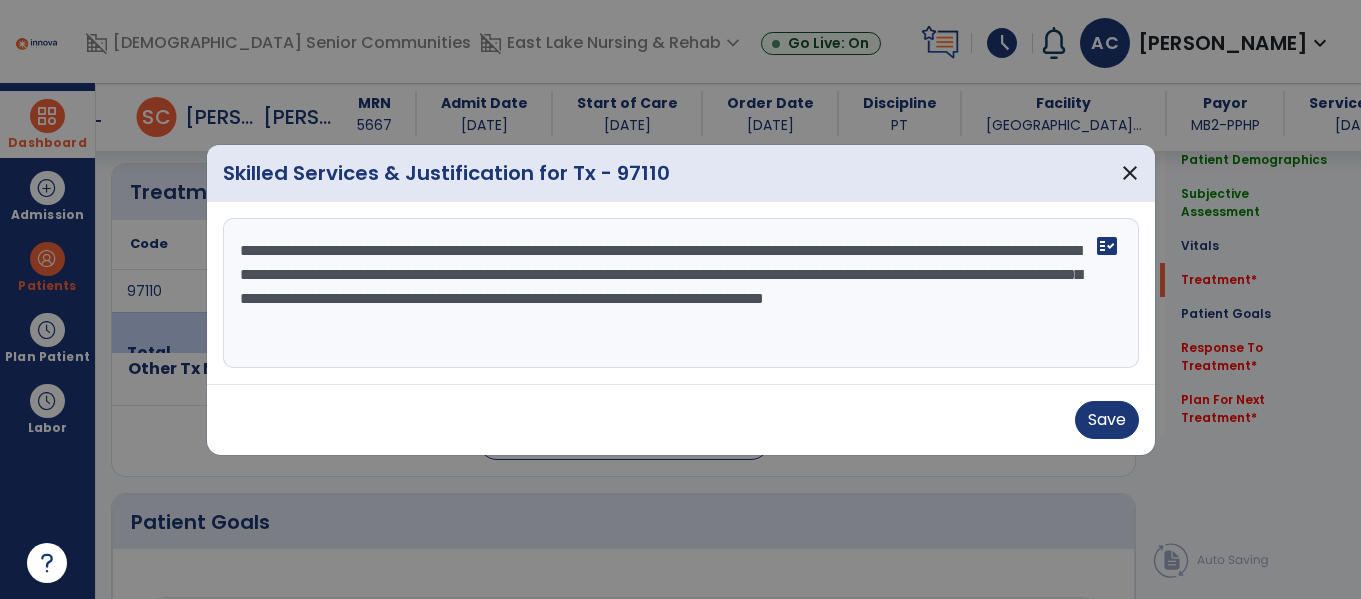 click on "**********" at bounding box center [681, 293] 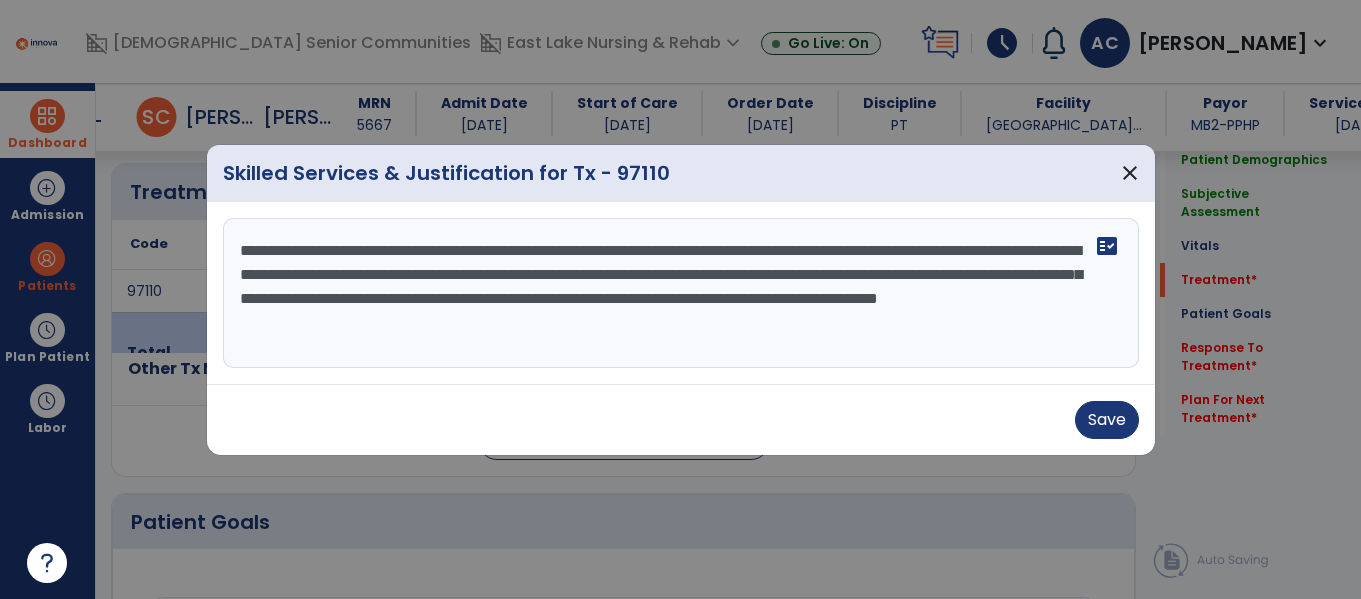 click on "**********" at bounding box center [681, 293] 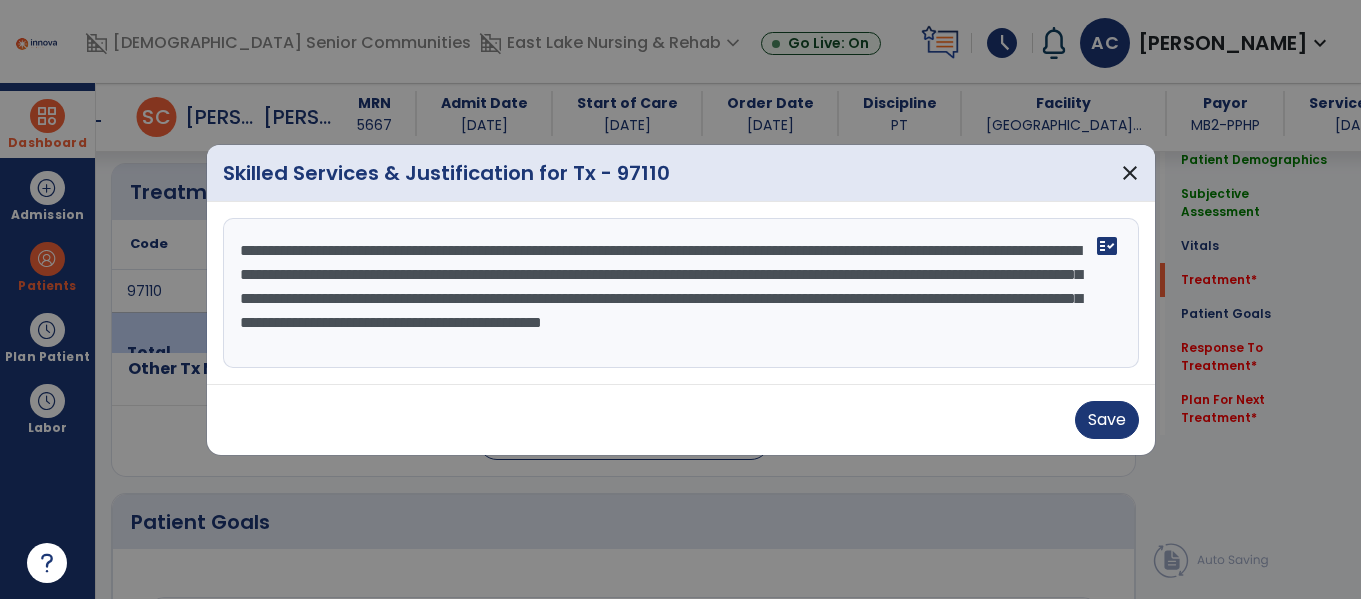 click on "**********" at bounding box center [681, 293] 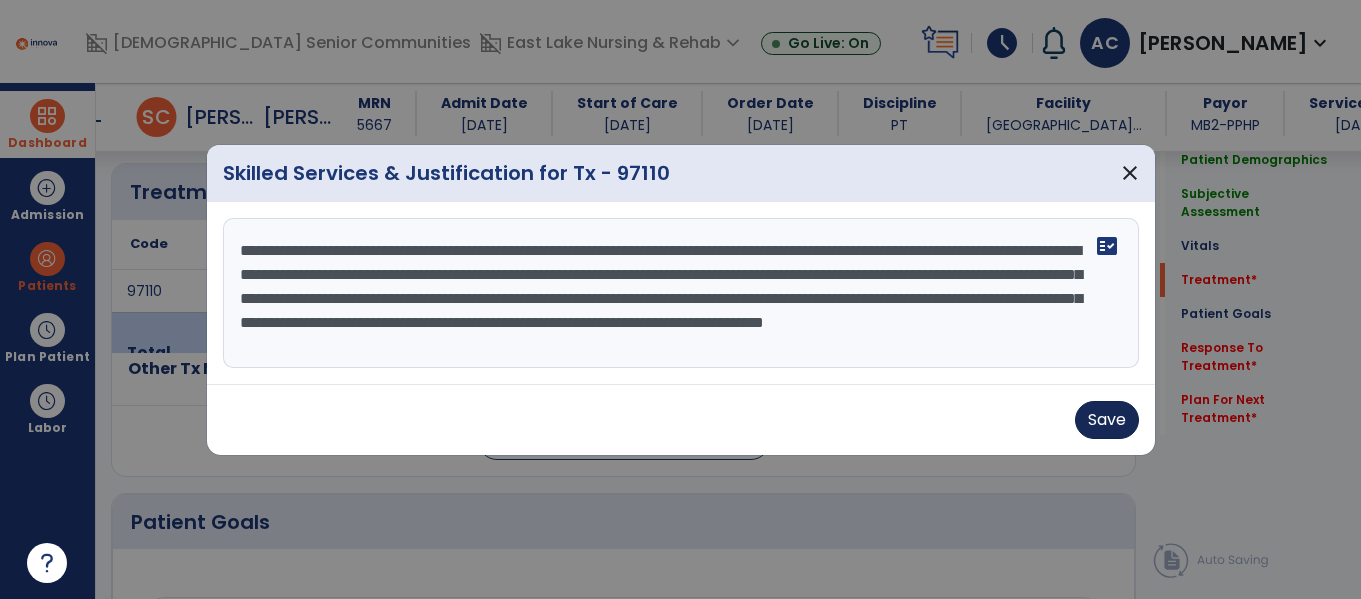 type on "**********" 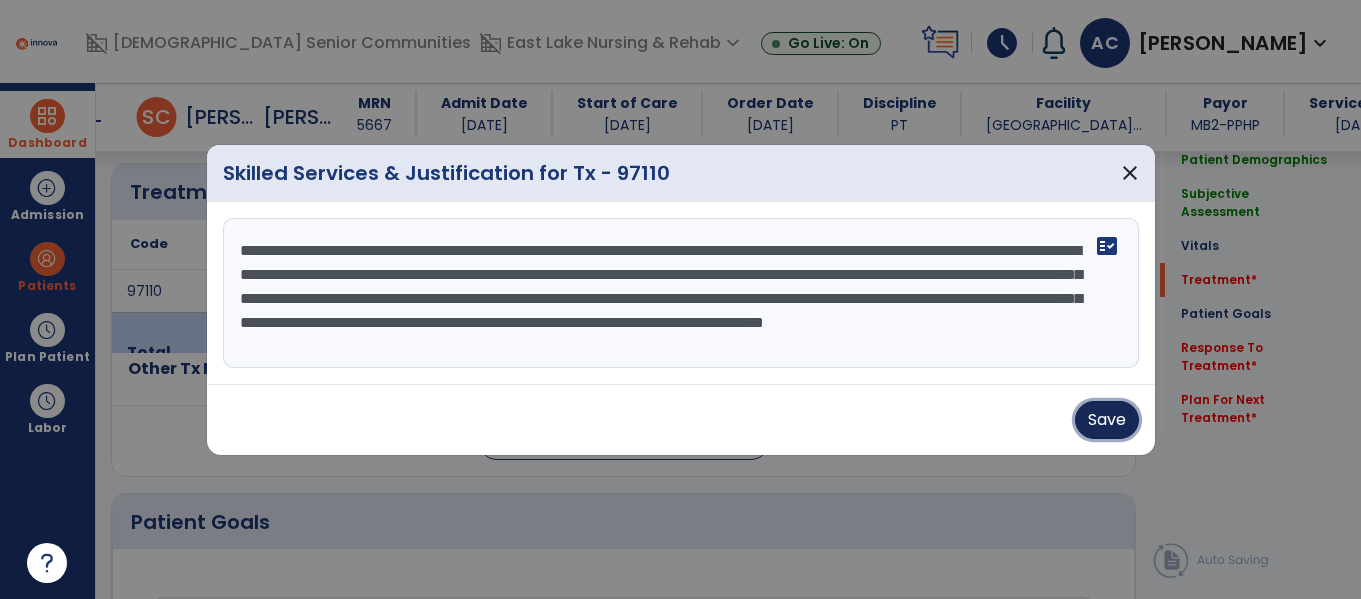 click on "Save" at bounding box center [1107, 420] 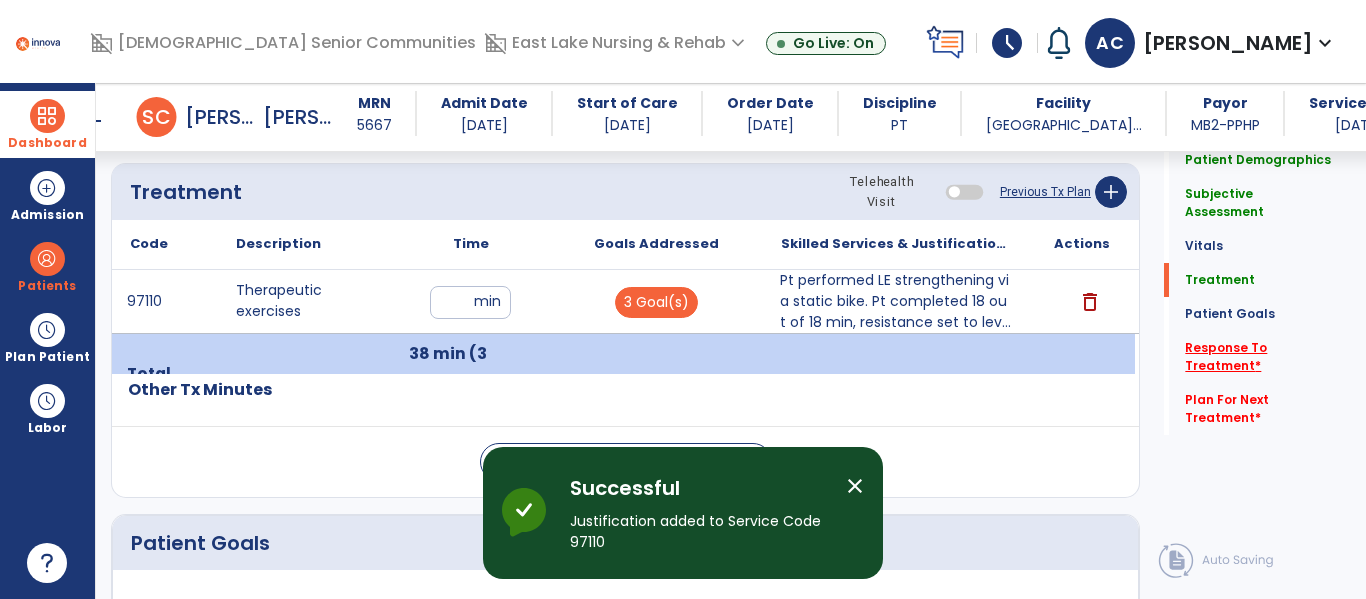 click on "Response To Treatment   *" 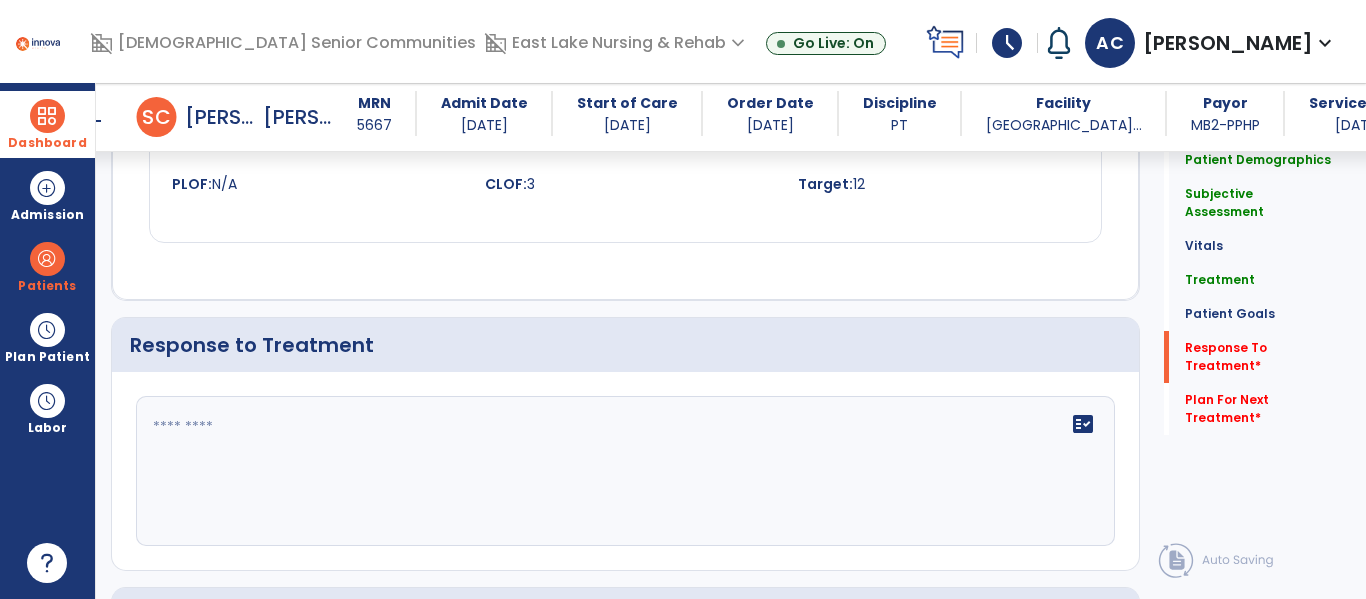 scroll, scrollTop: 2570, scrollLeft: 0, axis: vertical 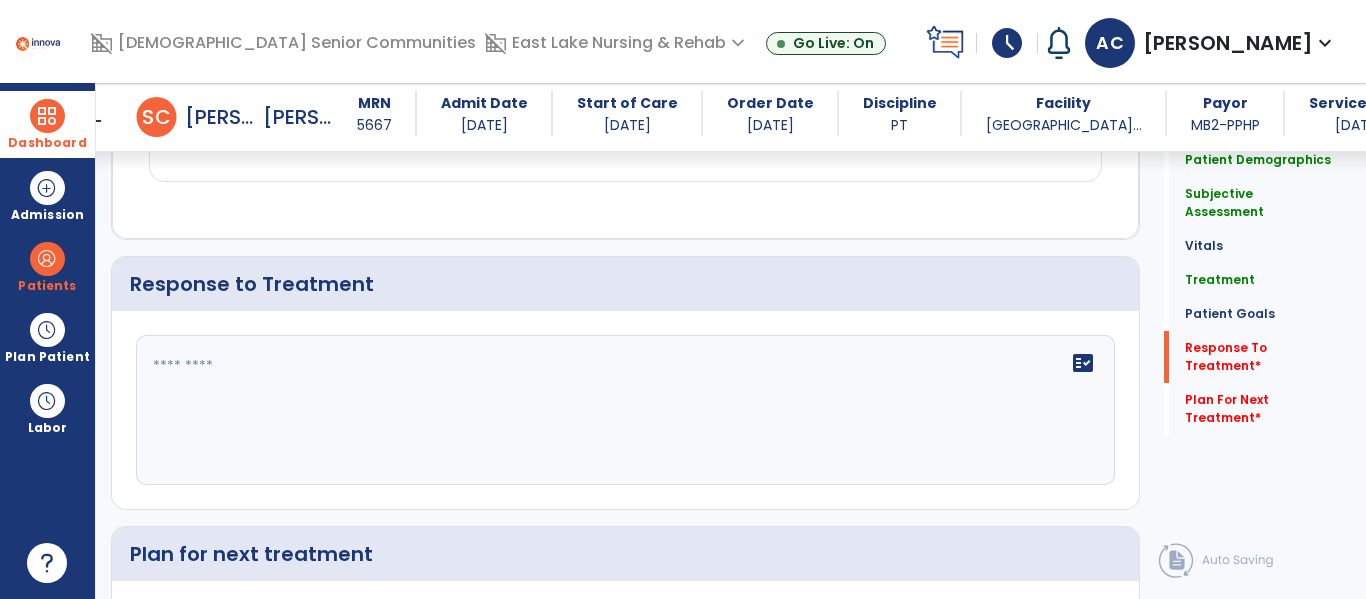click 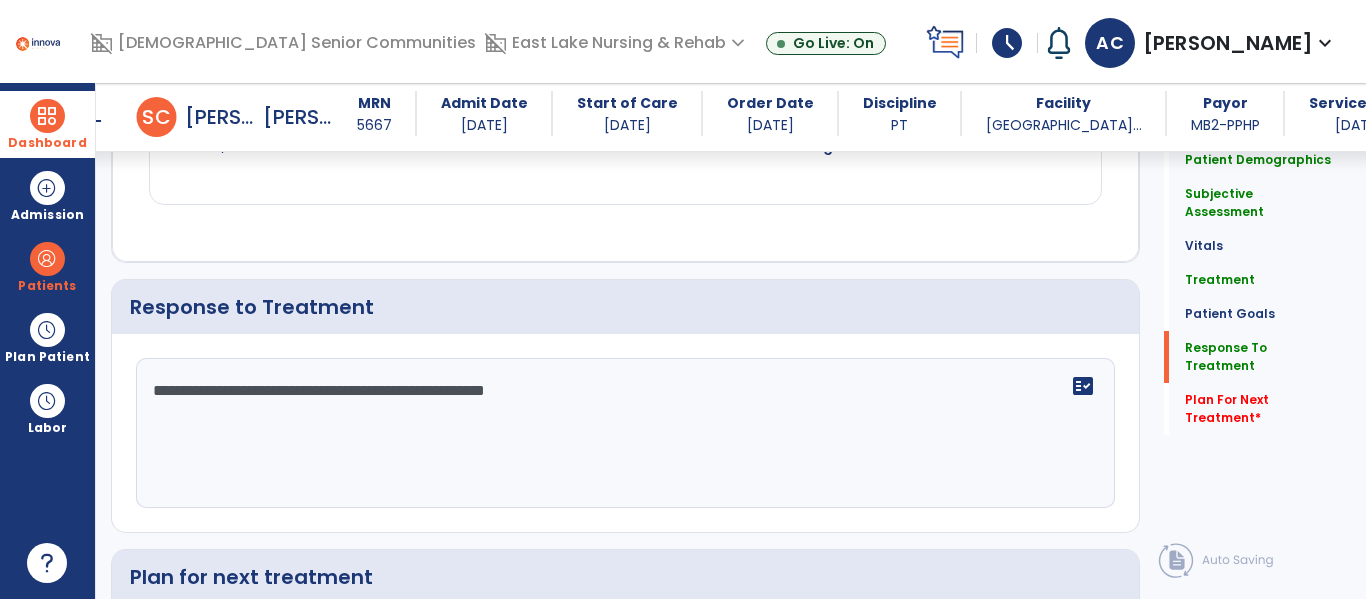 scroll, scrollTop: 2570, scrollLeft: 0, axis: vertical 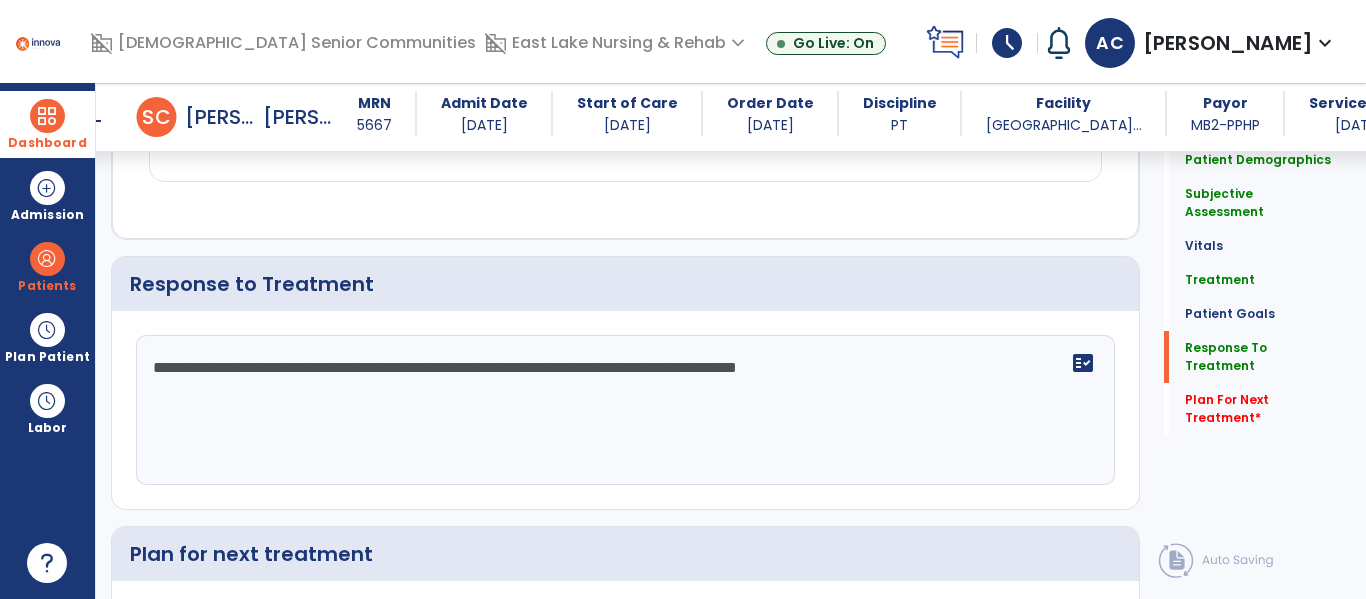 type on "**********" 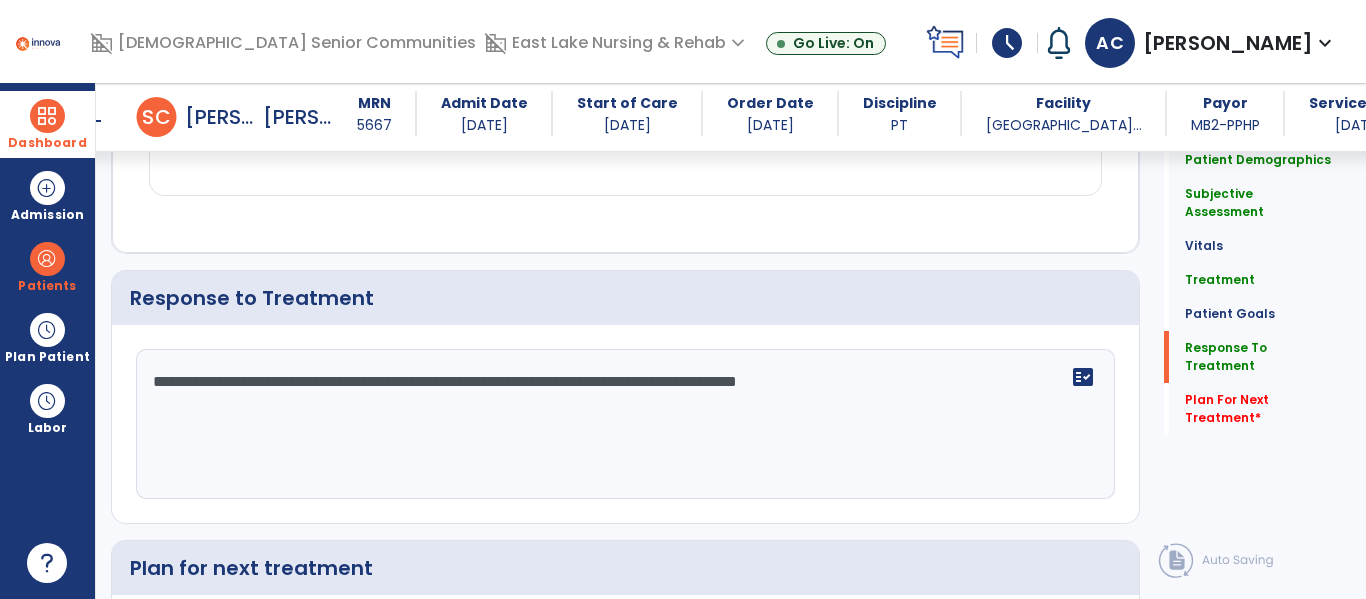scroll, scrollTop: 2579, scrollLeft: 0, axis: vertical 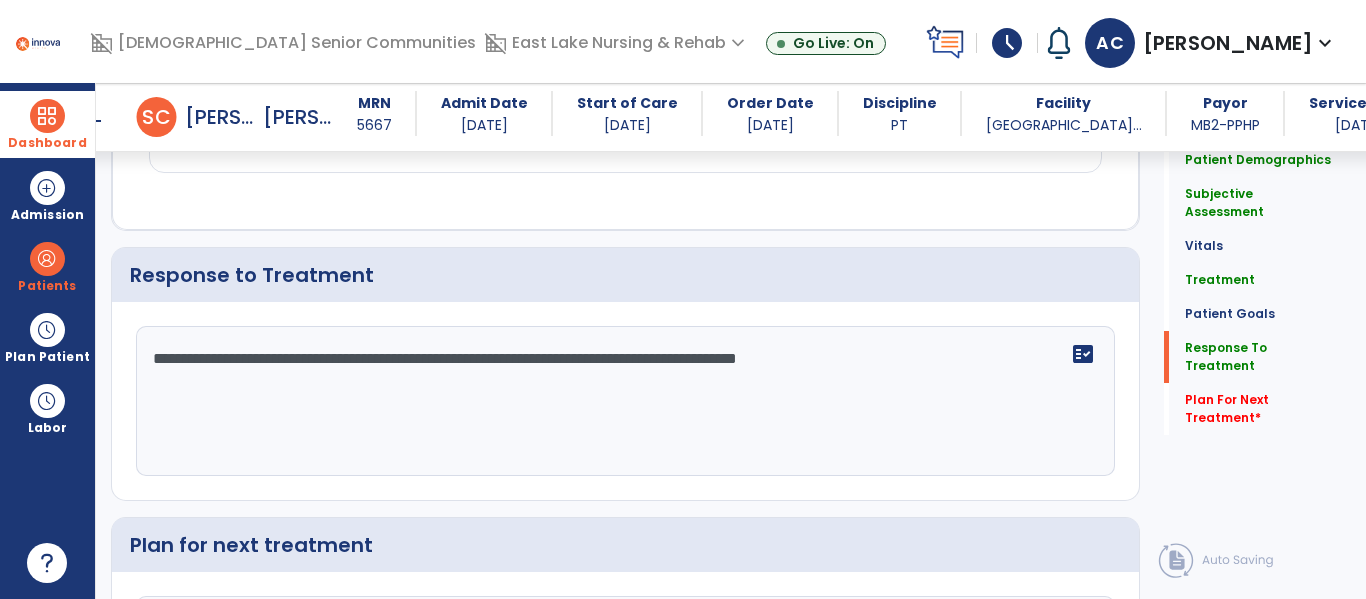 type on "**********" 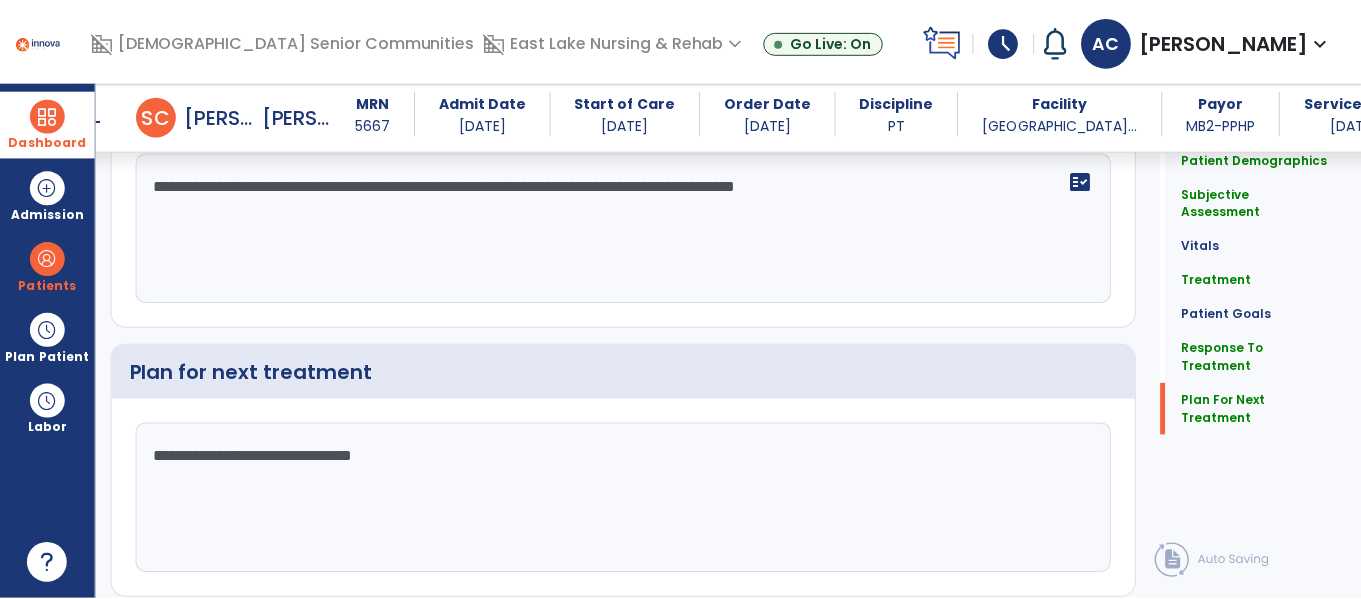 scroll, scrollTop: 2775, scrollLeft: 0, axis: vertical 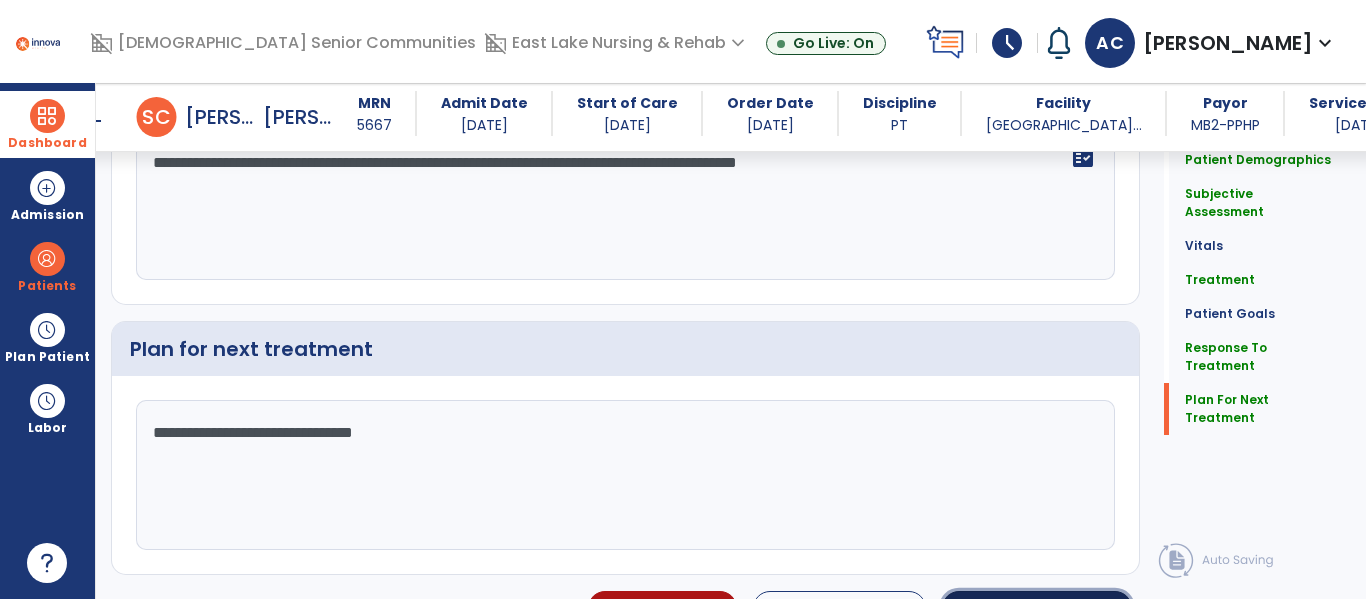 click on "chevron_right" 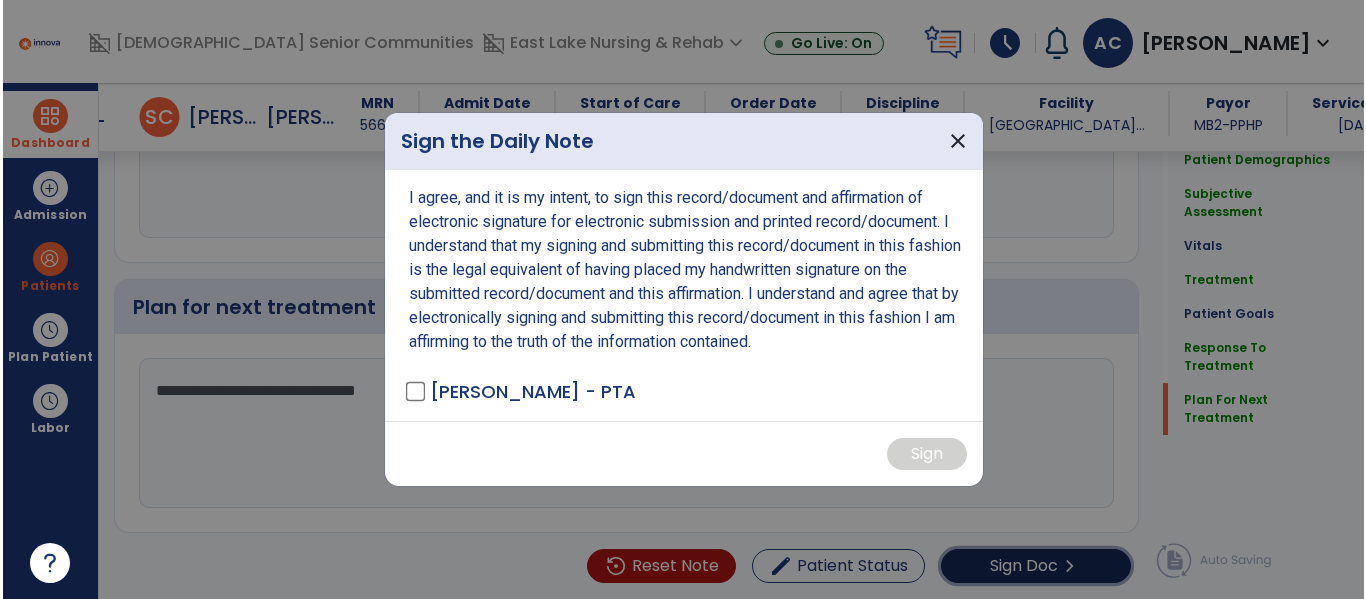 scroll, scrollTop: 2817, scrollLeft: 0, axis: vertical 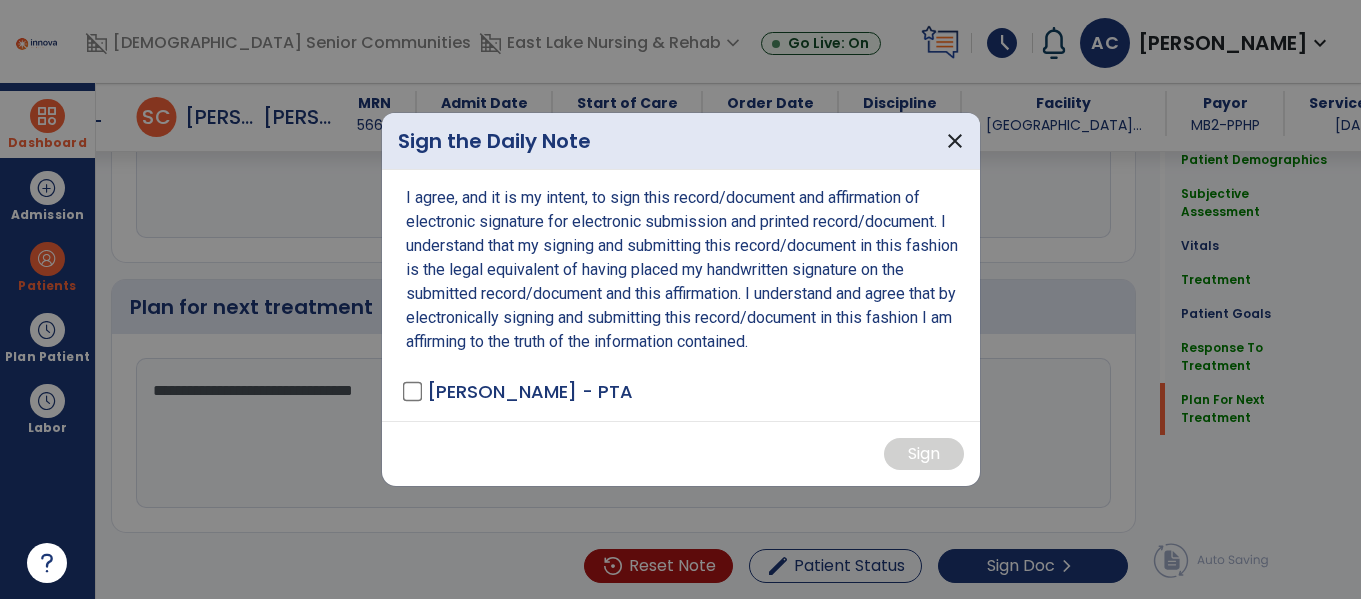 click on "I agree, and it is my intent, to sign this record/document and affirmation of electronic signature for electronic submission and printed record/document. I understand that my signing and submitting this record/document in this fashion is the legal equivalent of having placed my handwritten signature on the submitted record/document and this affirmation. I understand and agree that by electronically signing and submitting this record/document in this fashion I am affirming to the truth of the information contained.  [PERSON_NAME]  - PTA" at bounding box center [681, 295] 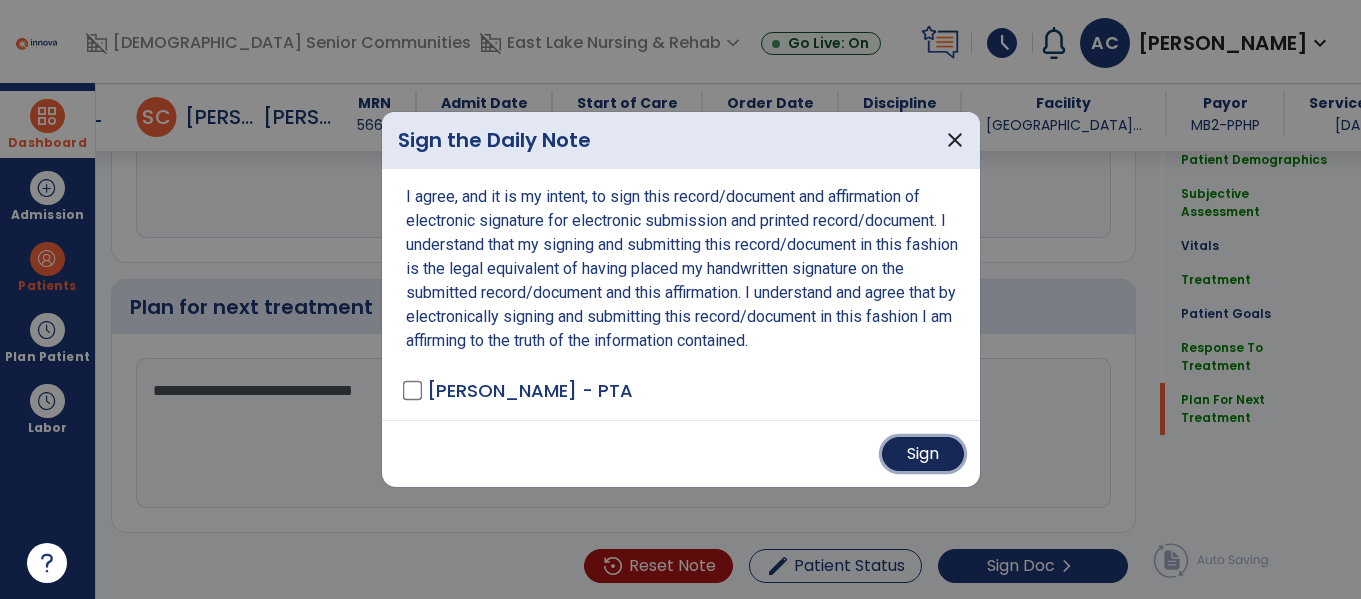 click on "Sign" at bounding box center (923, 454) 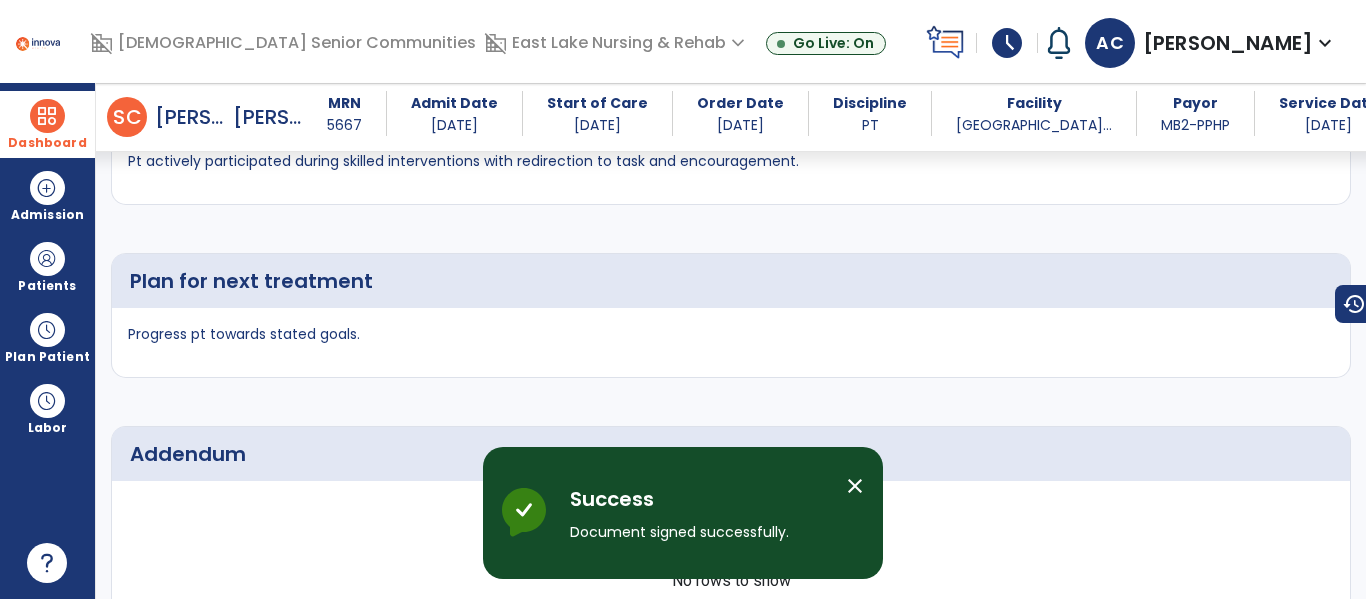 scroll, scrollTop: 4029, scrollLeft: 0, axis: vertical 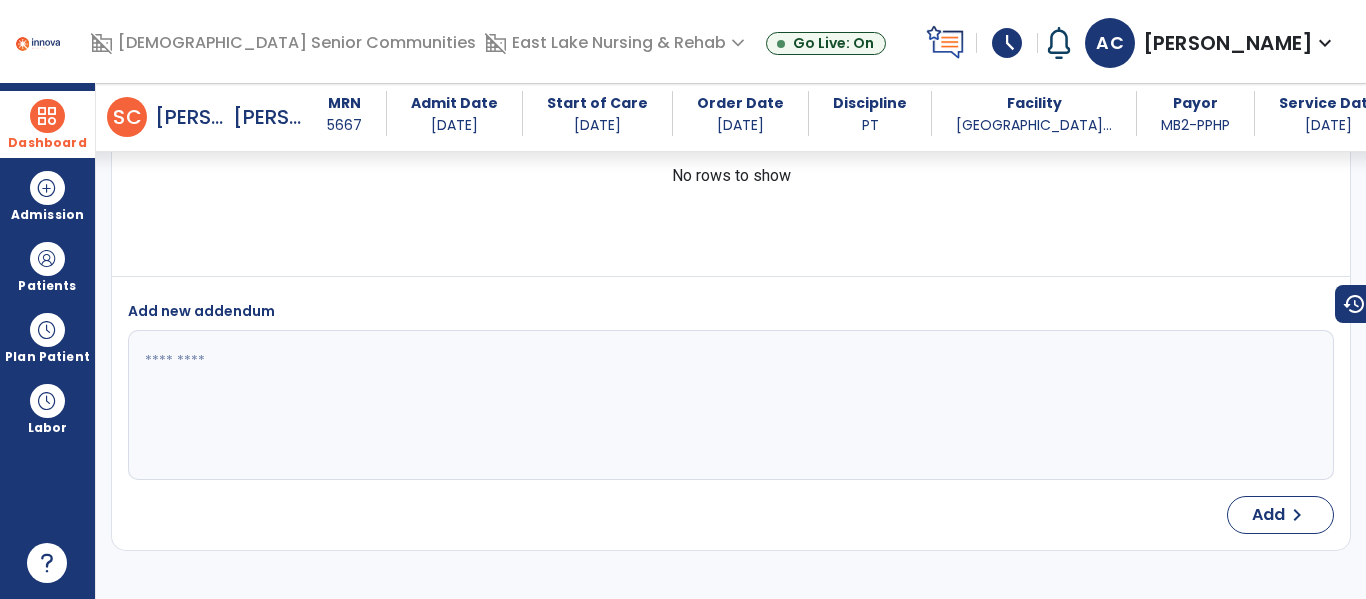 click at bounding box center (47, 116) 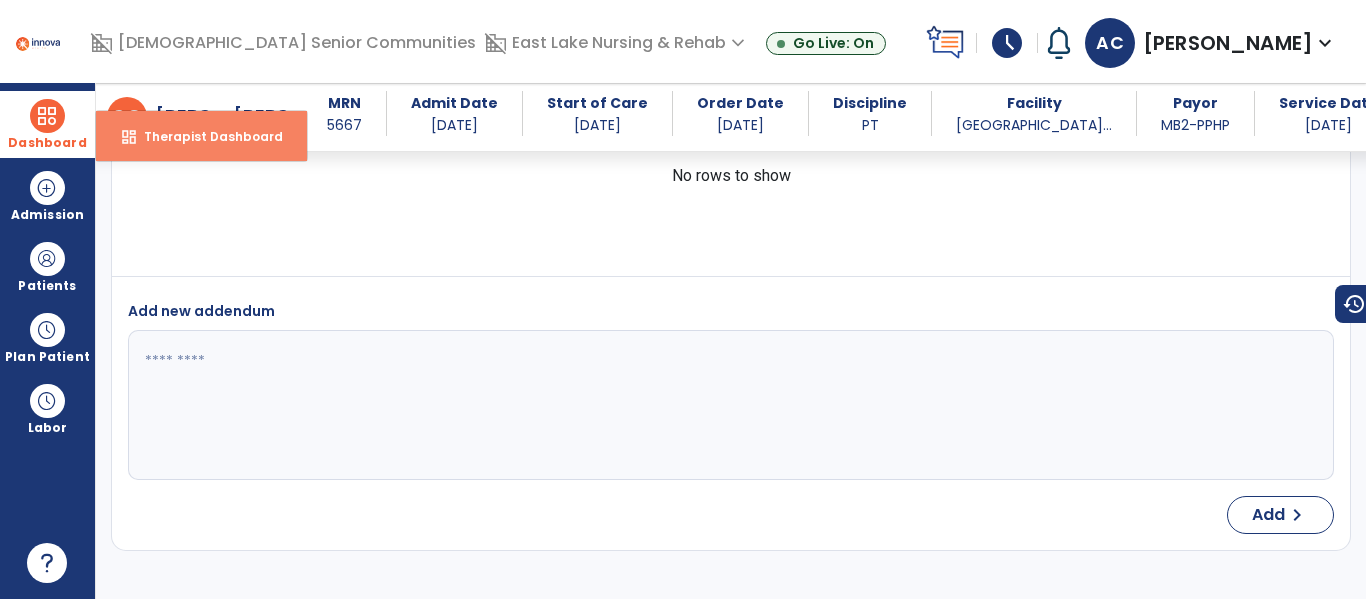 click on "dashboard  Therapist Dashboard" at bounding box center (201, 136) 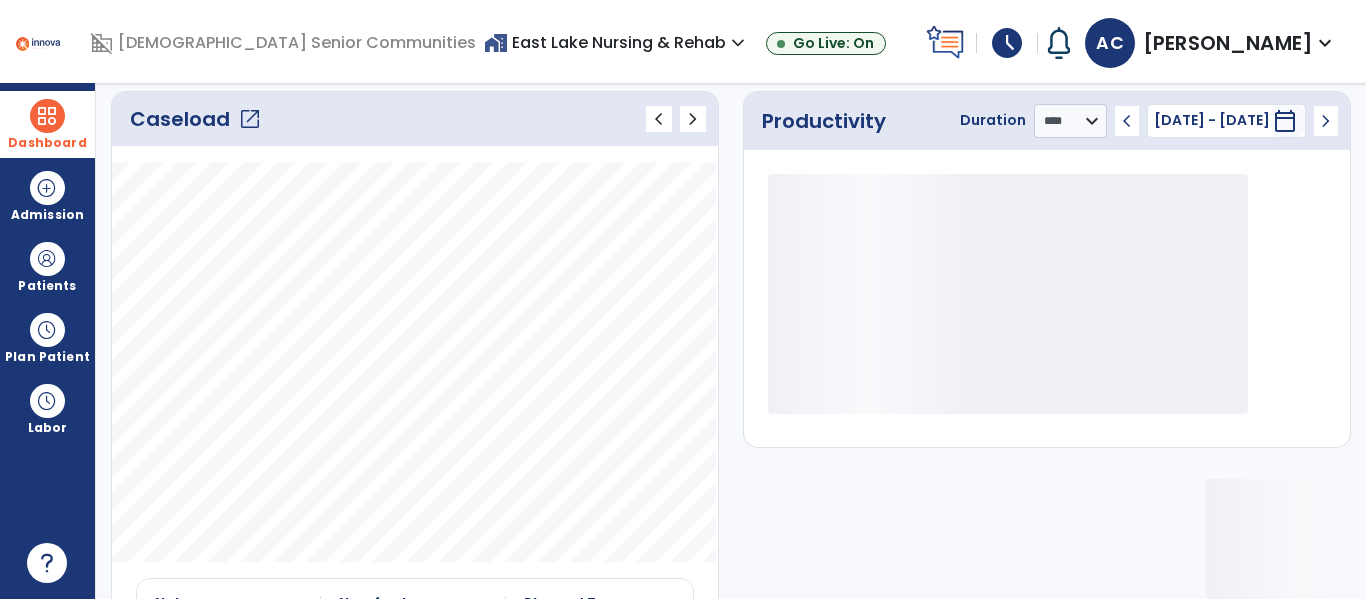 click on "Caseload   open_in_new" 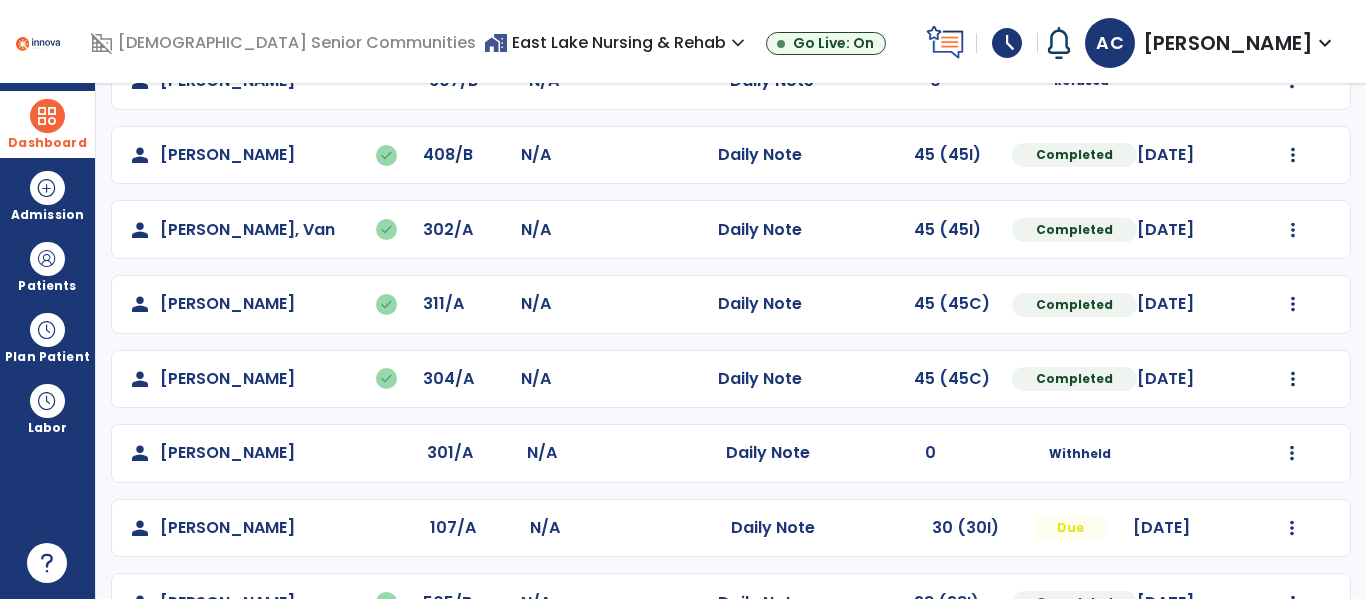 scroll, scrollTop: 339, scrollLeft: 0, axis: vertical 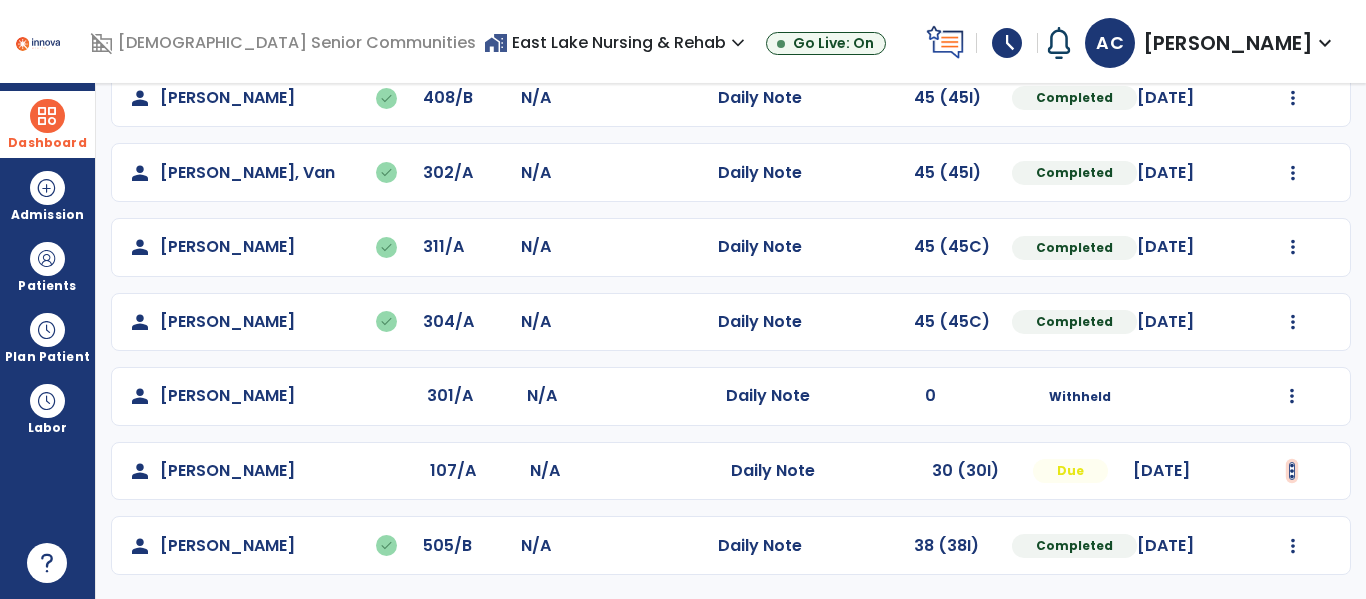click at bounding box center (1293, -51) 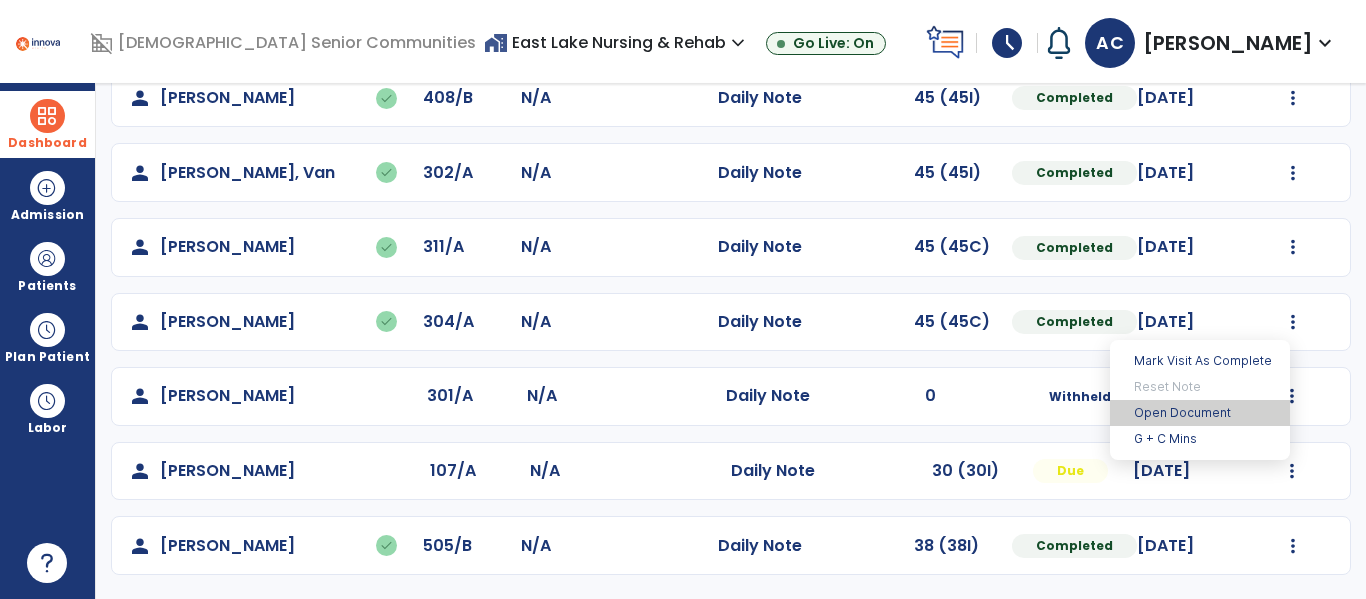 click on "Open Document" at bounding box center (1200, 413) 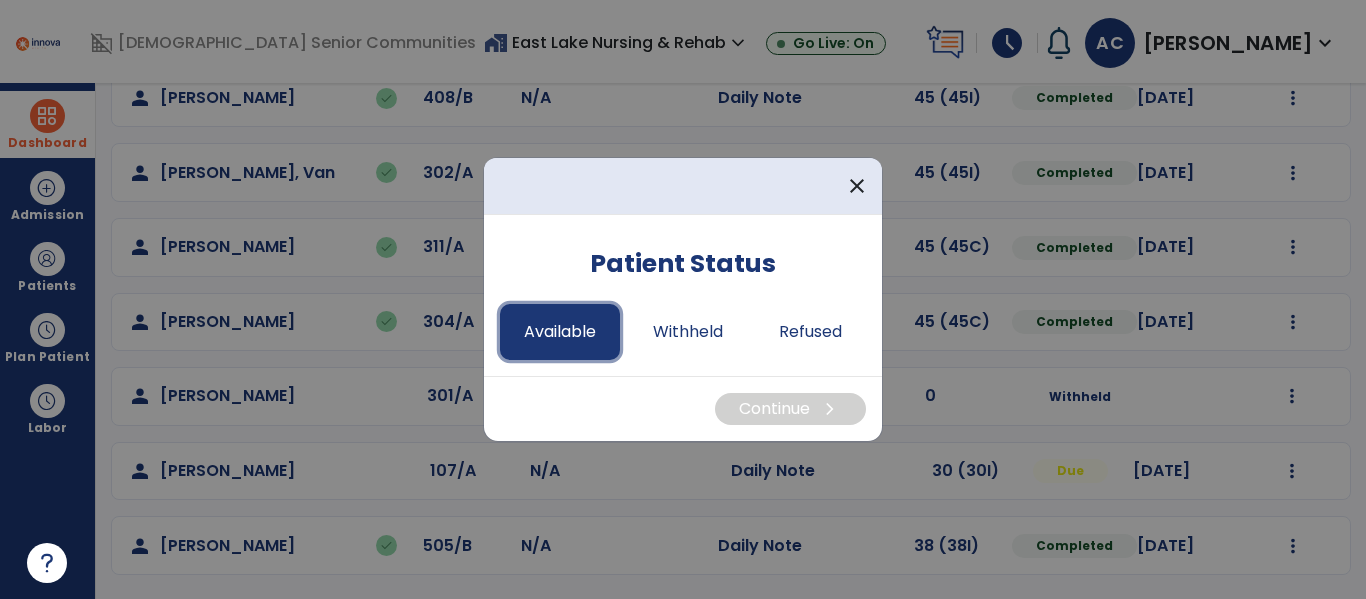 click on "Available" at bounding box center (560, 332) 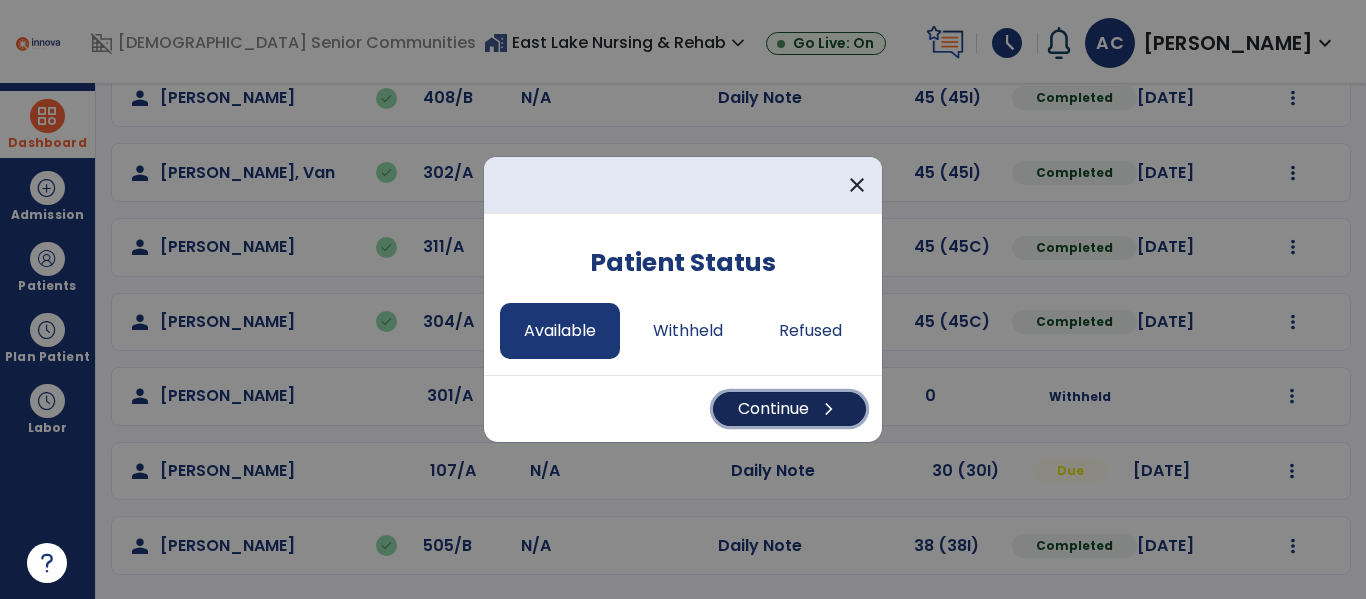 click on "Continue   chevron_right" at bounding box center (789, 409) 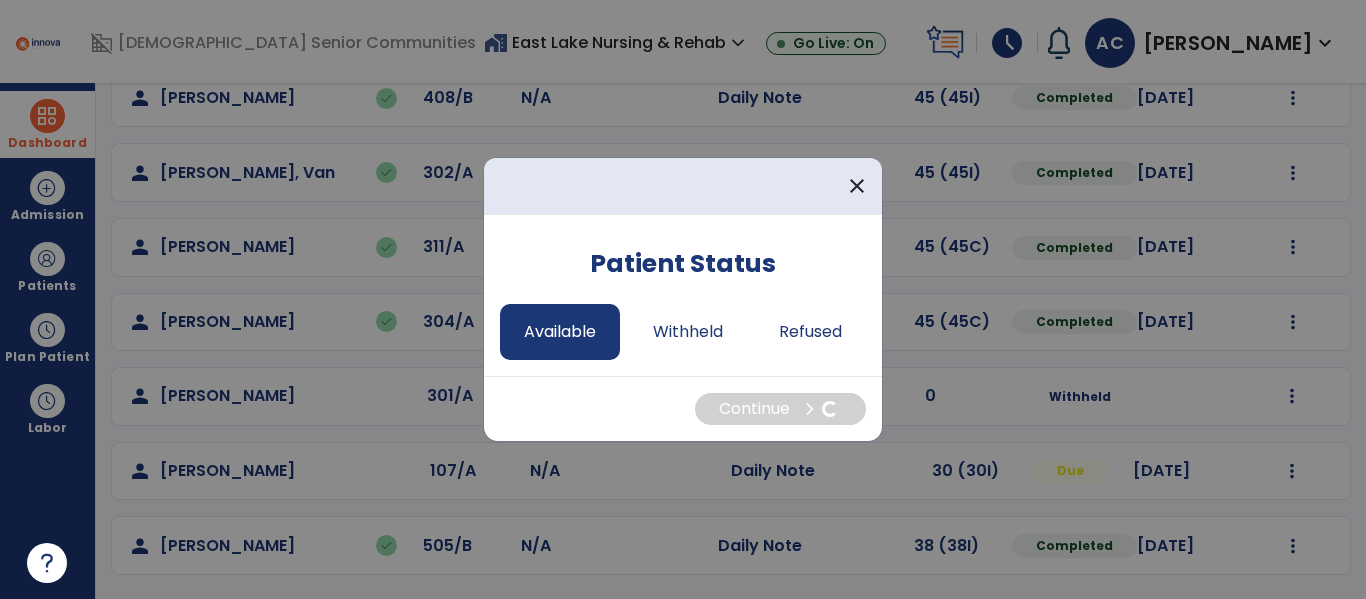 select on "*" 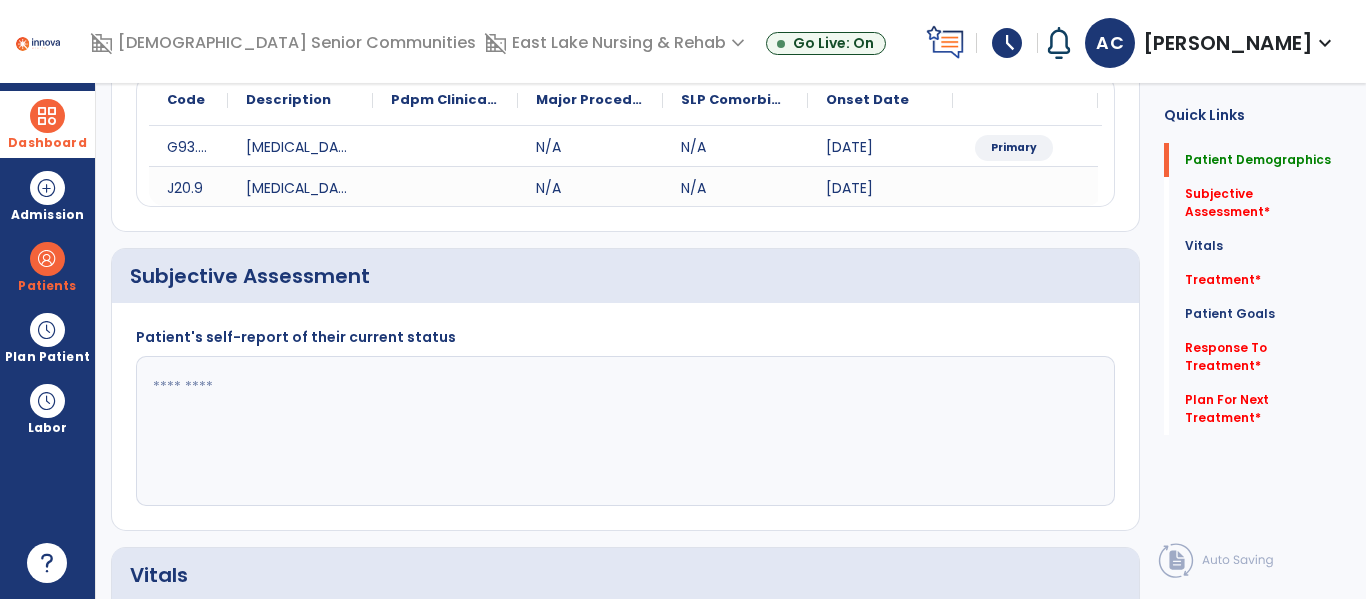 scroll, scrollTop: 0, scrollLeft: 0, axis: both 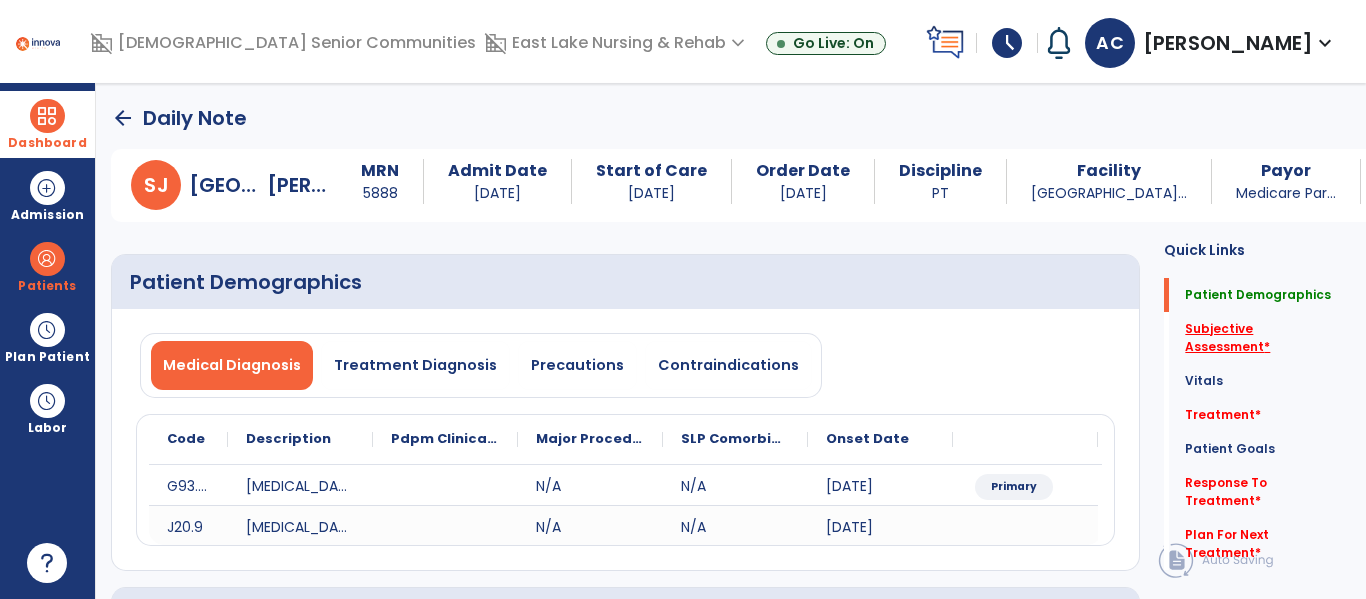 click on "Subjective Assessment   *" 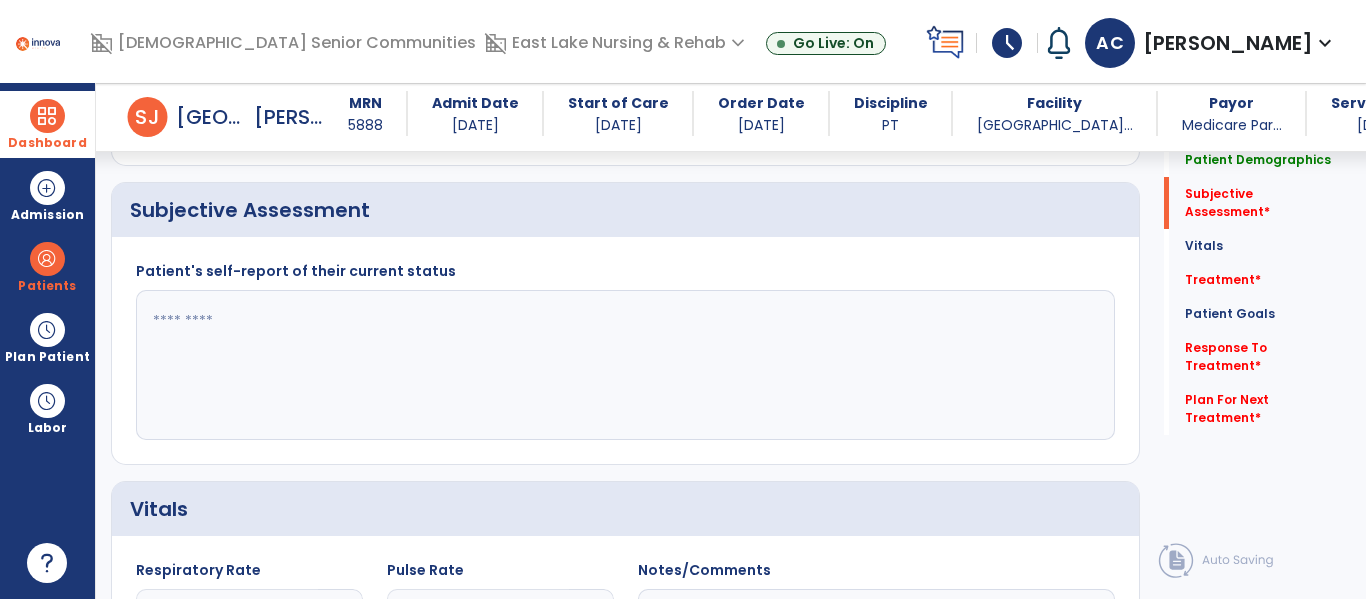 scroll, scrollTop: 387, scrollLeft: 0, axis: vertical 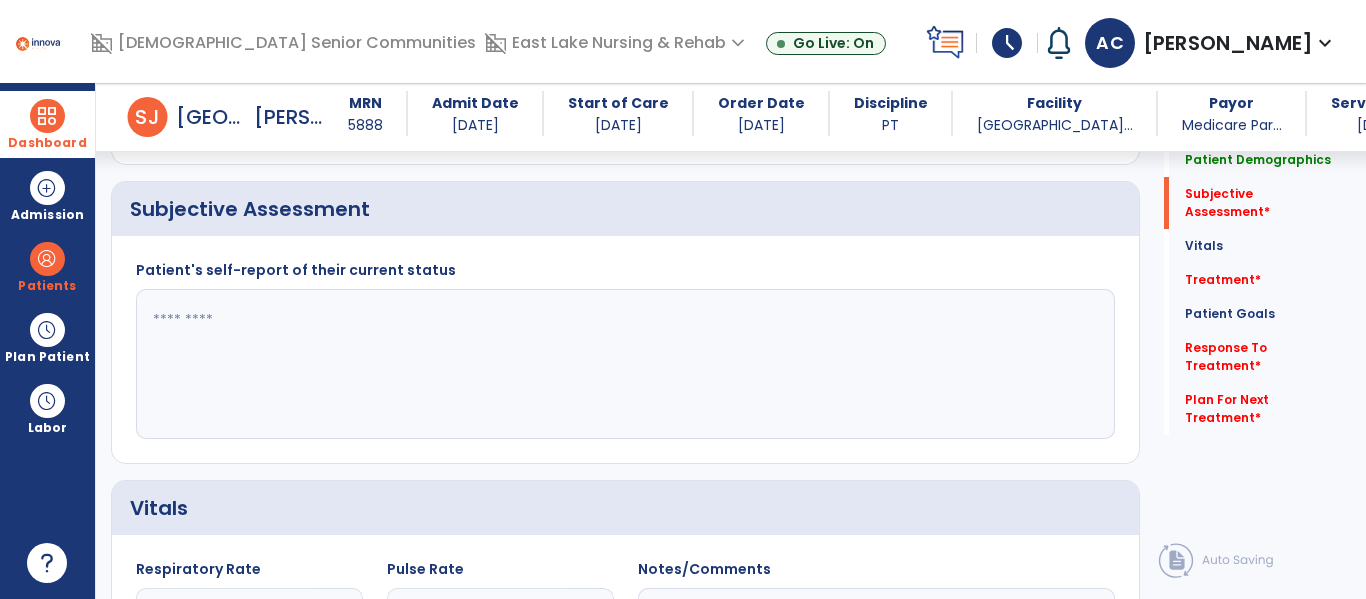 click 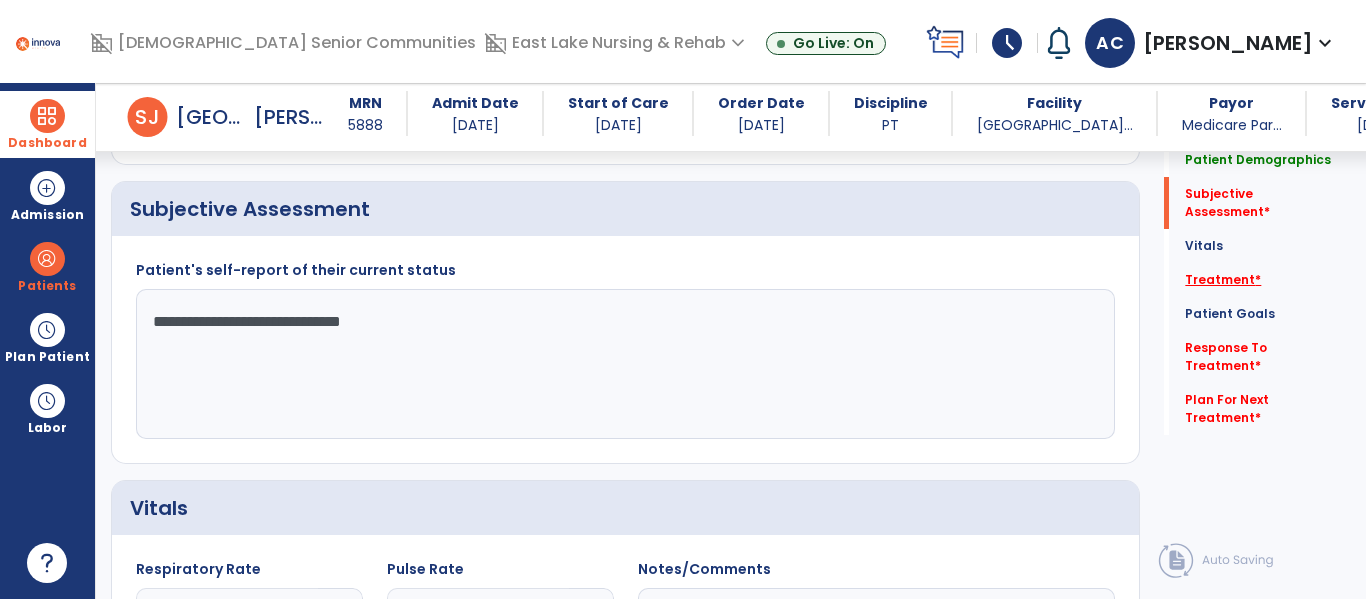 type on "**********" 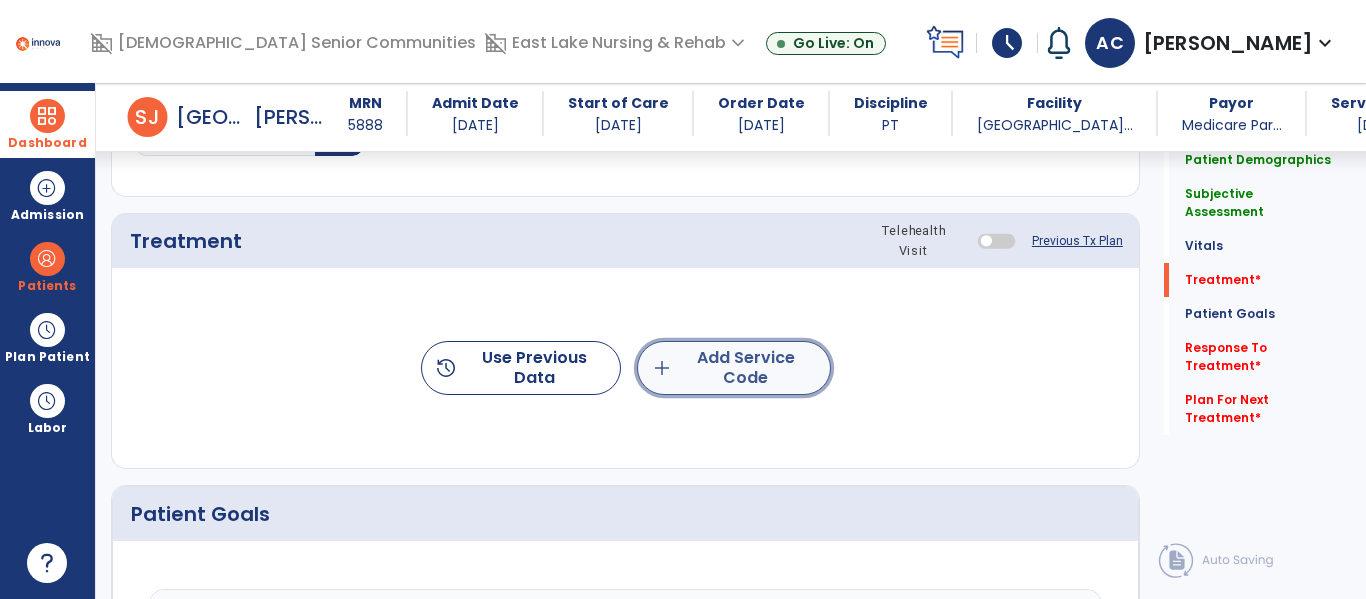click on "add  Add Service Code" 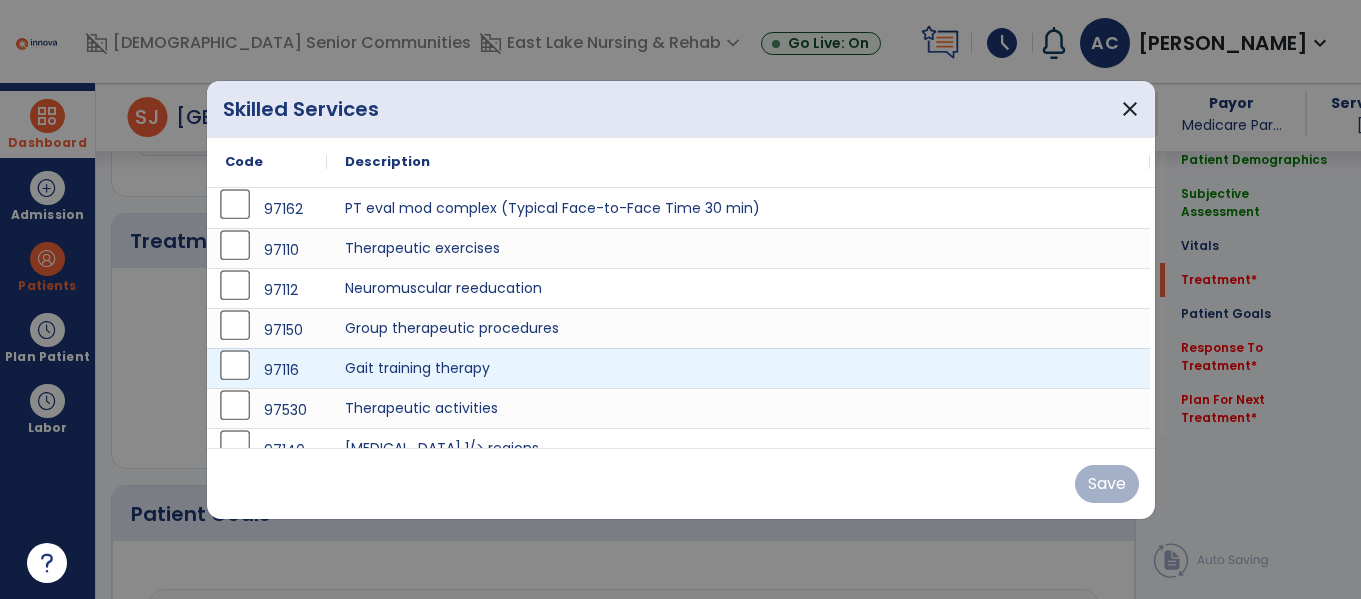 scroll, scrollTop: 1076, scrollLeft: 0, axis: vertical 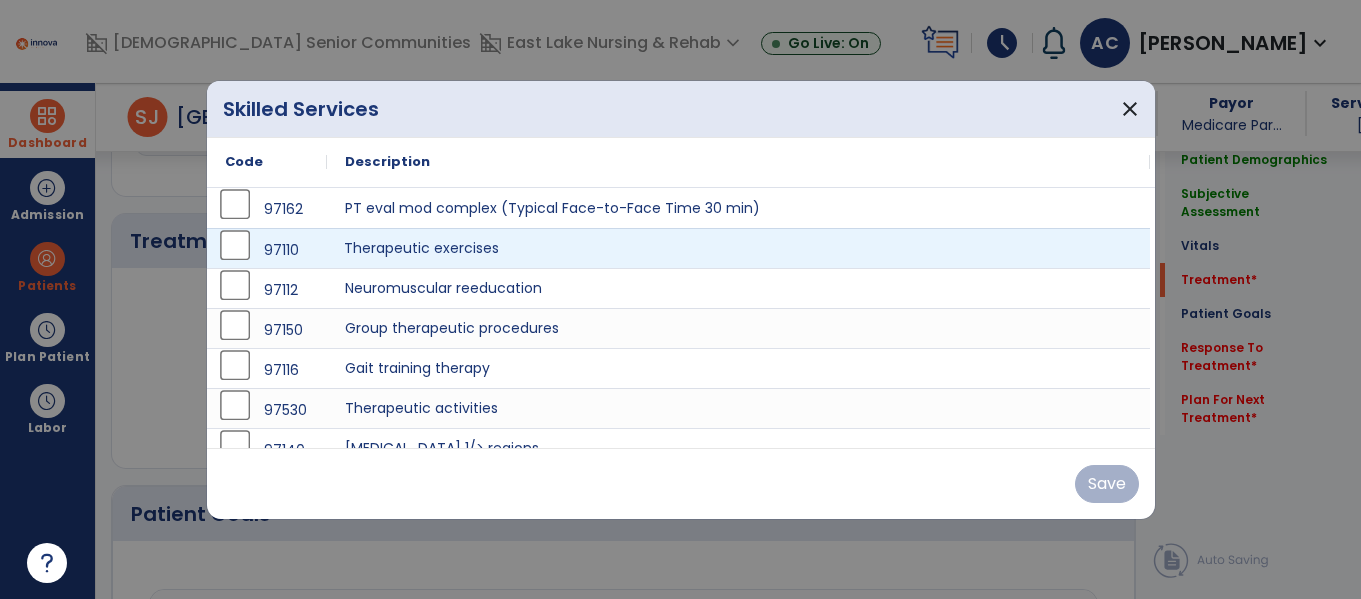 click on "Therapeutic exercises" at bounding box center [738, 248] 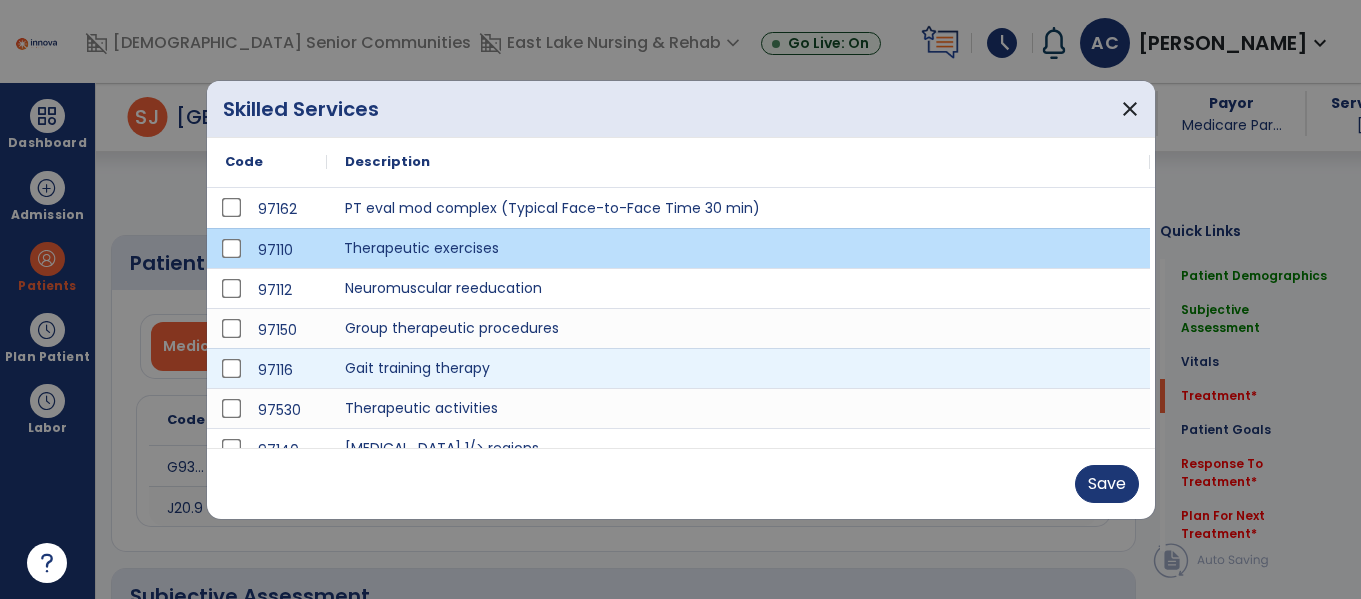 select on "*" 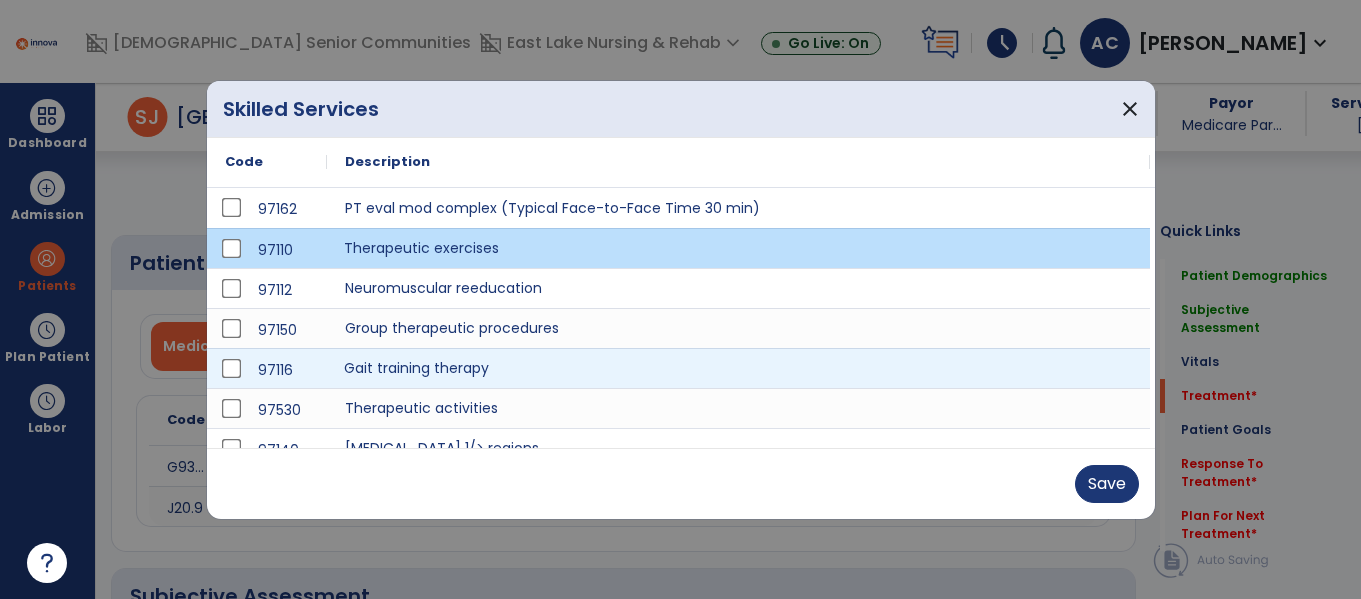 click on "Gait training therapy" at bounding box center [738, 368] 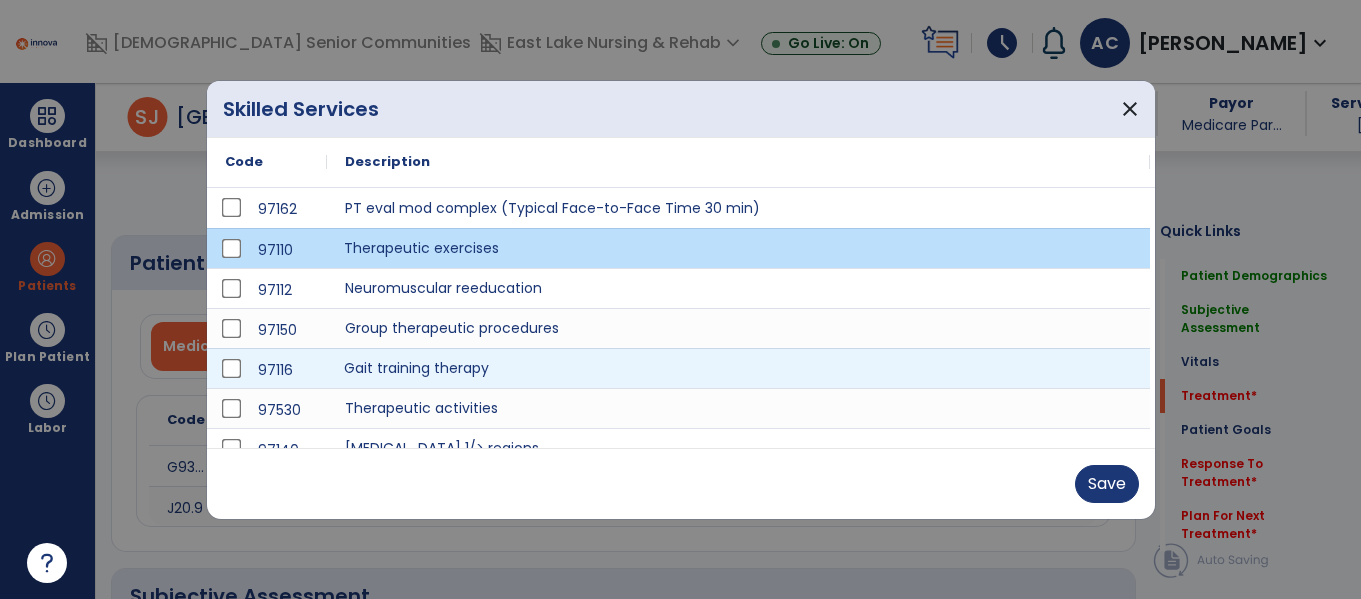 scroll, scrollTop: 0, scrollLeft: 0, axis: both 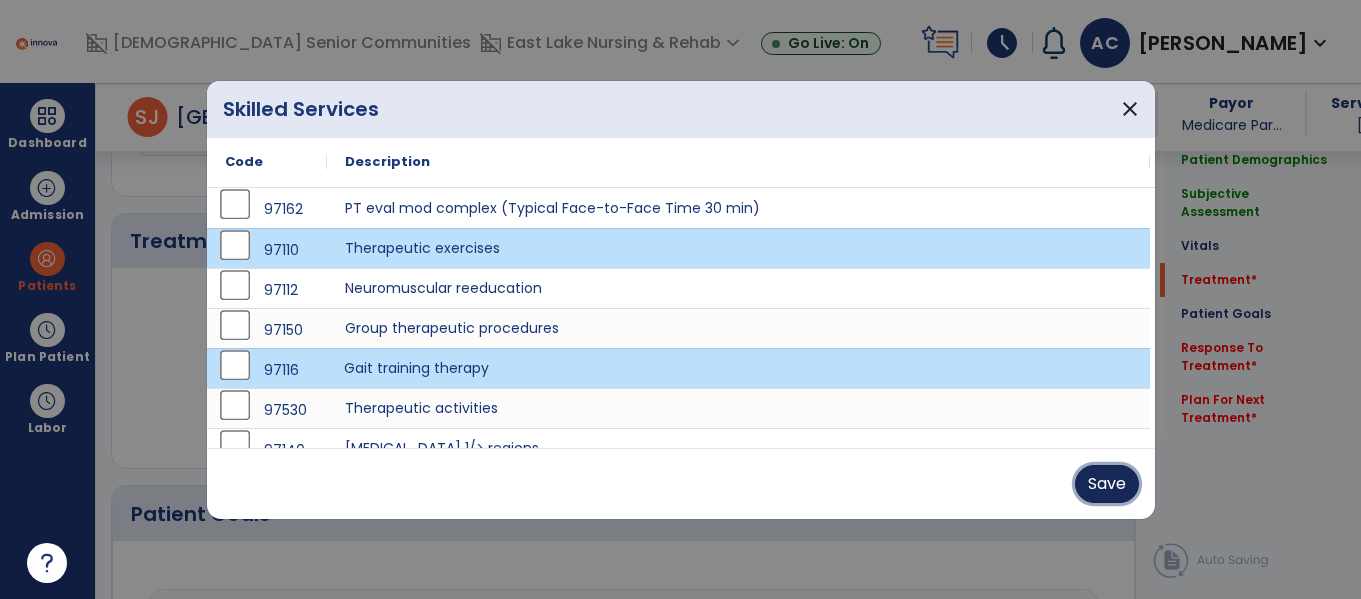 click on "Save" at bounding box center [1107, 484] 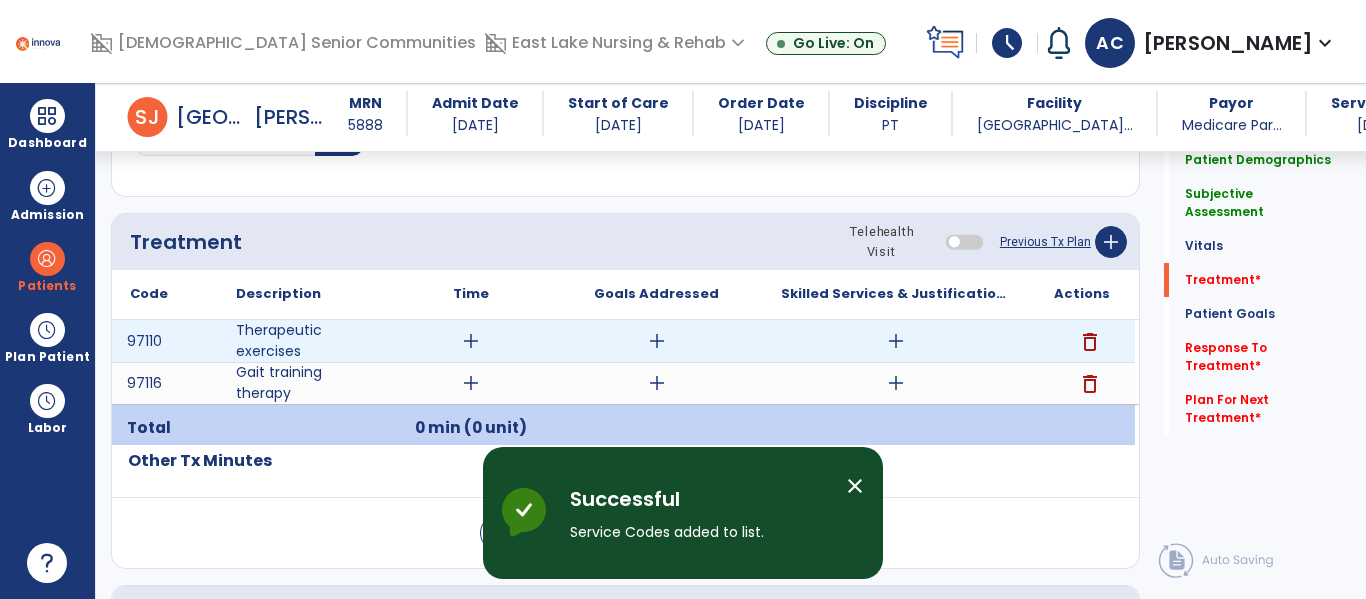 click on "add" at bounding box center (471, 341) 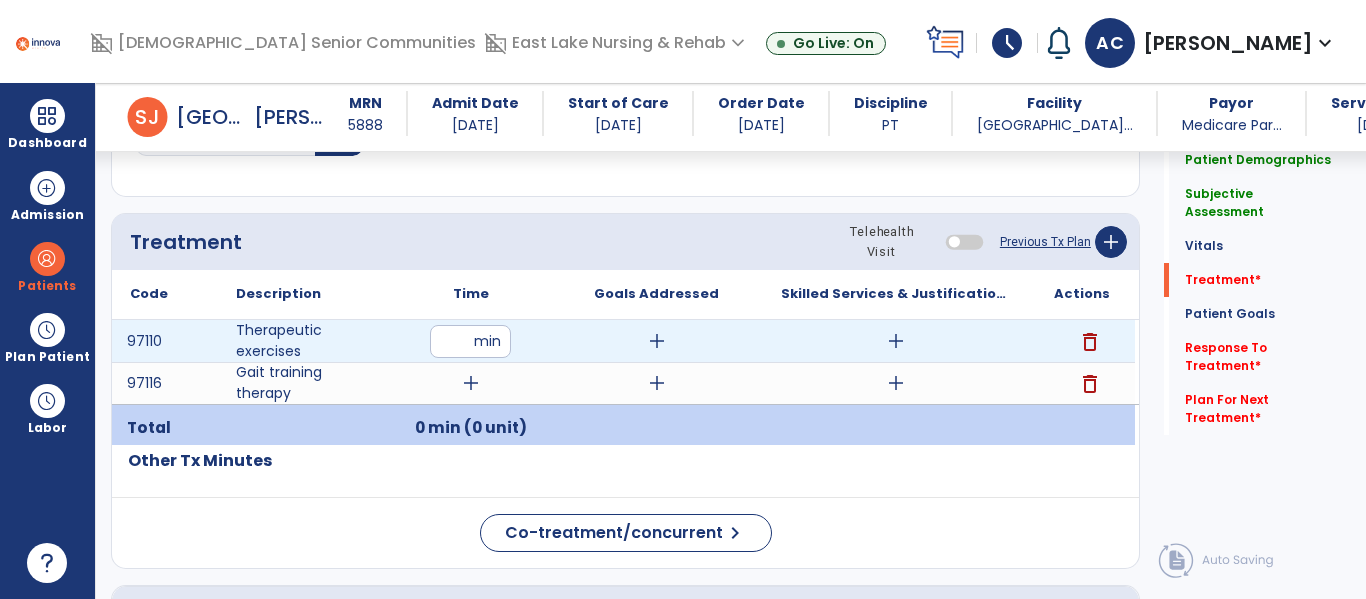 type on "**" 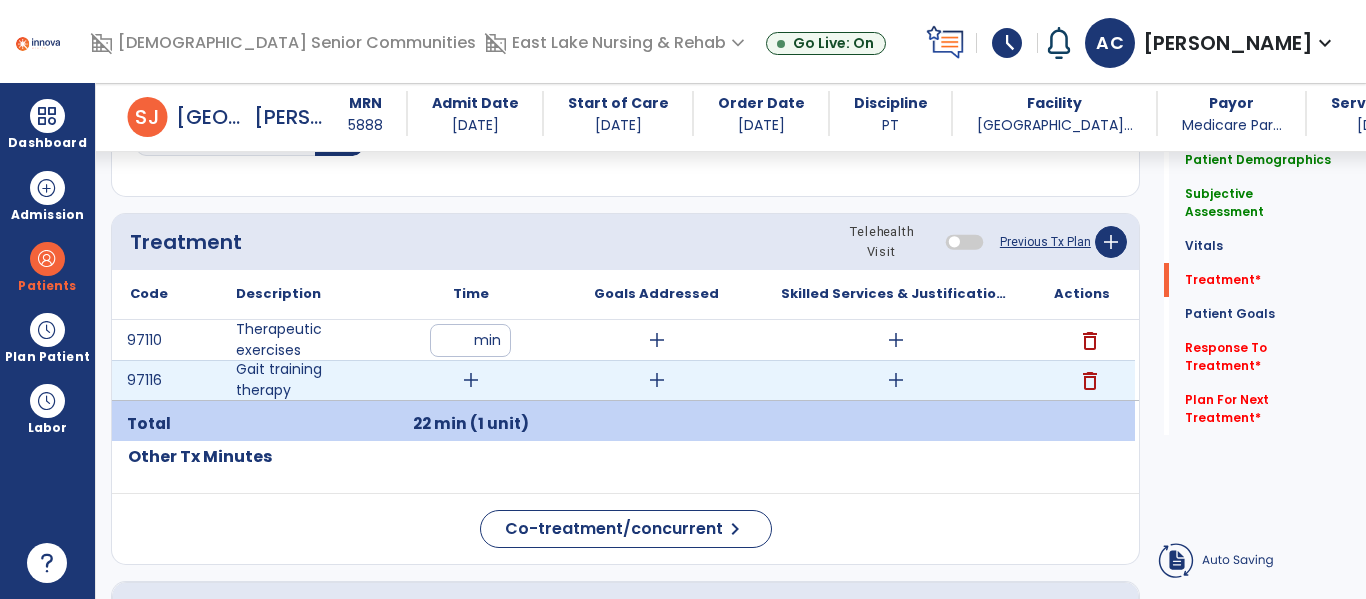 click on "add" at bounding box center [471, 380] 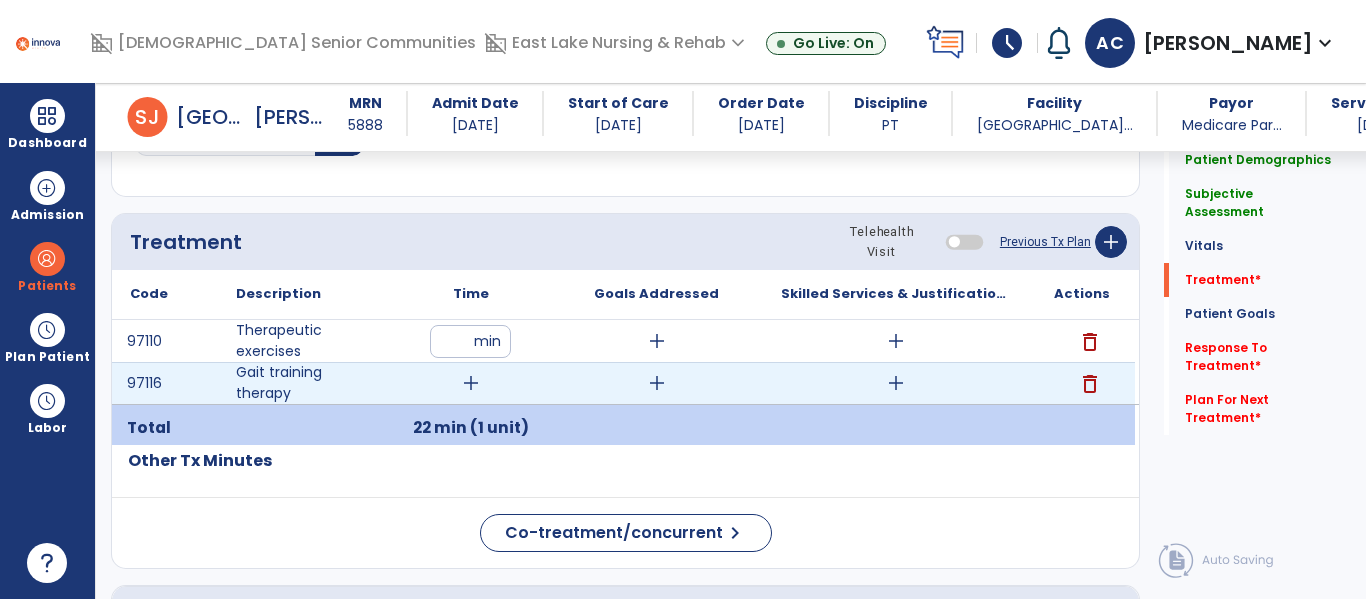 click on "add" at bounding box center [471, 383] 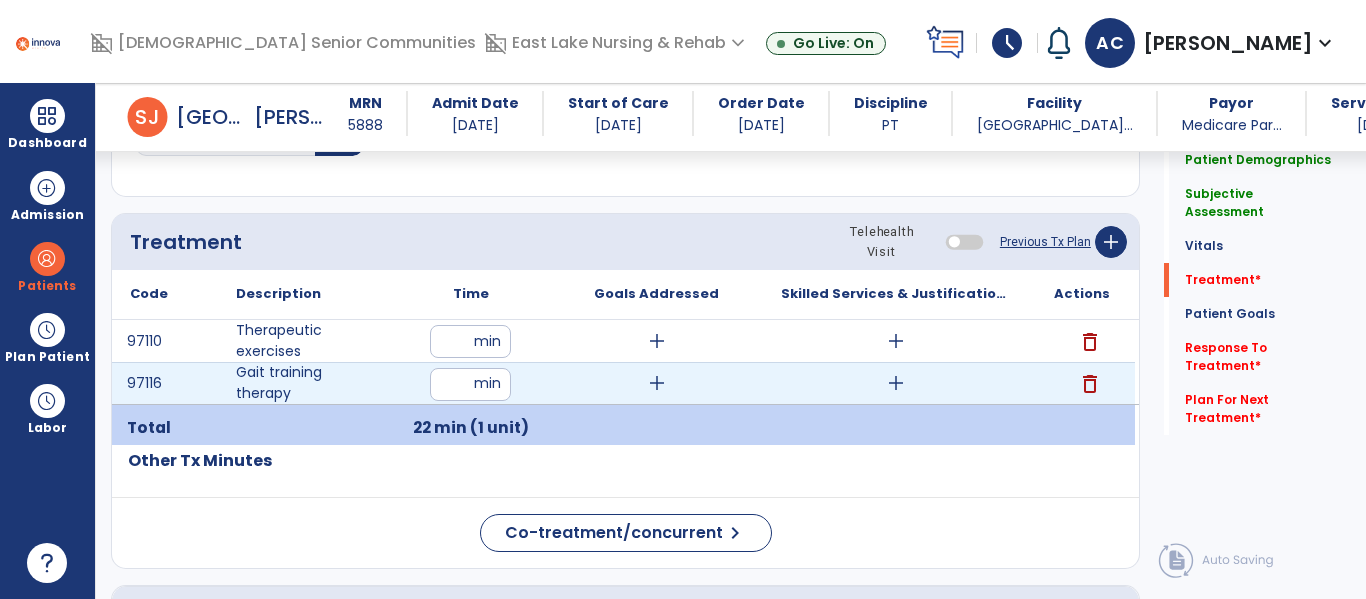 type on "**" 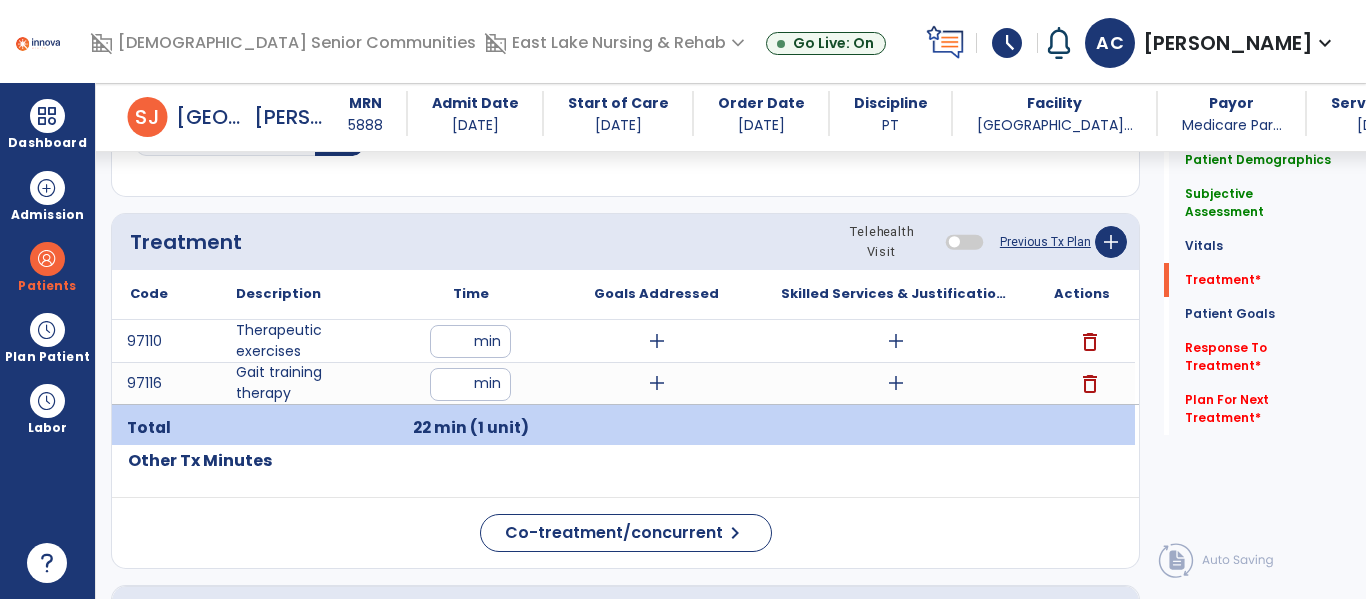click on "Other Tx Minutes" 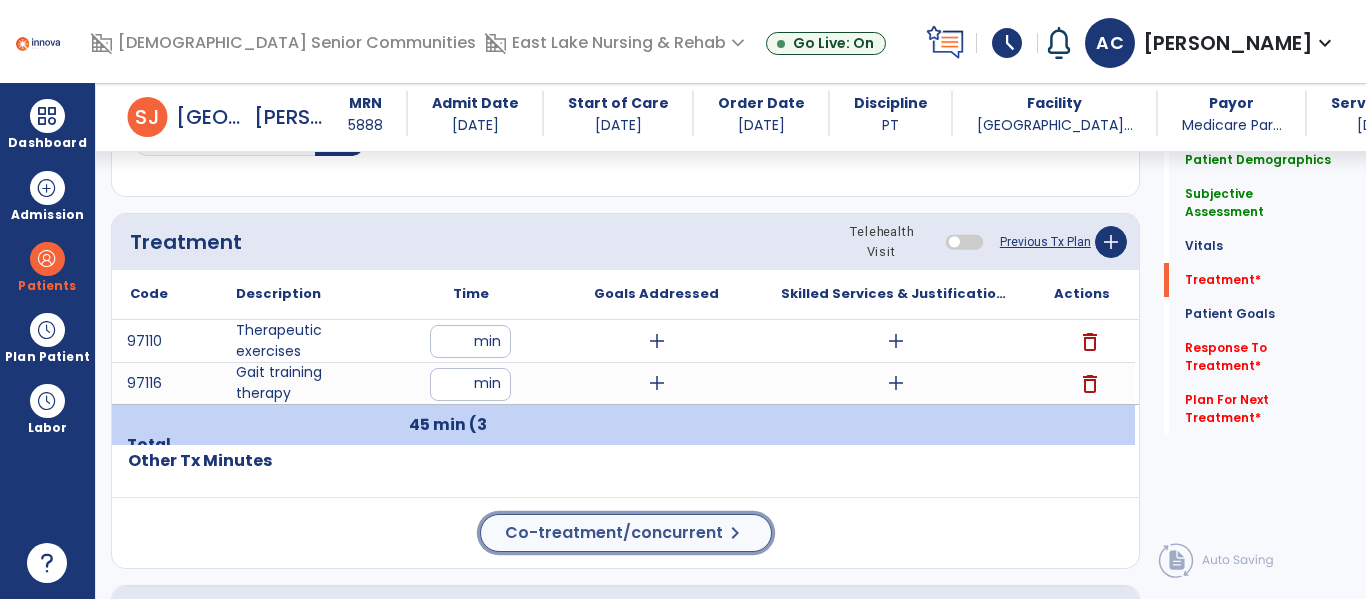 click on "Co-treatment/concurrent" 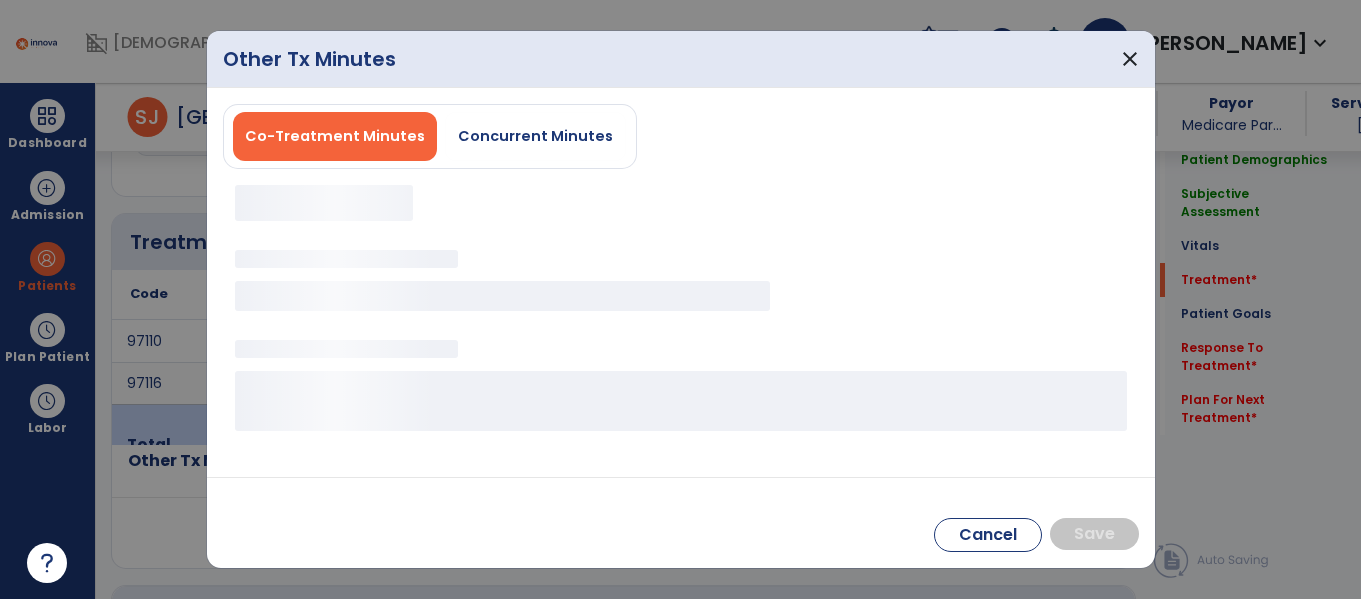 scroll, scrollTop: 1076, scrollLeft: 0, axis: vertical 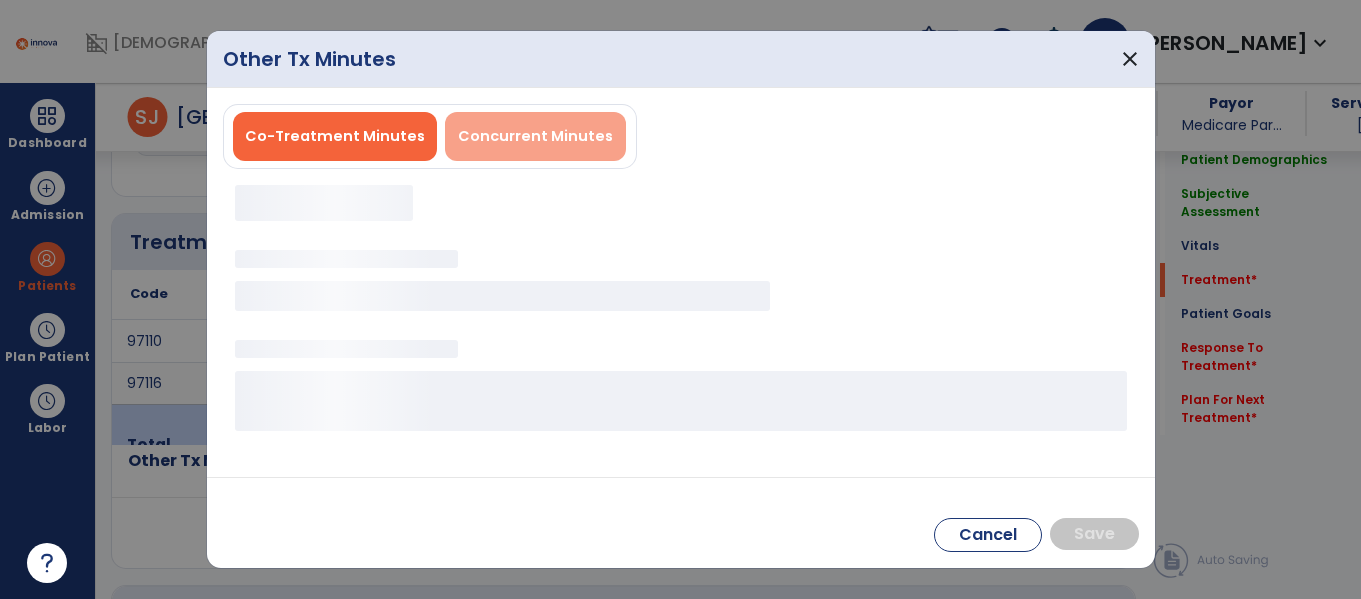 click on "Concurrent Minutes" at bounding box center (535, 136) 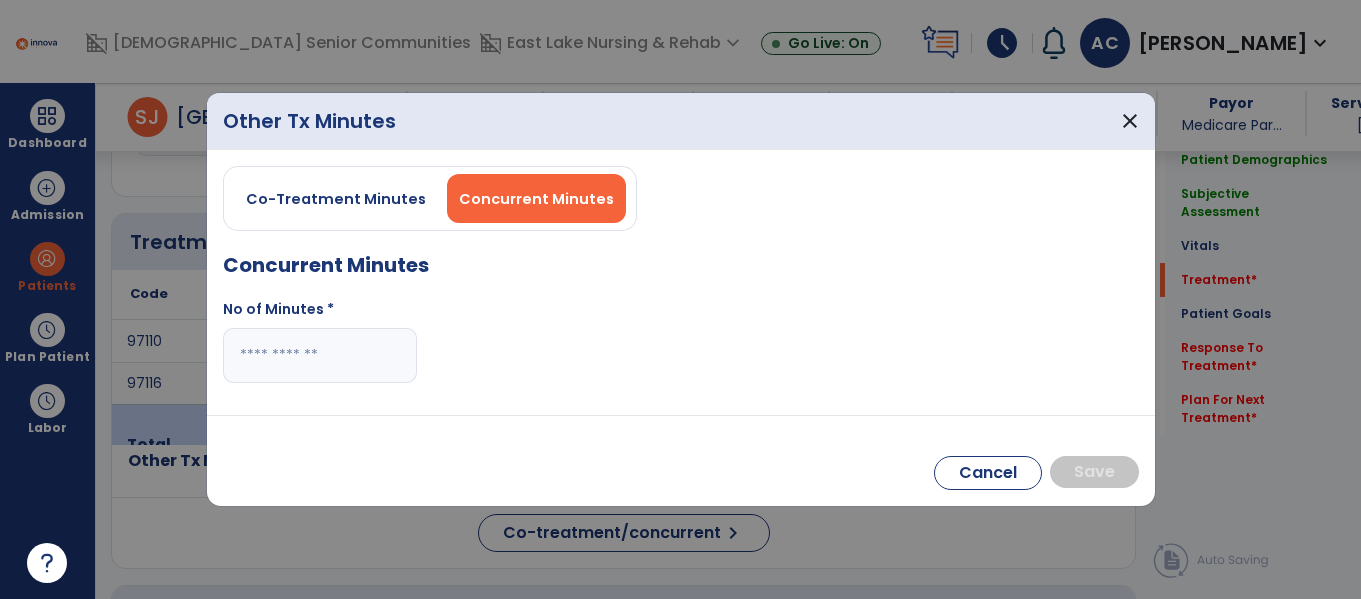 click at bounding box center [320, 355] 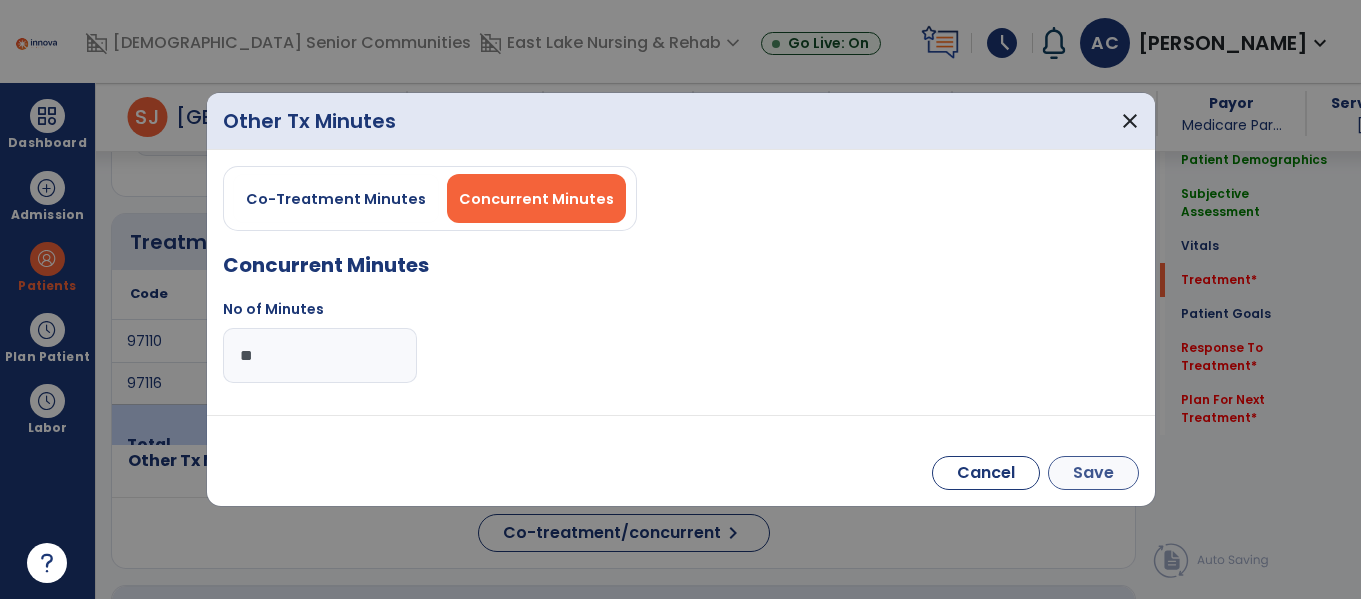 type on "**" 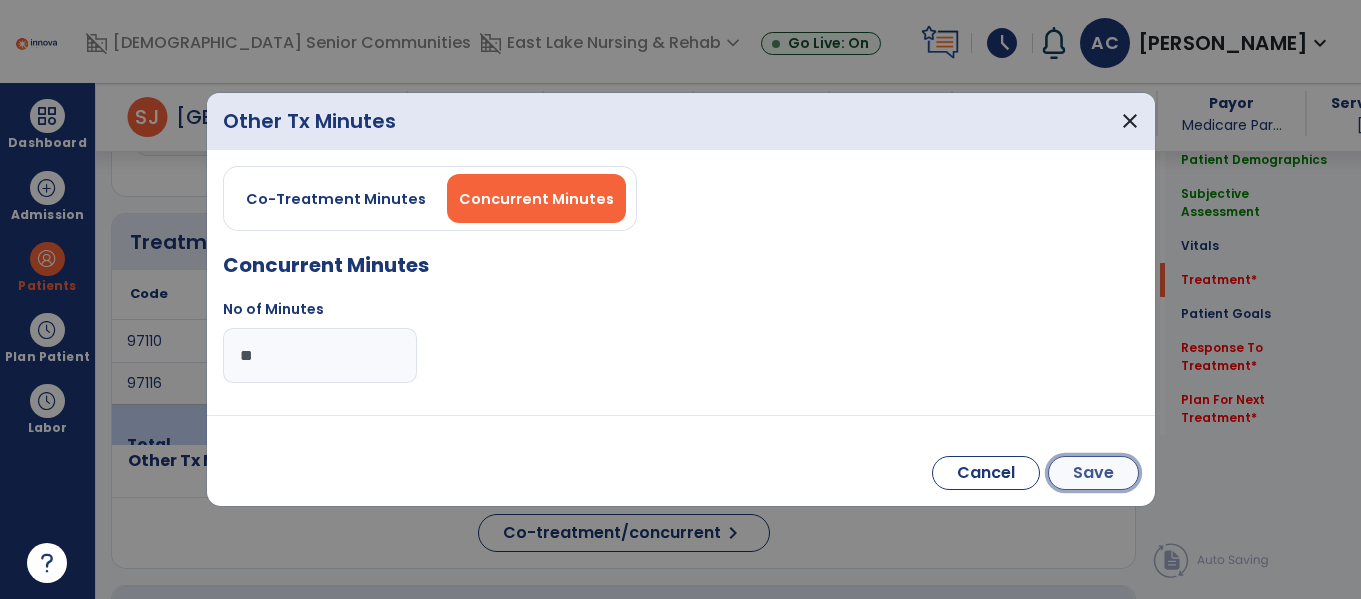 click on "Save" at bounding box center (1093, 473) 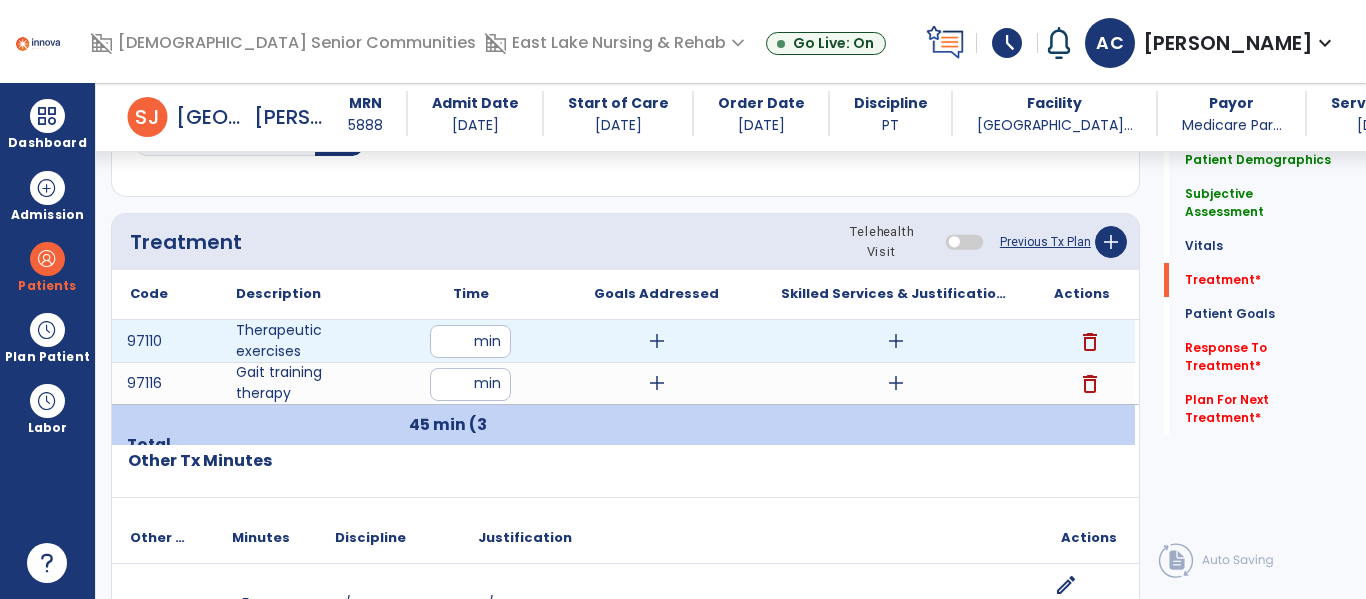 click on "add" at bounding box center (657, 341) 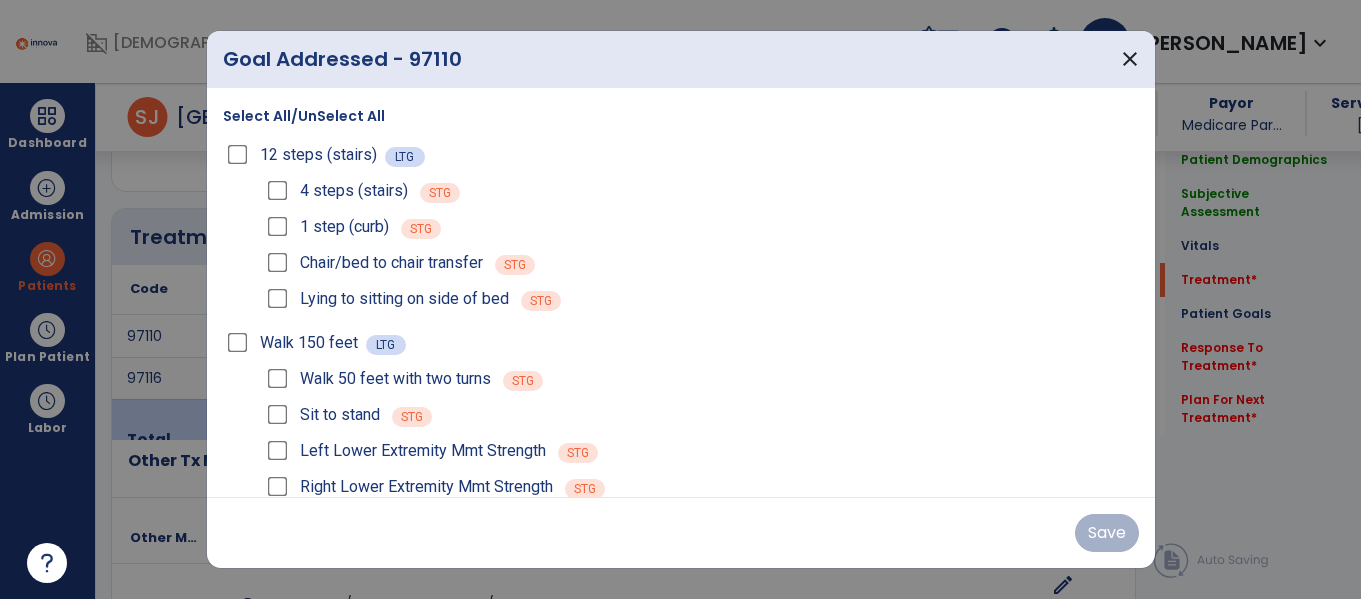 scroll, scrollTop: 1076, scrollLeft: 0, axis: vertical 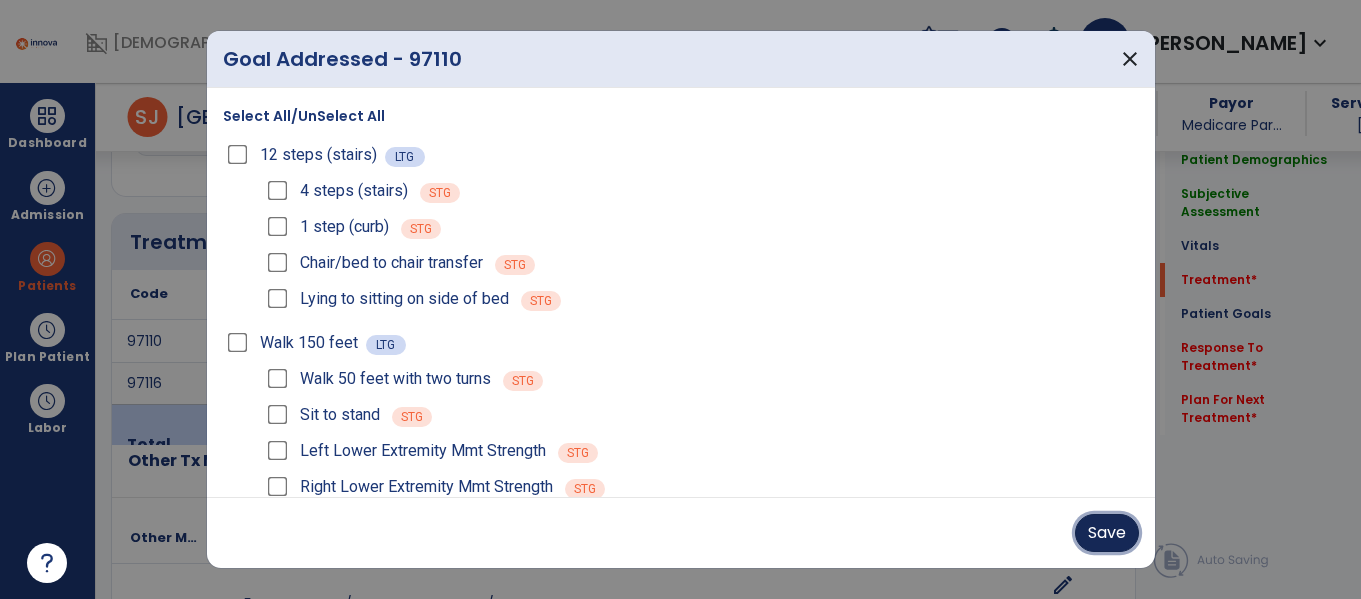 click on "Save" at bounding box center (1107, 533) 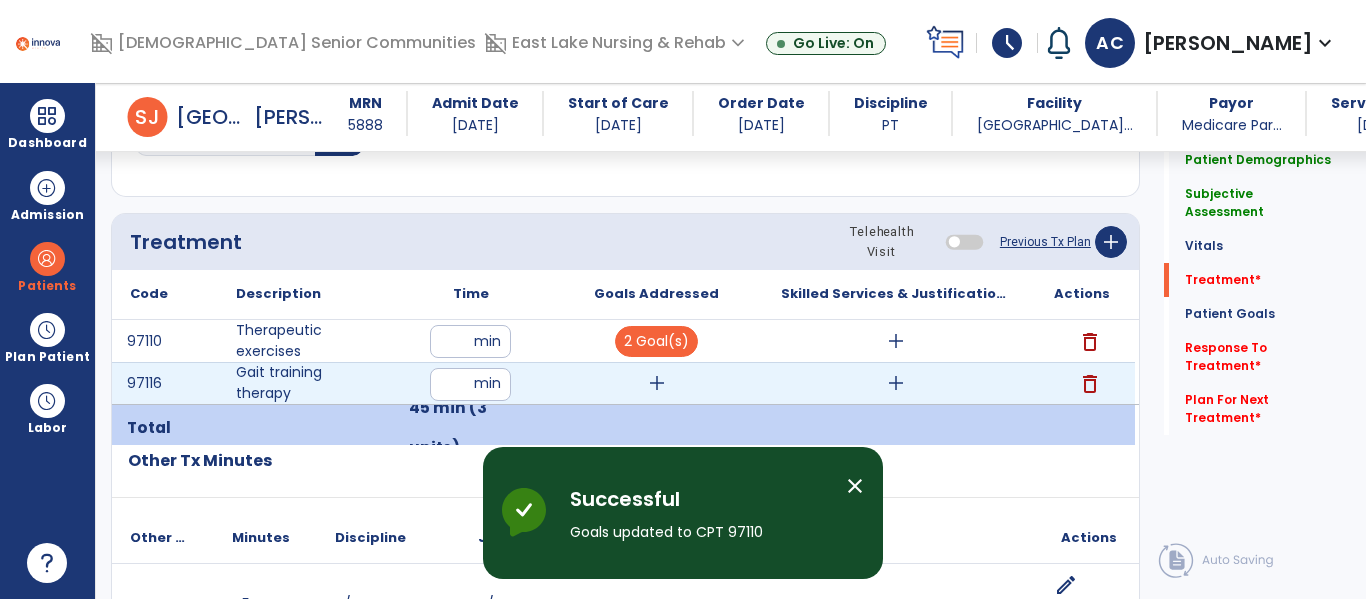 click on "add" at bounding box center [657, 383] 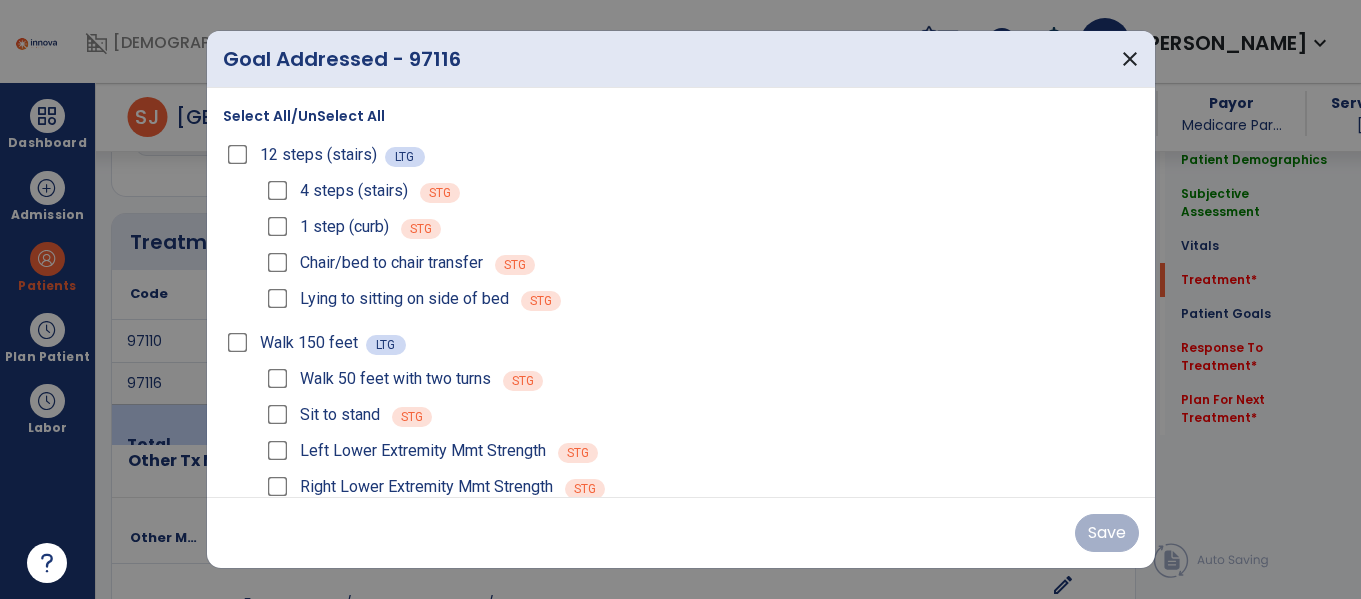 scroll, scrollTop: 1076, scrollLeft: 0, axis: vertical 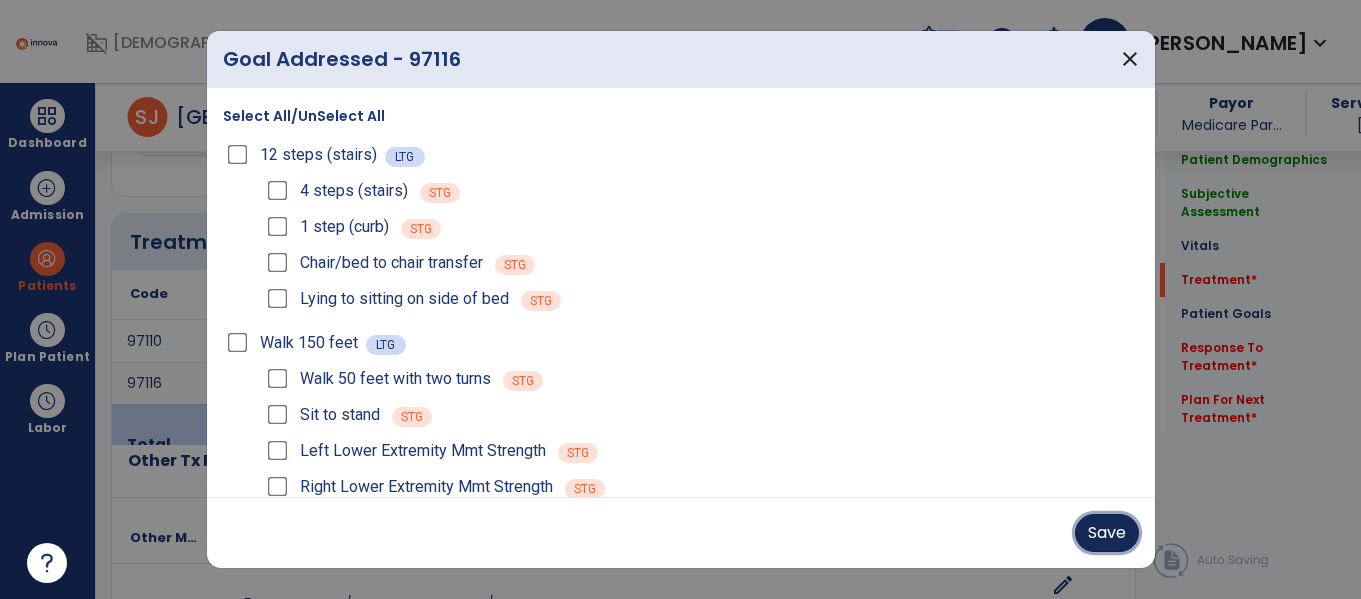 click on "Save" at bounding box center (1107, 533) 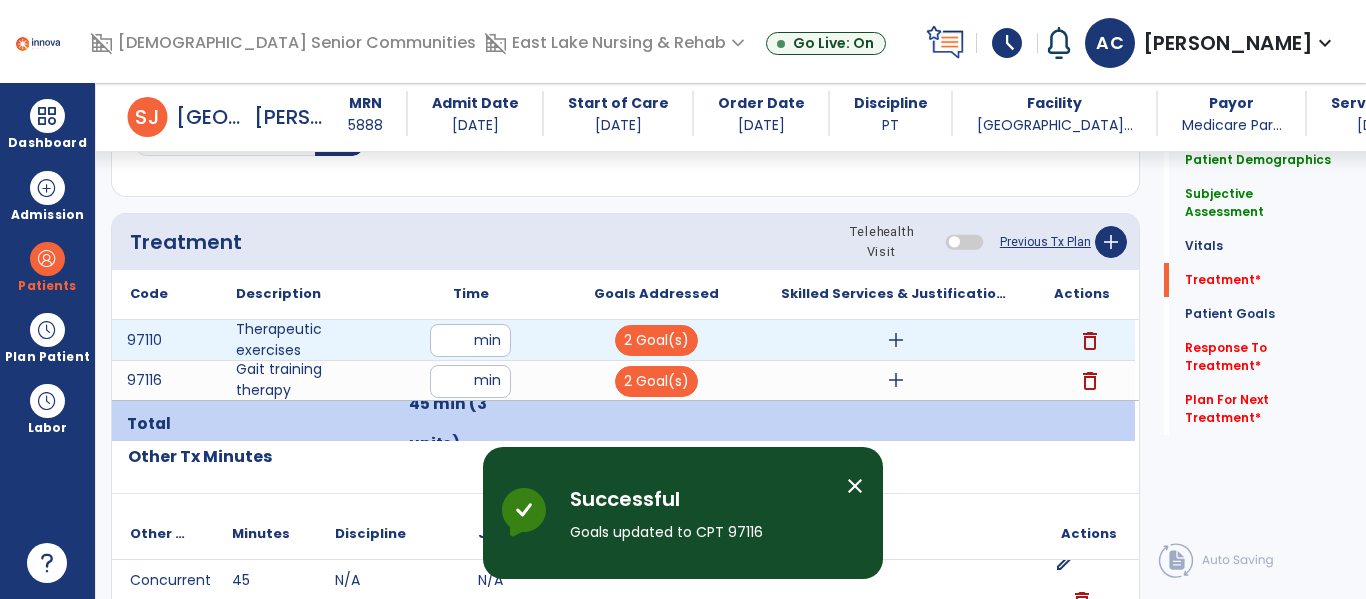 click on "add" at bounding box center [896, 340] 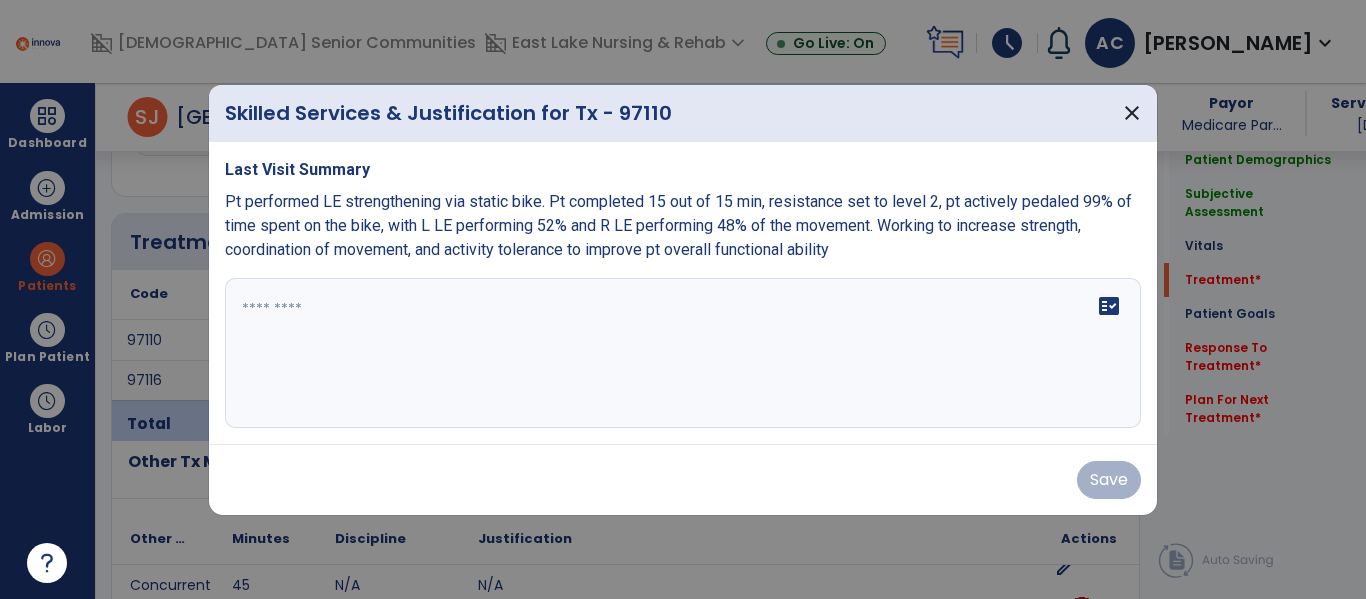 click on "fact_check" at bounding box center [683, 353] 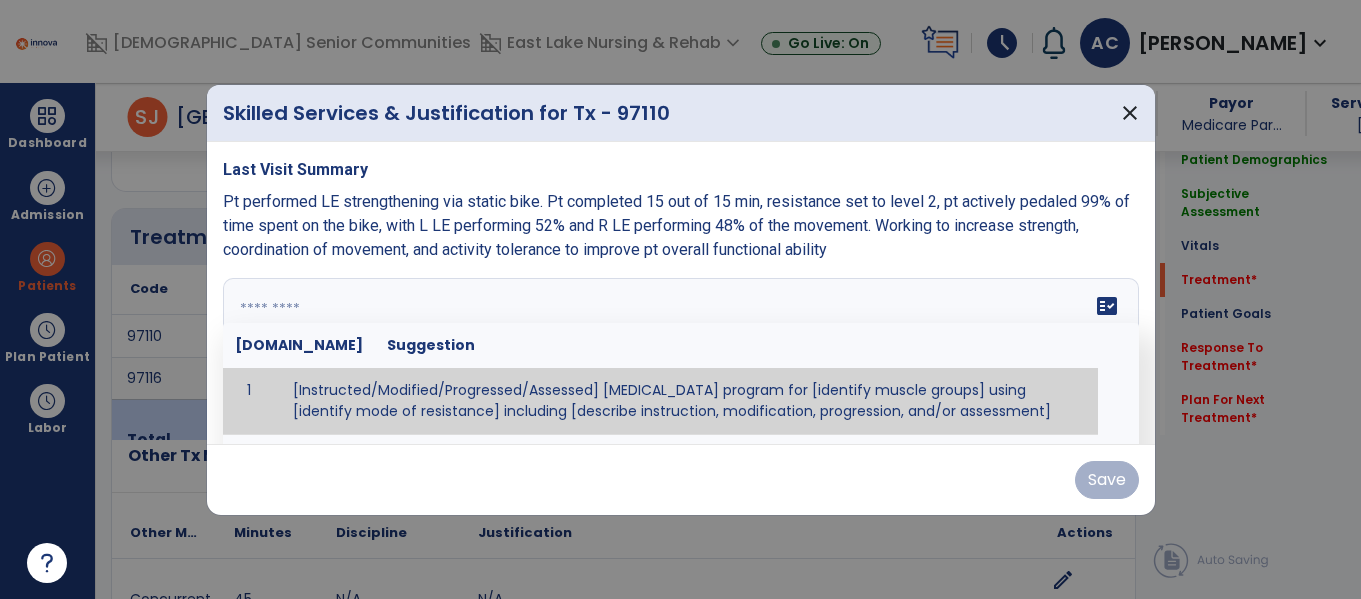 paste on "**********" 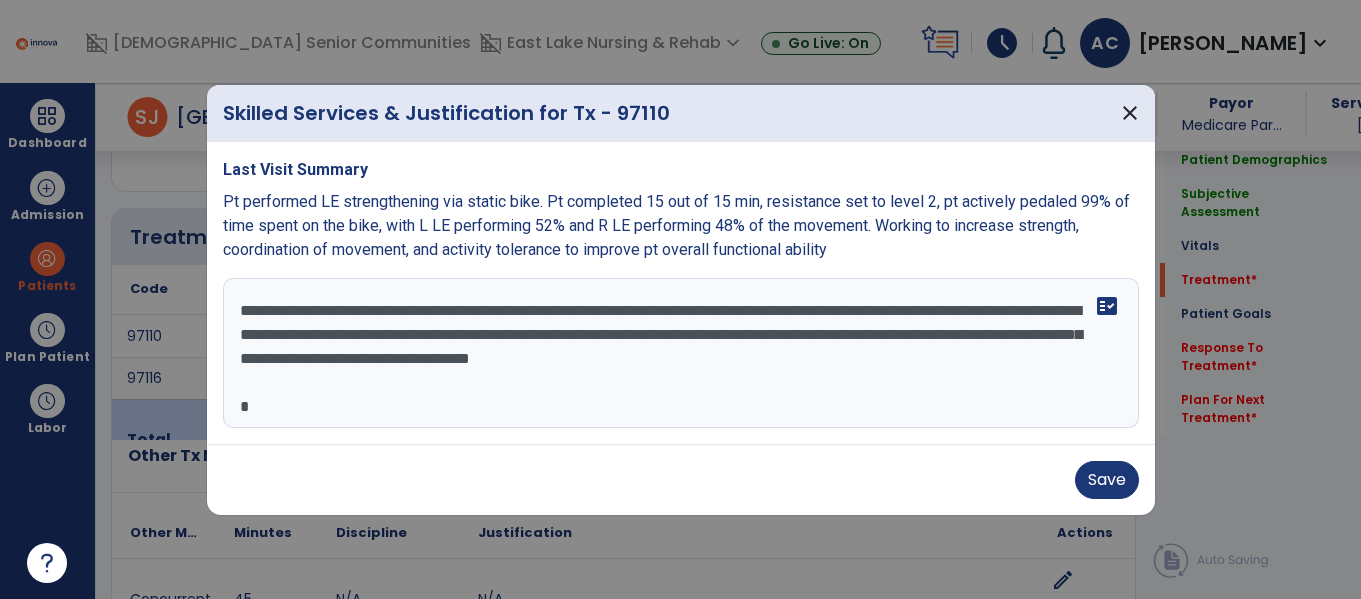 scroll, scrollTop: 1076, scrollLeft: 0, axis: vertical 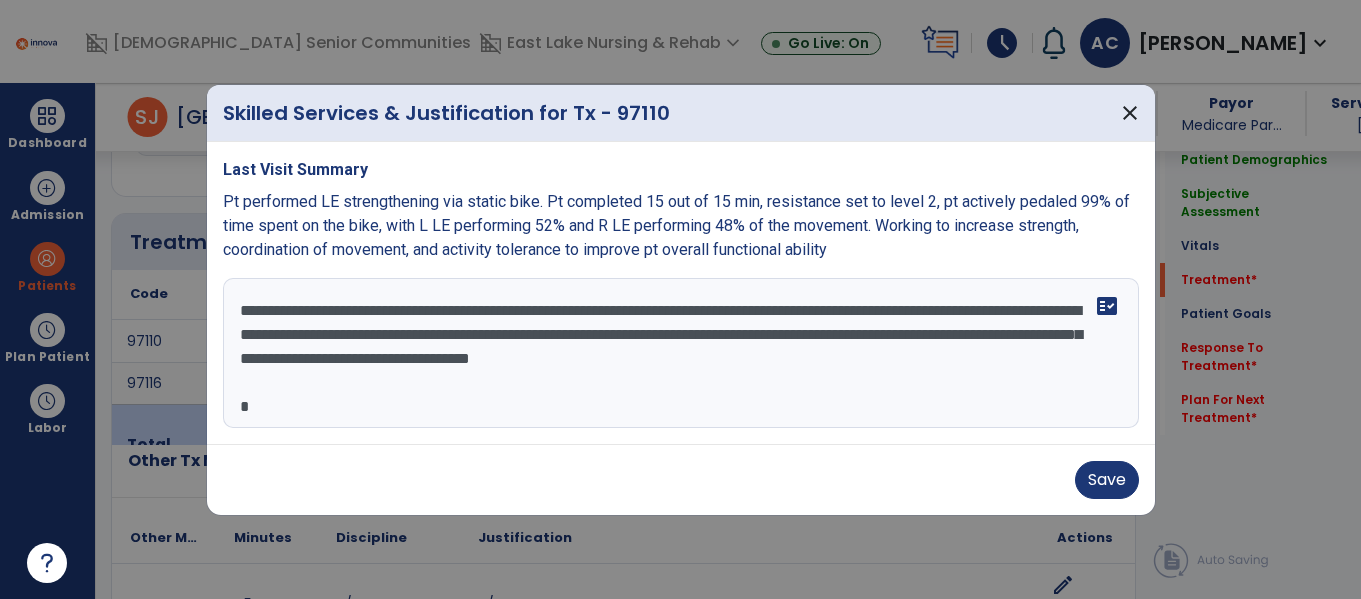 click on "**********" at bounding box center [678, 353] 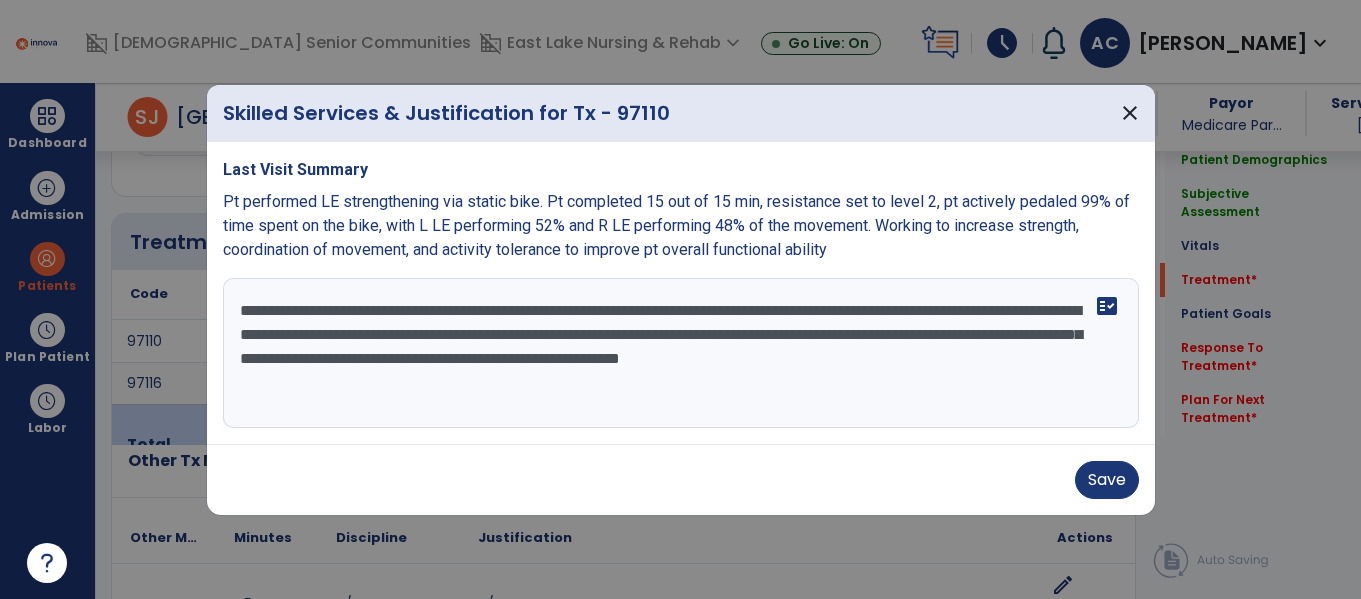 click on "**********" at bounding box center [681, 353] 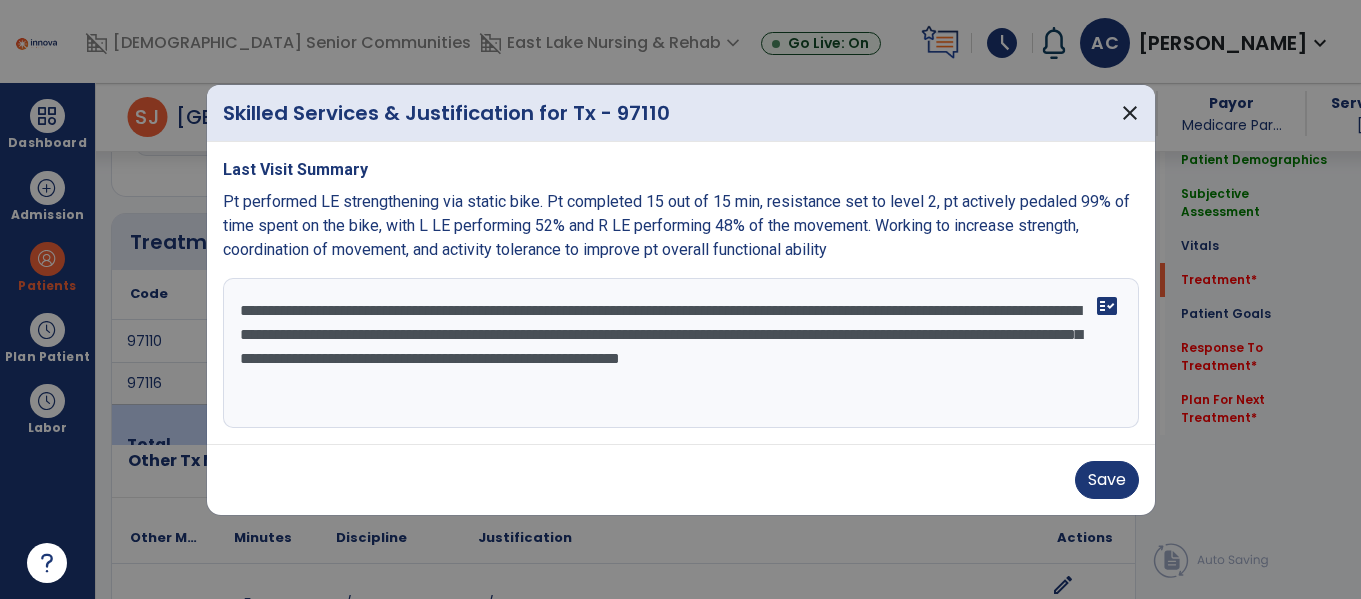 click on "**********" at bounding box center (681, 353) 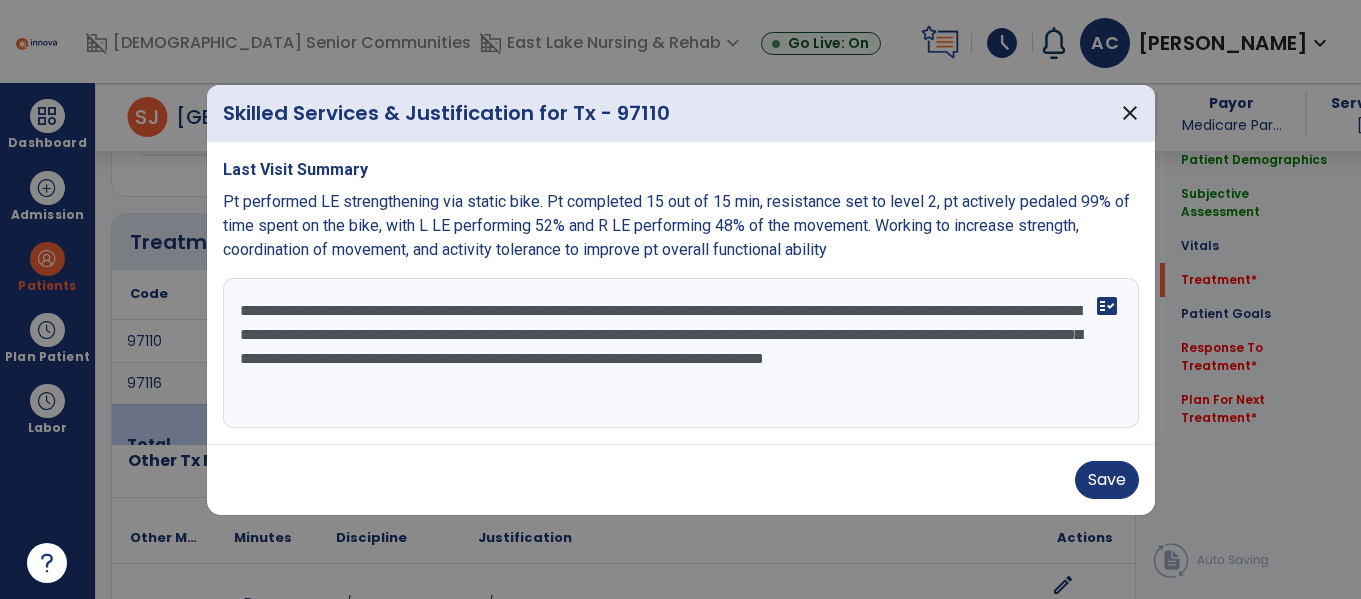 click on "**********" at bounding box center [681, 353] 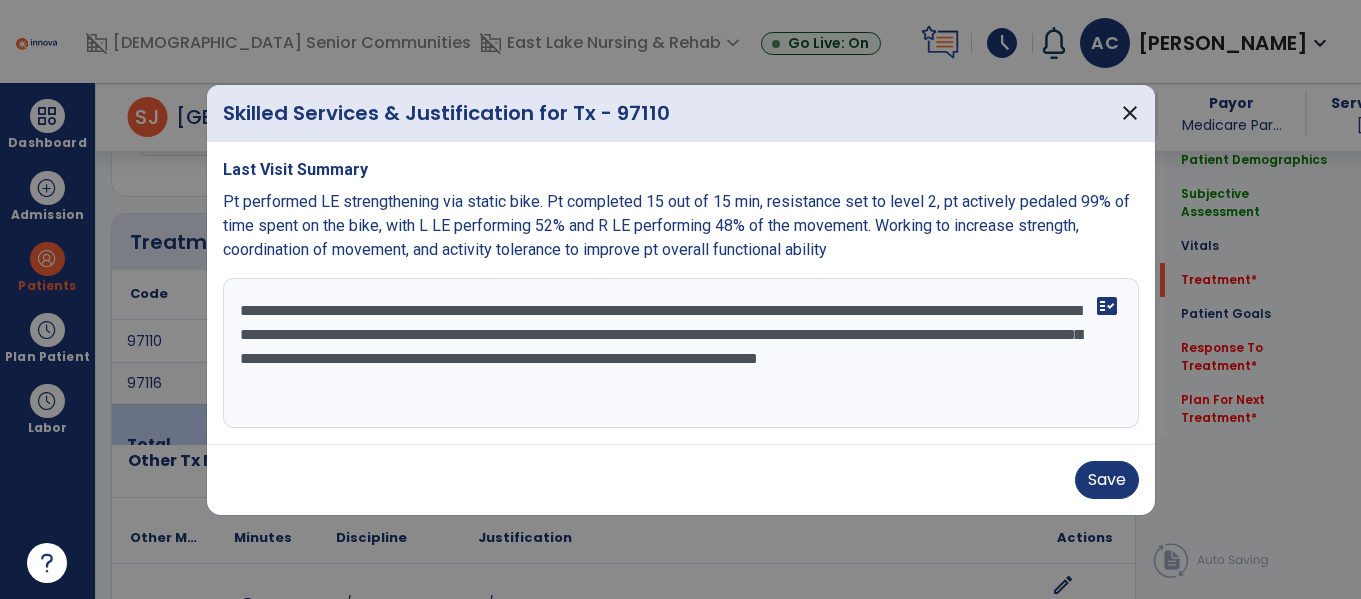 type on "**********" 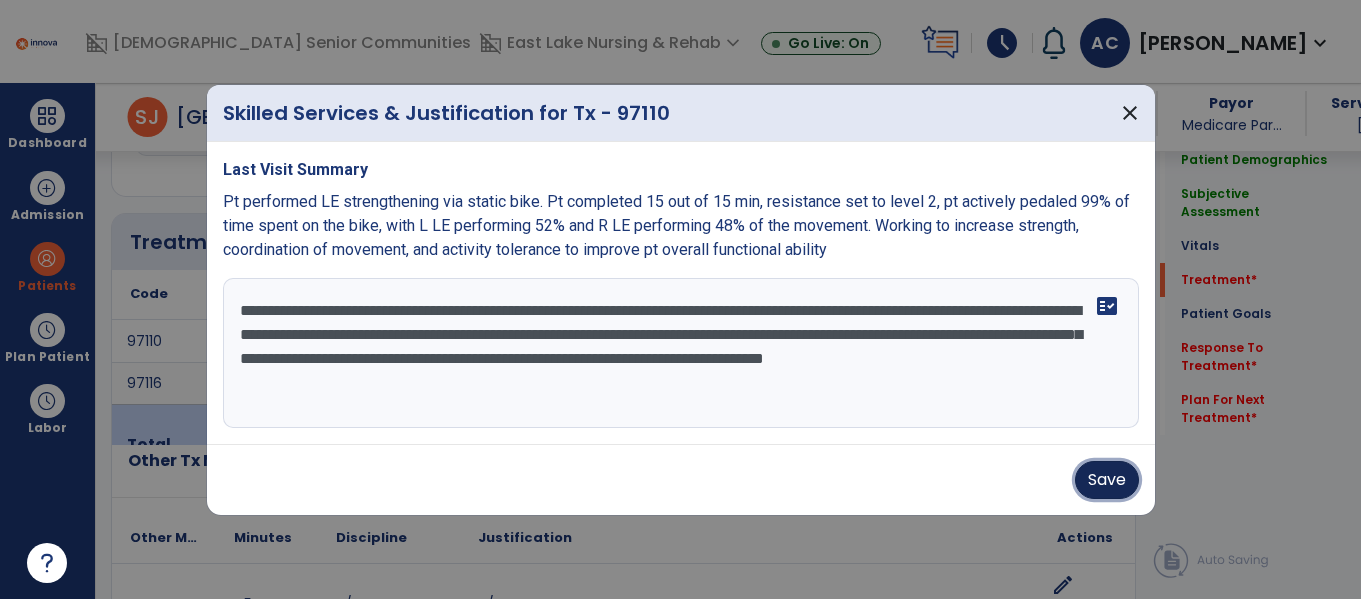 click on "Save" at bounding box center (1107, 480) 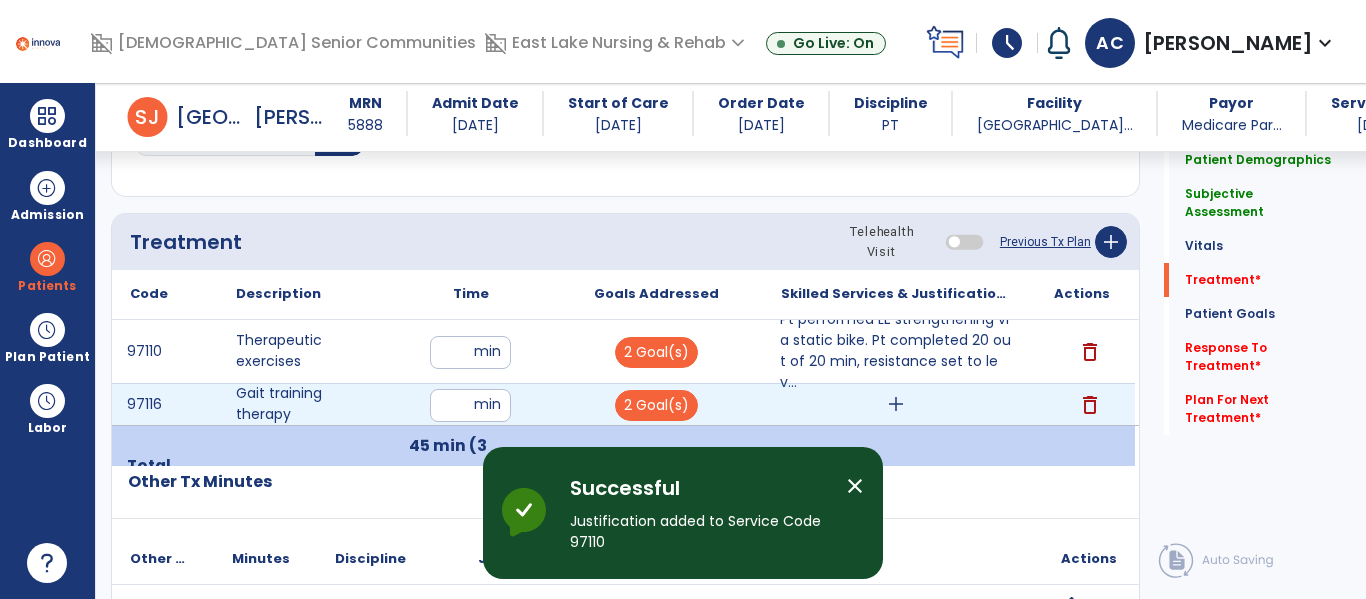 click on "add" at bounding box center (896, 404) 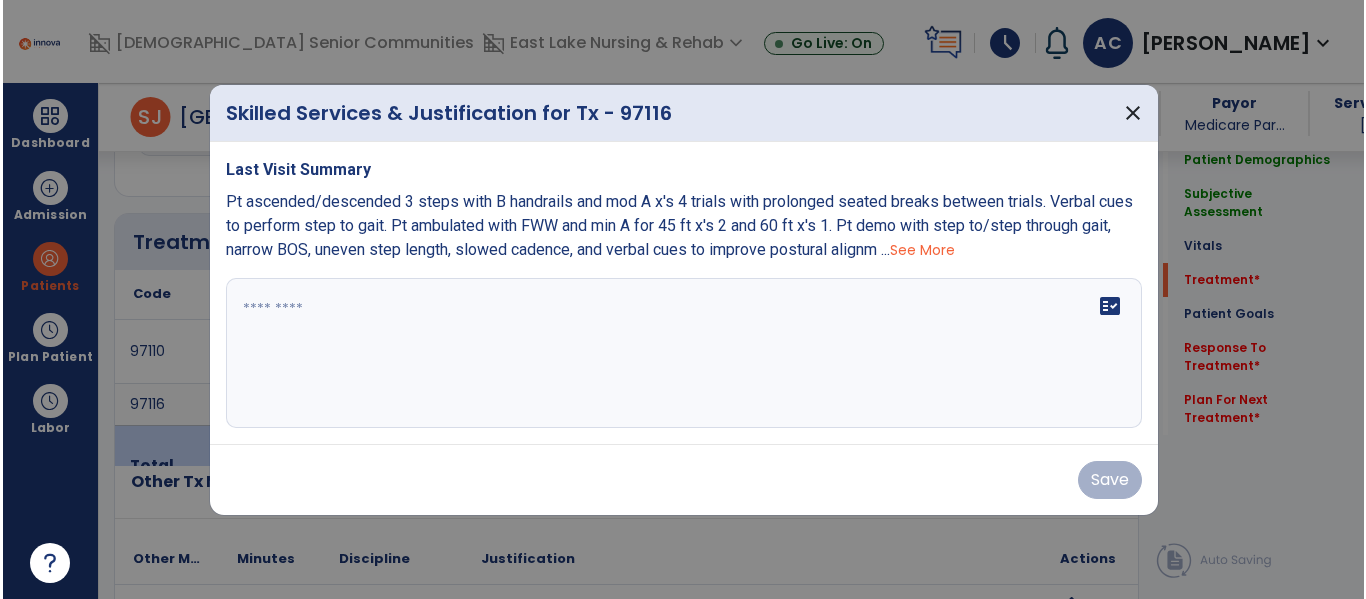 scroll, scrollTop: 1076, scrollLeft: 0, axis: vertical 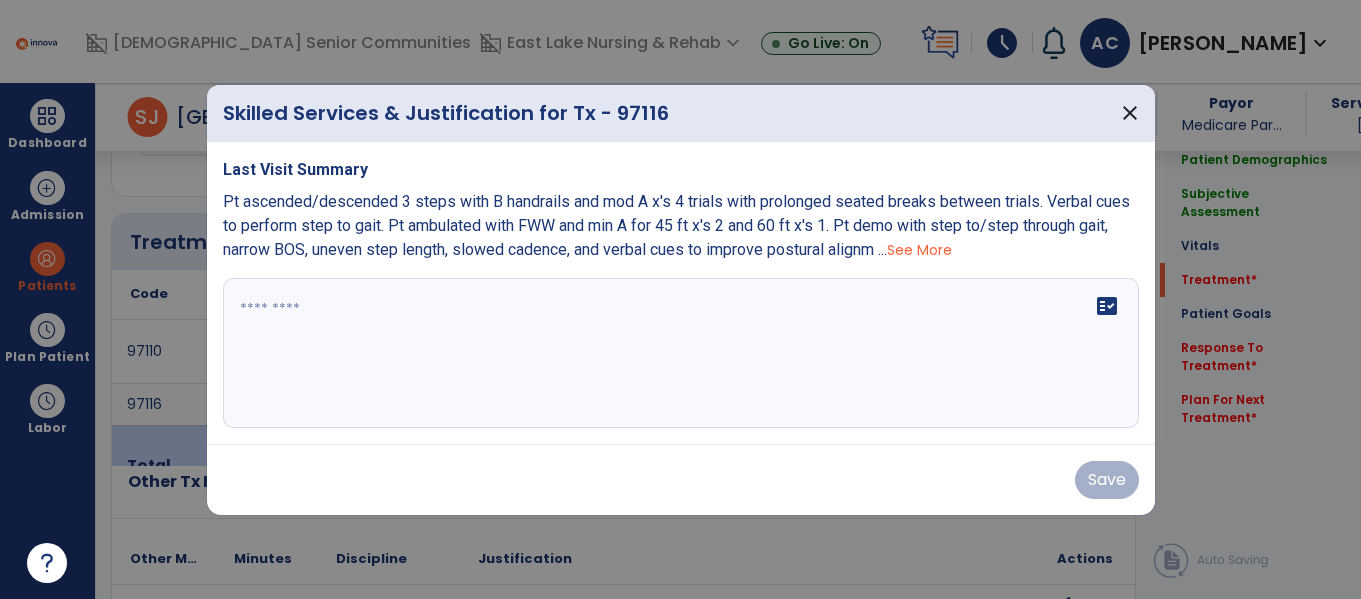 click on "fact_check" at bounding box center (681, 353) 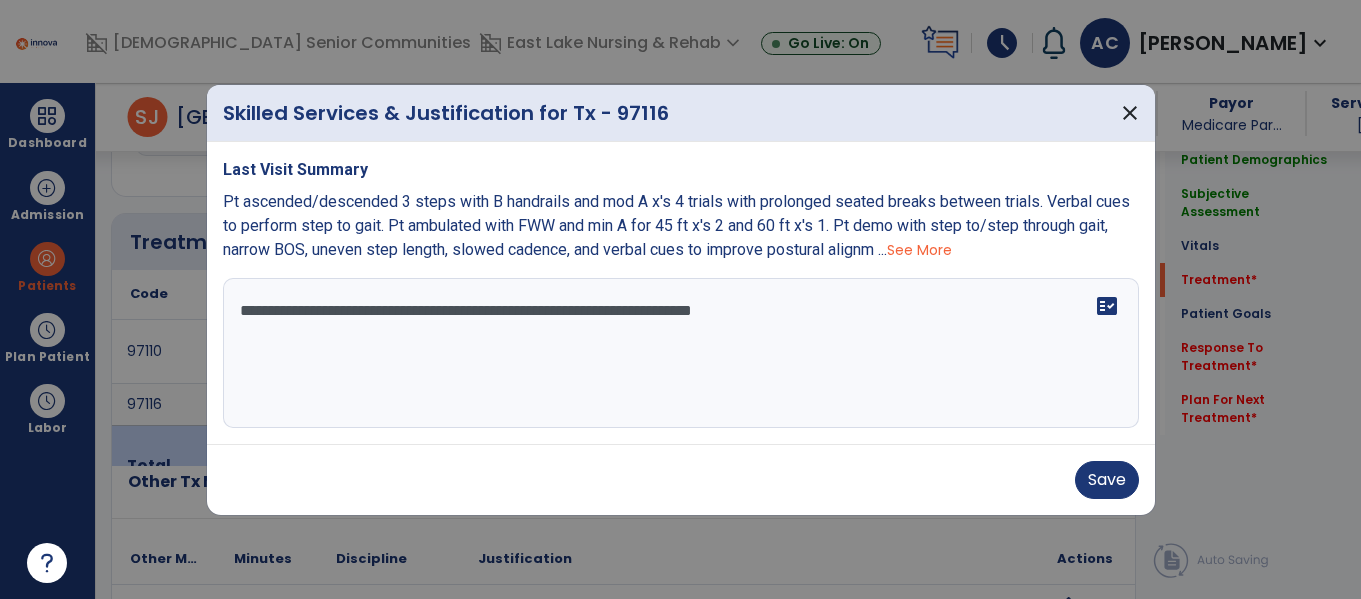 click on "**********" at bounding box center [681, 353] 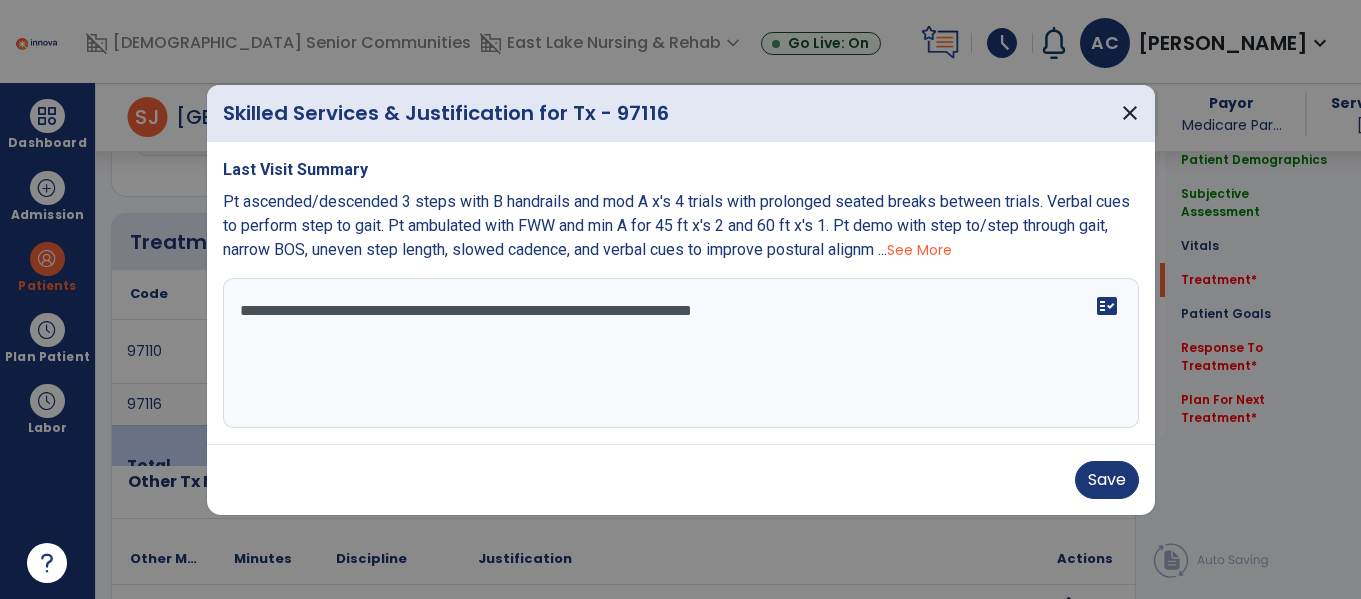 click on "**********" at bounding box center (681, 353) 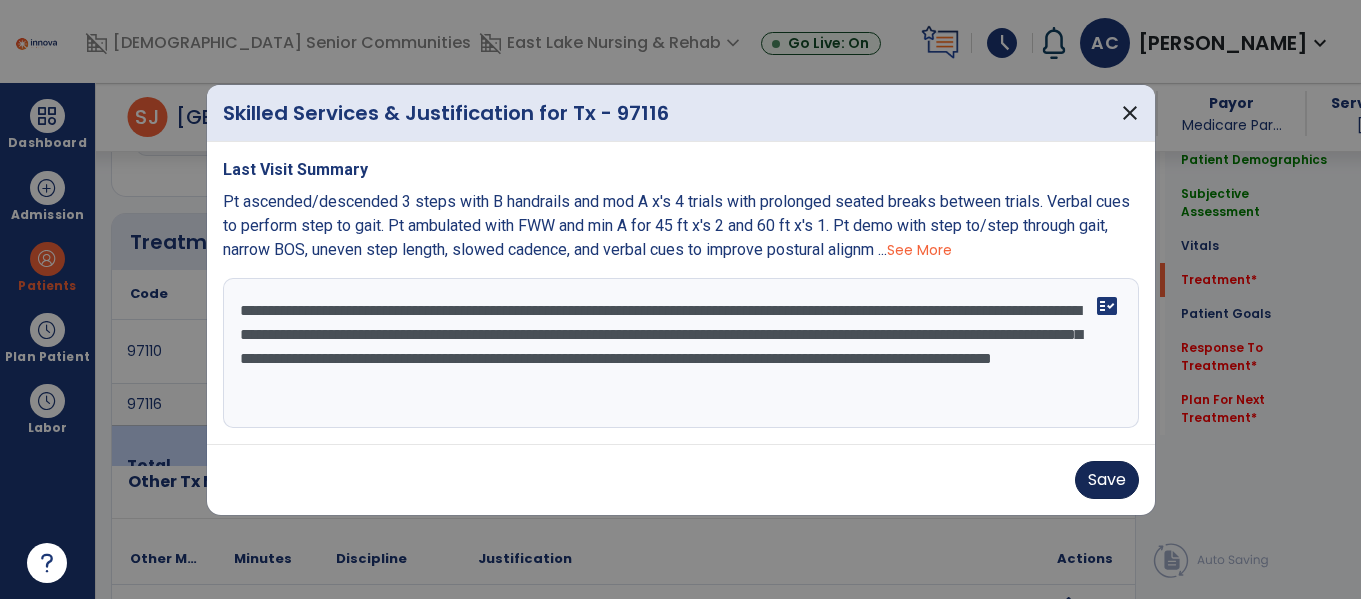 type on "**********" 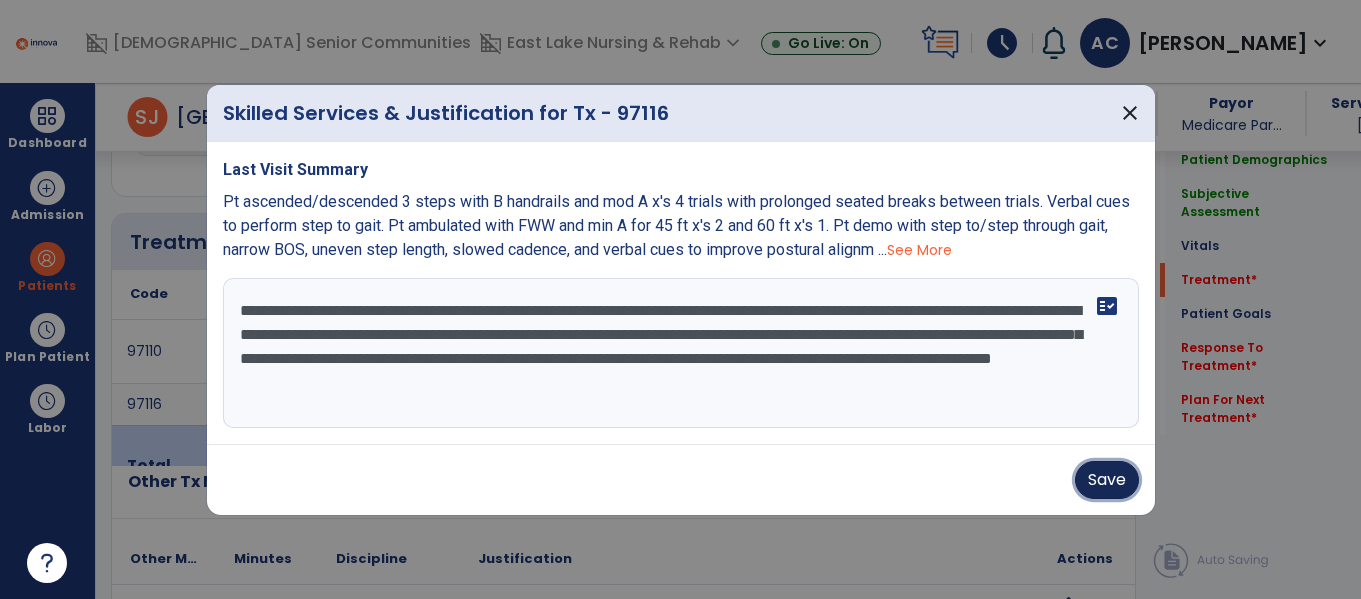 click on "Save" at bounding box center [1107, 480] 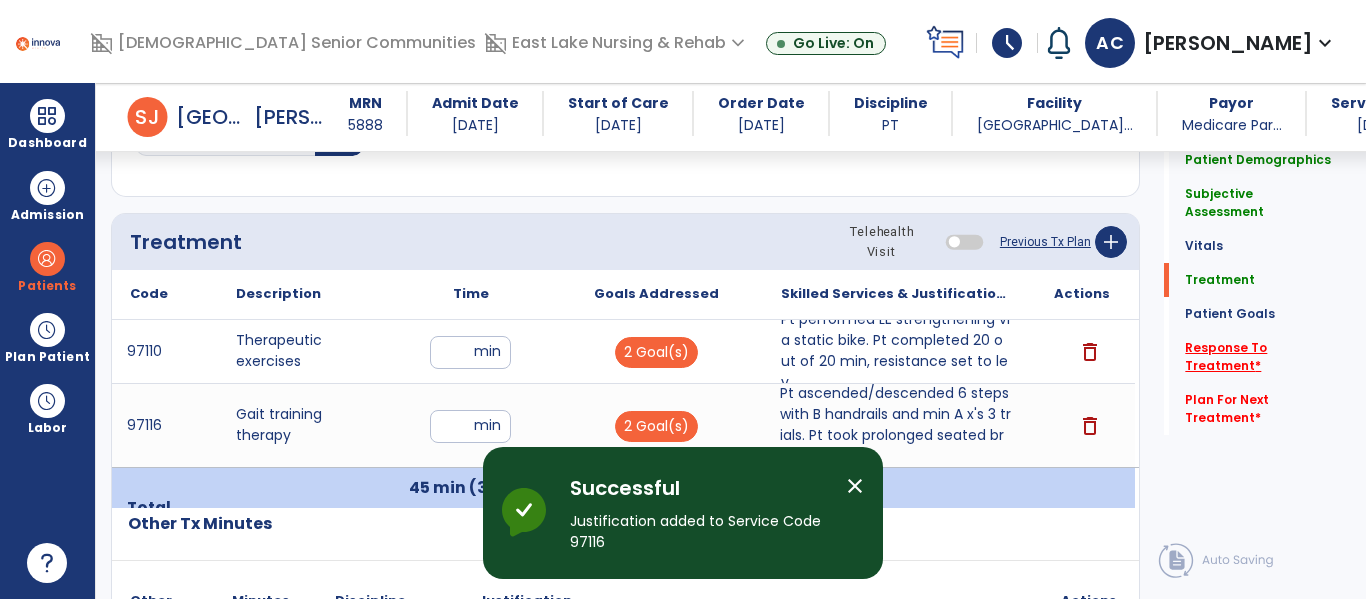 click on "Response To Treatment   *" 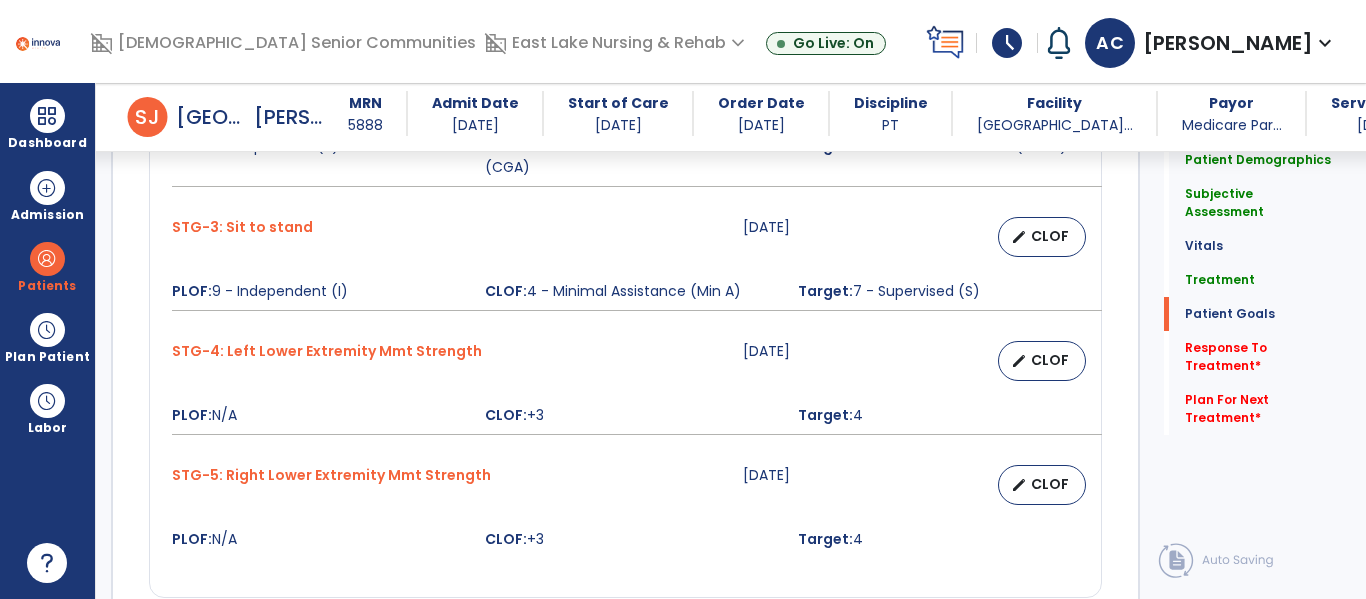 scroll, scrollTop: 3334, scrollLeft: 0, axis: vertical 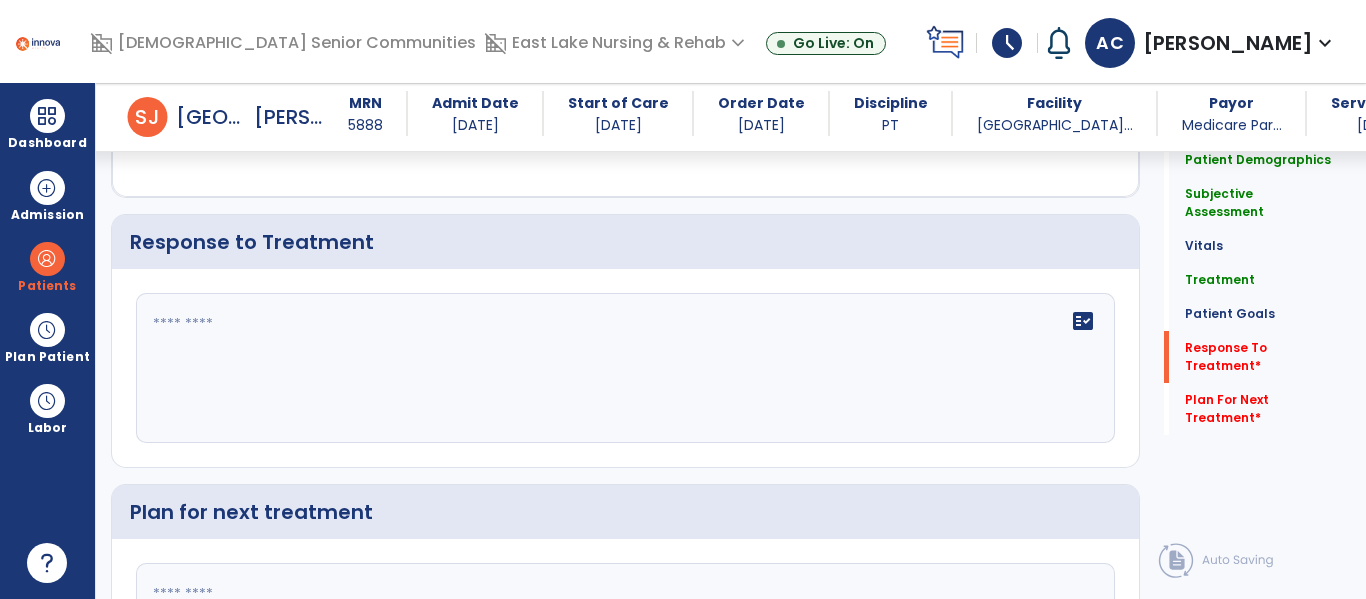 click on "fact_check" 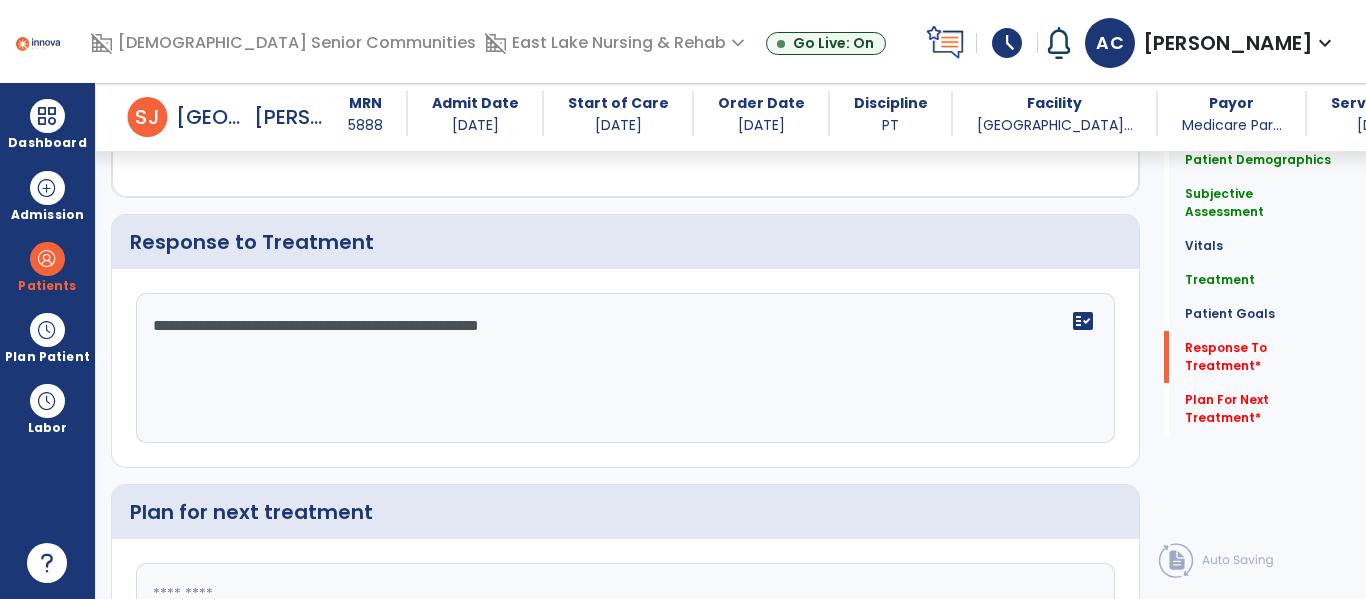 type on "**********" 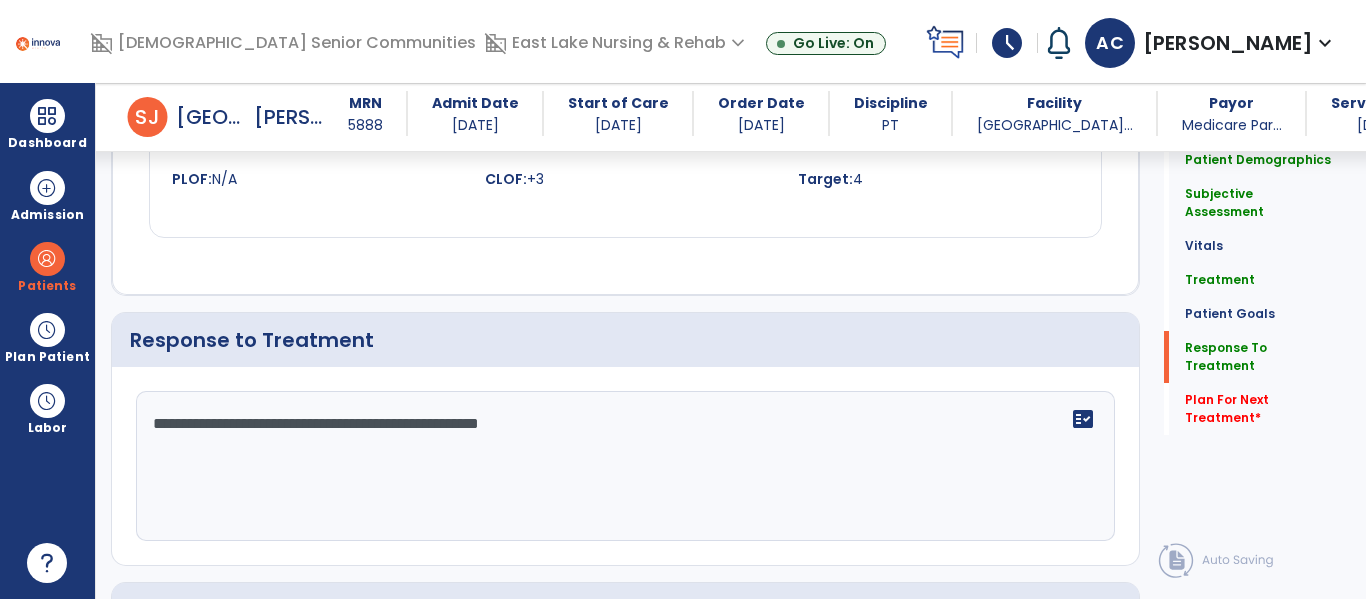 scroll, scrollTop: 3343, scrollLeft: 0, axis: vertical 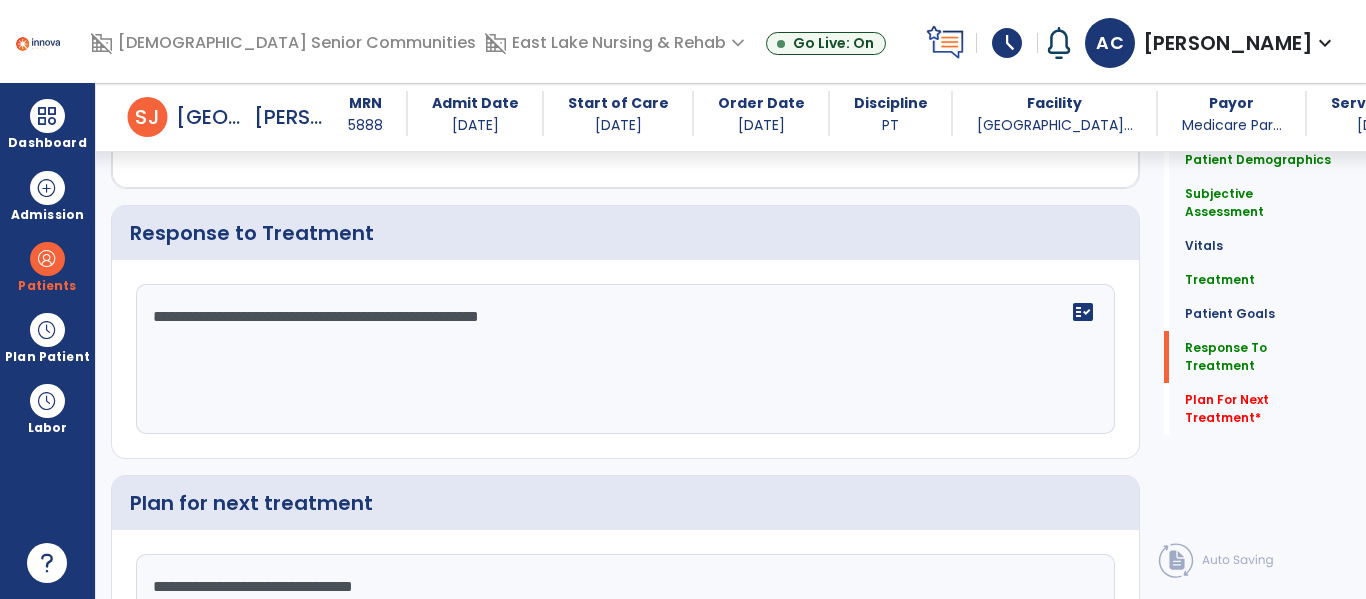 type on "**********" 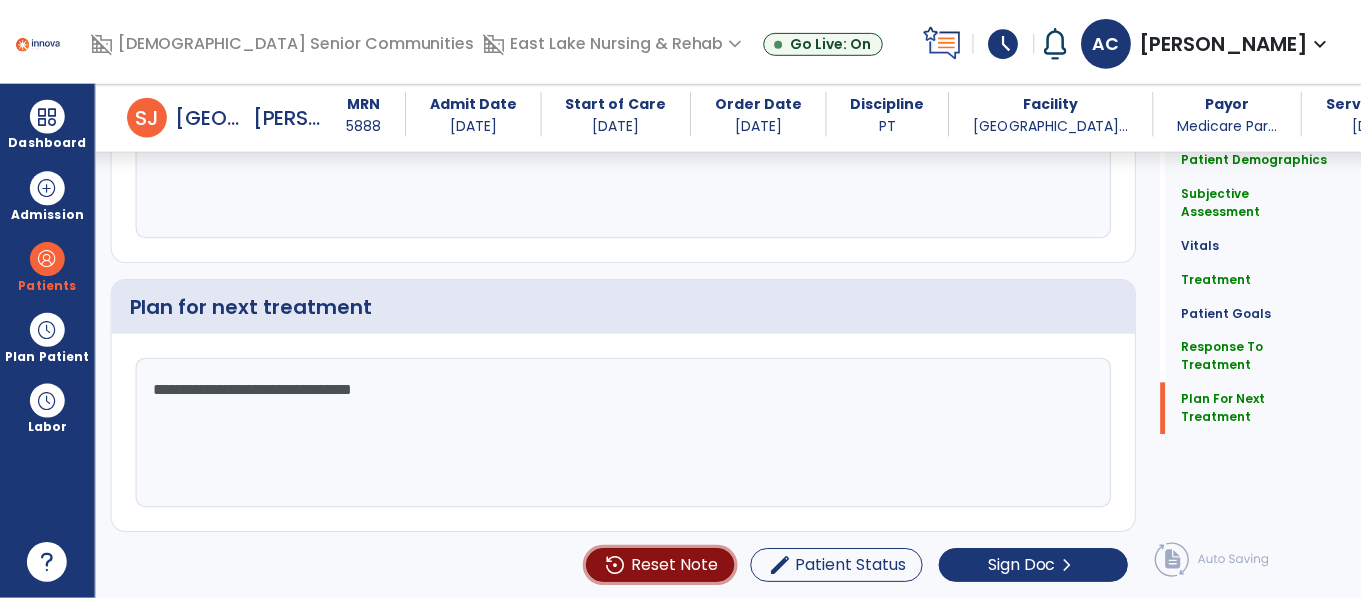 scroll, scrollTop: 3432, scrollLeft: 0, axis: vertical 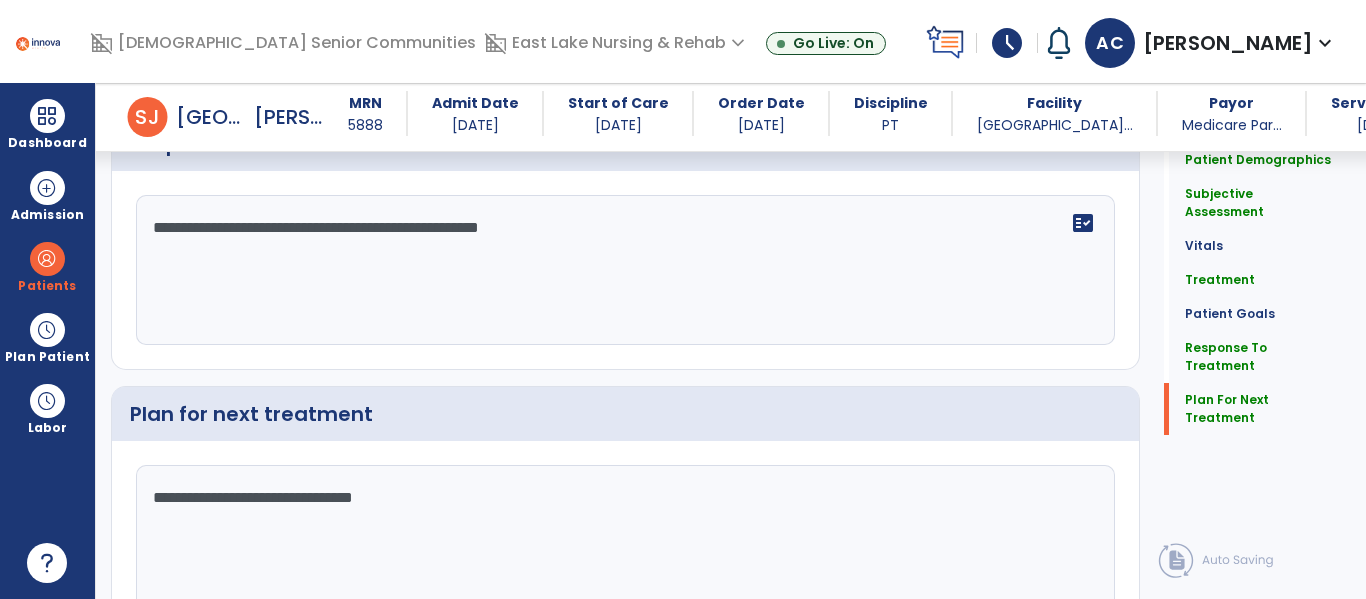 click on "Sign Doc" 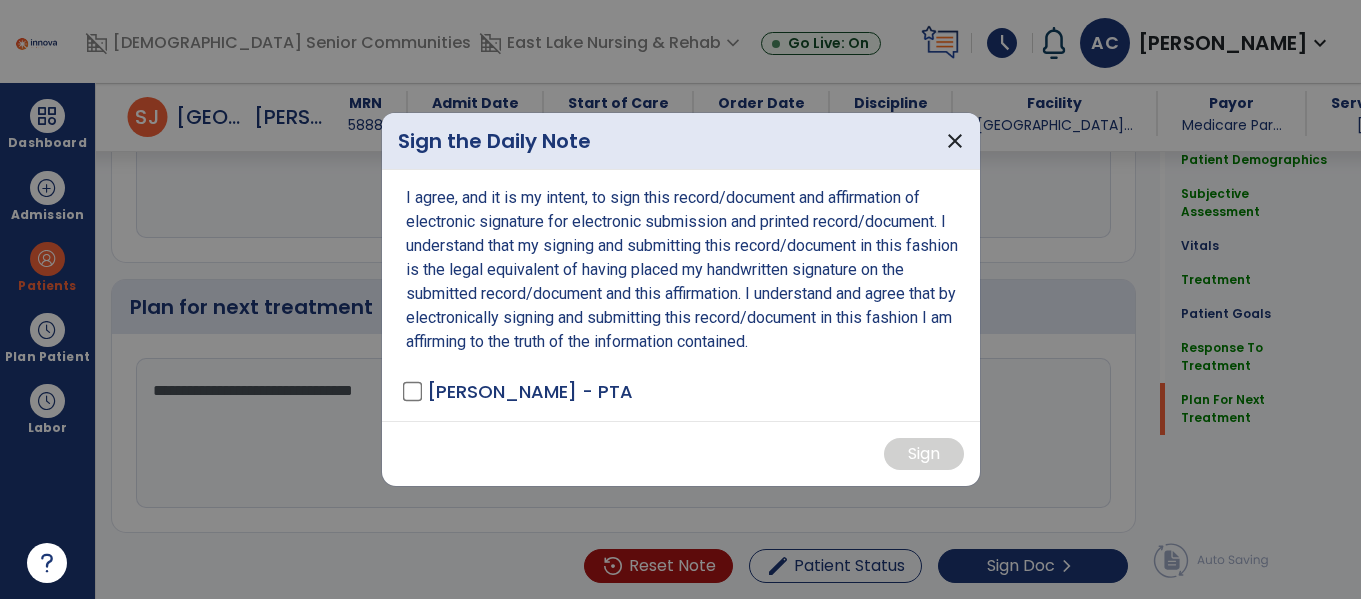 click on "[PERSON_NAME]  - PTA" at bounding box center [519, 391] 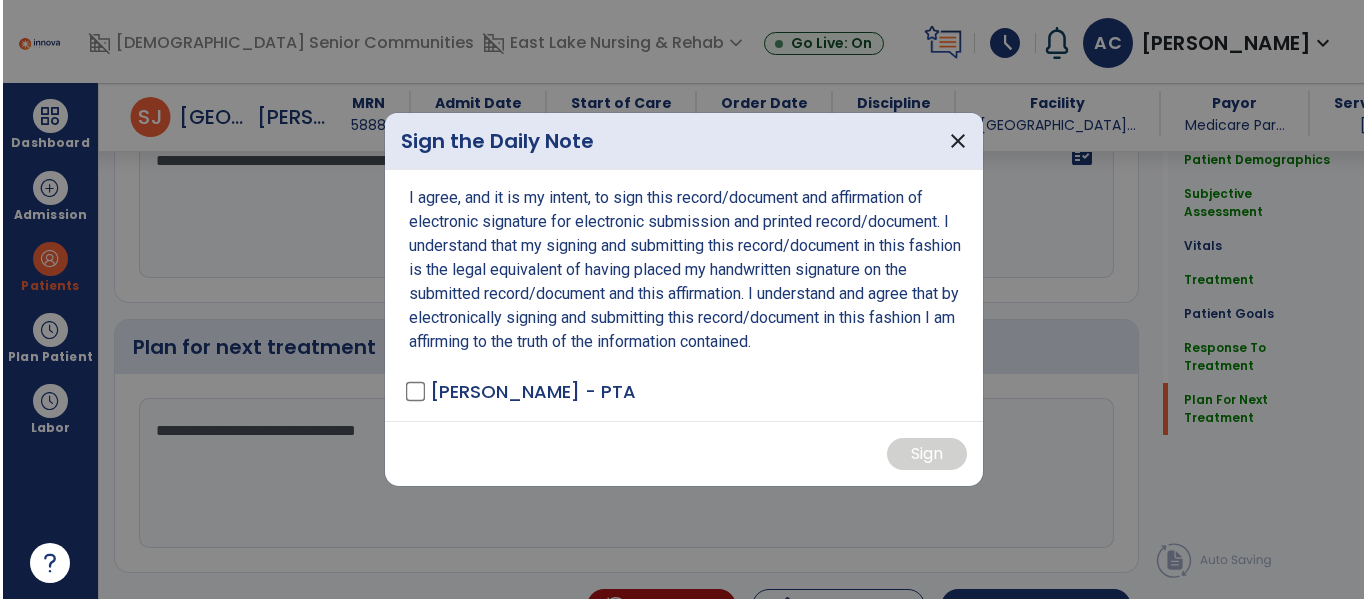 scroll, scrollTop: 3579, scrollLeft: 0, axis: vertical 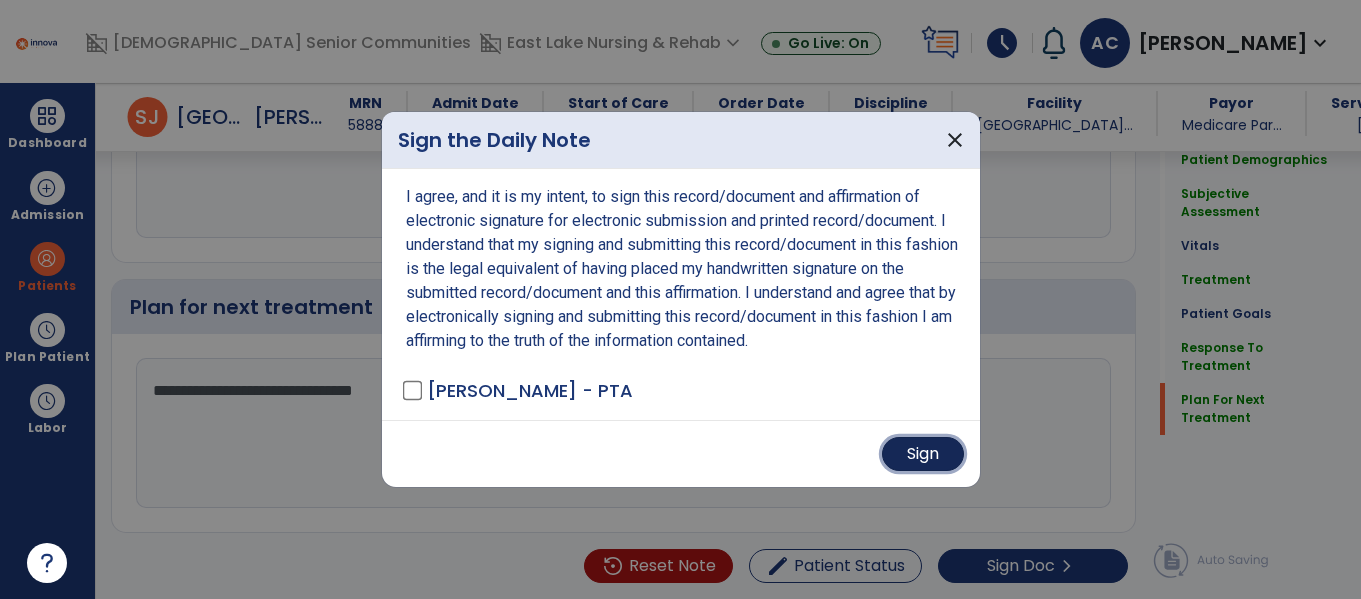 click on "Sign" at bounding box center [923, 454] 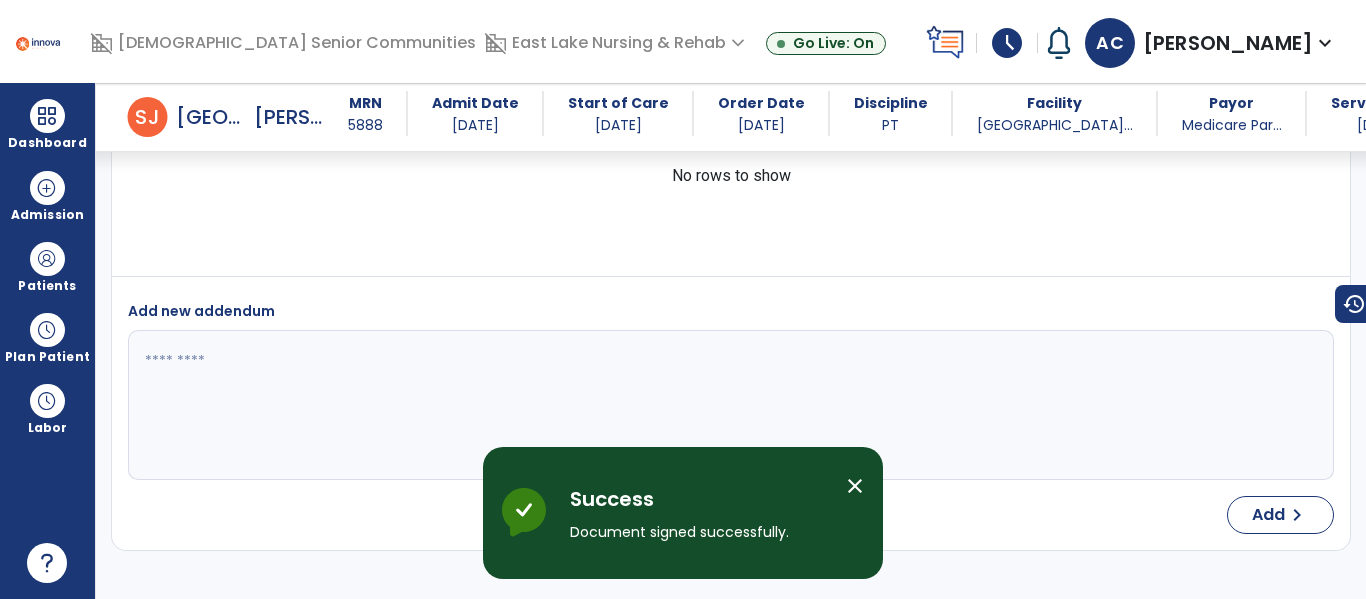 scroll, scrollTop: 4918, scrollLeft: 0, axis: vertical 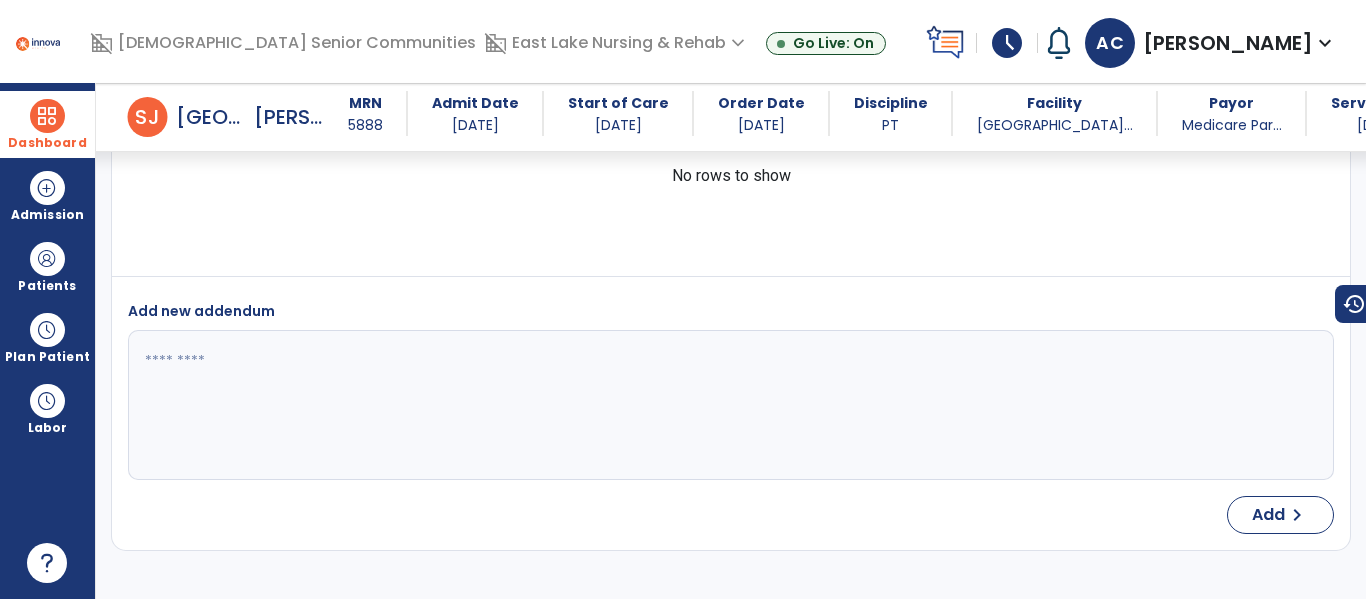 click at bounding box center (47, 116) 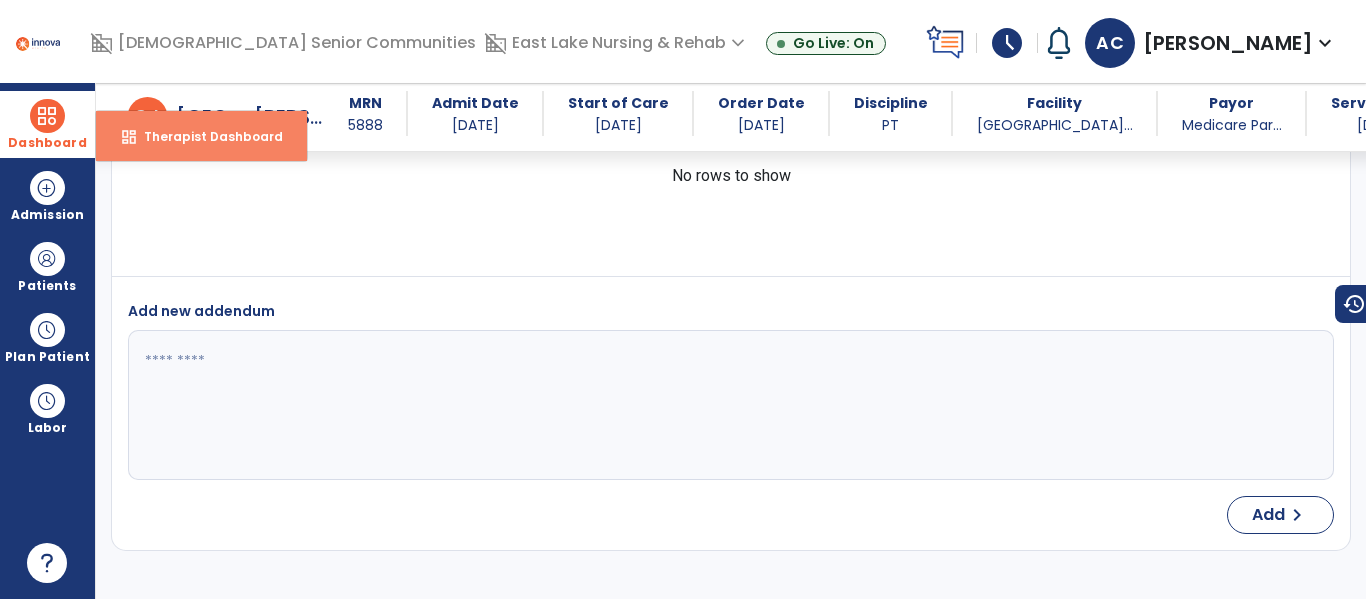 click on "dashboard  Therapist Dashboard" at bounding box center [201, 136] 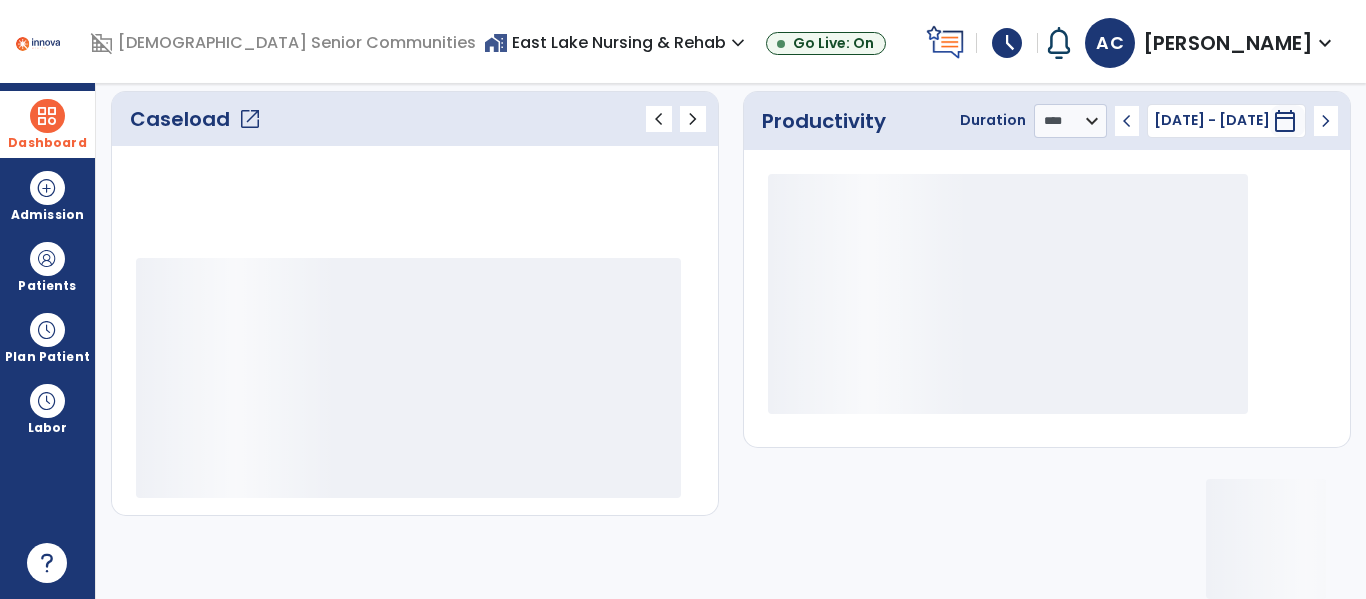 scroll, scrollTop: 276, scrollLeft: 0, axis: vertical 